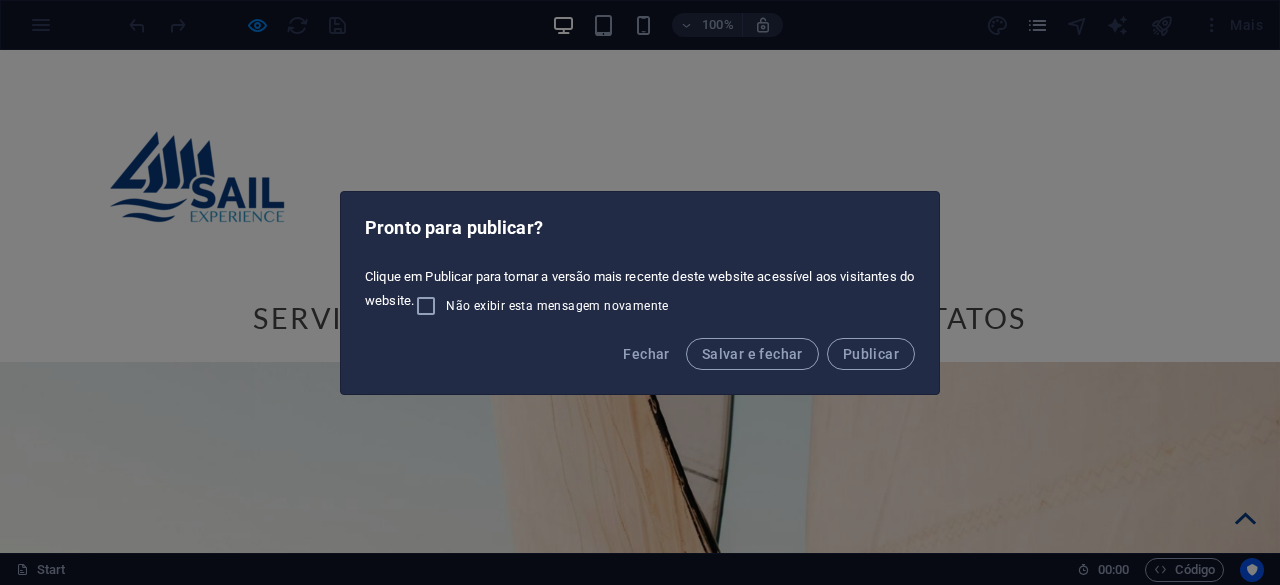 scroll, scrollTop: 741, scrollLeft: 0, axis: vertical 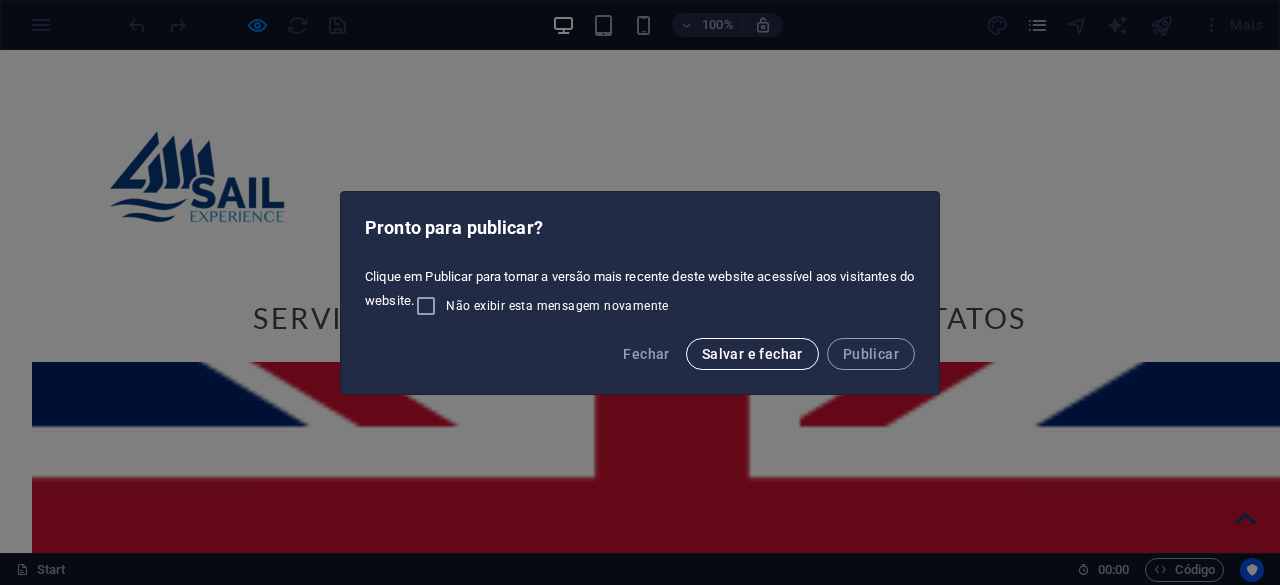 click on "Salvar e fechar" at bounding box center [752, 354] 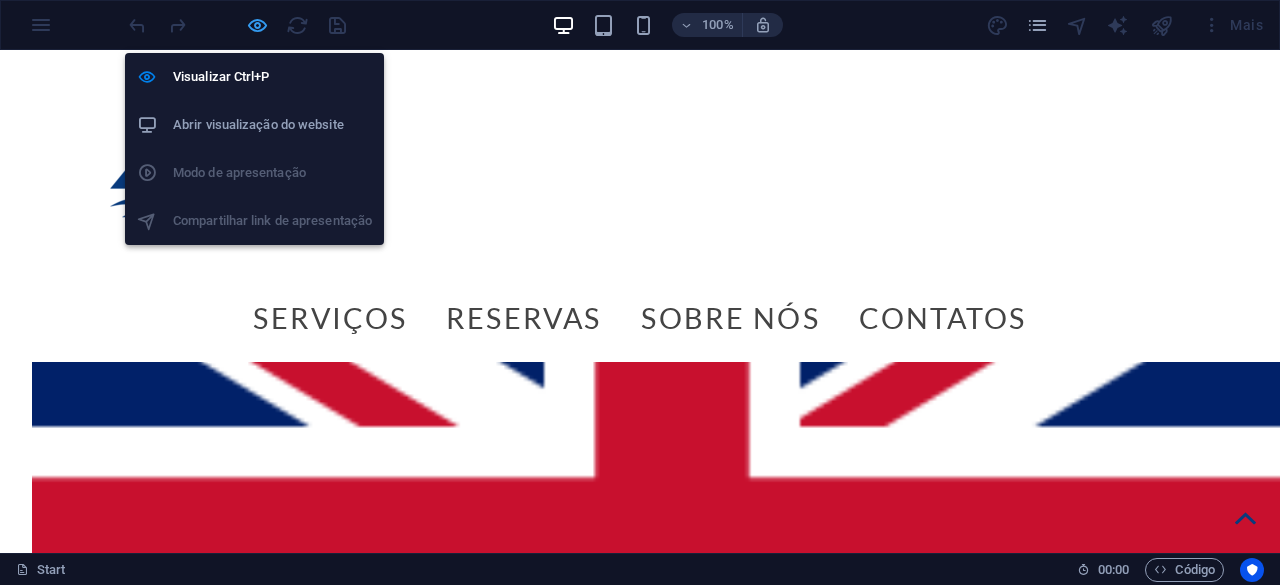 click at bounding box center [257, 25] 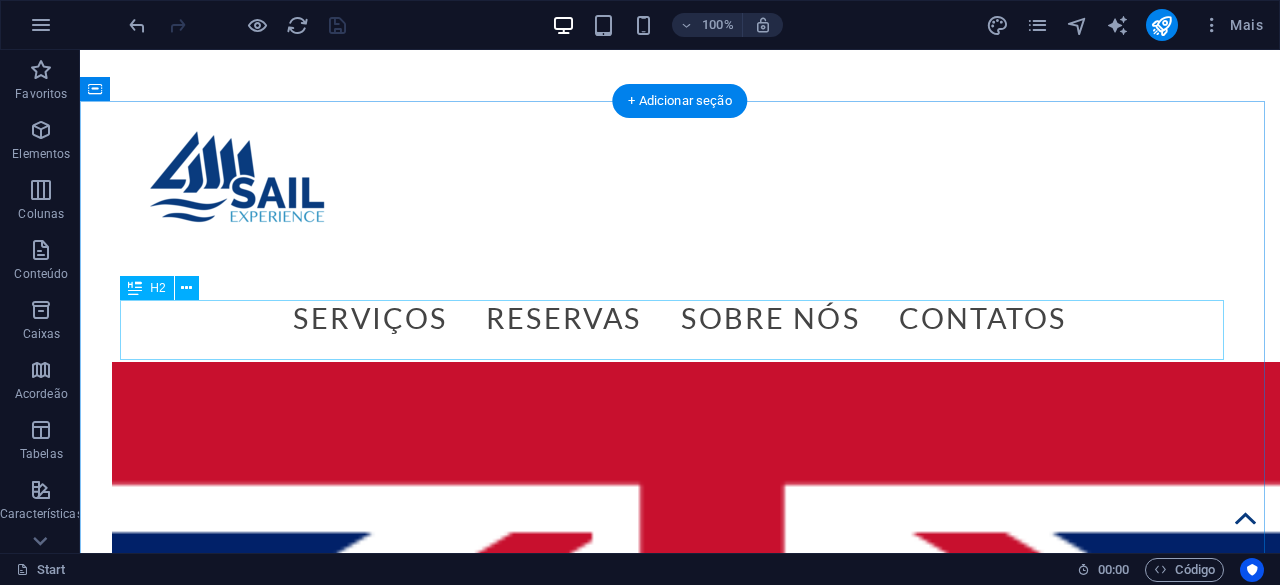 scroll, scrollTop: 841, scrollLeft: 0, axis: vertical 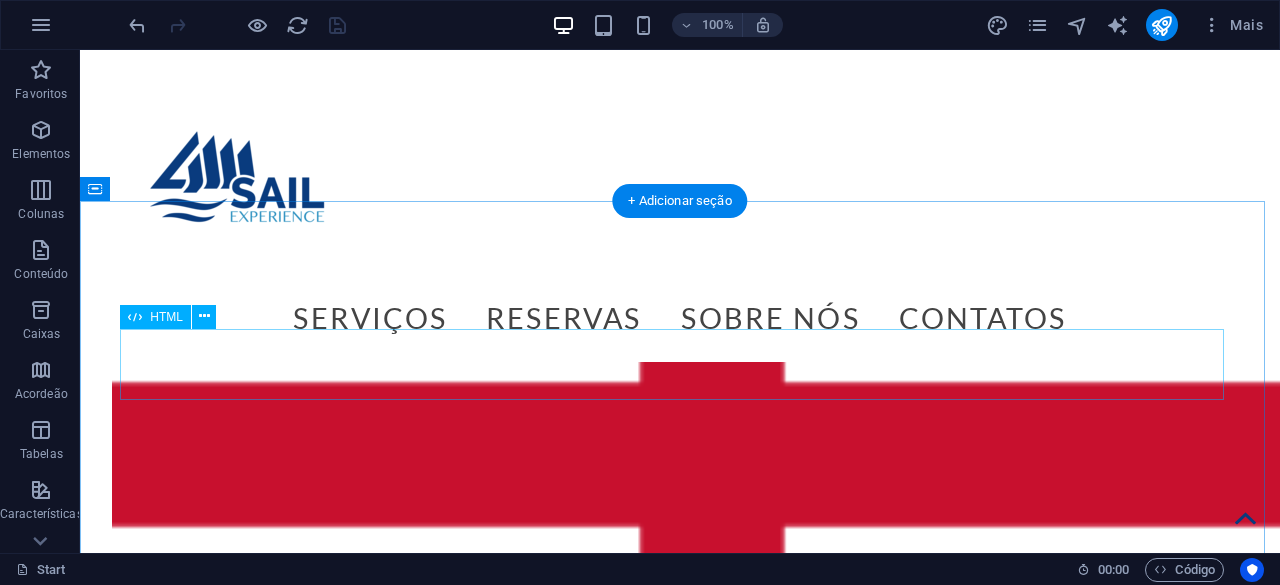 click on "Book now" at bounding box center [680, 1506] 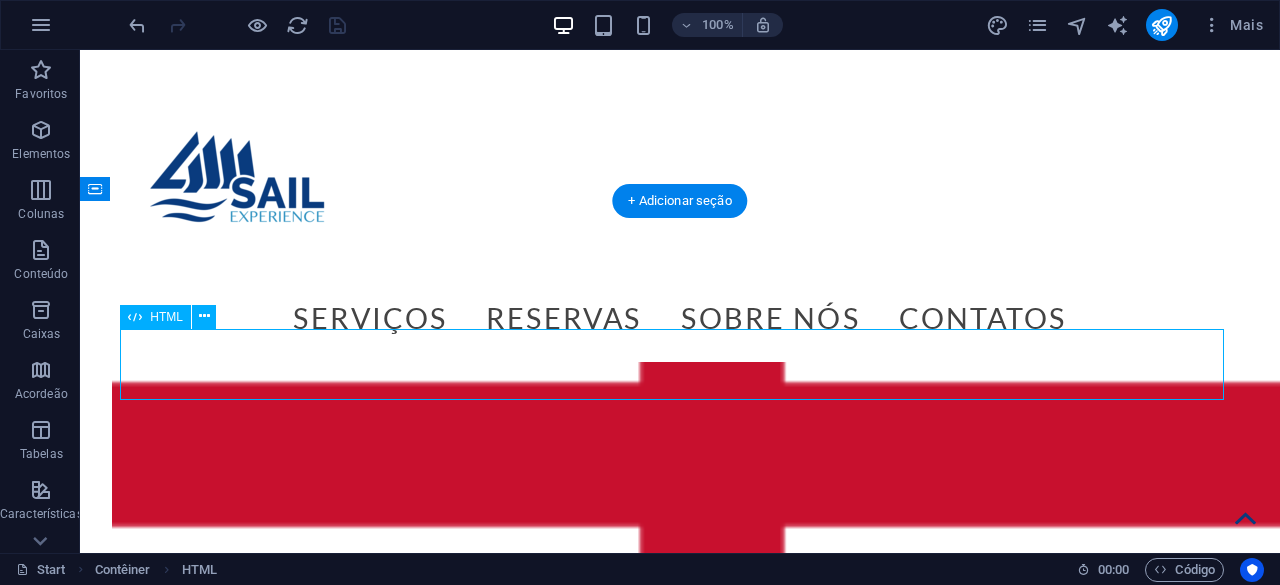 click on "Book now" at bounding box center [680, 1506] 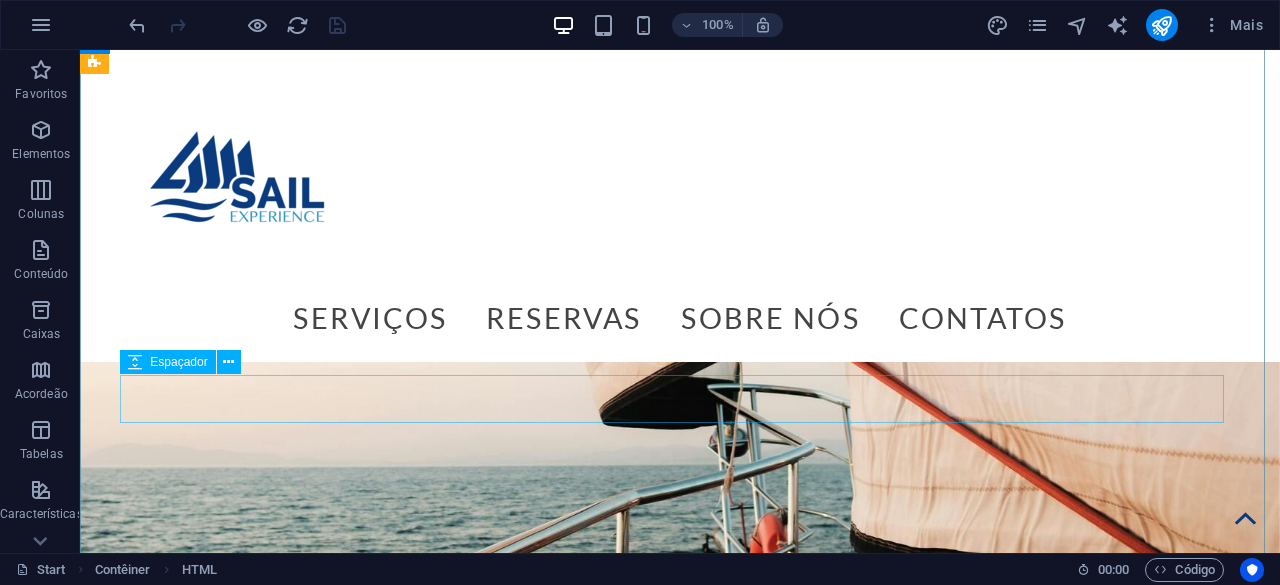 scroll, scrollTop: 841, scrollLeft: 0, axis: vertical 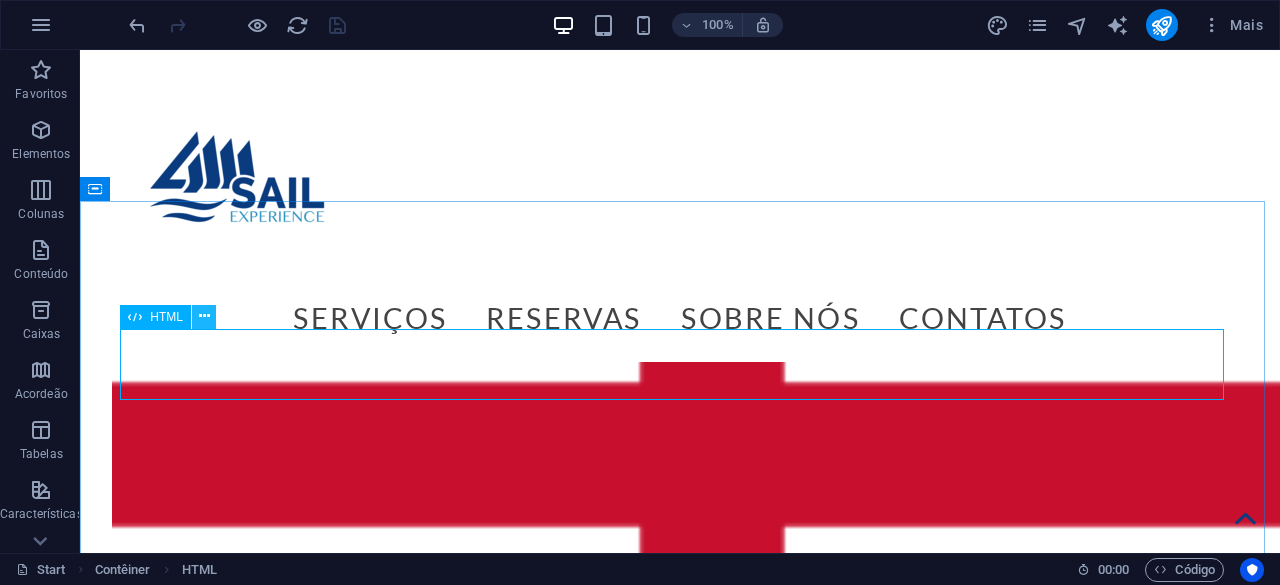 click at bounding box center (204, 317) 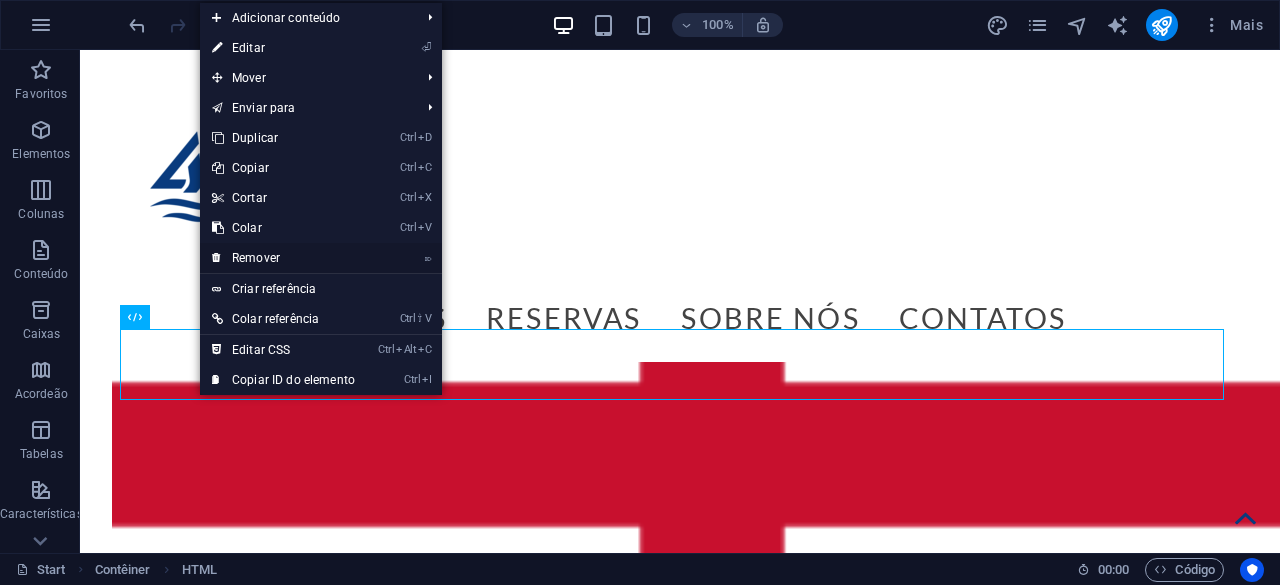 click on "⌦  Remover" at bounding box center [283, 258] 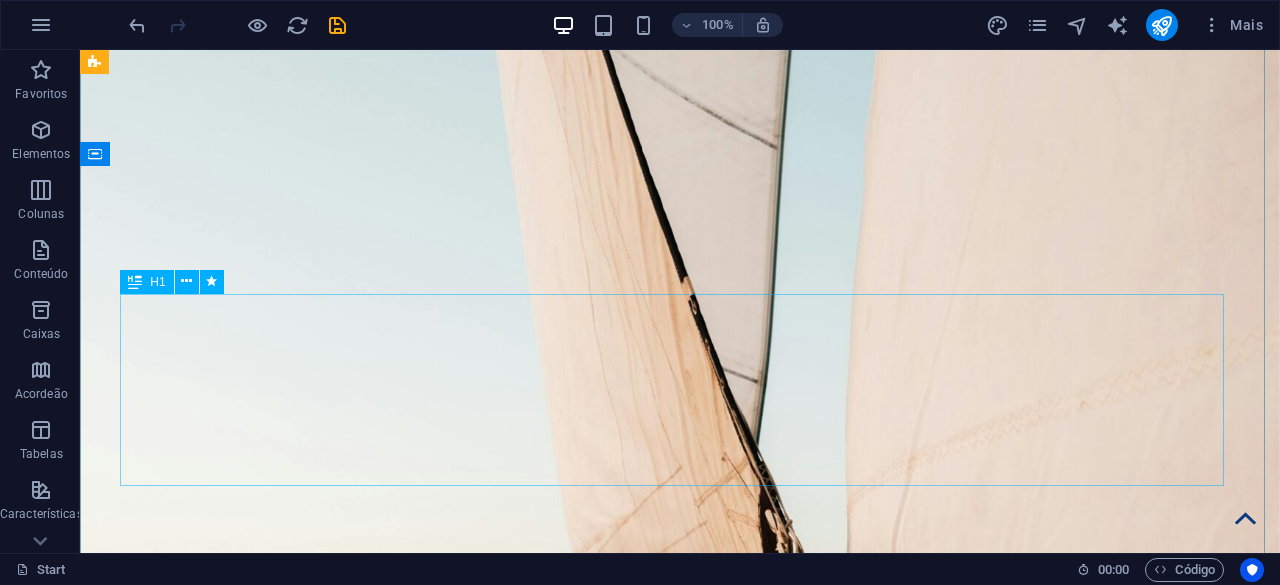 scroll, scrollTop: 0, scrollLeft: 0, axis: both 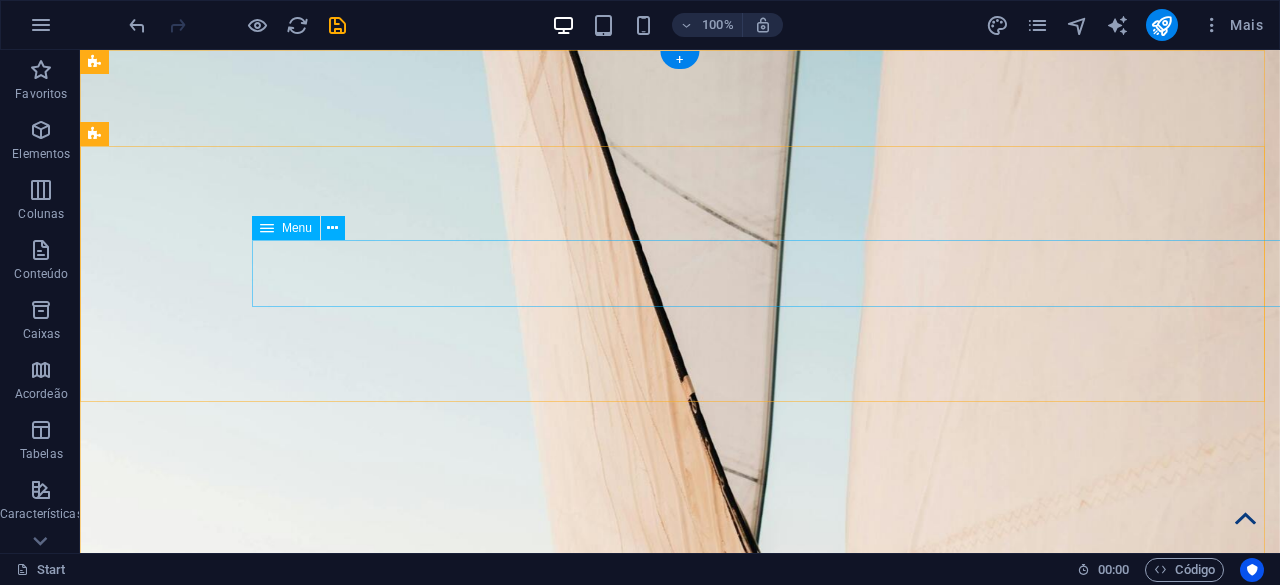 click on "Serviços Reservas Sobre Nós Contatos" at bounding box center (680, 1555) 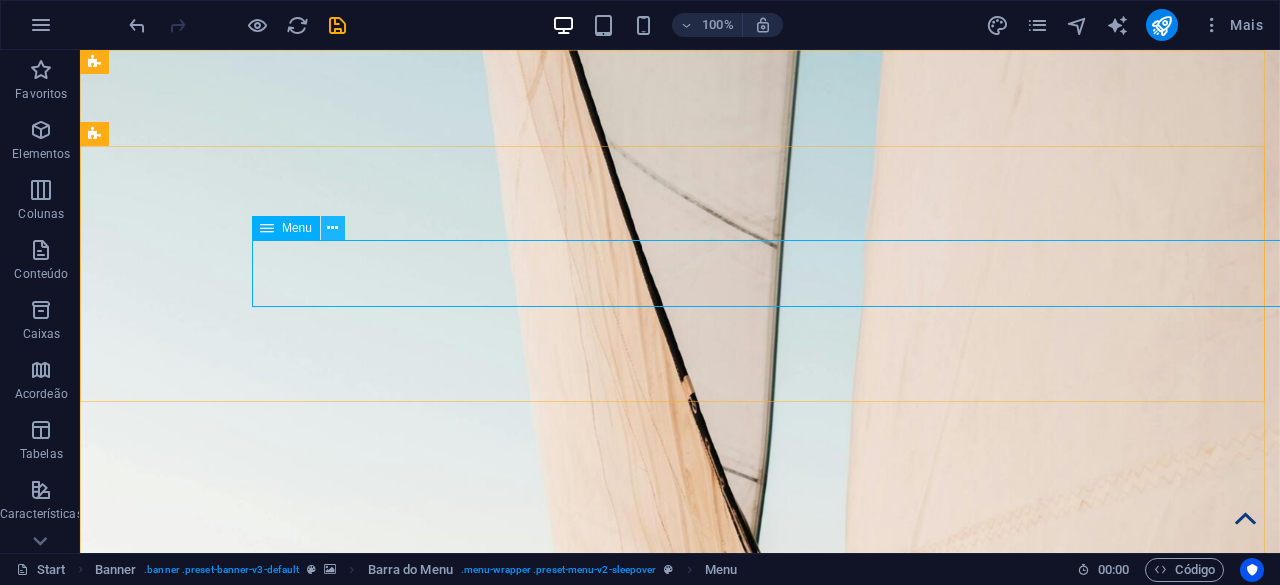 click at bounding box center [332, 228] 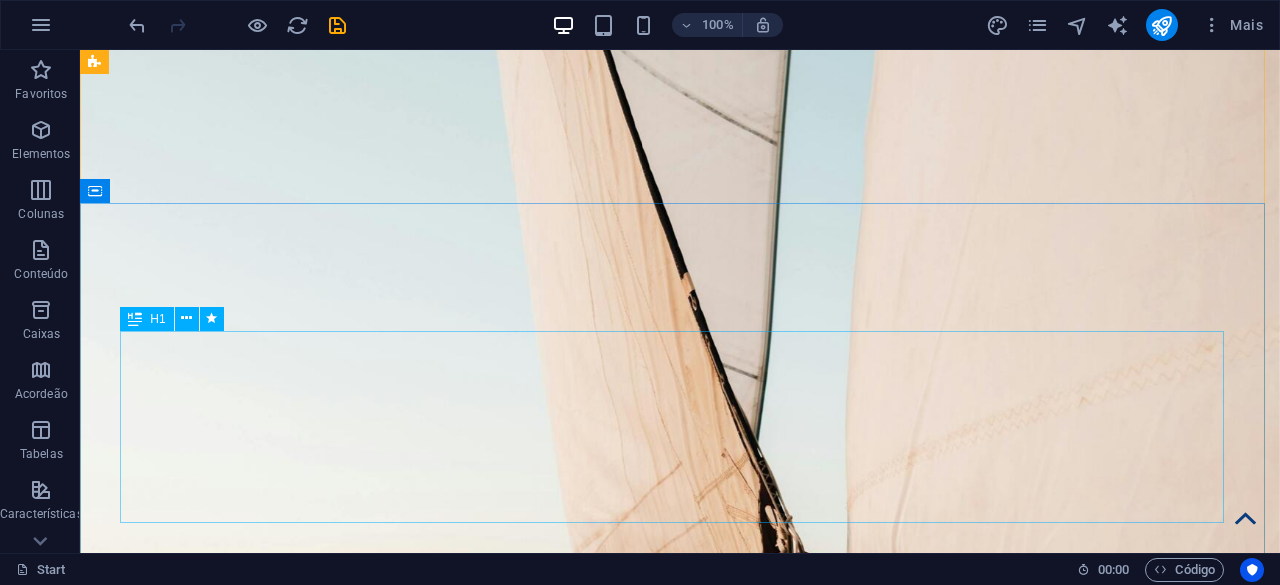 scroll, scrollTop: 0, scrollLeft: 0, axis: both 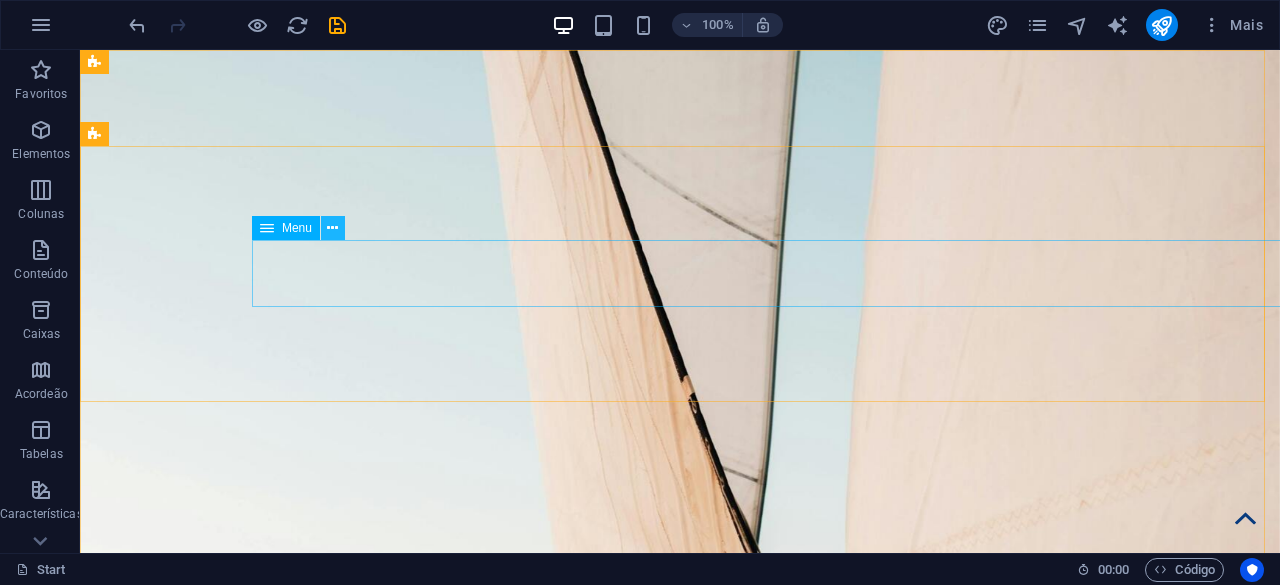 click at bounding box center [333, 228] 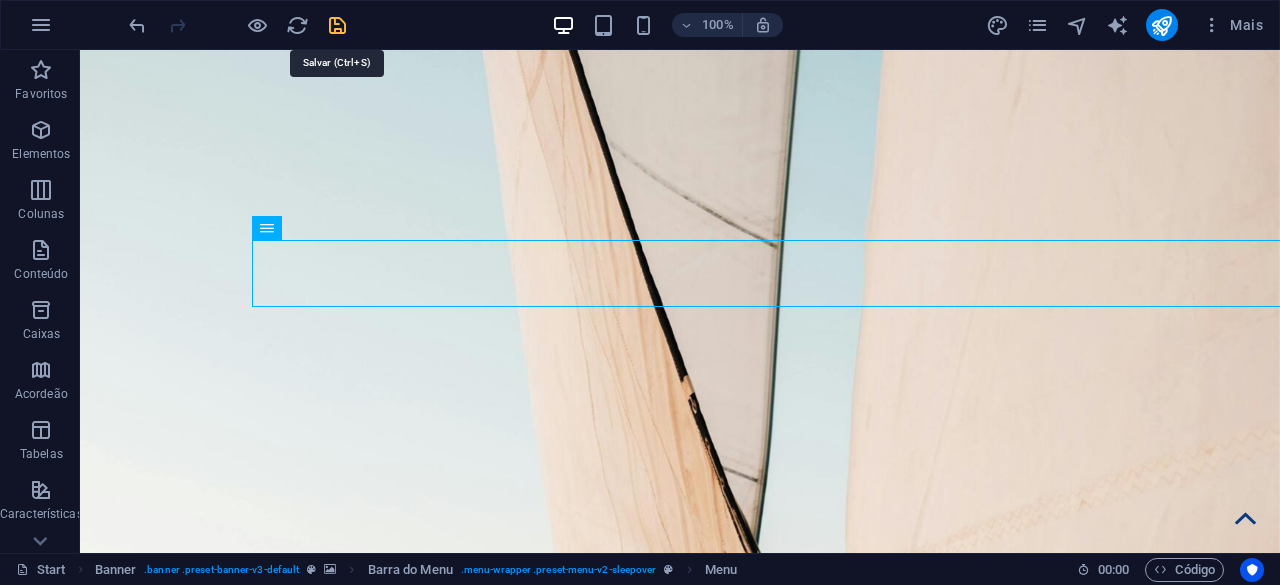 click at bounding box center (337, 25) 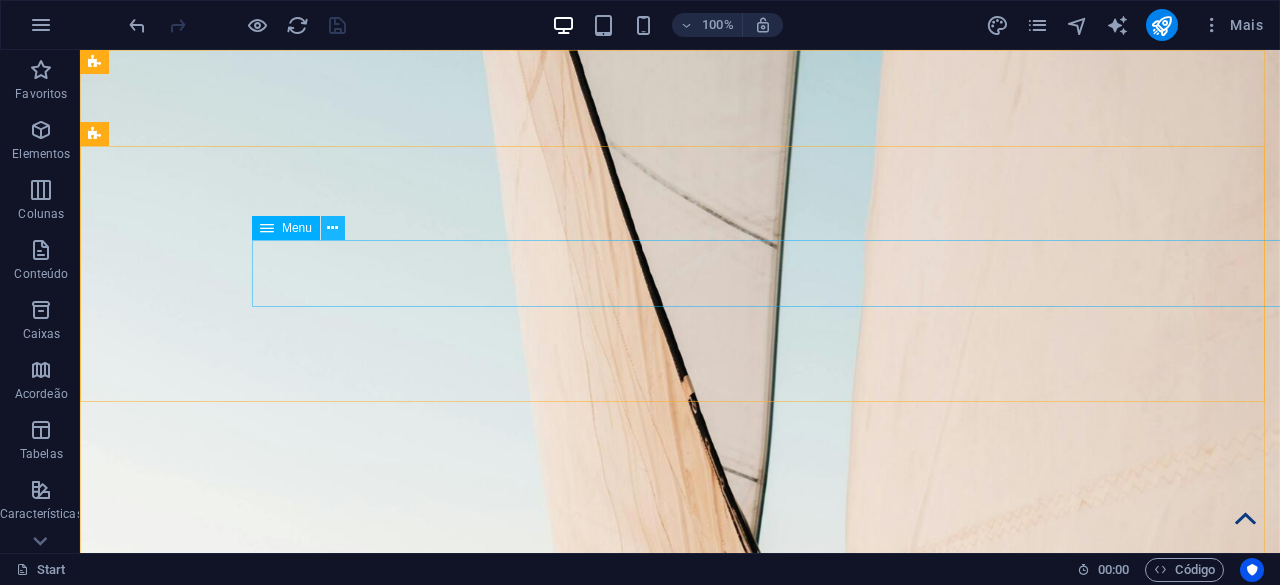 click at bounding box center [332, 228] 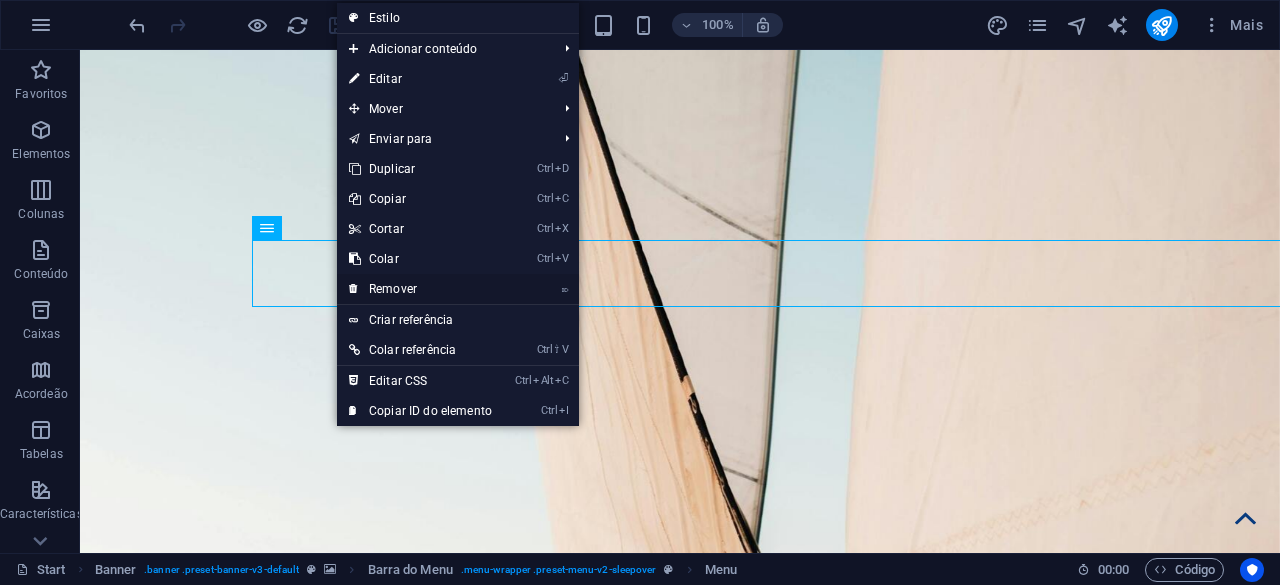 click on "⌦  Remover" at bounding box center [420, 289] 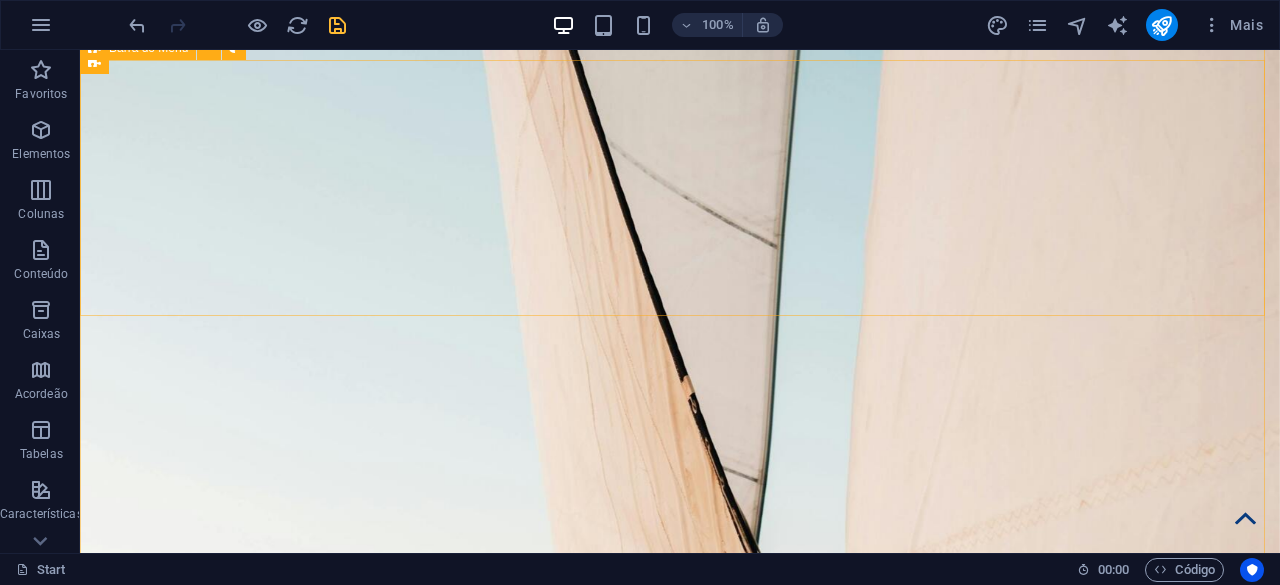 scroll, scrollTop: 0, scrollLeft: 0, axis: both 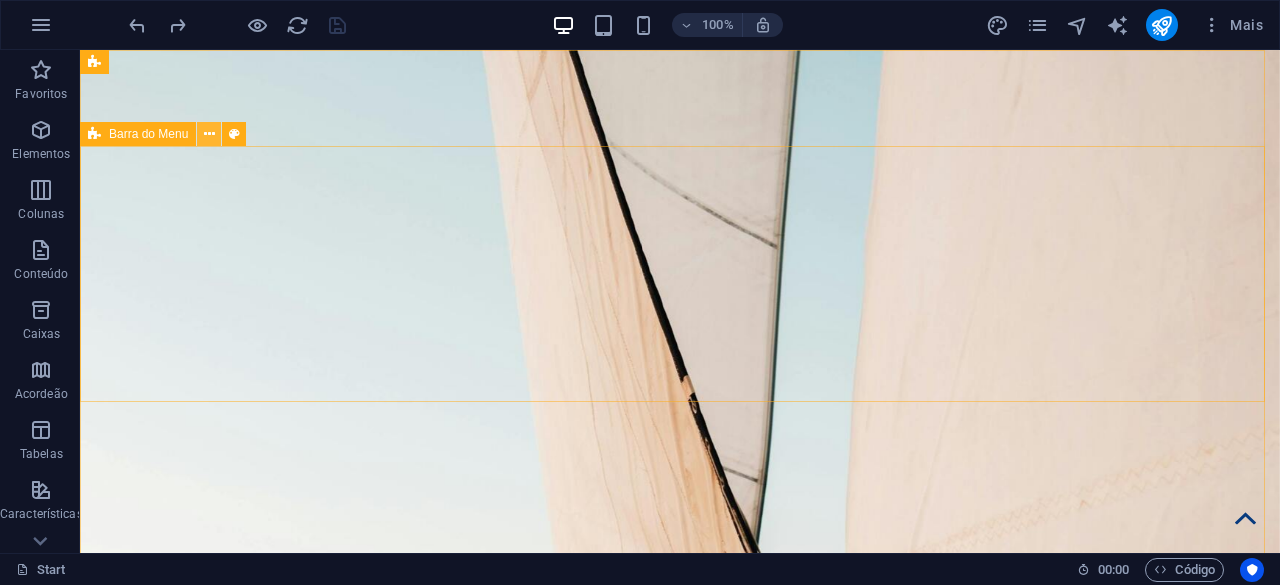 click at bounding box center (209, 134) 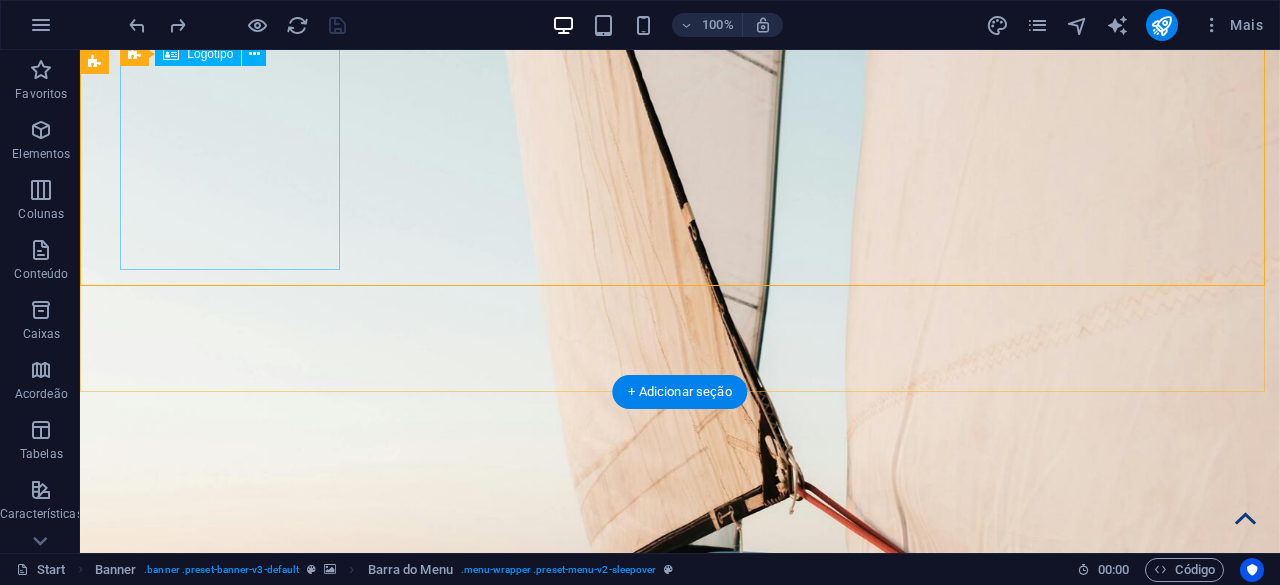 scroll, scrollTop: 0, scrollLeft: 0, axis: both 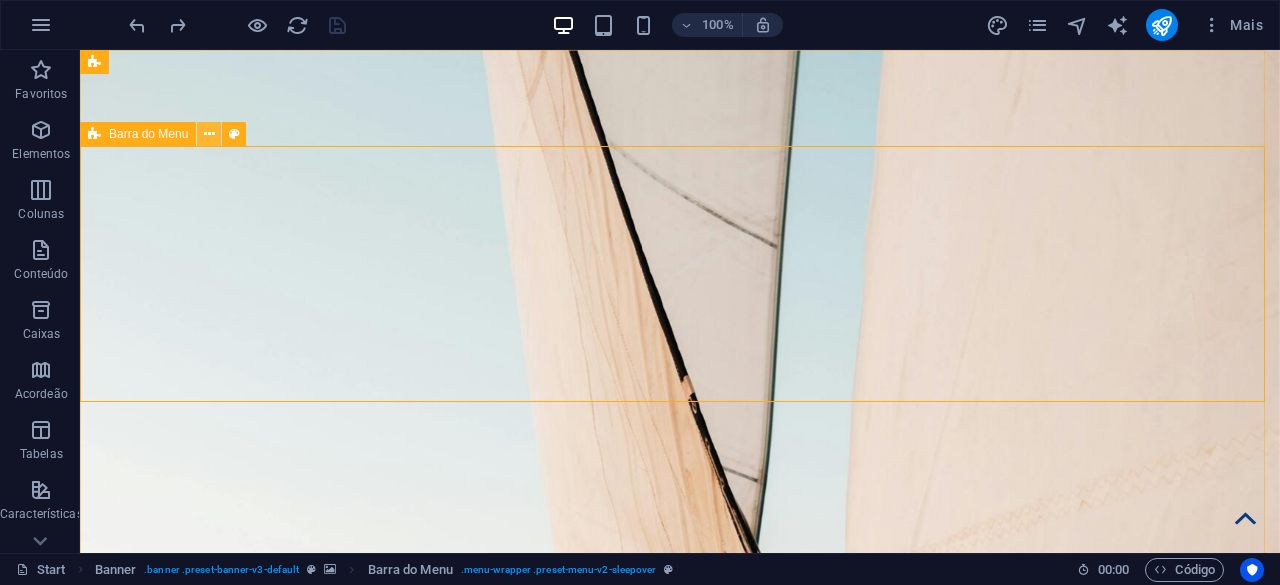 click at bounding box center (209, 134) 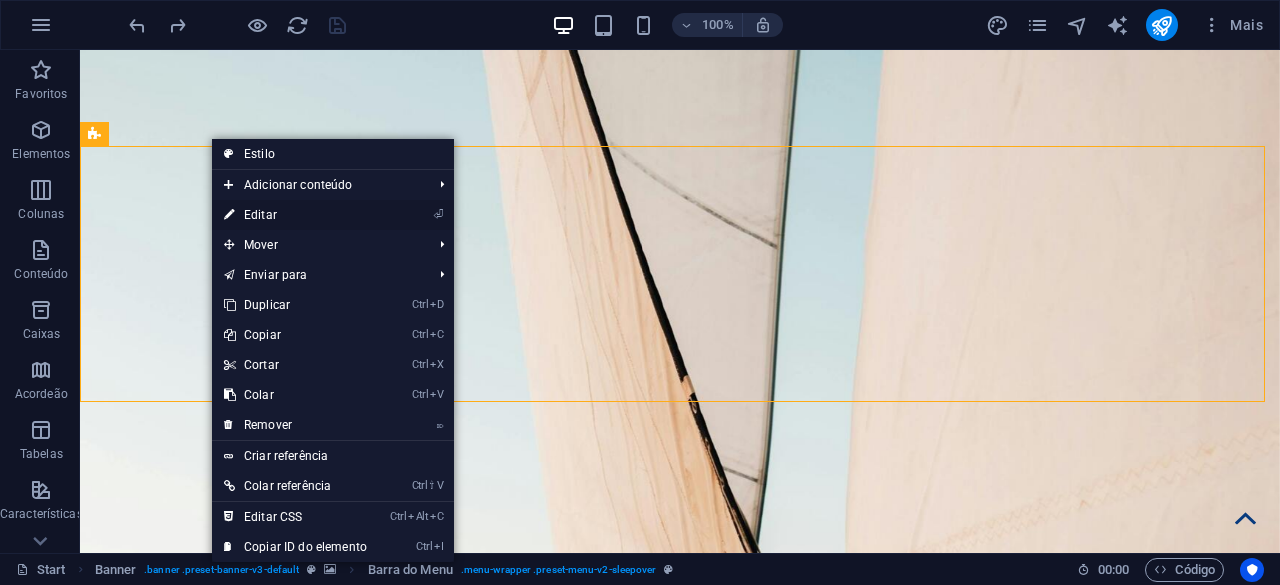 click on "⏎  Editar" at bounding box center [295, 215] 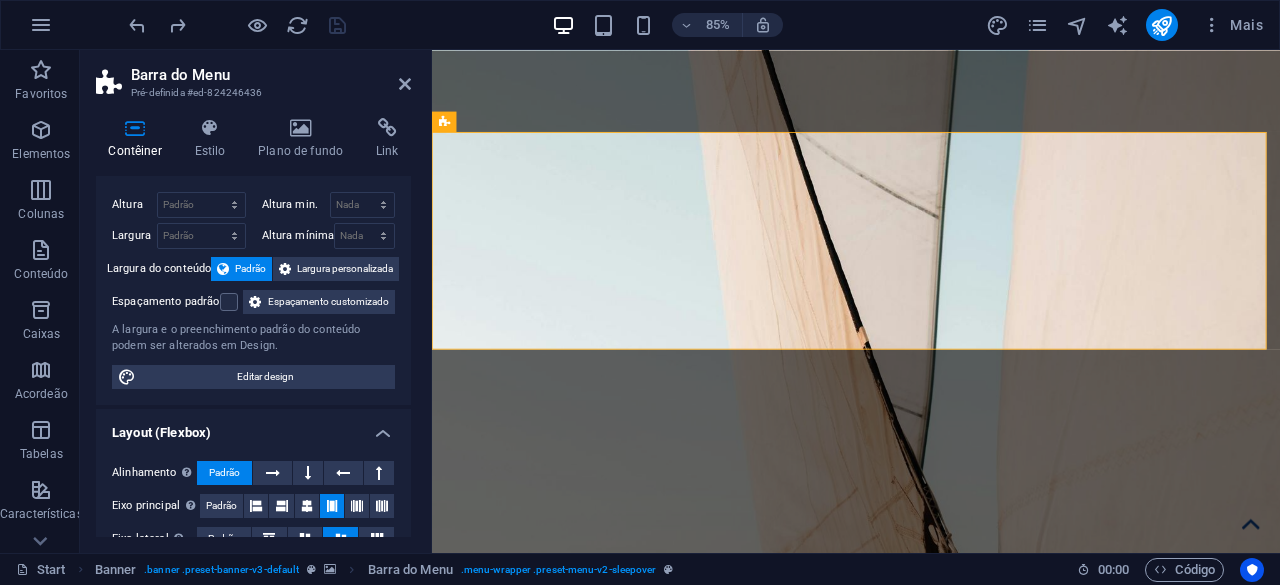 scroll, scrollTop: 0, scrollLeft: 0, axis: both 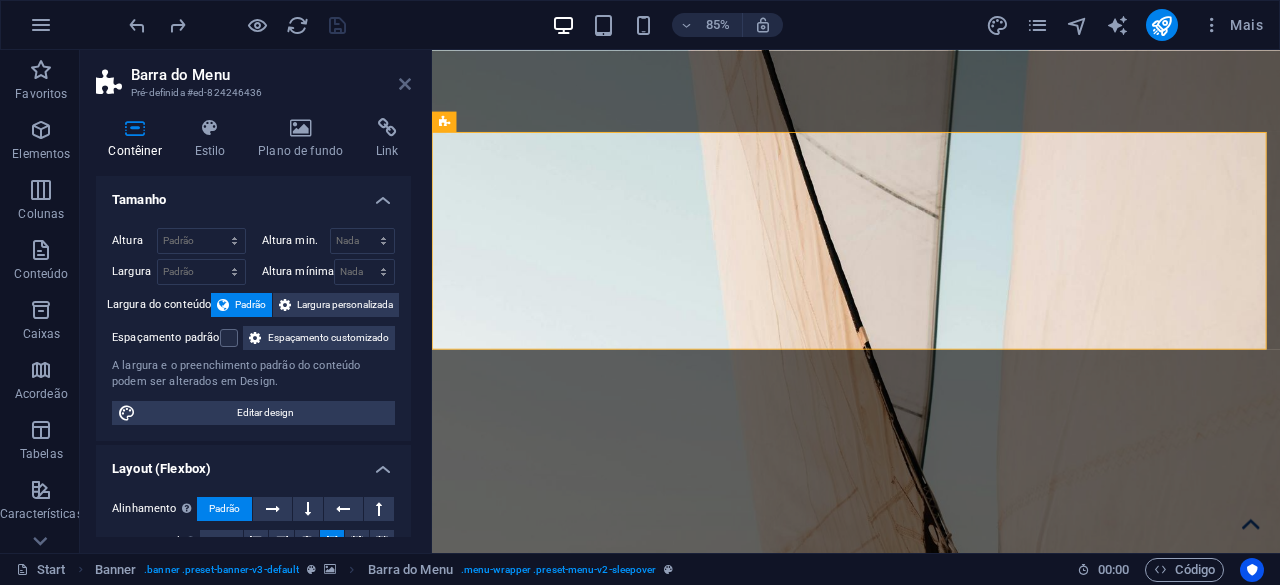 click at bounding box center [405, 84] 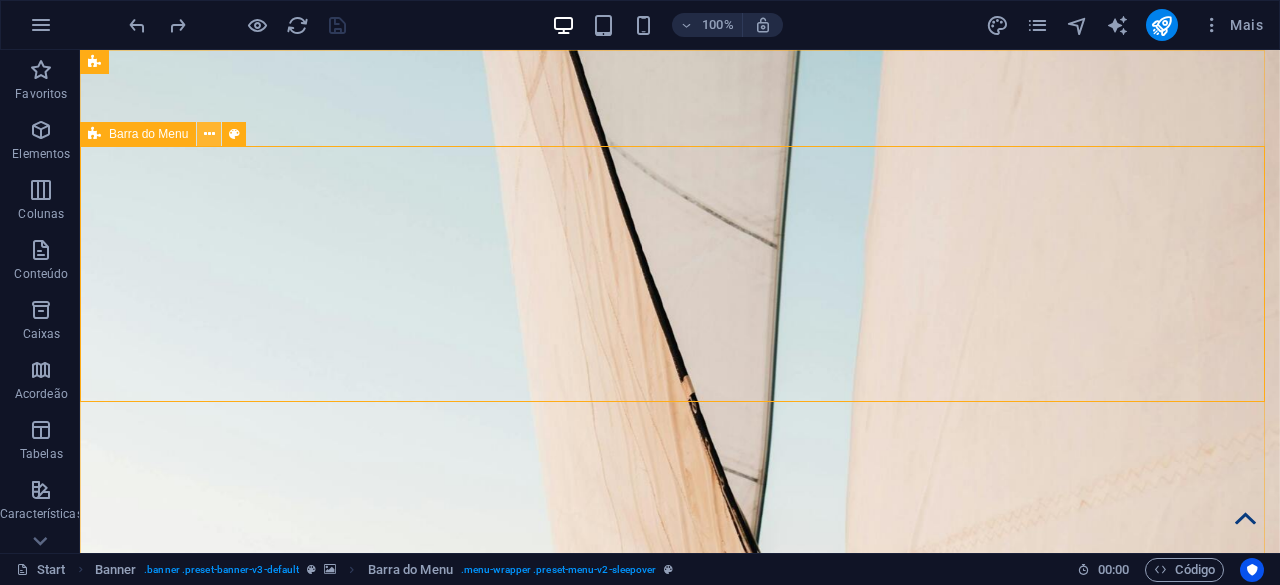 click at bounding box center (209, 134) 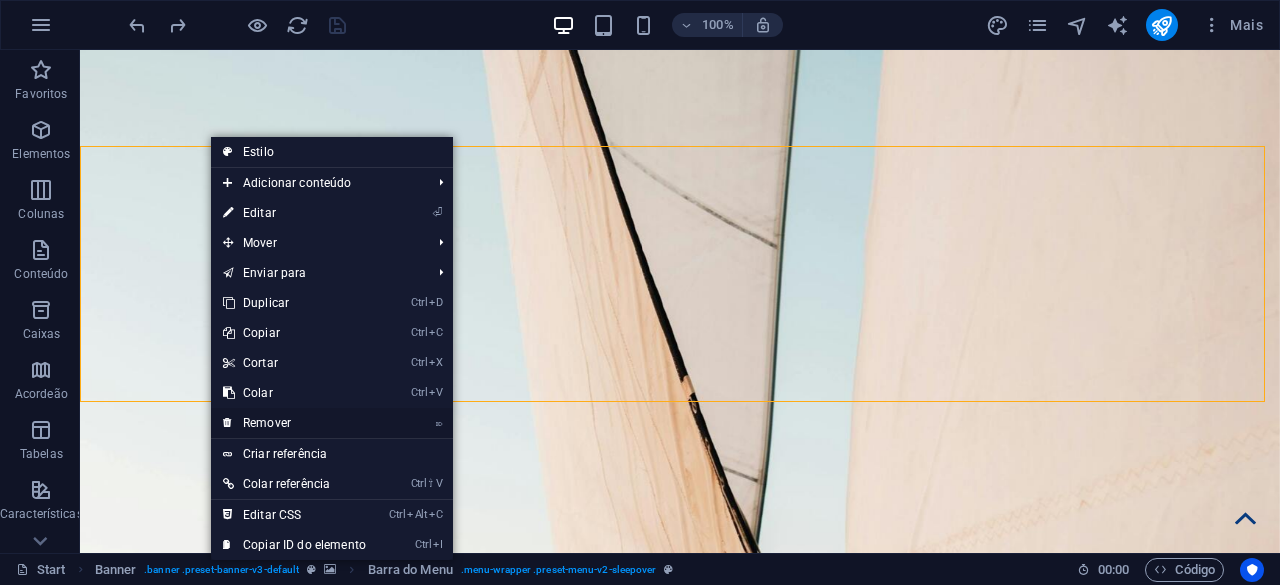 click on "⌦  Remover" at bounding box center [294, 423] 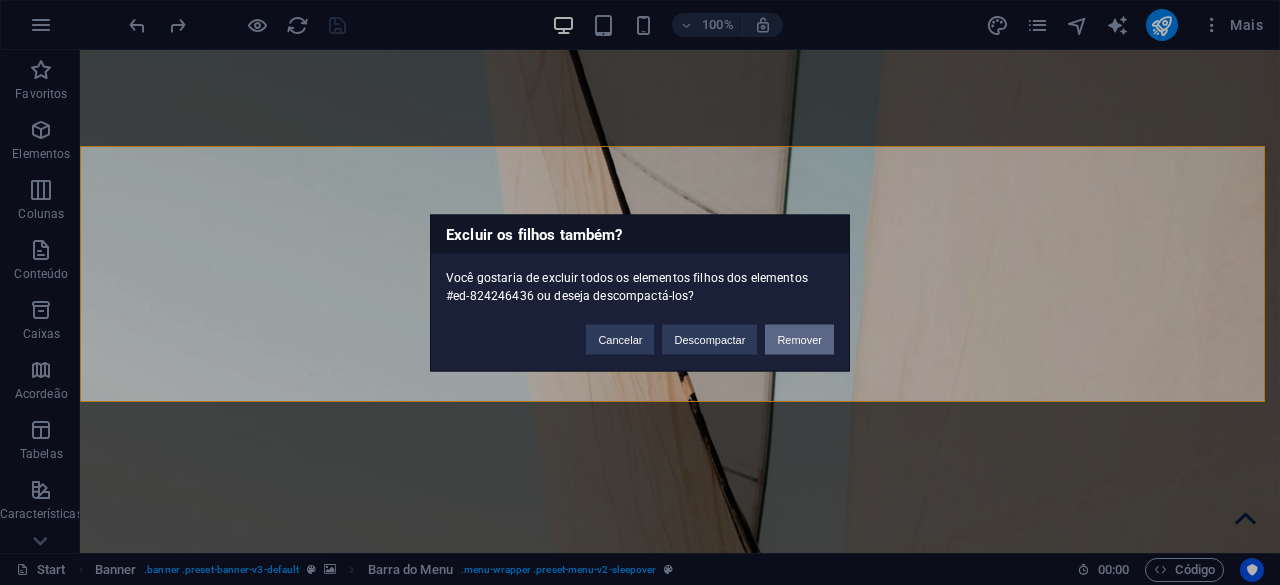 click on "Remover" at bounding box center (799, 339) 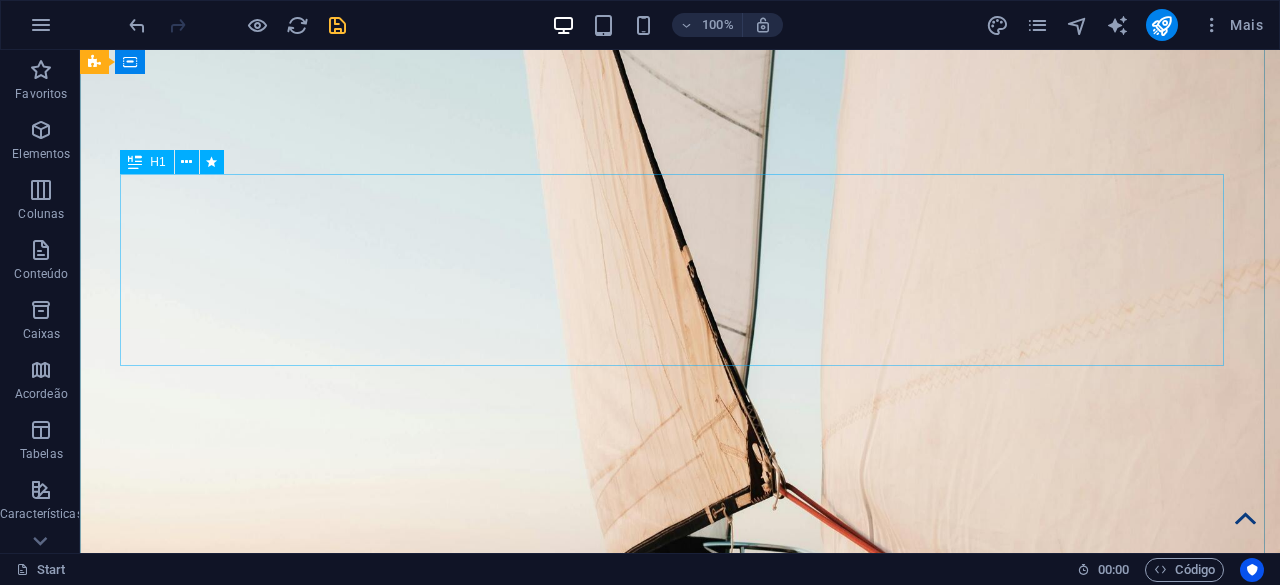 scroll, scrollTop: 0, scrollLeft: 0, axis: both 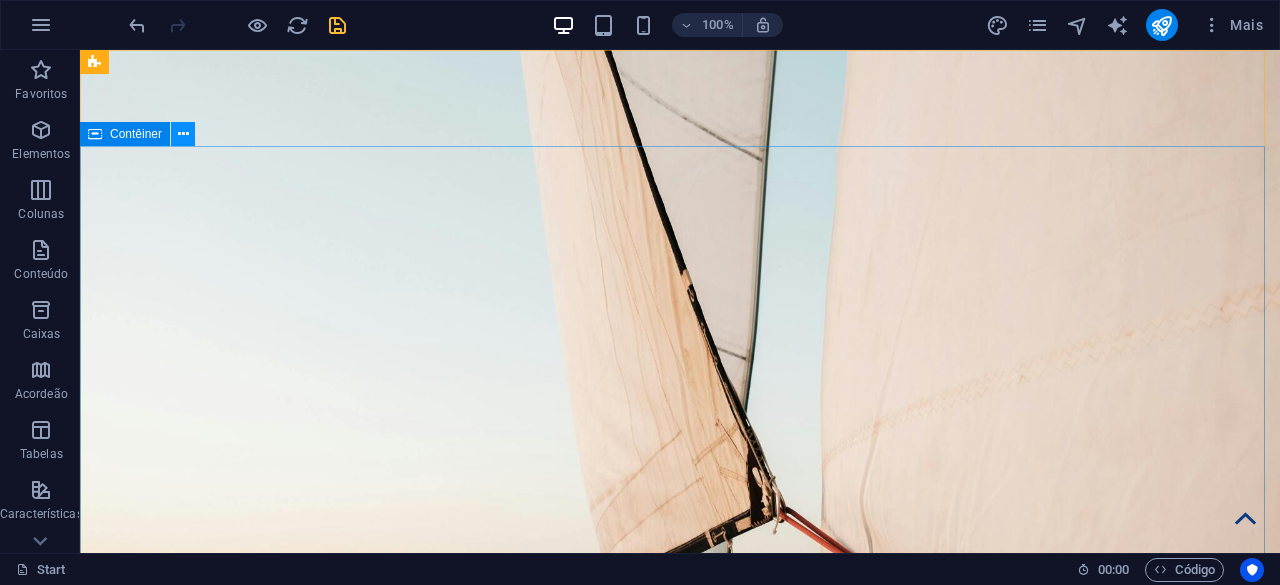click at bounding box center [183, 134] 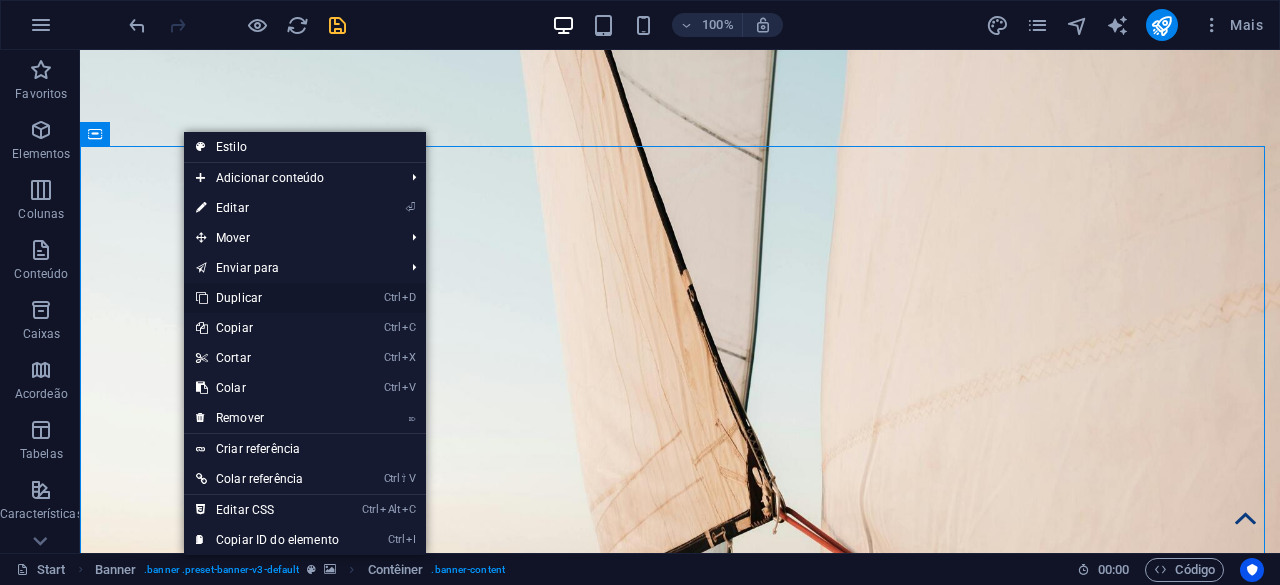 click on "Ctrl D  Duplicar" at bounding box center (267, 298) 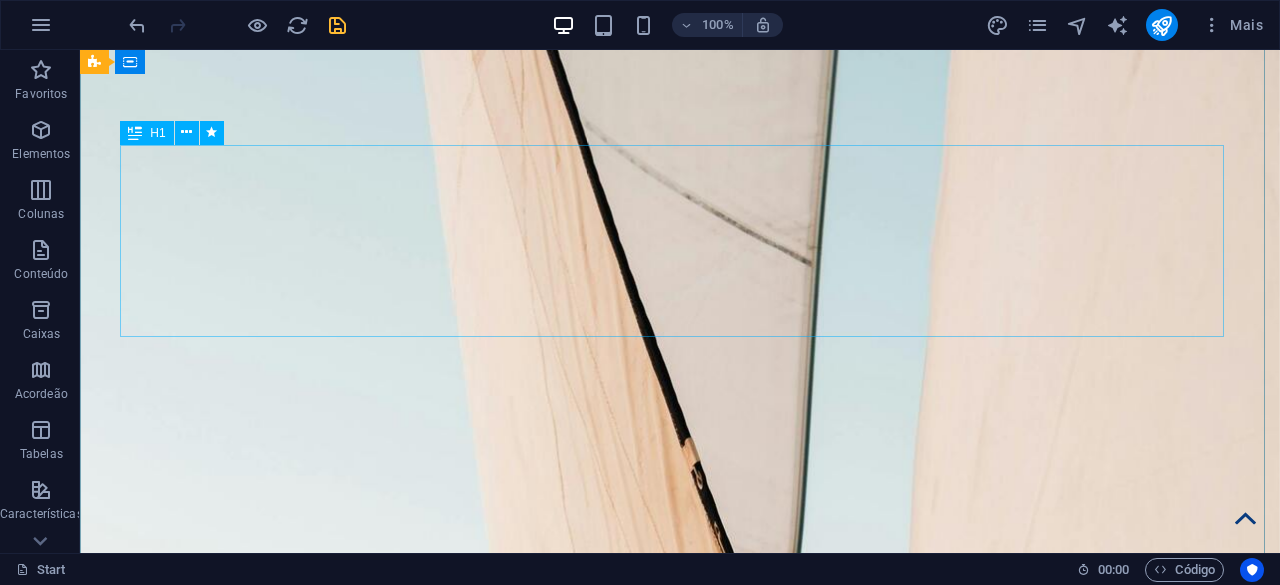 scroll, scrollTop: 29, scrollLeft: 0, axis: vertical 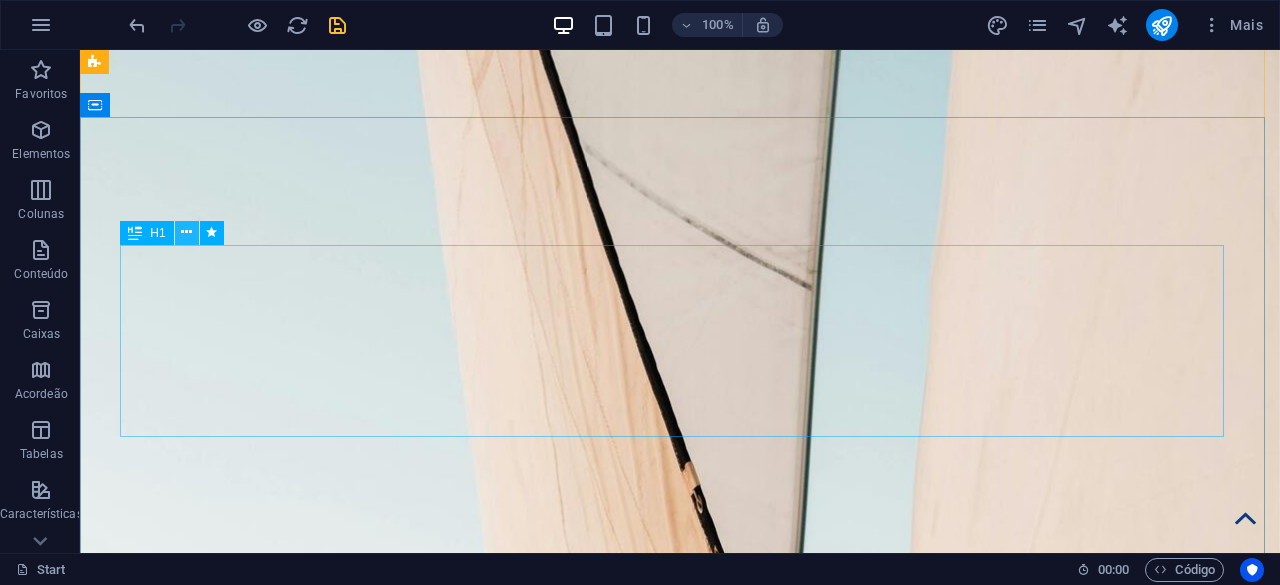 click at bounding box center [186, 232] 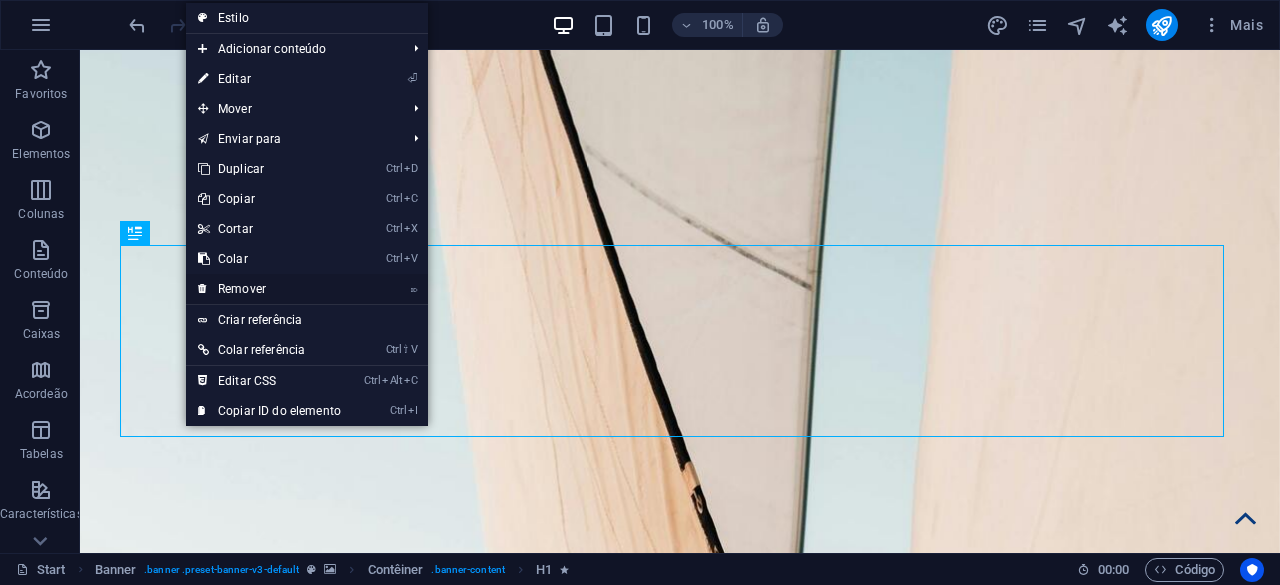 click on "⌦  Remover" at bounding box center (269, 289) 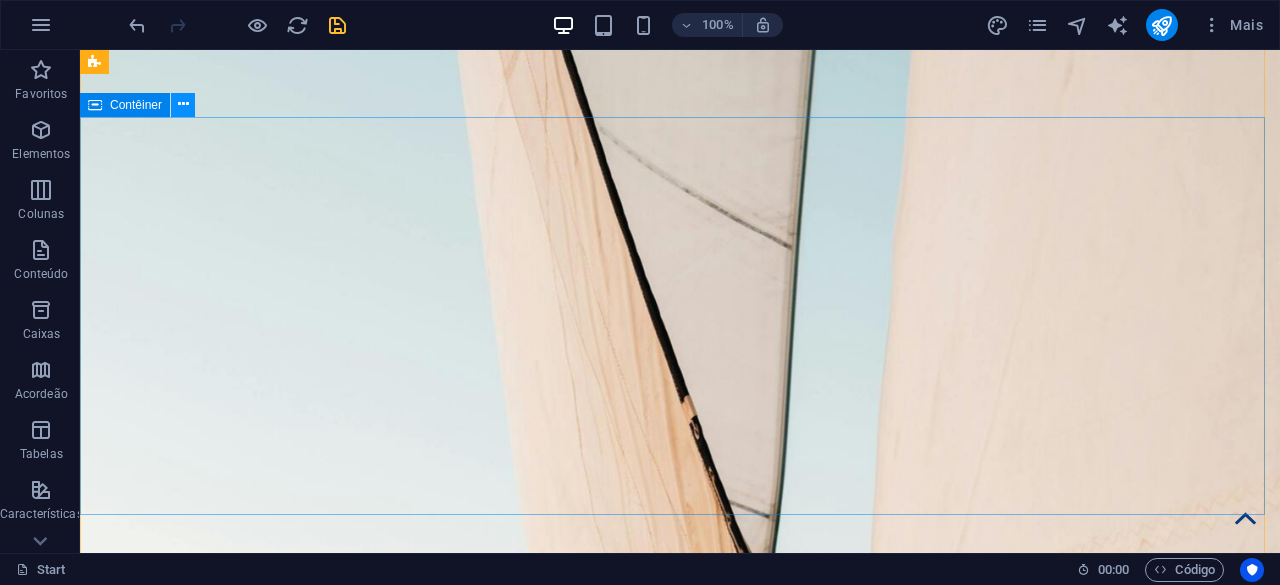 click at bounding box center (183, 104) 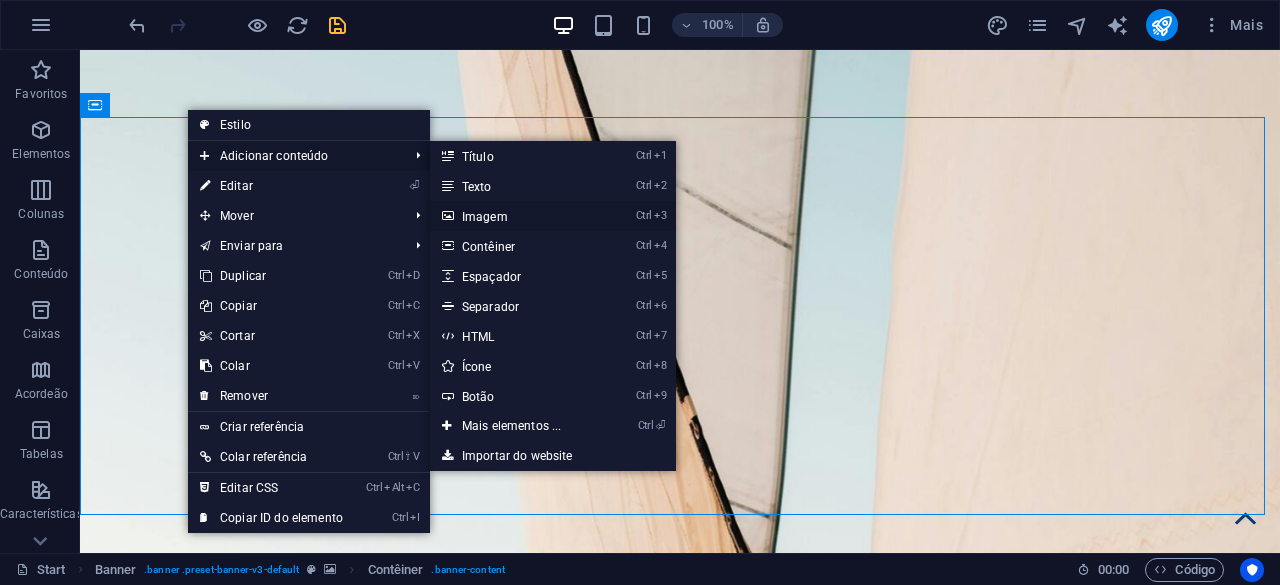 click on "Ctrl 3  Imagem" at bounding box center (516, 216) 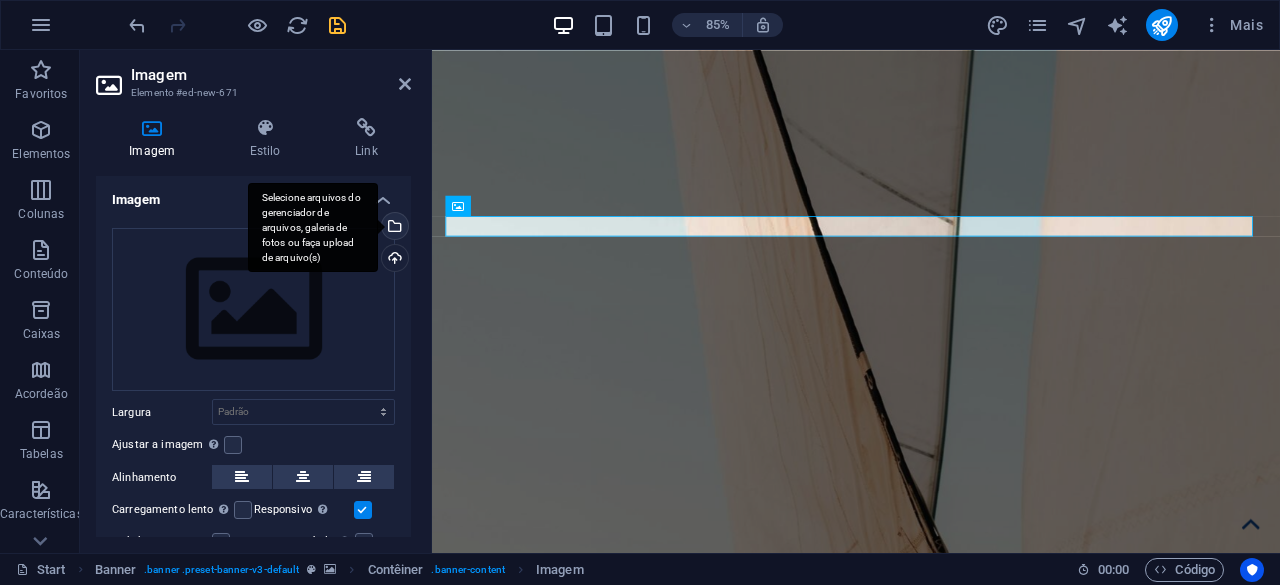click on "Selecione arquivos do gerenciador de arquivos, galeria de fotos ou faça upload de arquivo(s)" at bounding box center [393, 228] 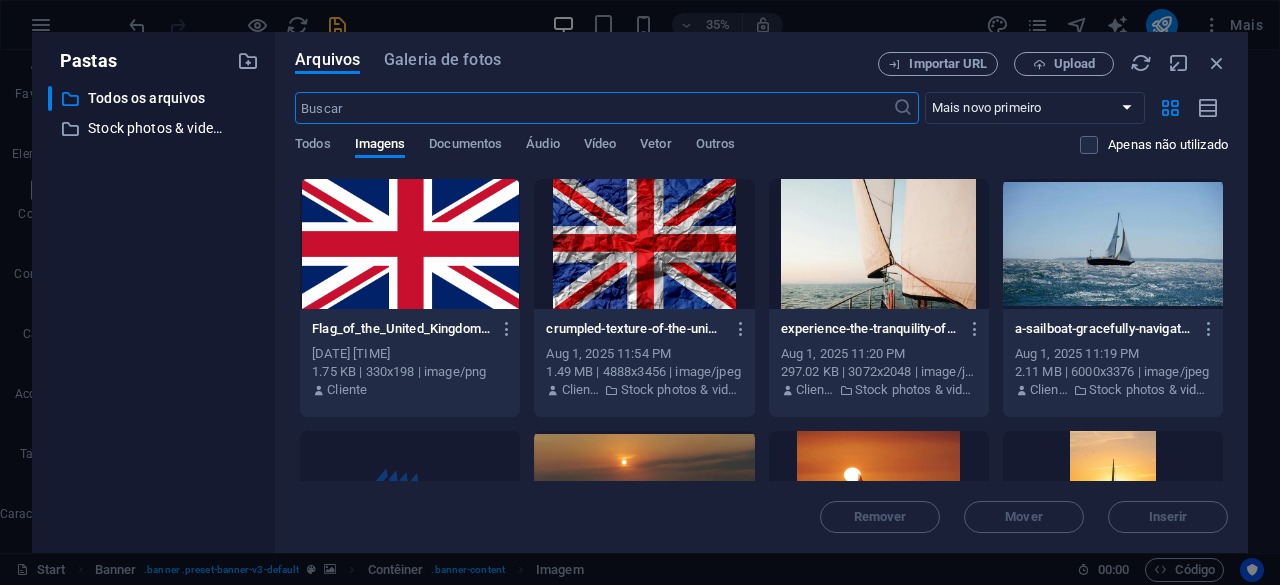 scroll, scrollTop: 700, scrollLeft: 0, axis: vertical 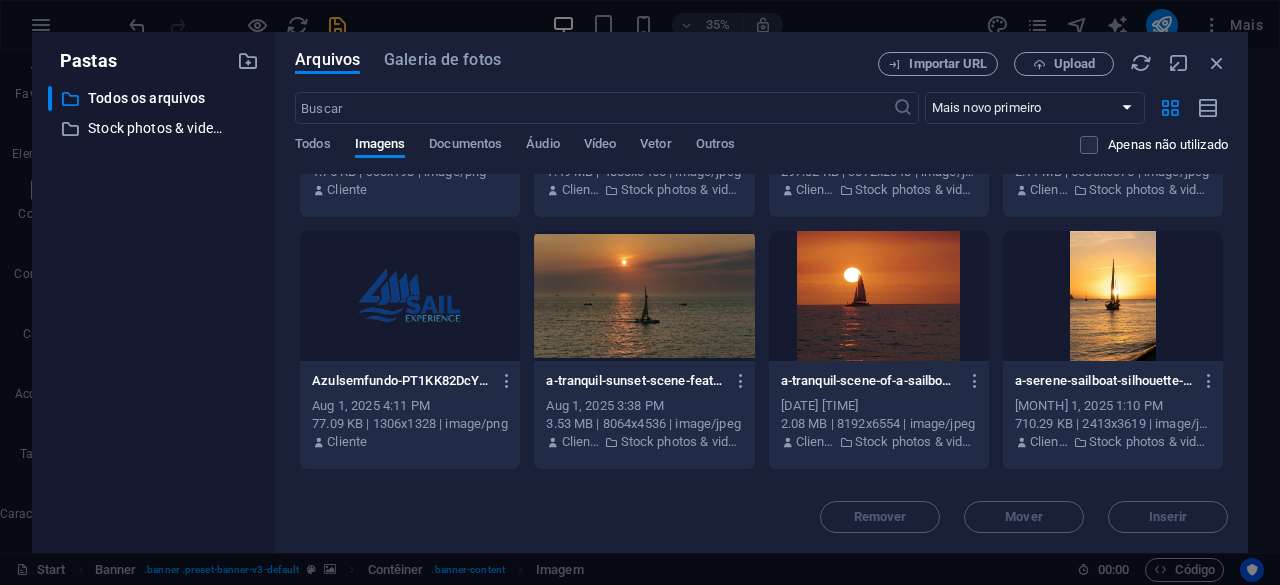click at bounding box center (410, 296) 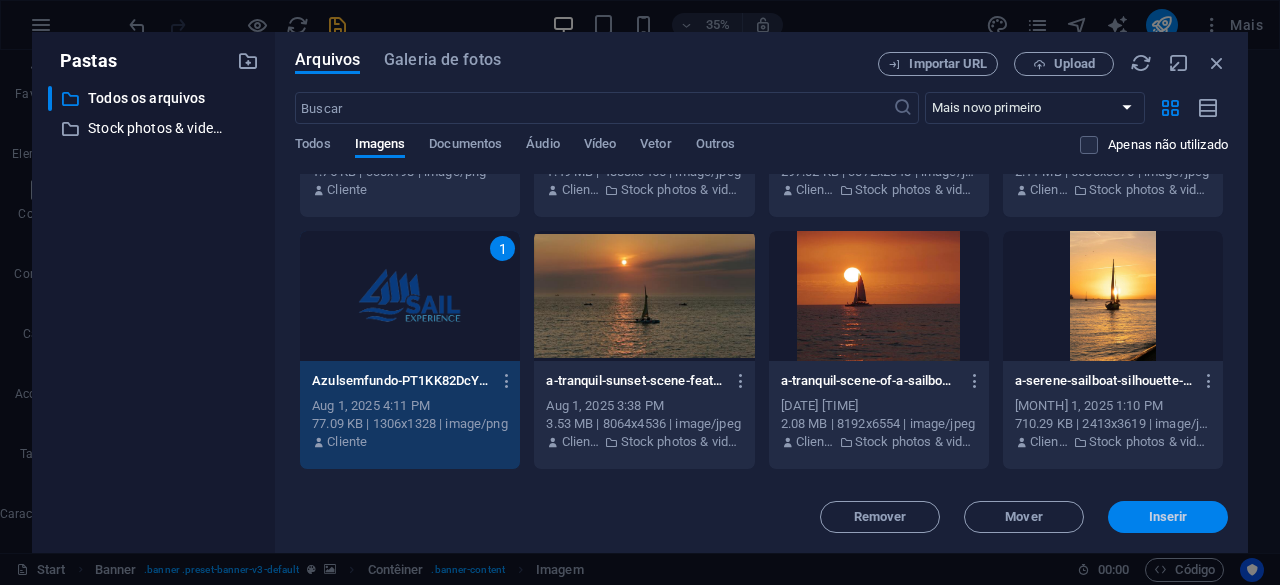 click on "Inserir" at bounding box center (1168, 517) 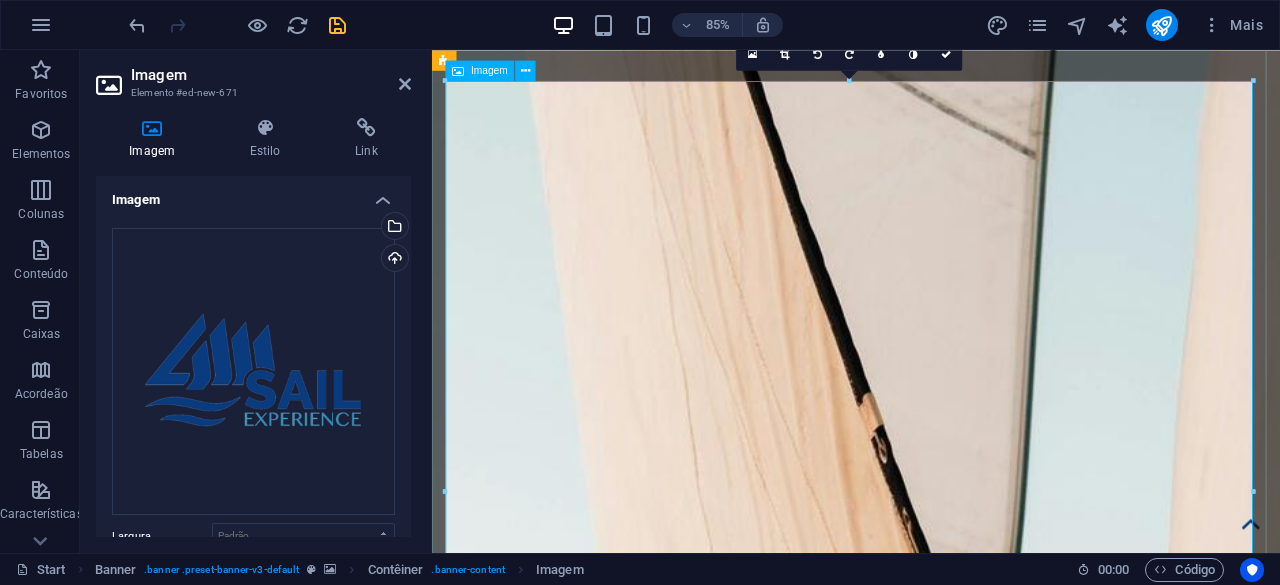 scroll, scrollTop: 329, scrollLeft: 0, axis: vertical 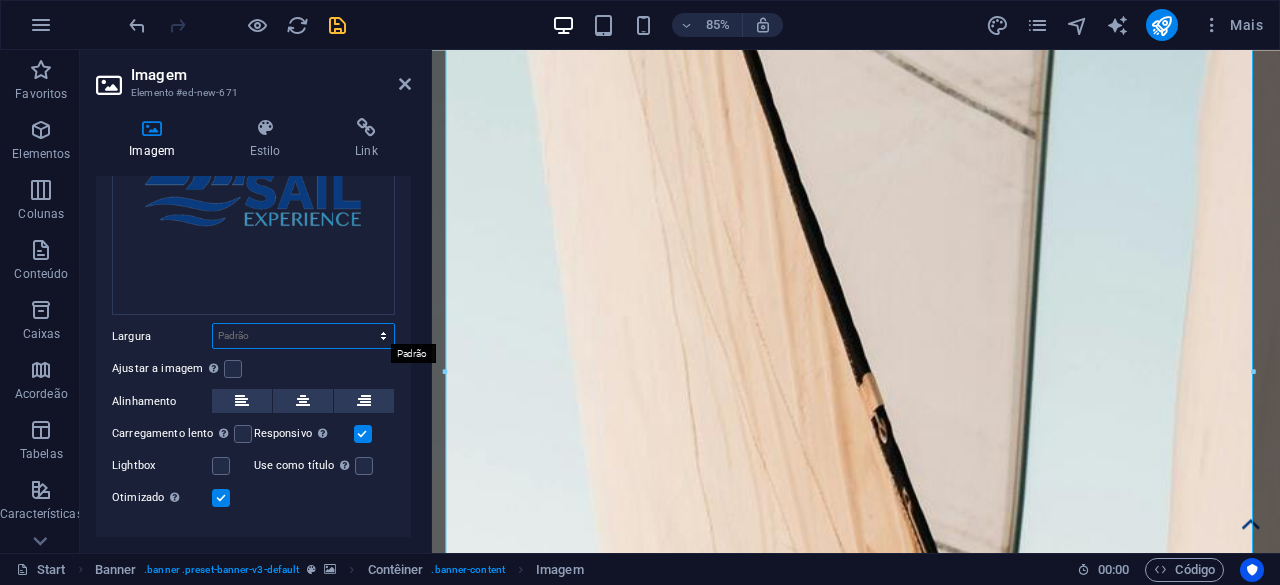 click on "Padrão automático px rem % em vh vw" at bounding box center [303, 336] 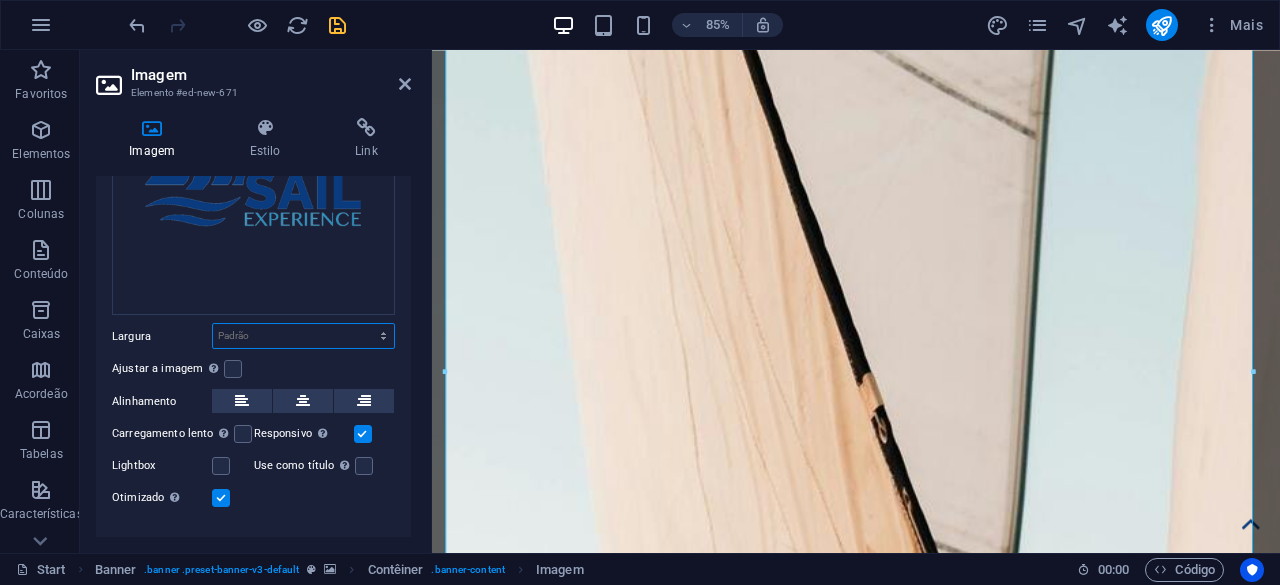select on "px" 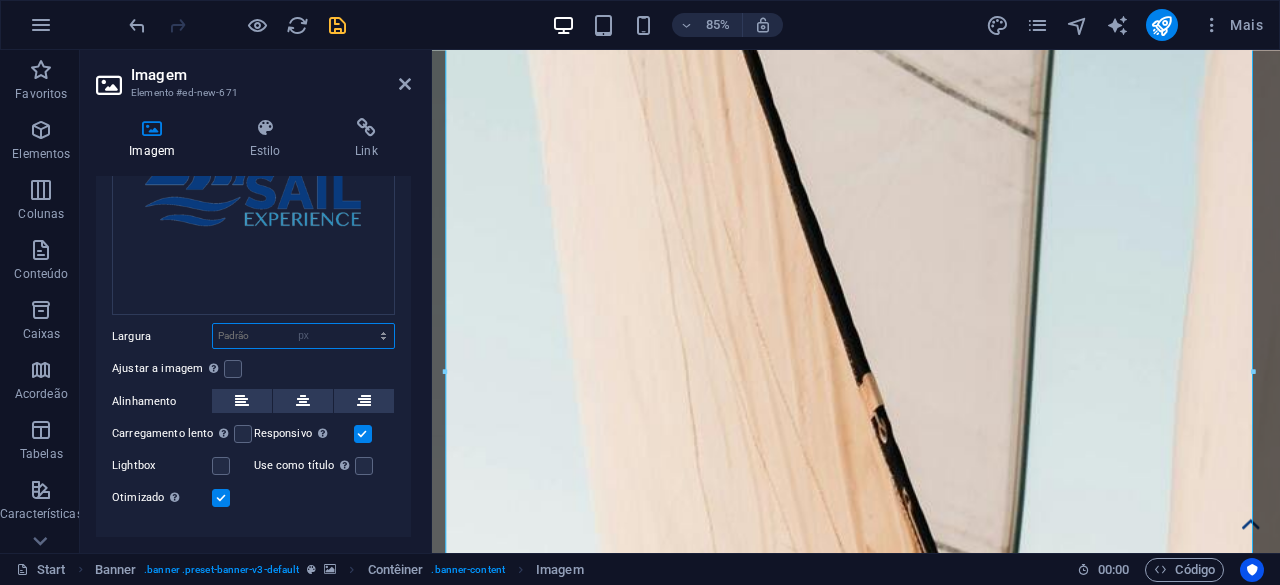 click on "Padrão automático px rem % em vh vw" at bounding box center [303, 336] 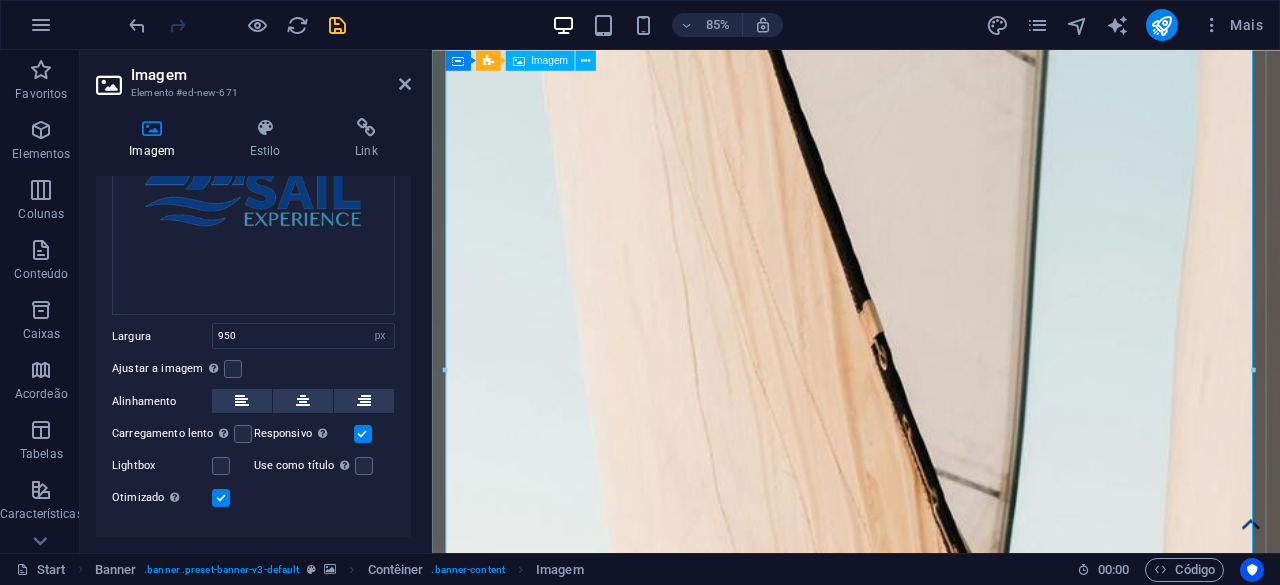 scroll, scrollTop: 429, scrollLeft: 0, axis: vertical 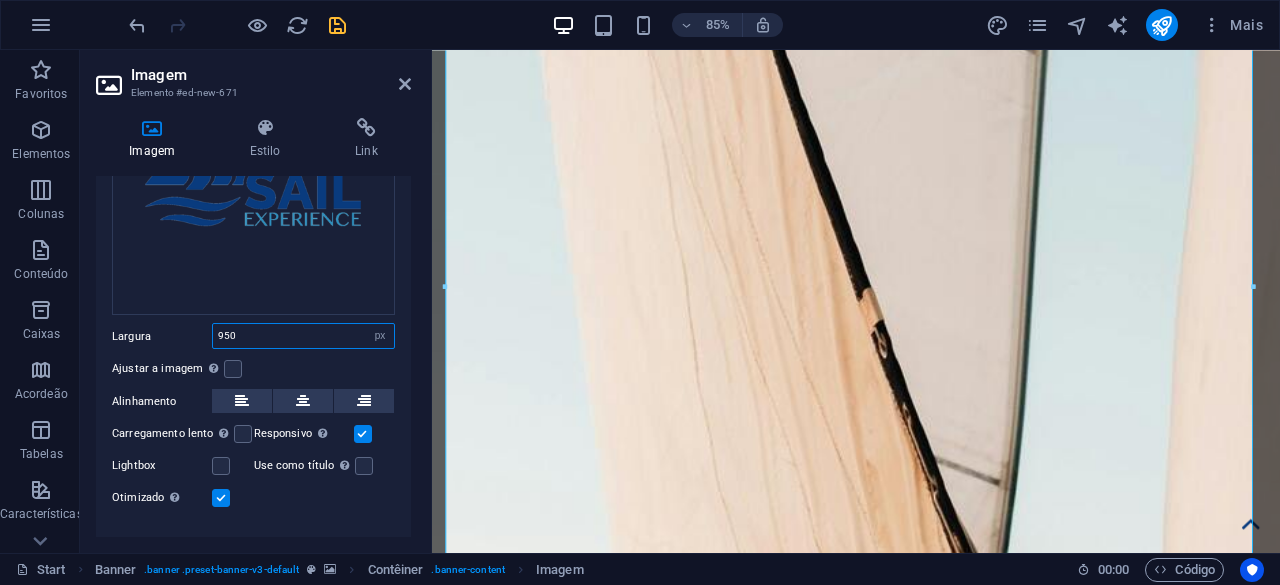 click on "950" at bounding box center [303, 336] 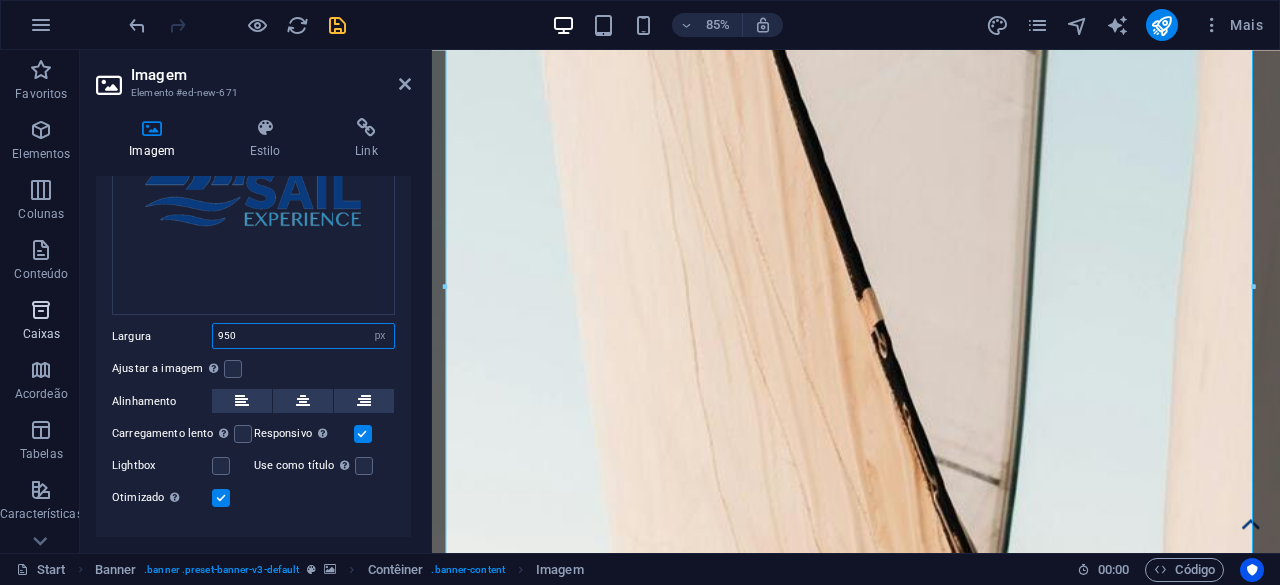 drag, startPoint x: 292, startPoint y: 332, endPoint x: 0, endPoint y: 325, distance: 292.0839 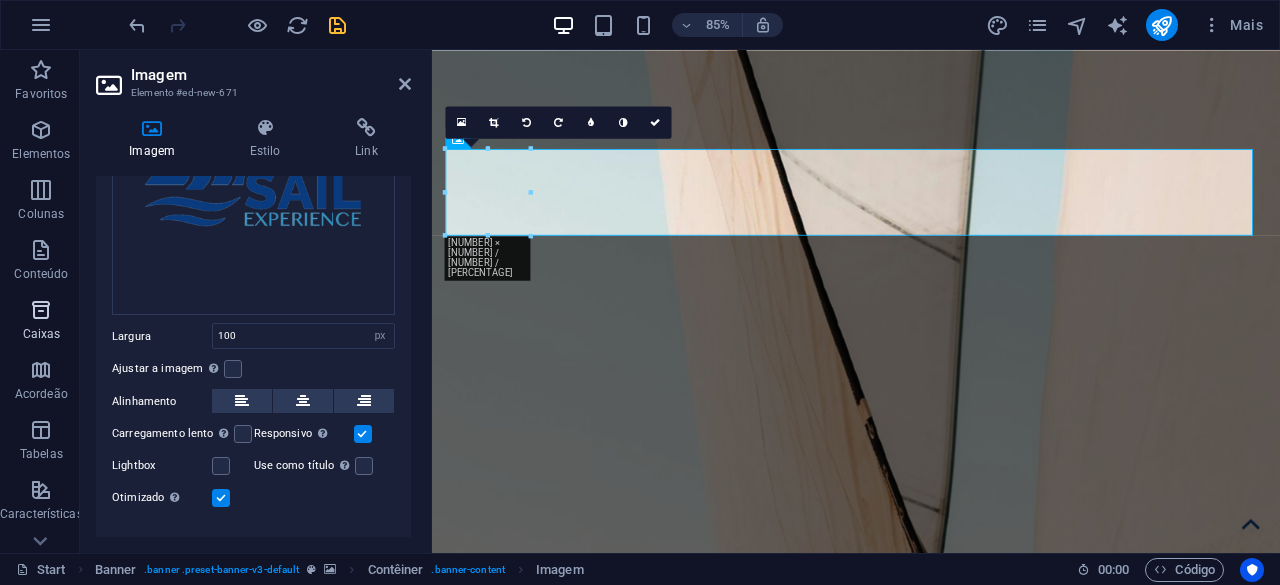 scroll, scrollTop: 0, scrollLeft: 0, axis: both 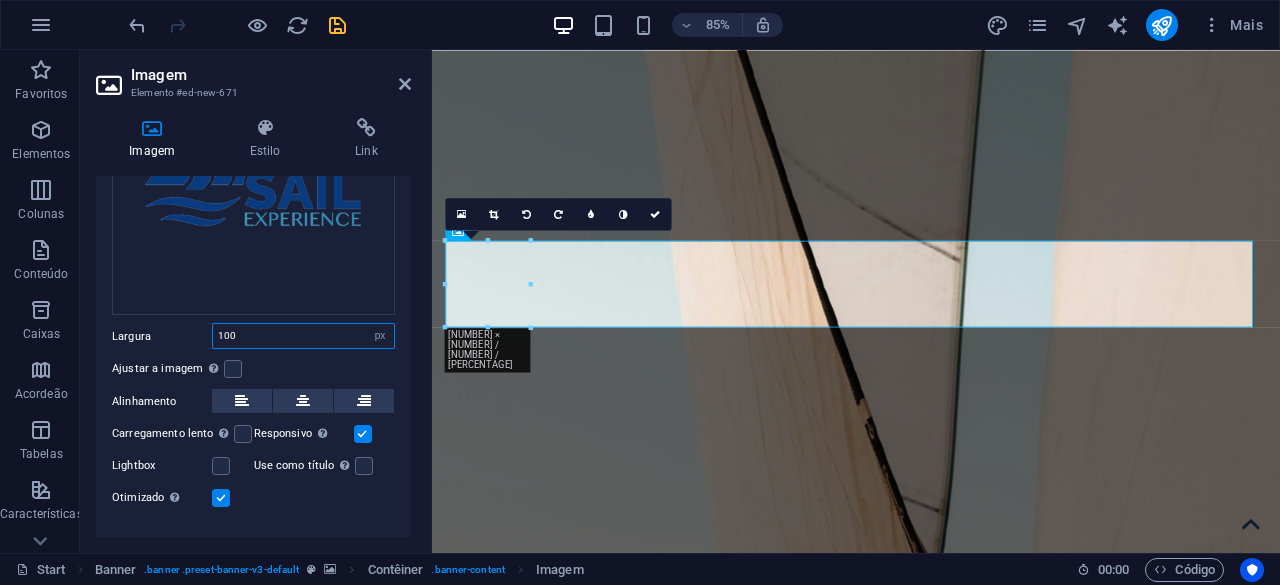 drag, startPoint x: 292, startPoint y: 325, endPoint x: 170, endPoint y: 319, distance: 122.14745 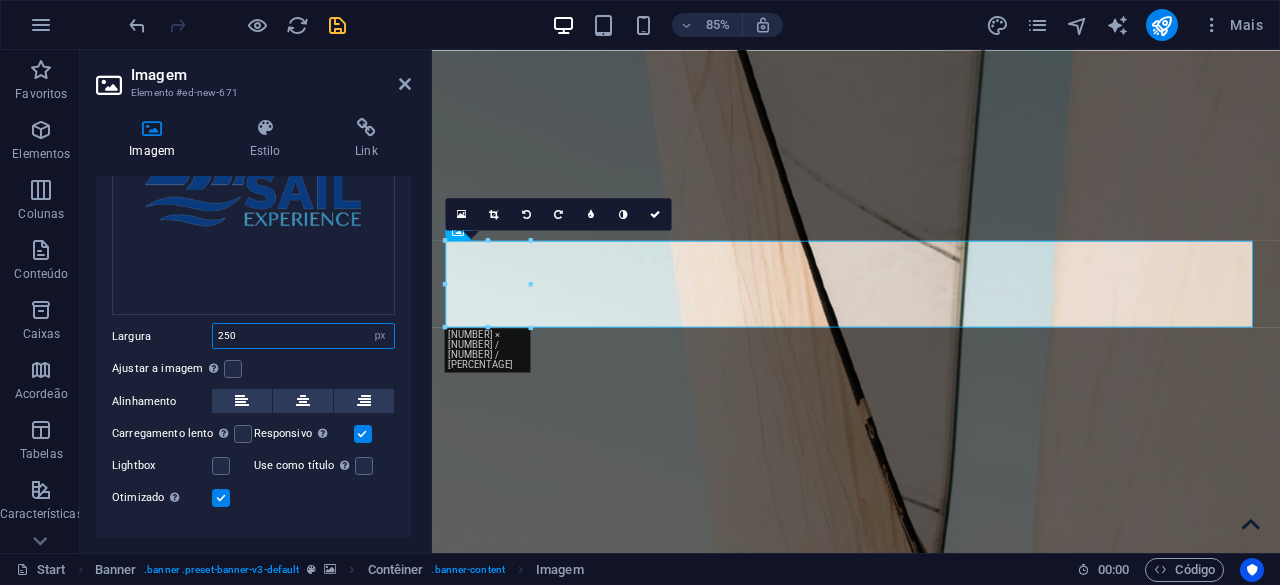 type on "250" 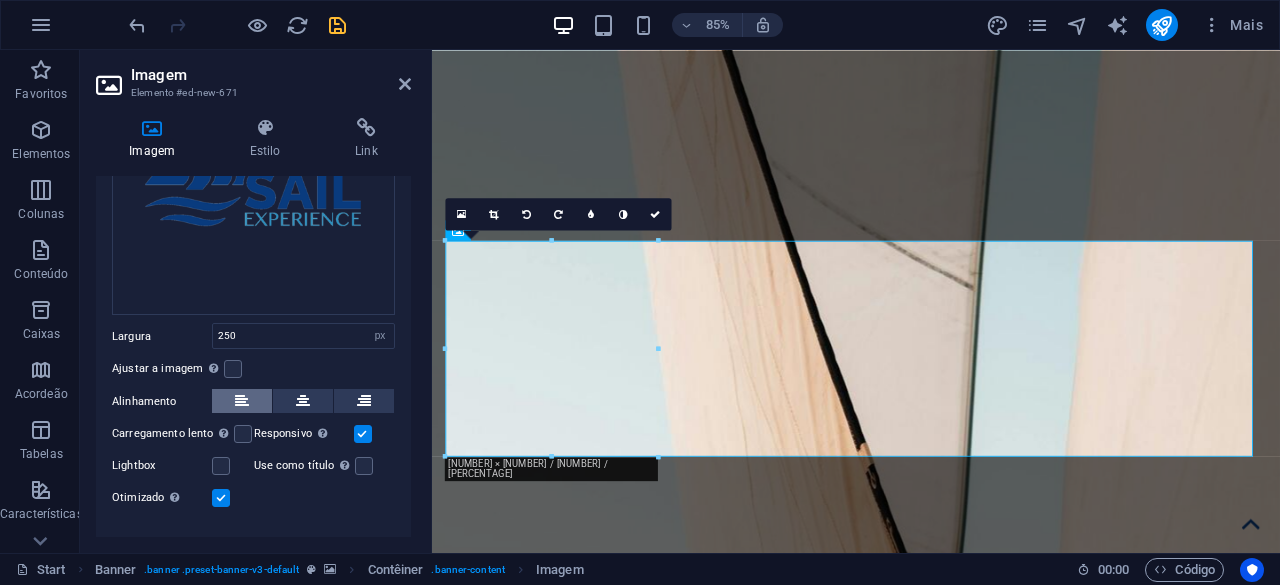 click at bounding box center [242, 401] 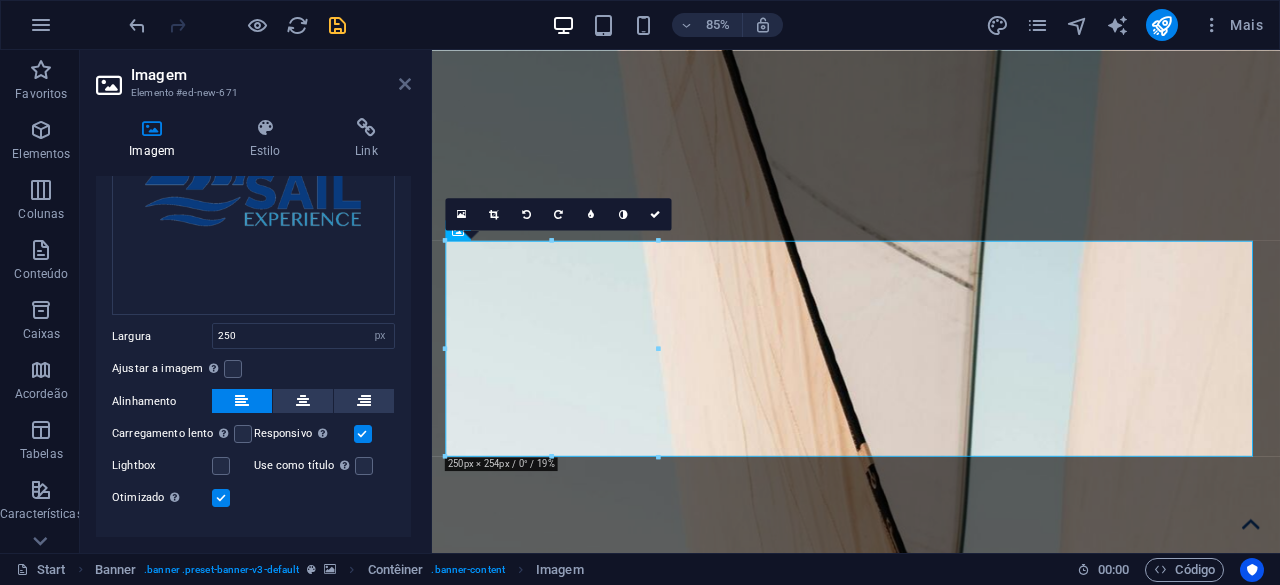 click at bounding box center (405, 84) 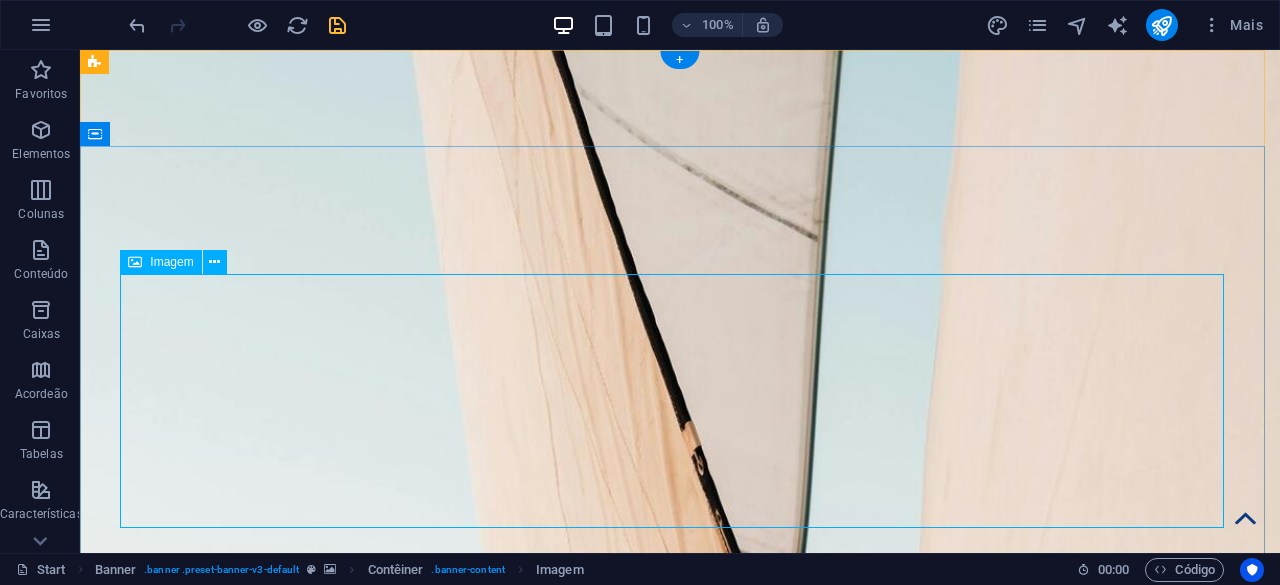 scroll, scrollTop: 200, scrollLeft: 0, axis: vertical 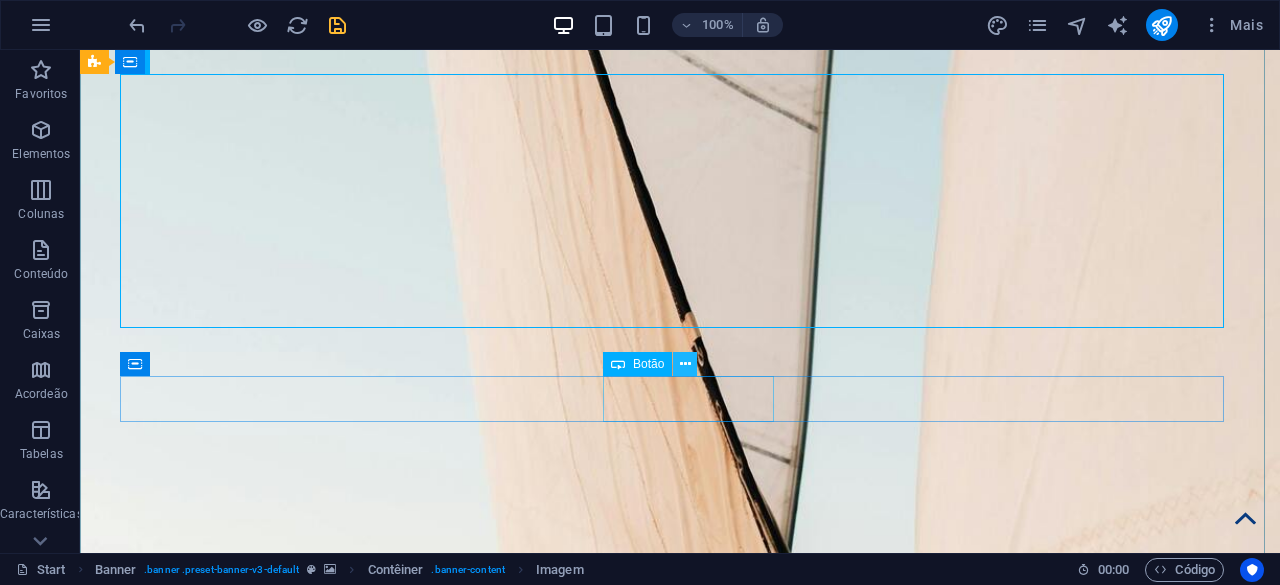 click at bounding box center (685, 364) 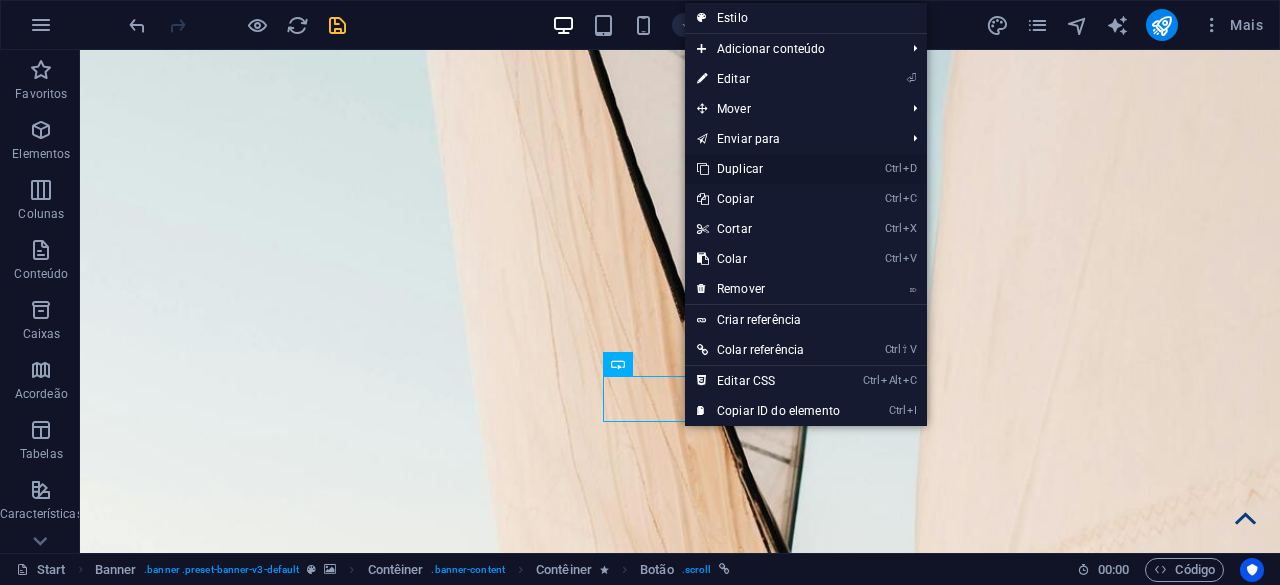 click on "Ctrl D  Duplicar" at bounding box center (768, 169) 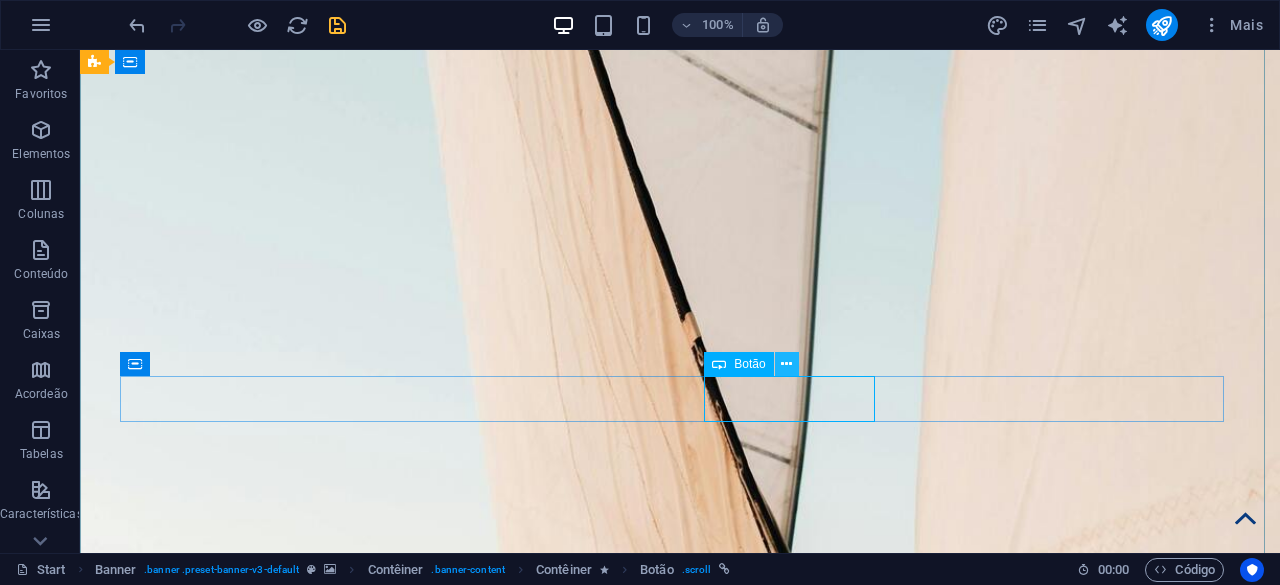 click at bounding box center [786, 364] 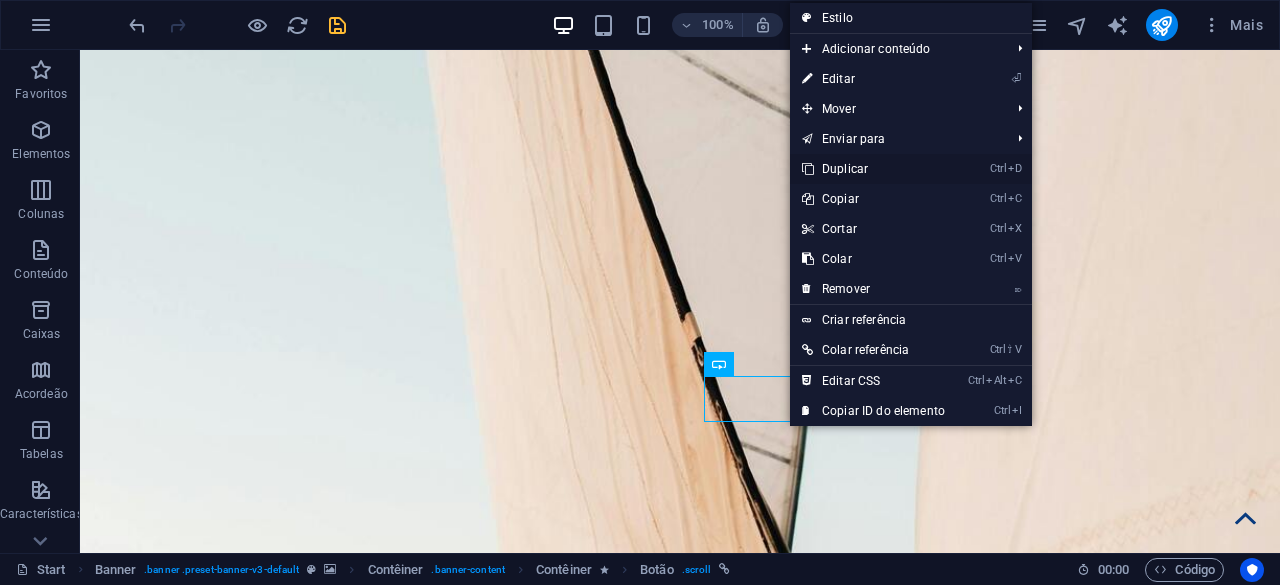 click on "Ctrl D  Duplicar" at bounding box center (873, 169) 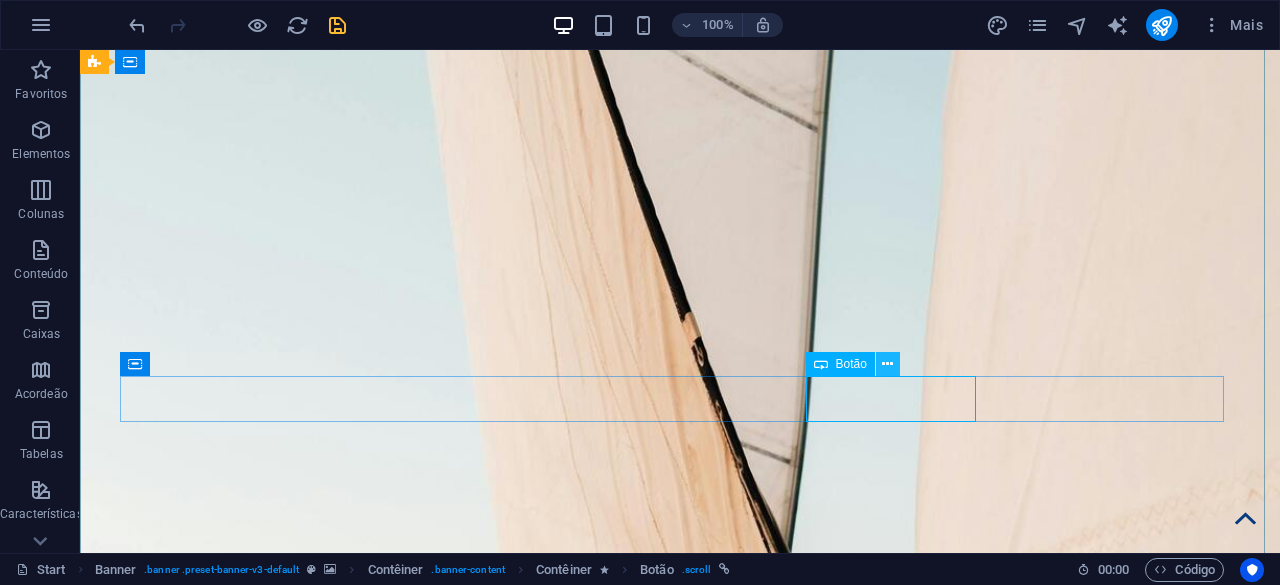 click at bounding box center [888, 364] 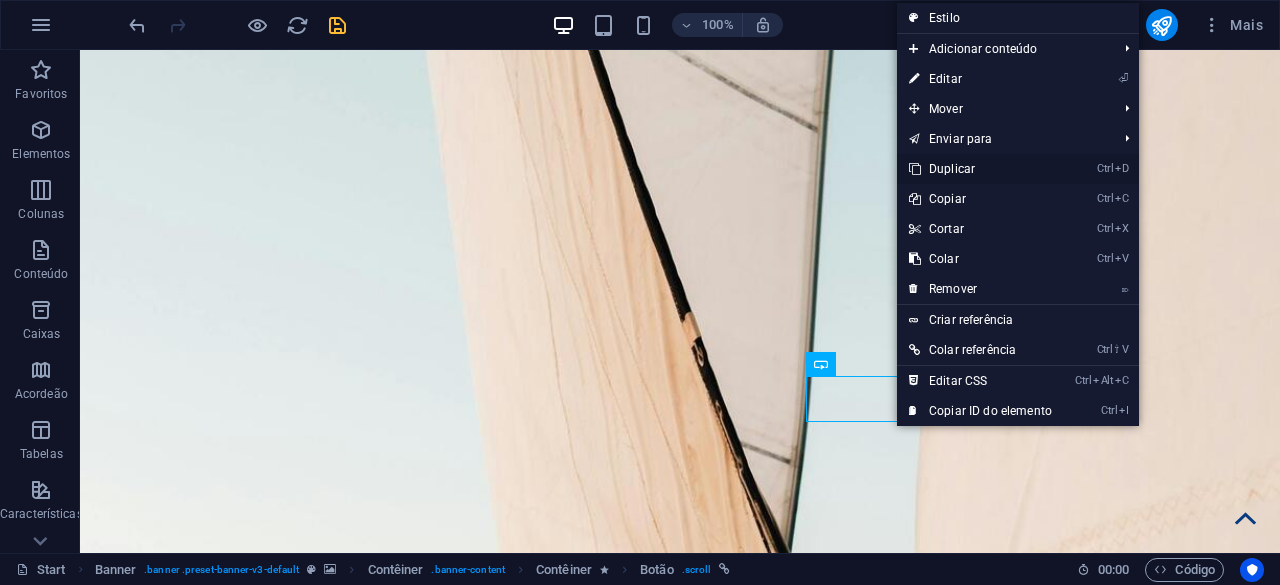 click on "Ctrl D  Duplicar" at bounding box center [980, 169] 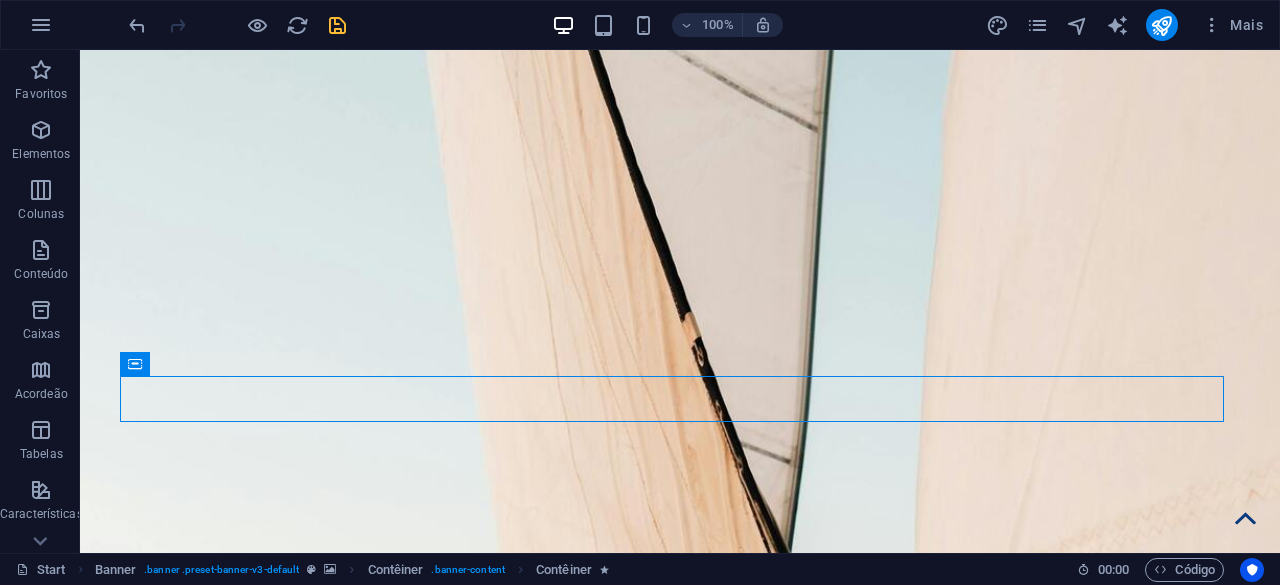 drag, startPoint x: 218, startPoint y: 408, endPoint x: 336, endPoint y: 391, distance: 119.218285 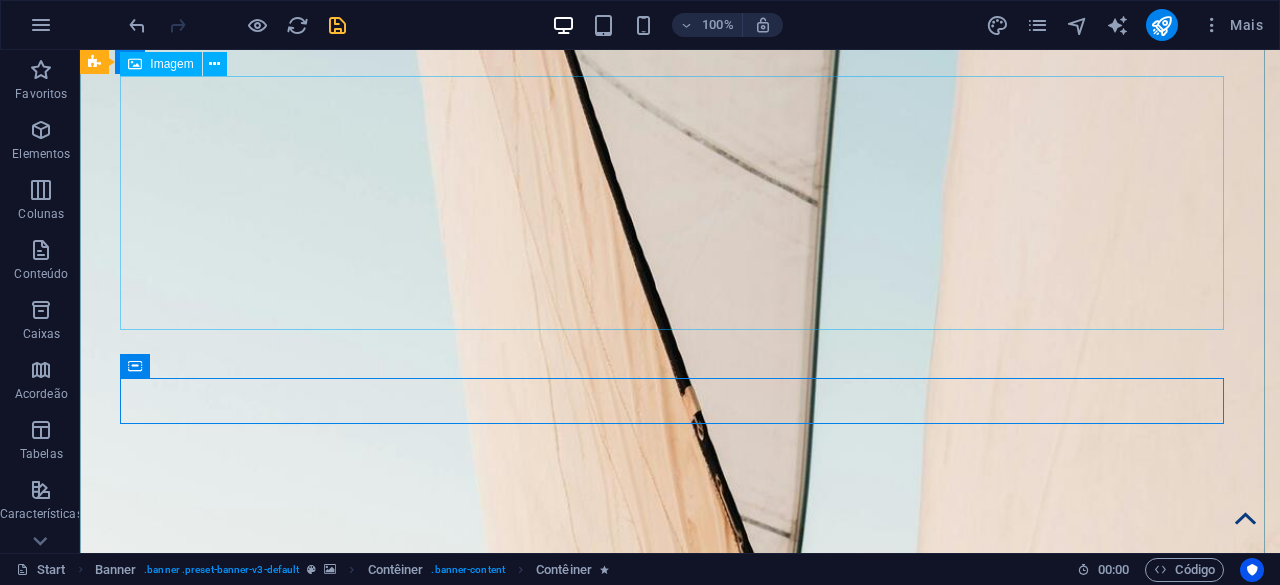 scroll, scrollTop: 100, scrollLeft: 0, axis: vertical 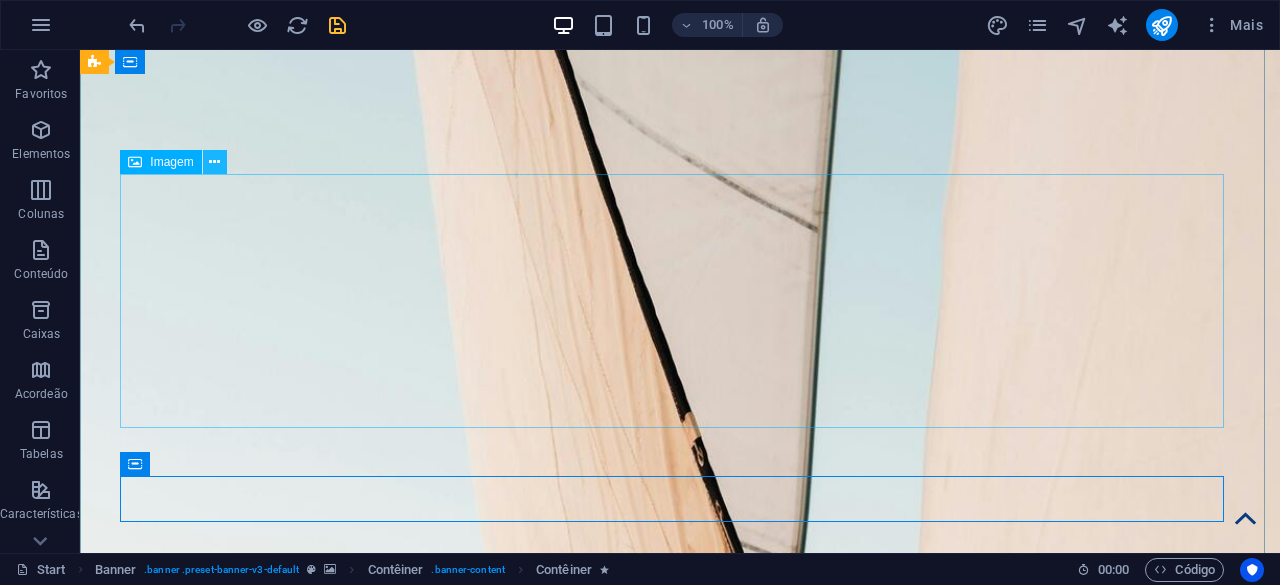 click at bounding box center [215, 162] 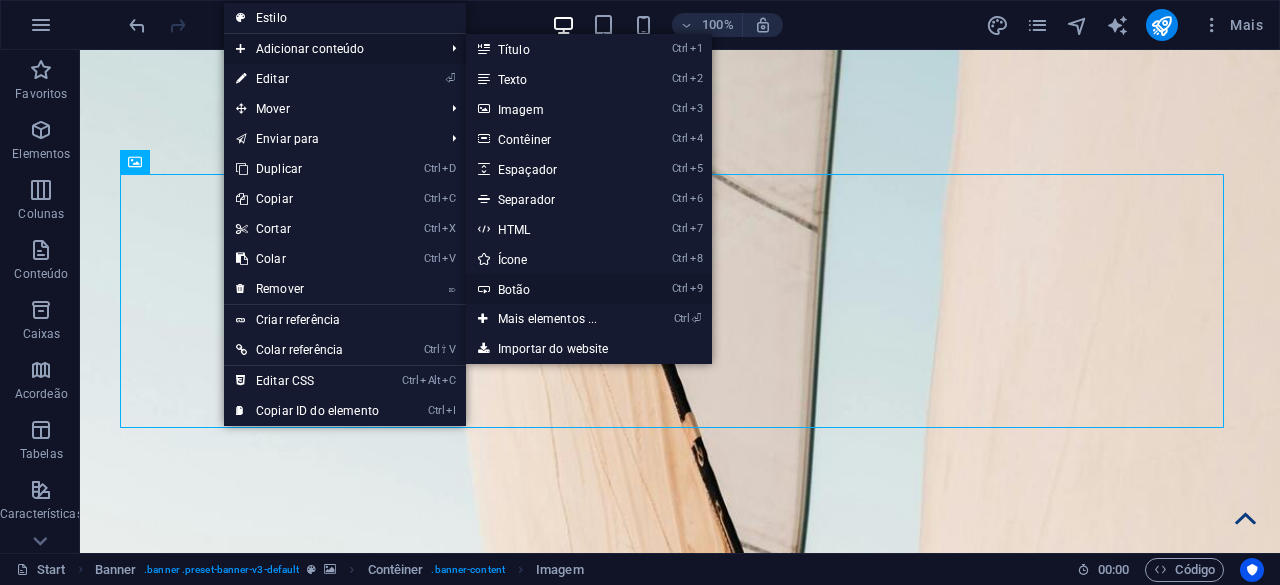 click on "Ctrl 9  Botão" at bounding box center (552, 289) 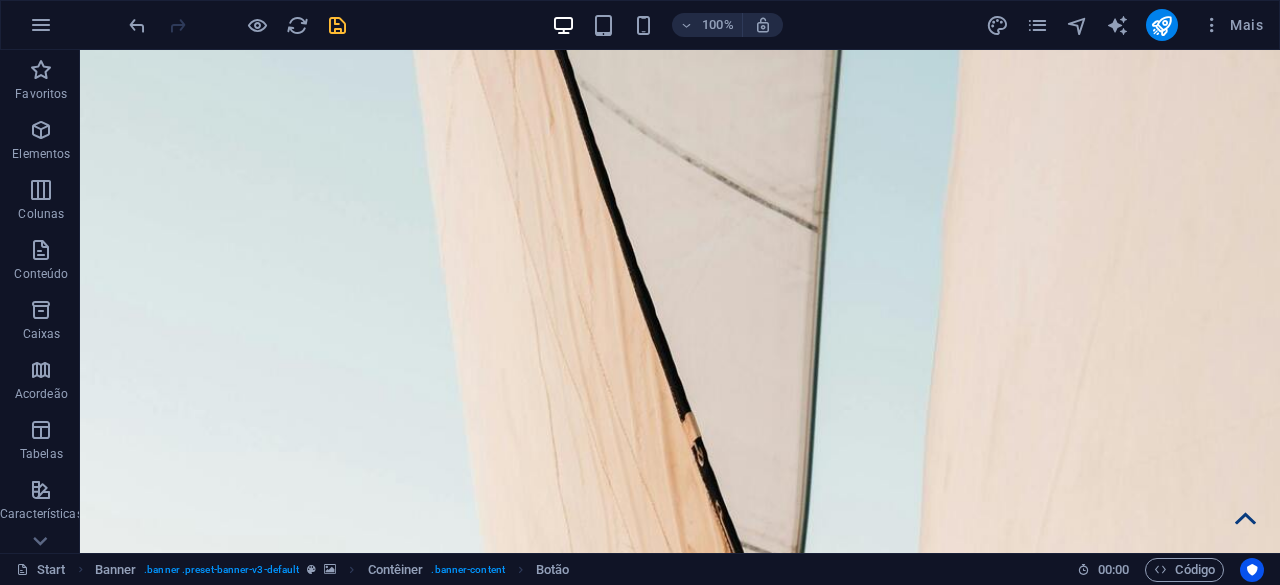 drag, startPoint x: 184, startPoint y: 448, endPoint x: 478, endPoint y: 307, distance: 326.06287 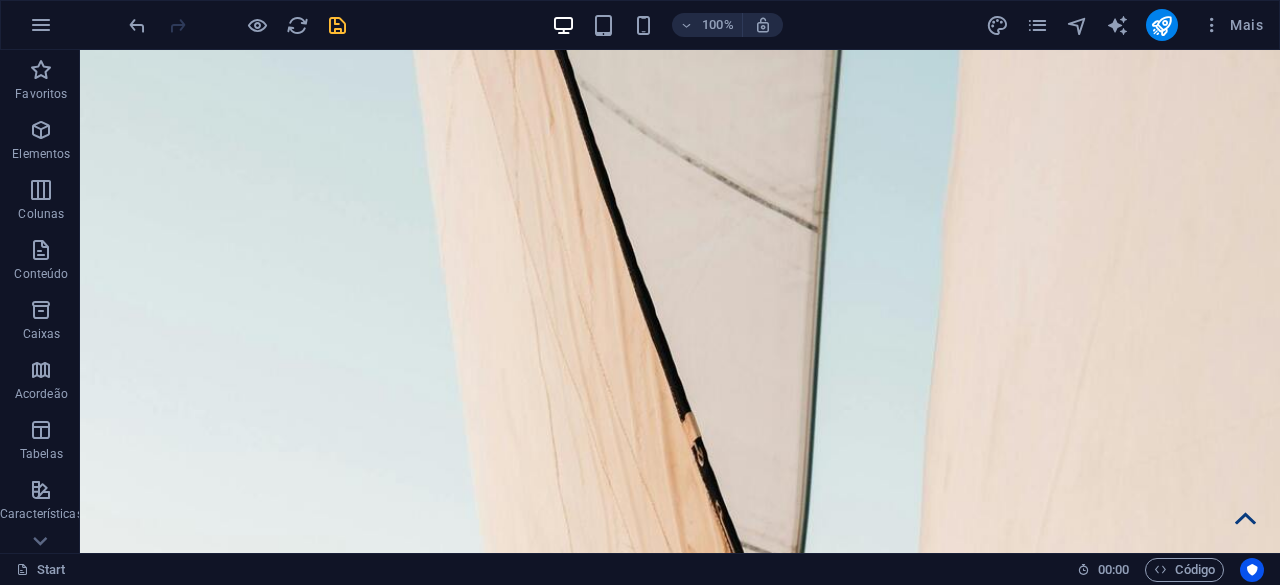 click at bounding box center [680, 1839] 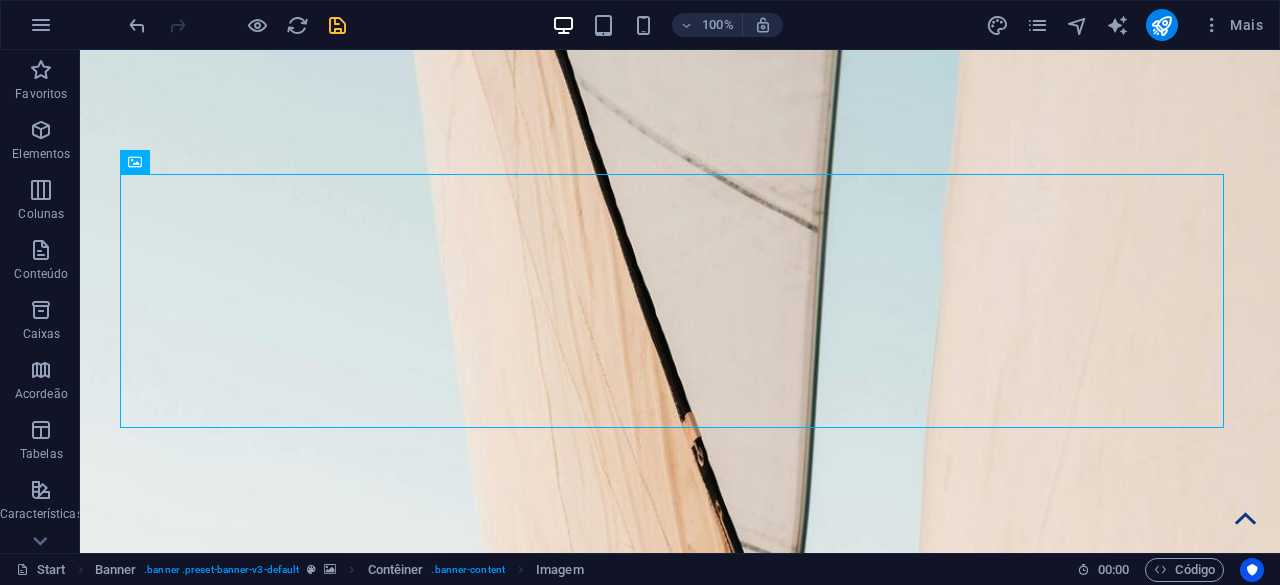 click at bounding box center [680, 1839] 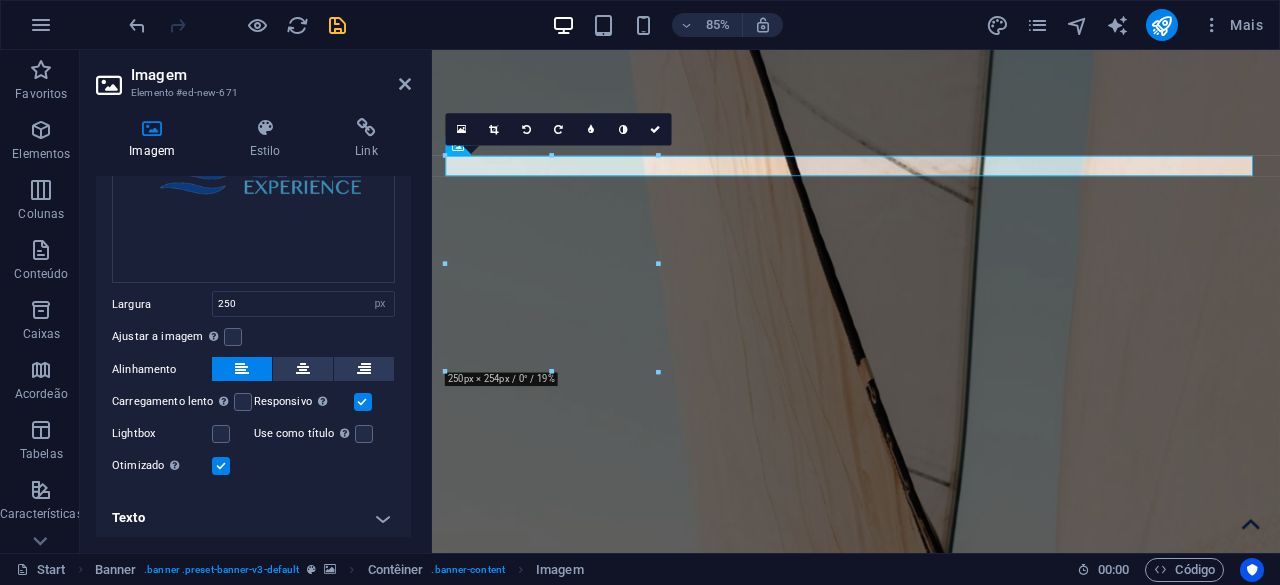 scroll, scrollTop: 0, scrollLeft: 0, axis: both 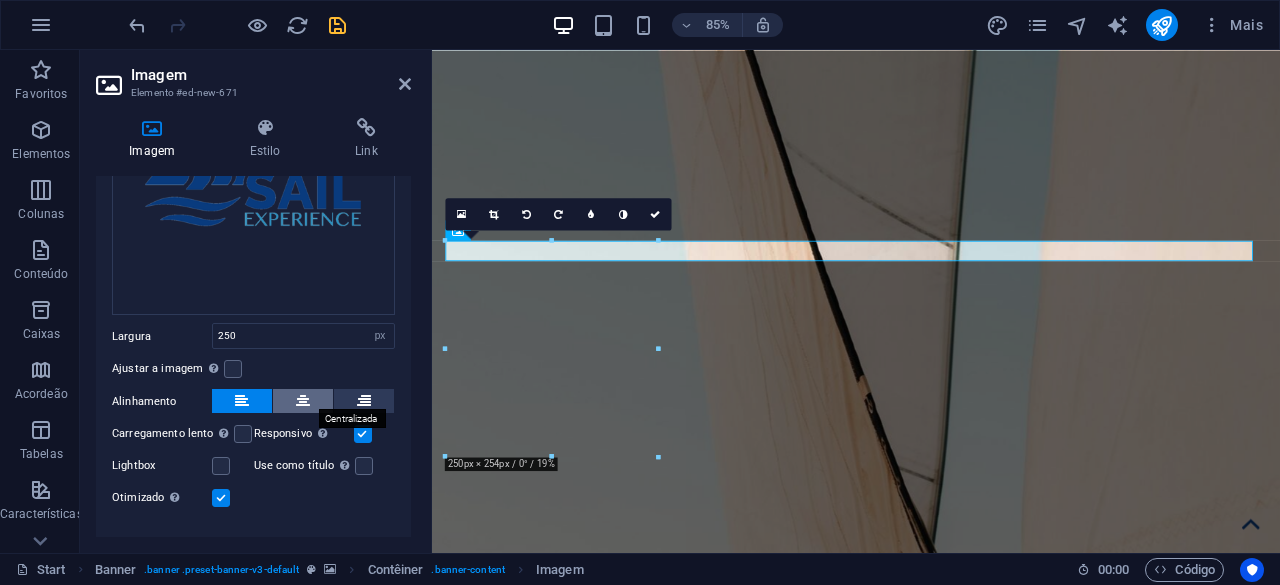 click at bounding box center (303, 401) 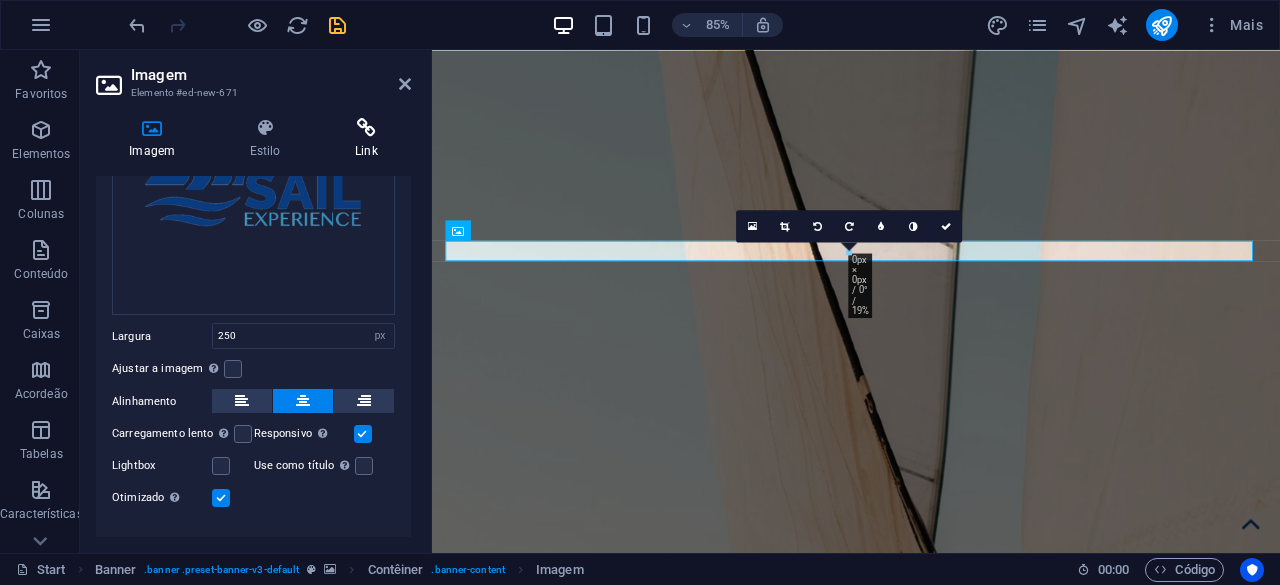 scroll, scrollTop: 232, scrollLeft: 0, axis: vertical 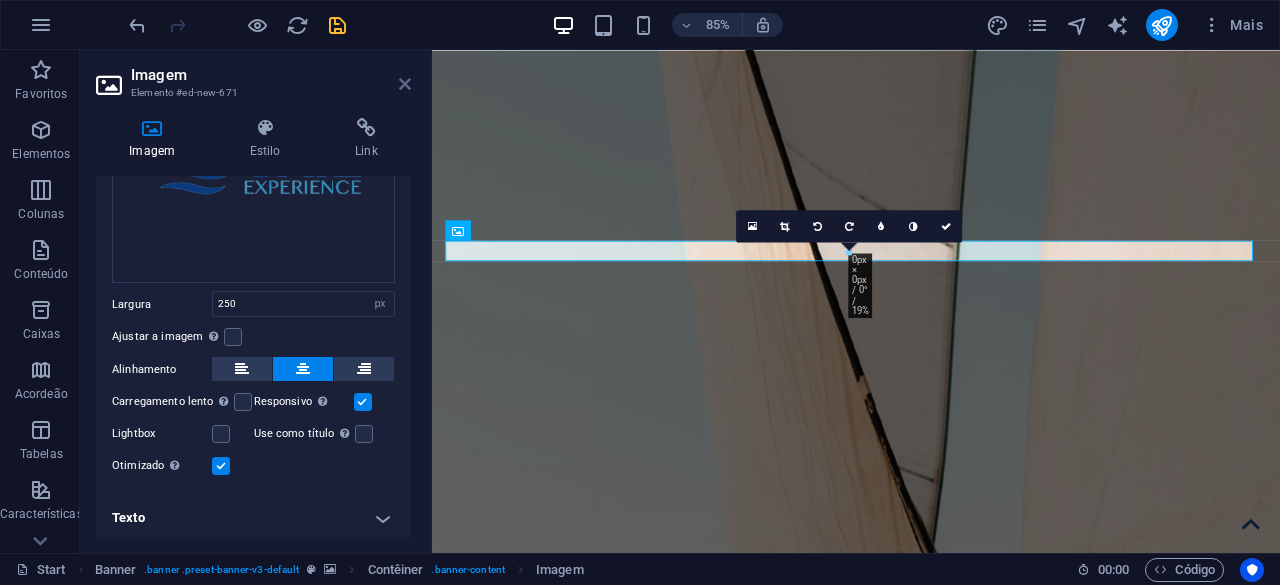 click at bounding box center (405, 84) 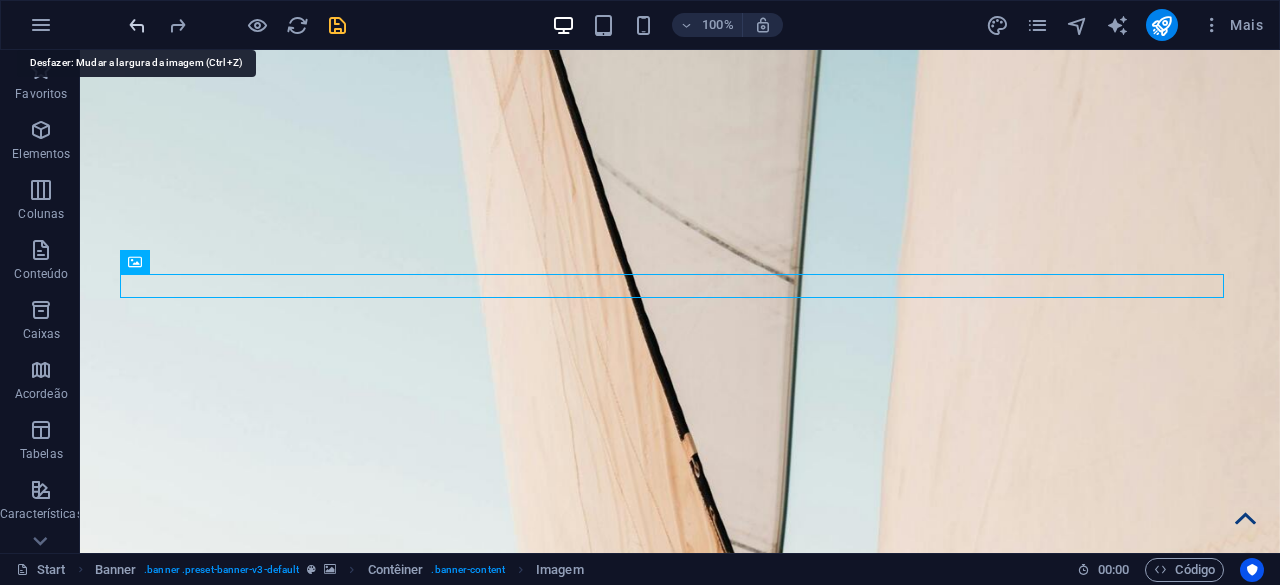 click at bounding box center (137, 25) 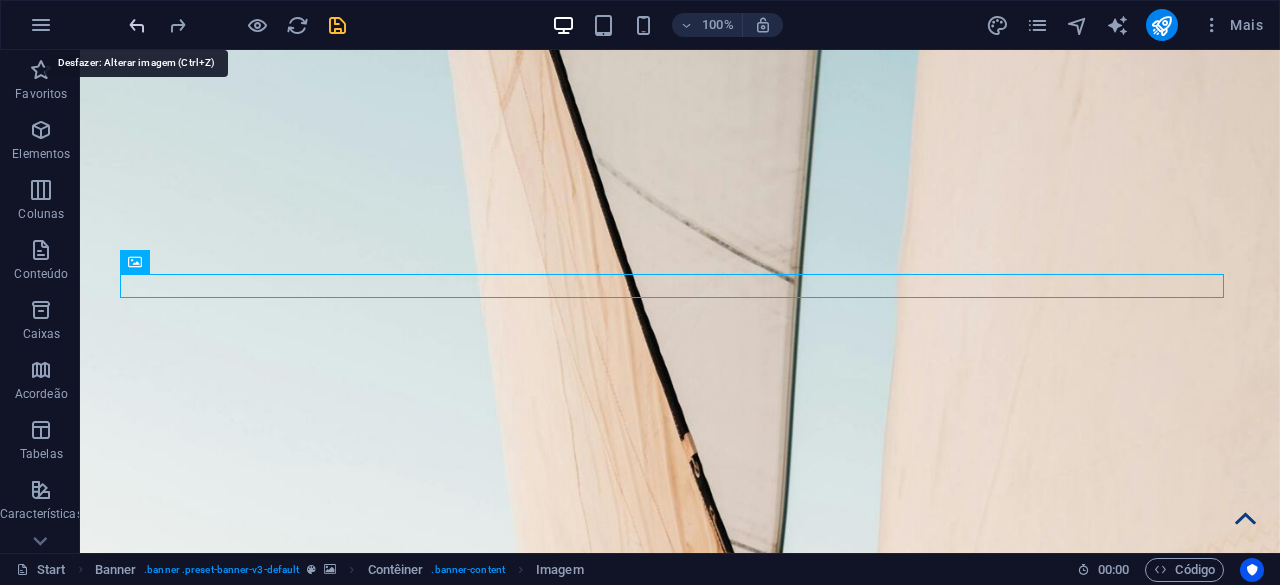 click at bounding box center [137, 25] 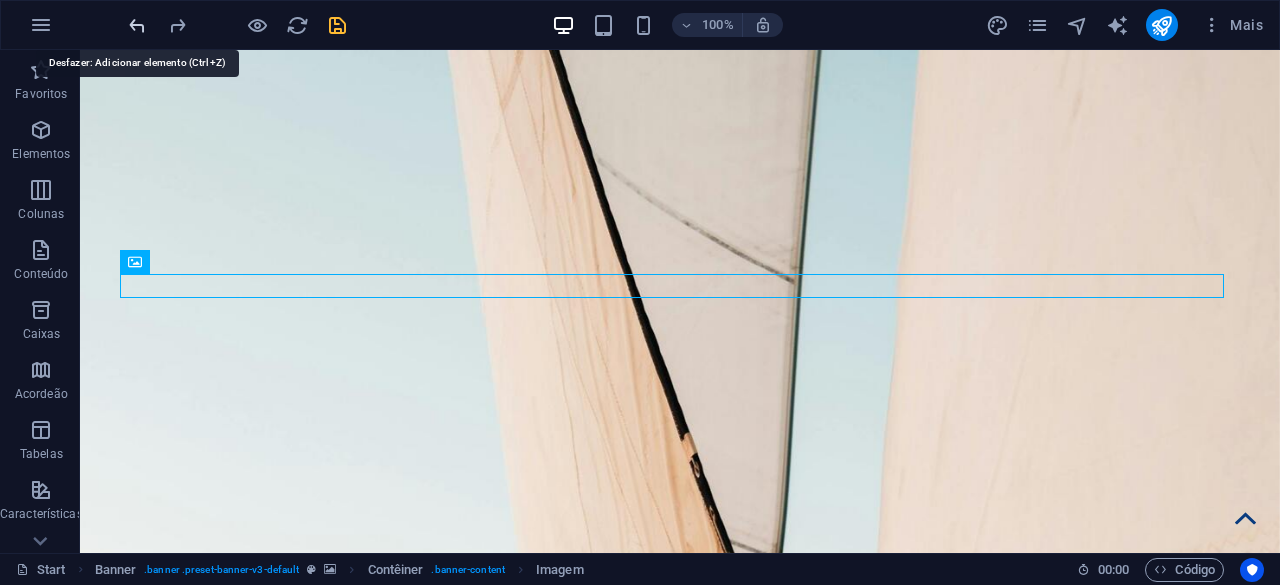 click at bounding box center (137, 25) 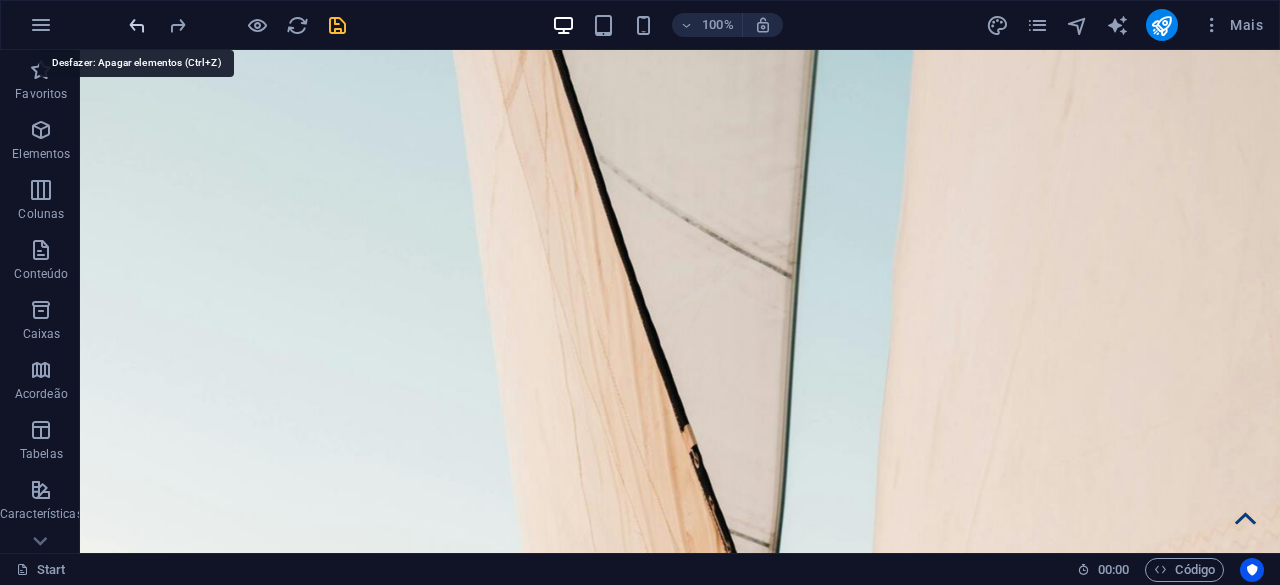 click at bounding box center (137, 25) 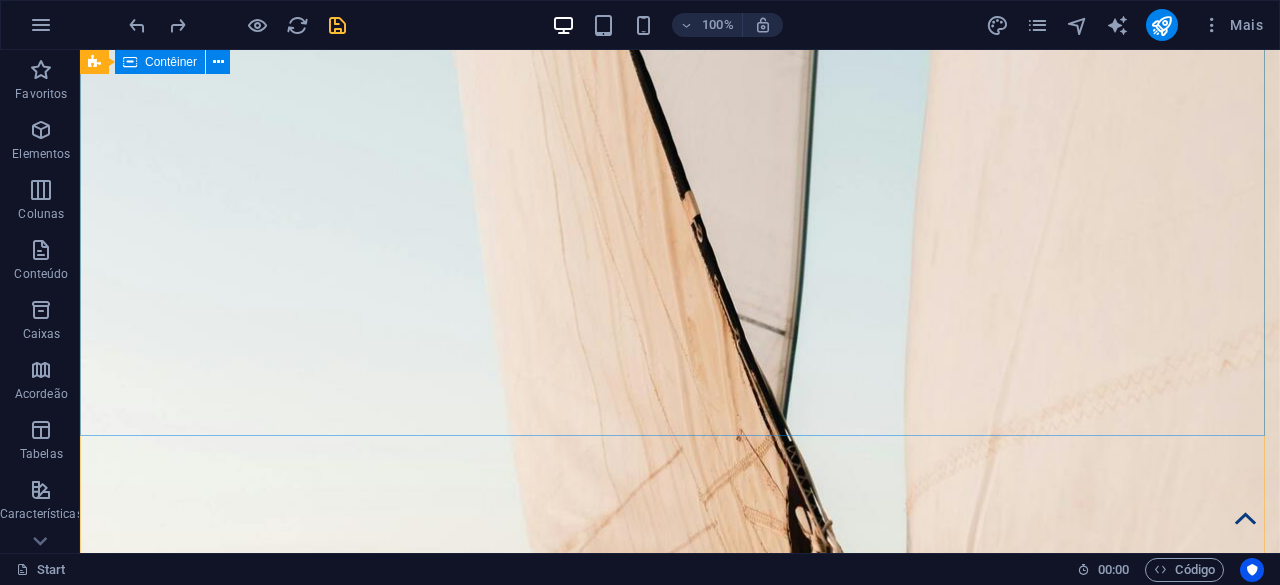 scroll, scrollTop: 0, scrollLeft: 0, axis: both 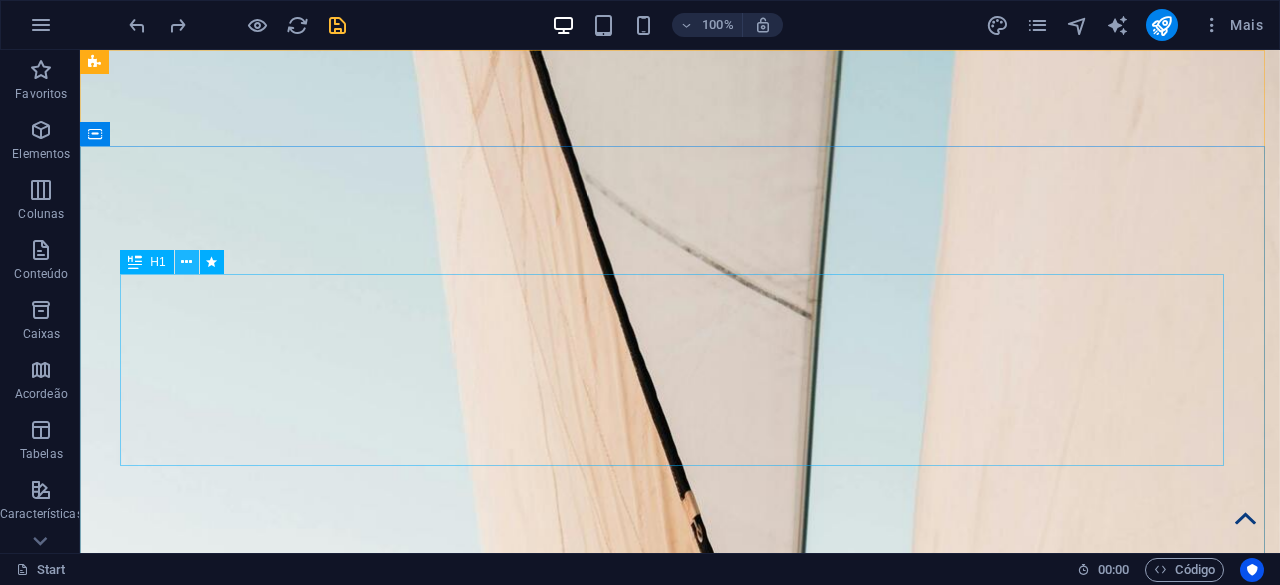 click at bounding box center [186, 262] 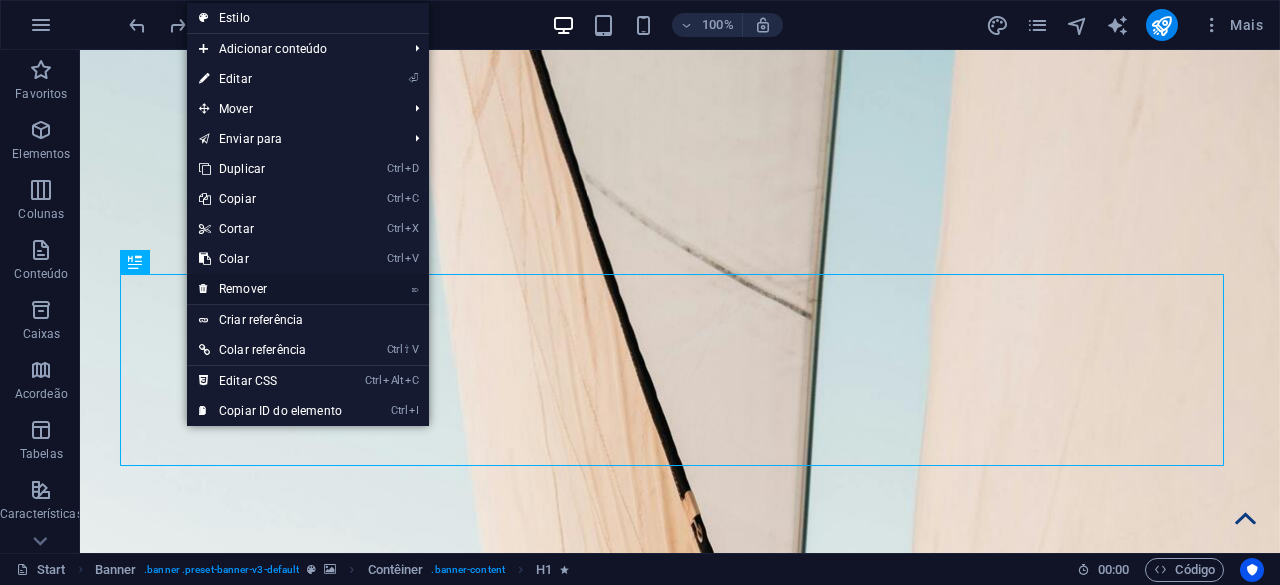 click on "⌦  Remover" at bounding box center [270, 289] 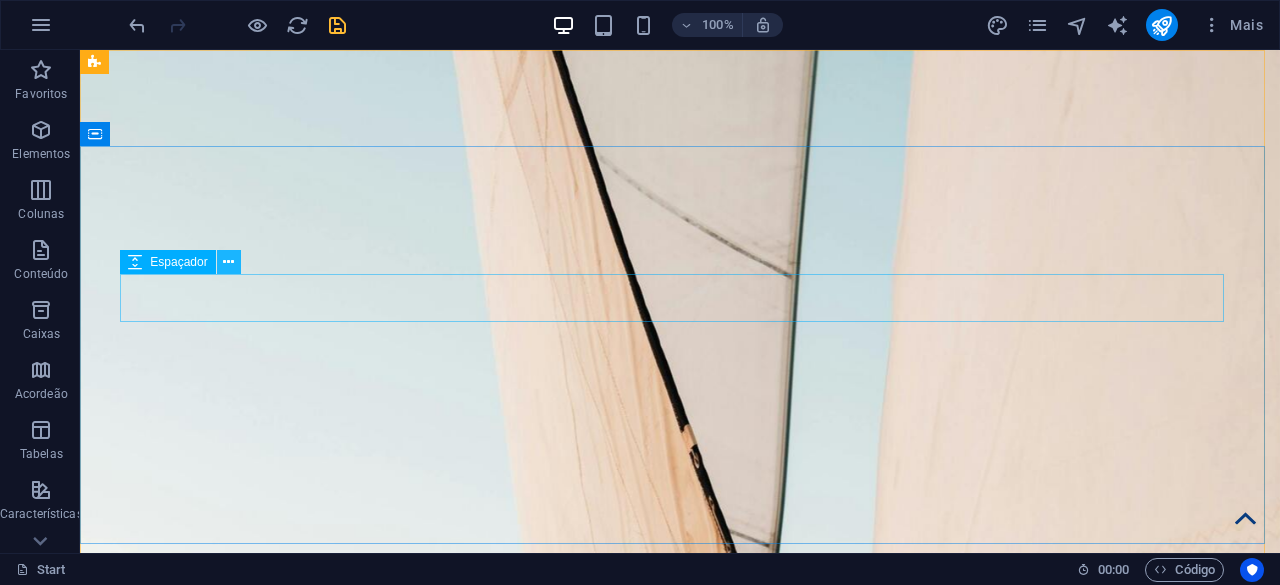 click at bounding box center (228, 262) 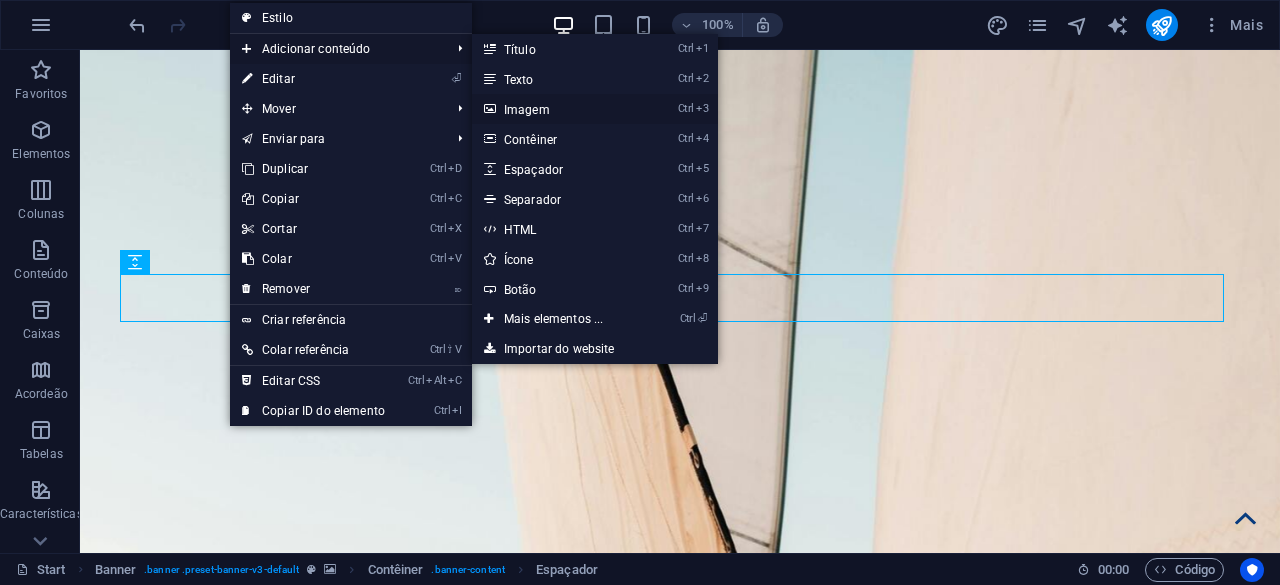 click on "Ctrl 3  Imagem" at bounding box center [558, 109] 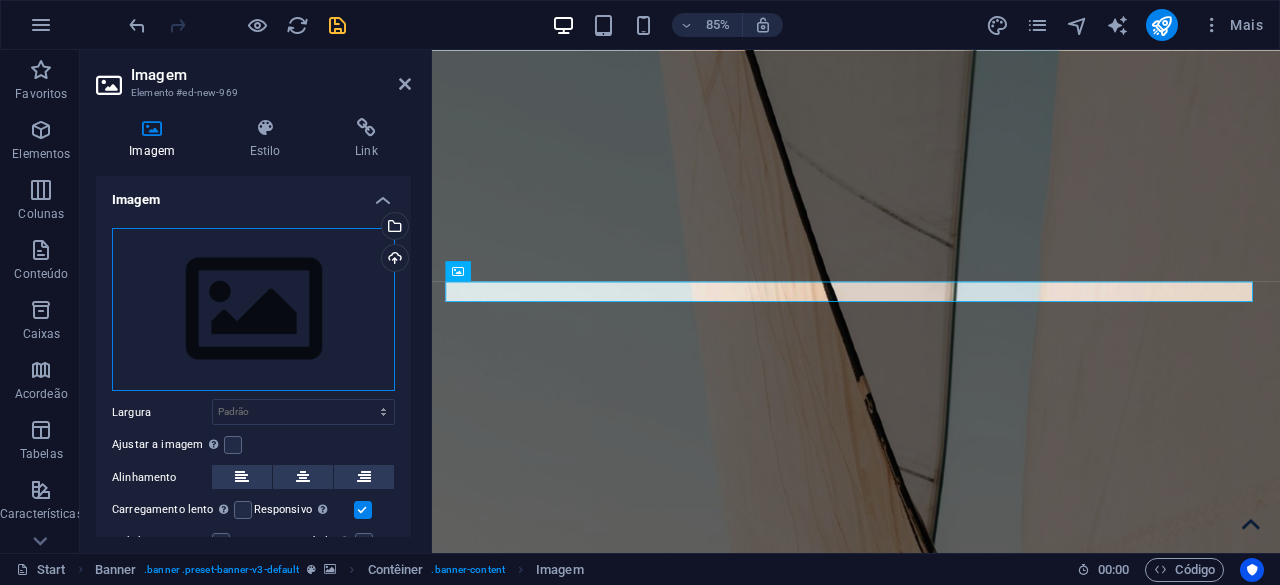 click on "Arraste os arquivos aqui, clique para escolher os arquivos ou selecione os arquivos em Arquivos ou em nossa galeria de fotos e vídeos gratuitos" at bounding box center (253, 310) 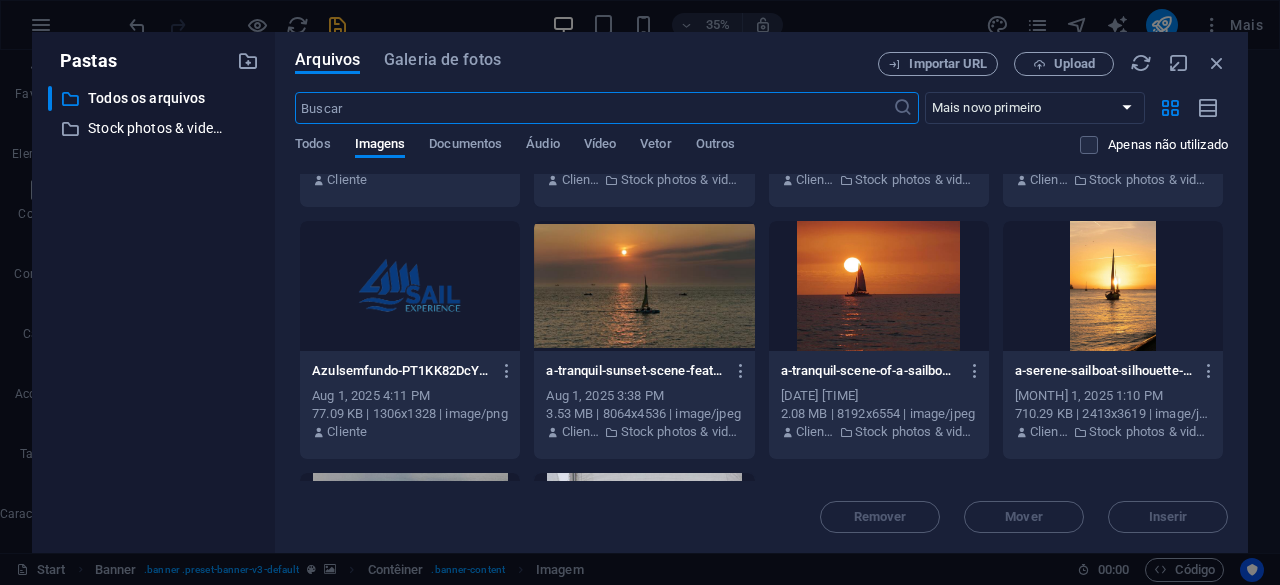 scroll, scrollTop: 800, scrollLeft: 0, axis: vertical 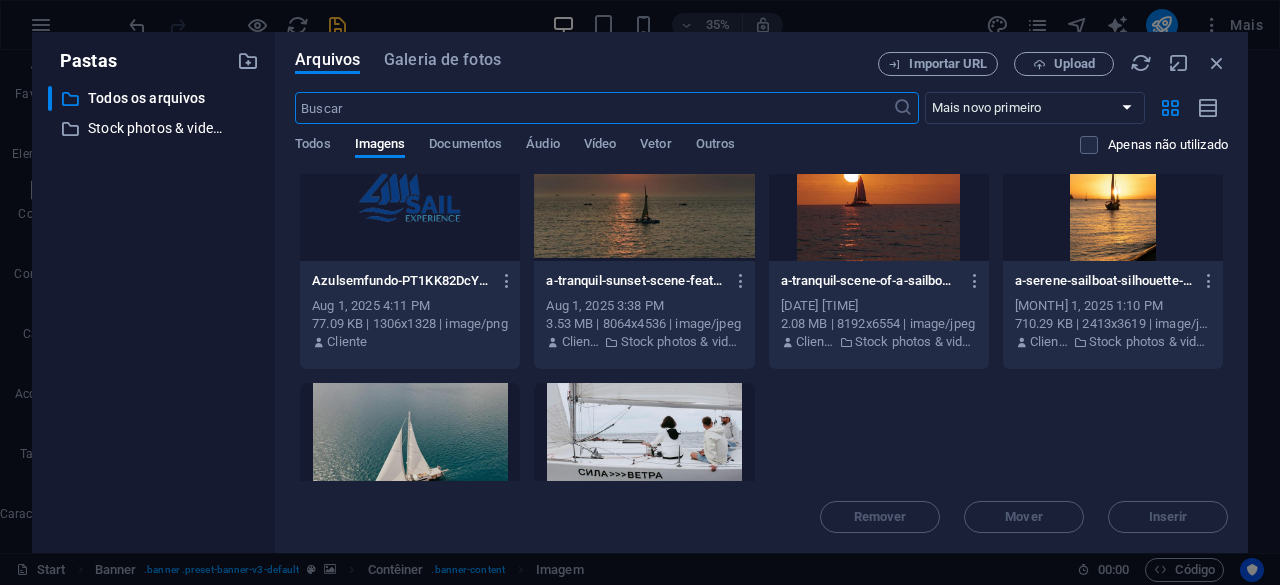 click at bounding box center [410, 196] 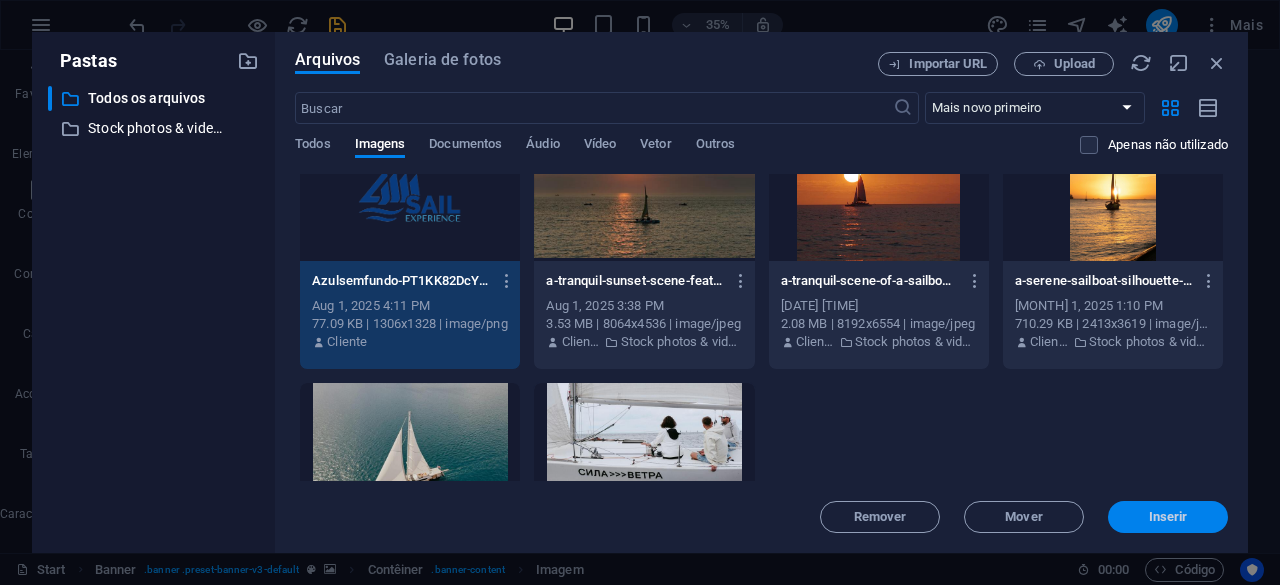 click on "Inserir" at bounding box center (1168, 517) 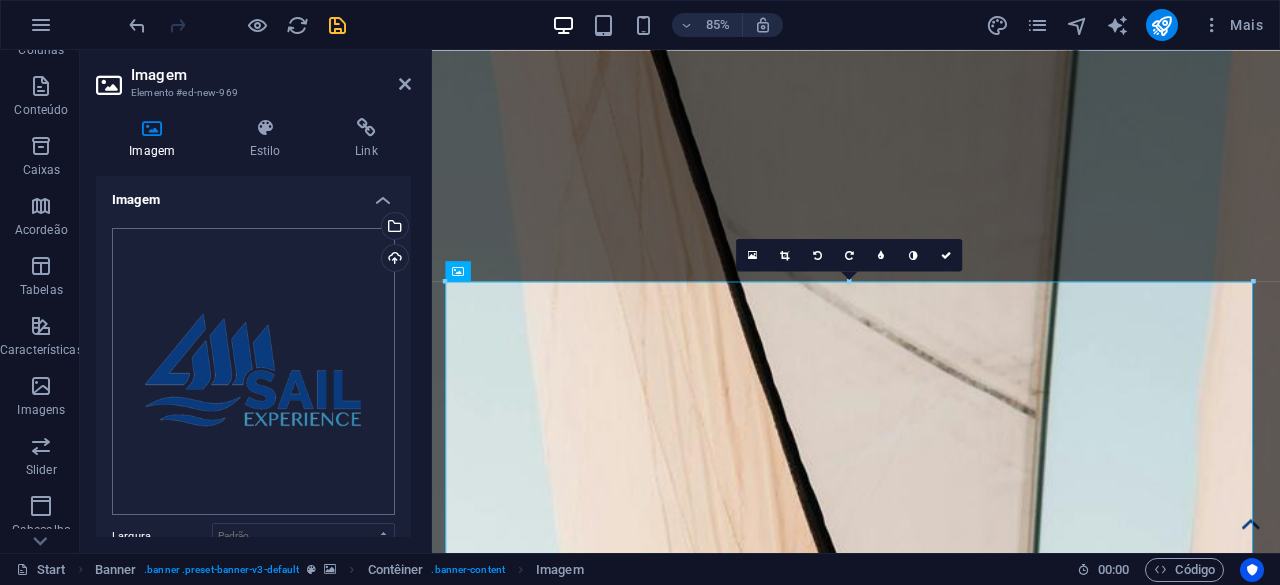 scroll, scrollTop: 200, scrollLeft: 0, axis: vertical 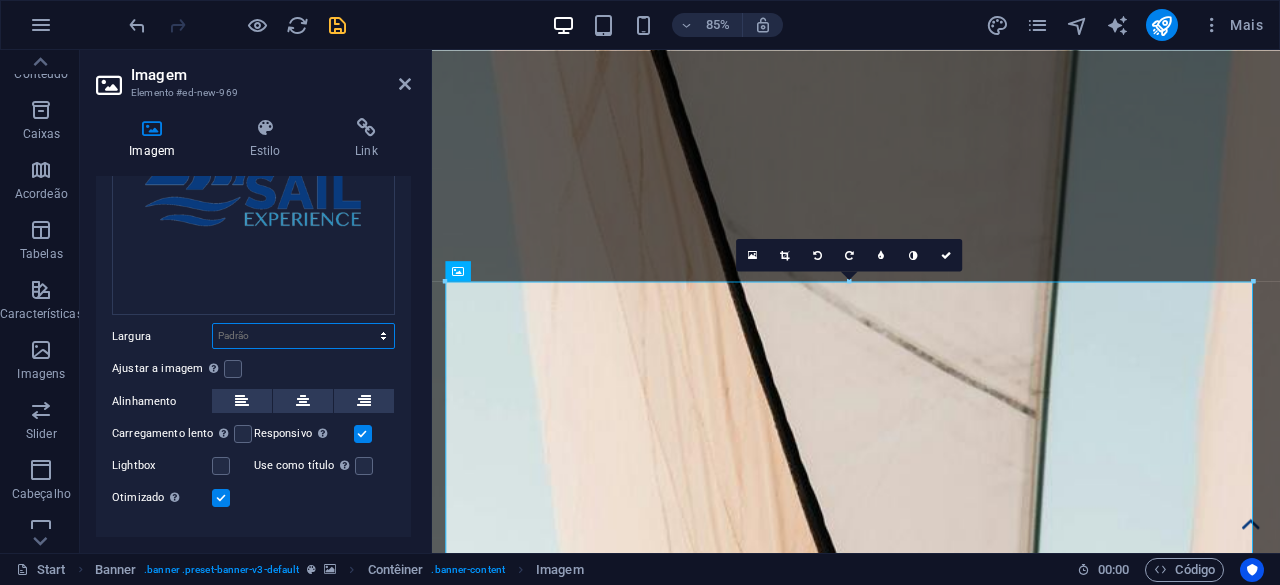 click on "Padrão automático px rem % em vh vw" at bounding box center (303, 336) 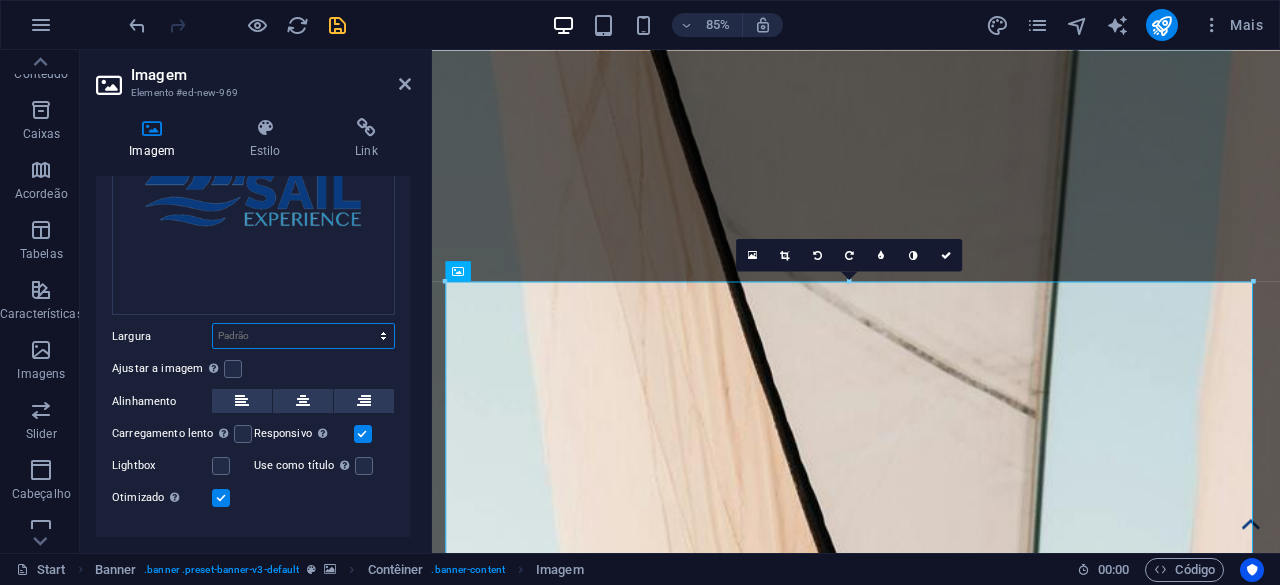 select on "rem" 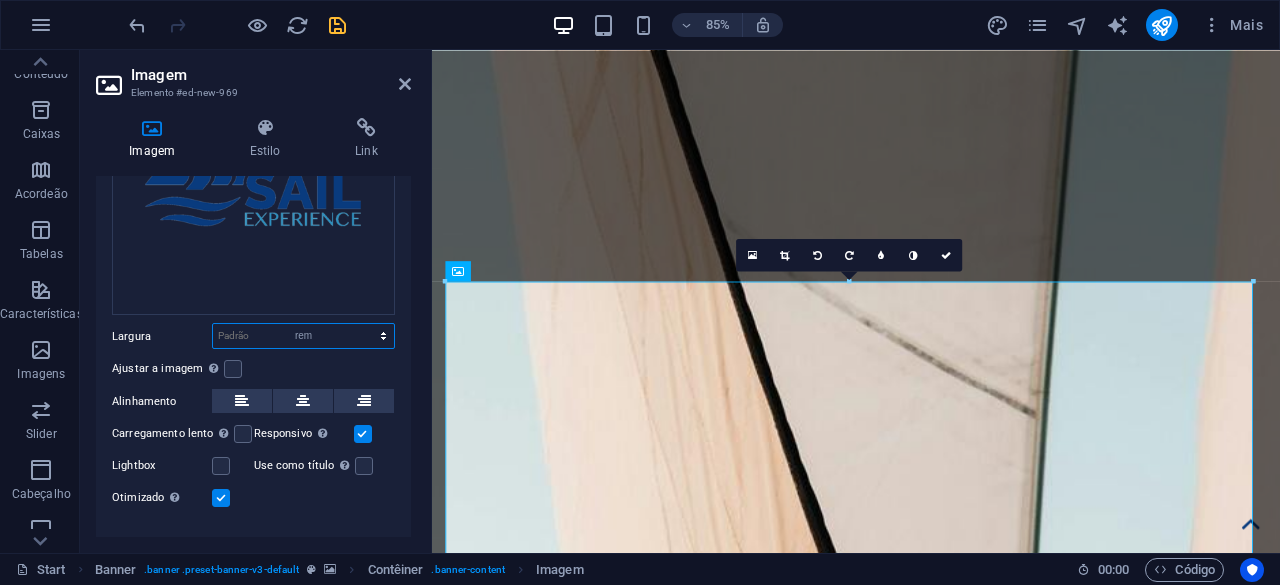 click on "Padrão automático px rem % em vh vw" at bounding box center [303, 336] 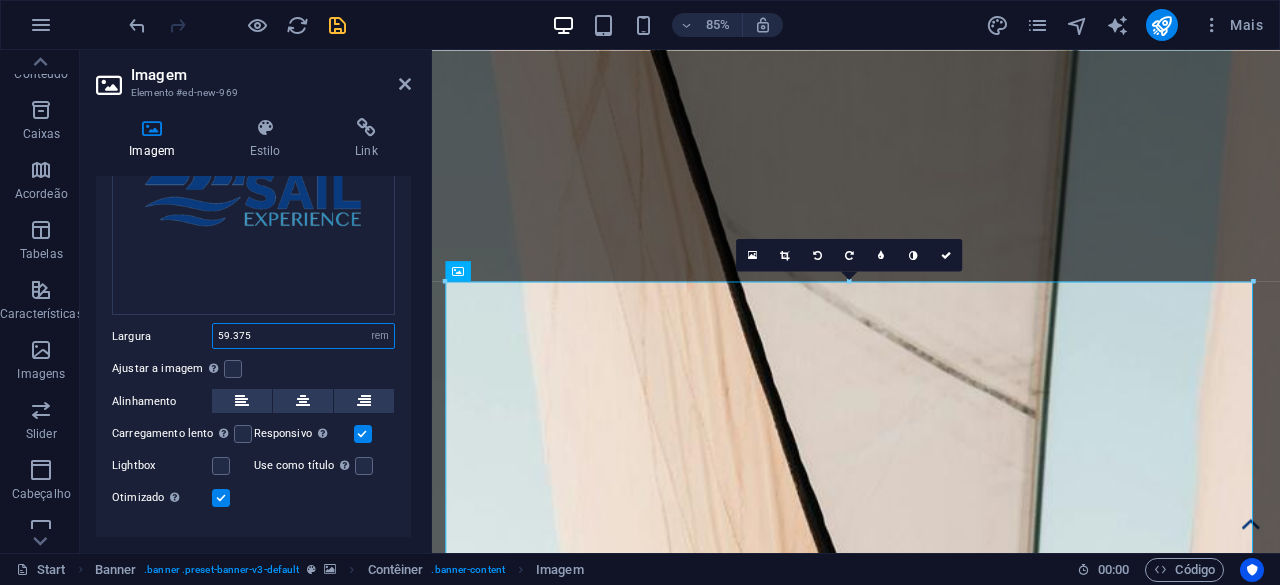 click on "59.375" at bounding box center (303, 336) 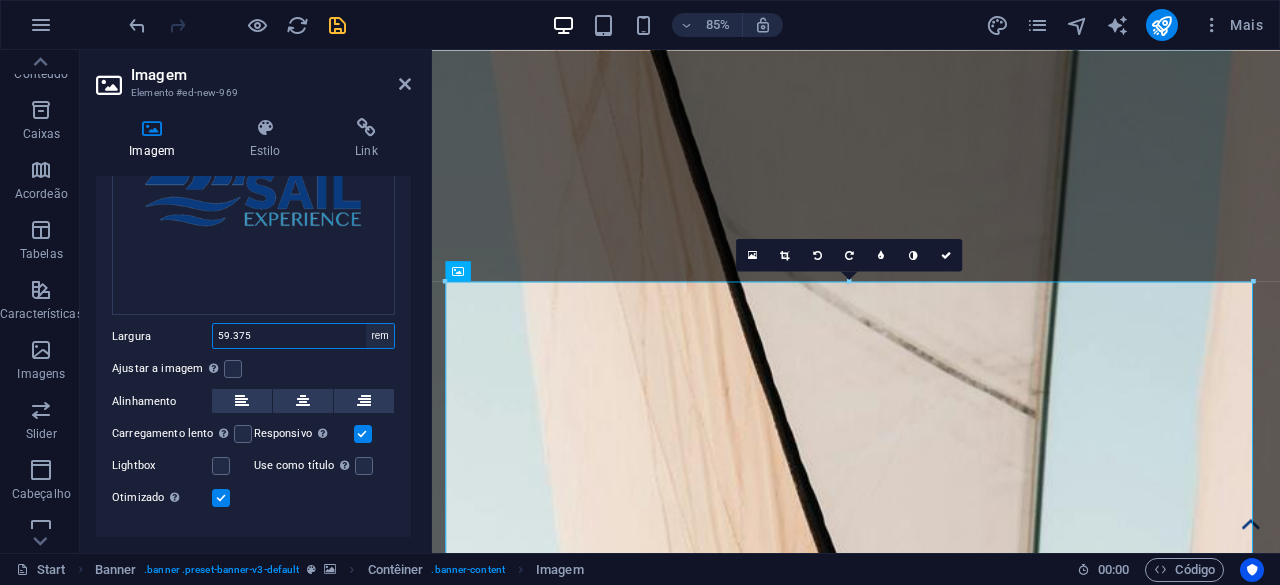click on "Padrão automático px rem % em vh vw" at bounding box center (380, 336) 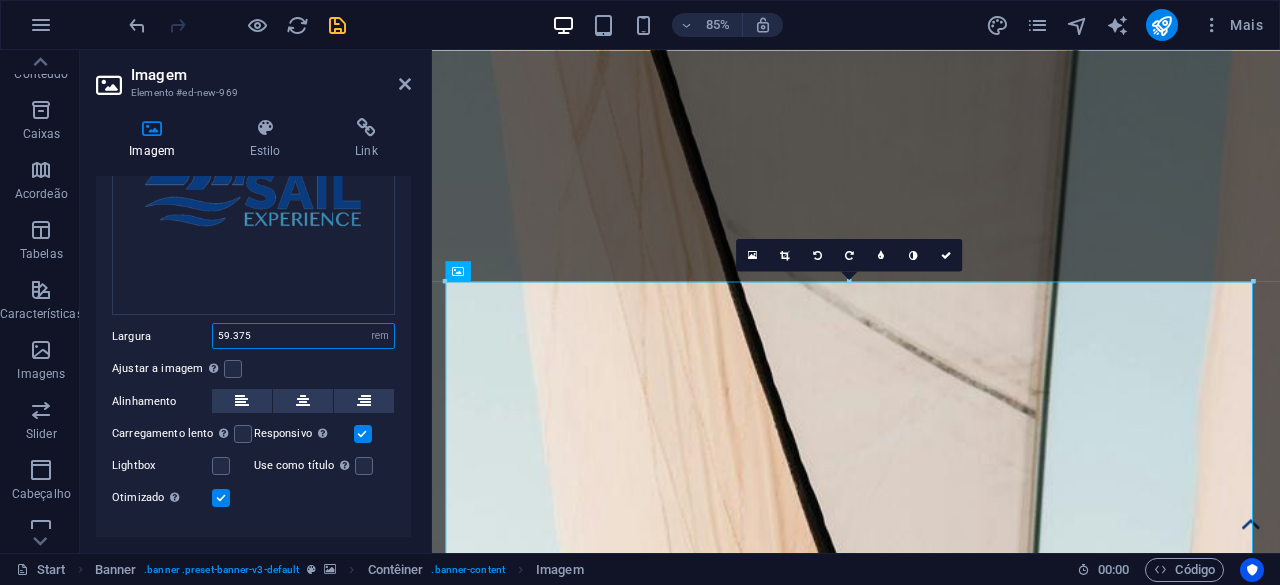 select on "px" 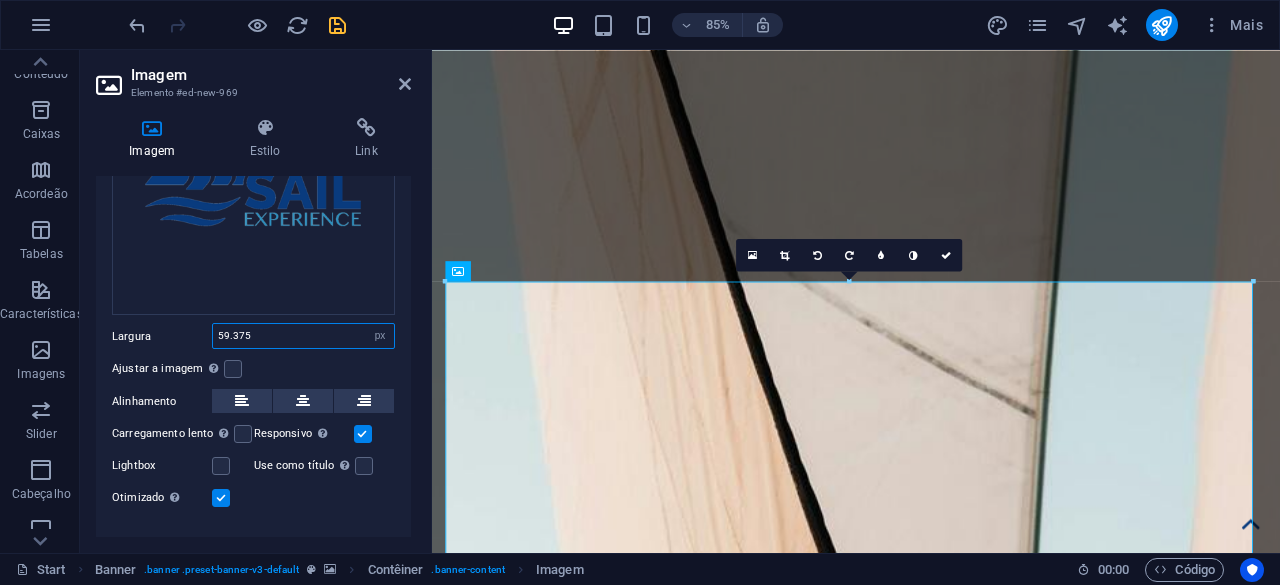click on "Padrão automático px rem % em vh vw" at bounding box center [380, 336] 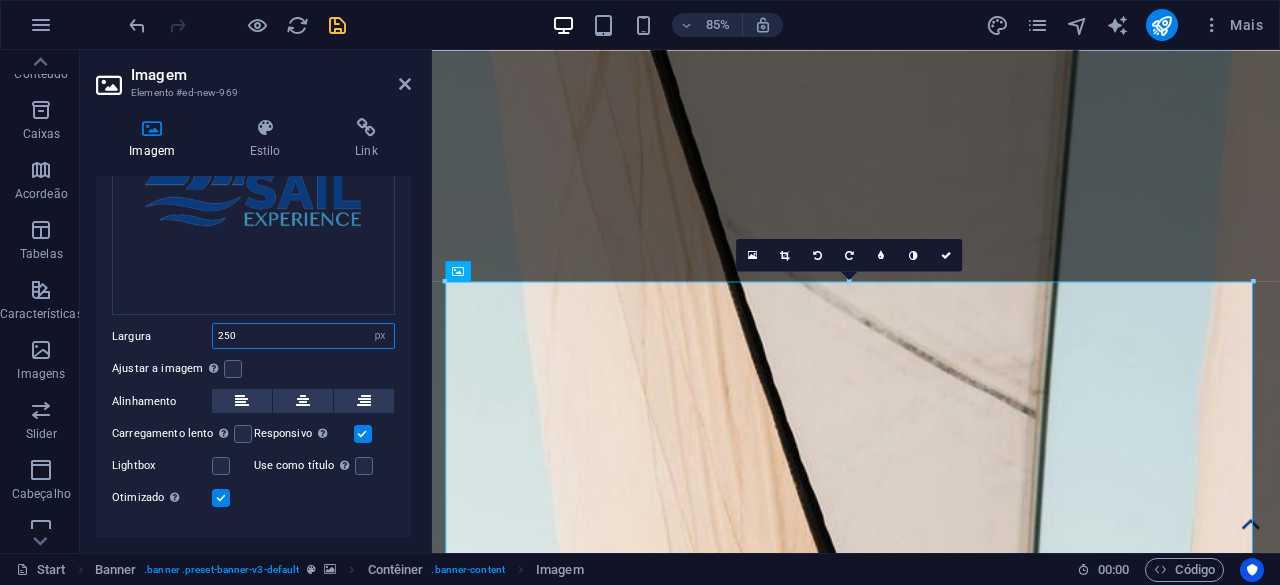 type on "250" 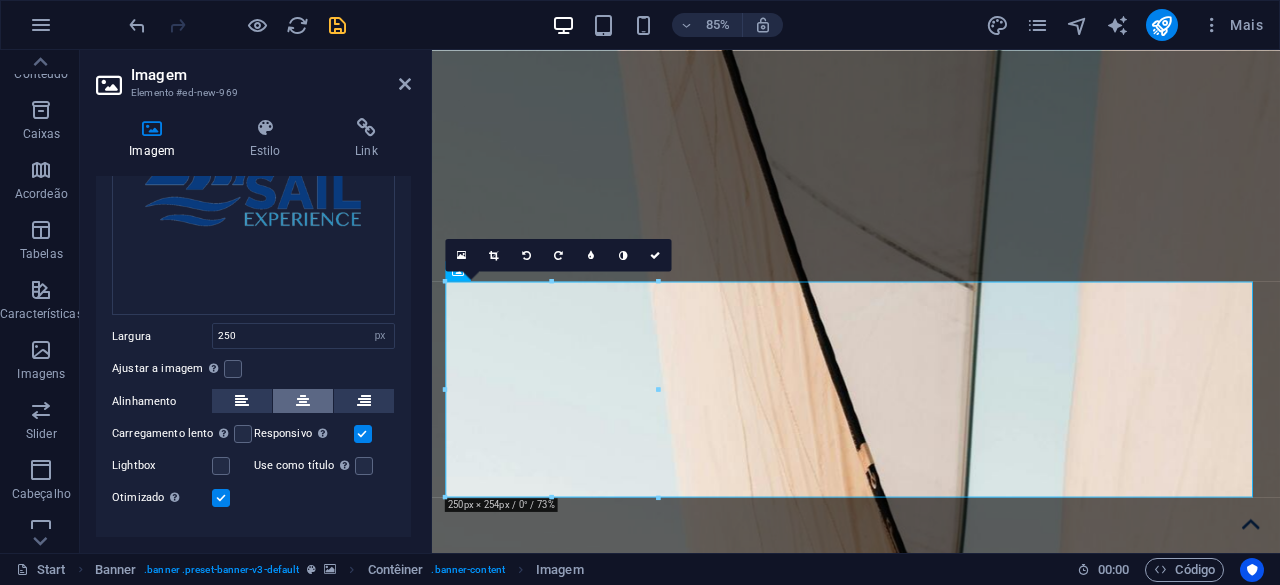 click at bounding box center (303, 401) 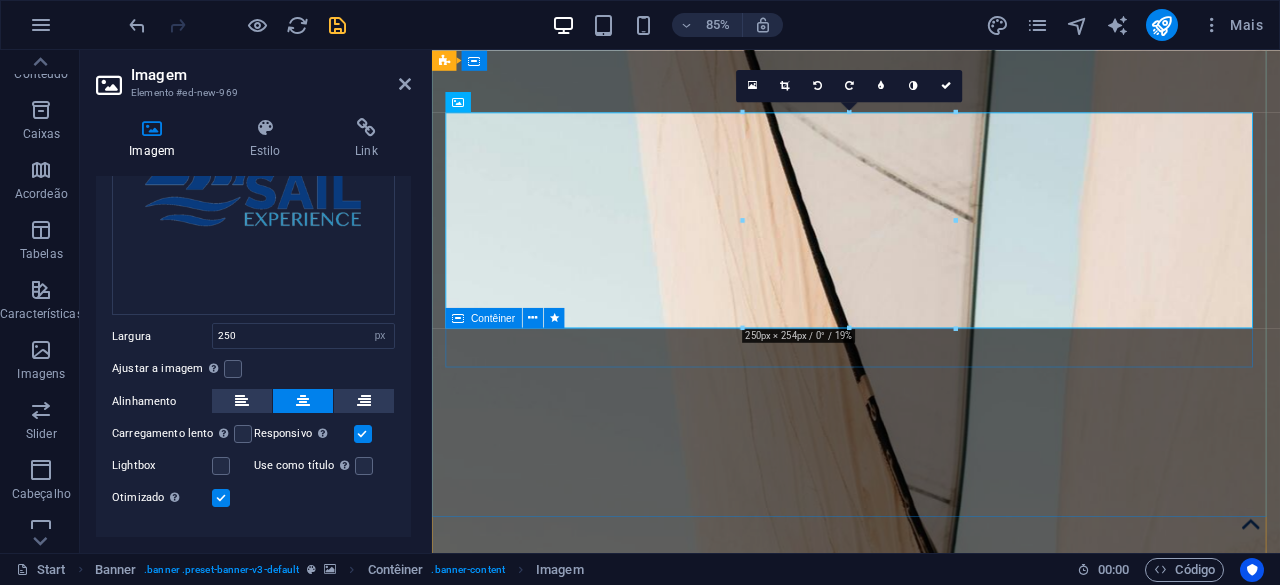 scroll, scrollTop: 0, scrollLeft: 0, axis: both 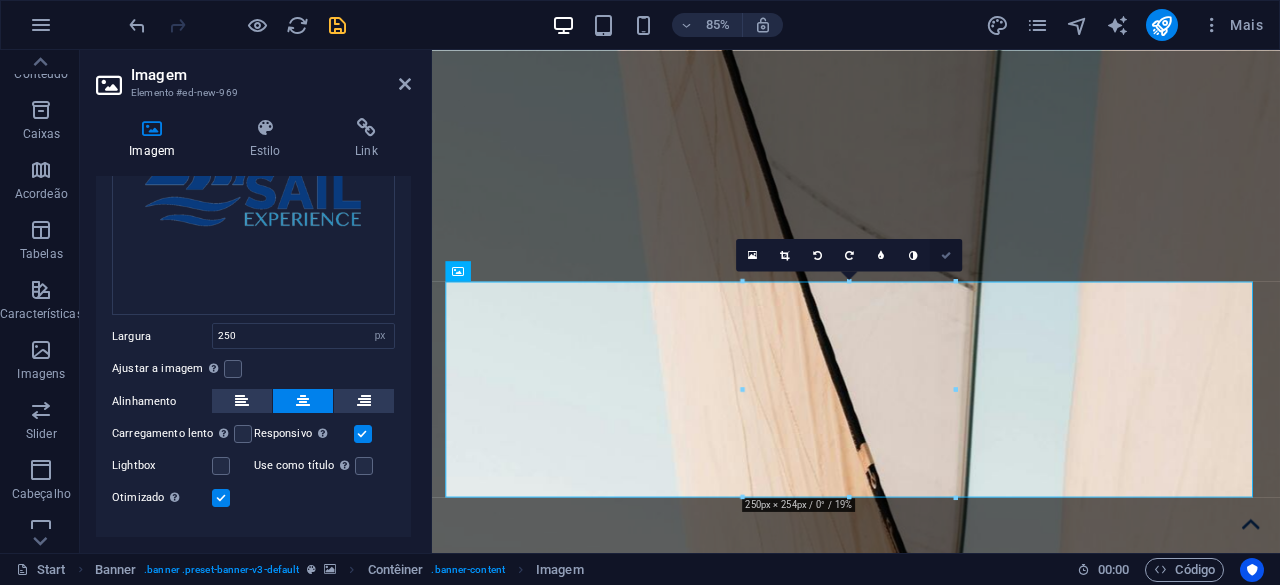 click at bounding box center (946, 255) 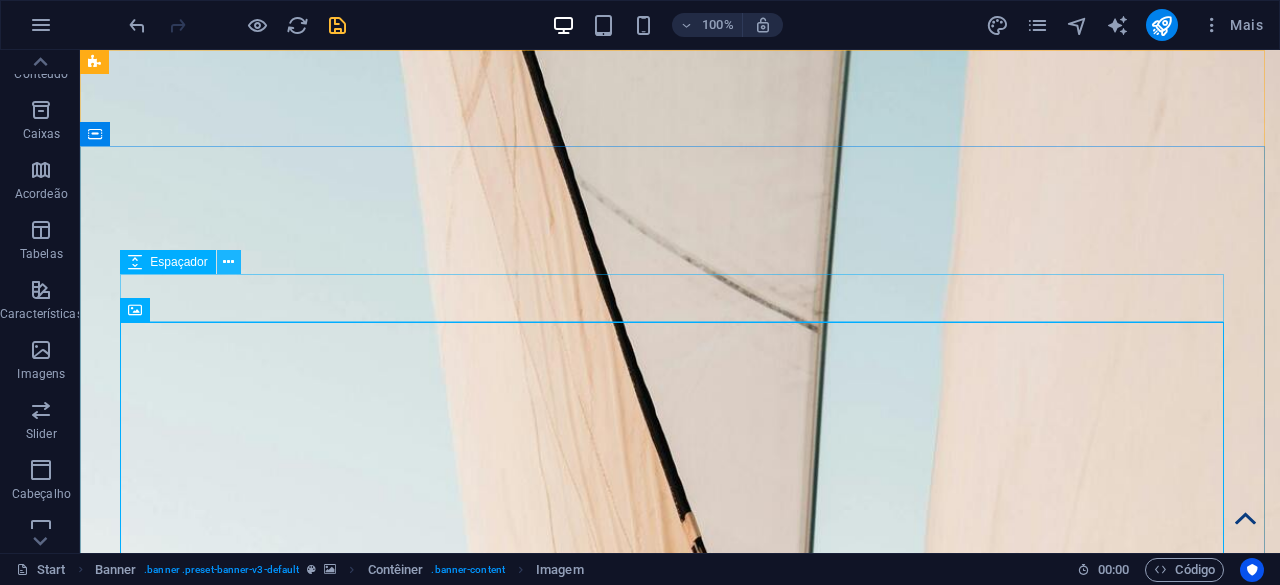 click at bounding box center (228, 262) 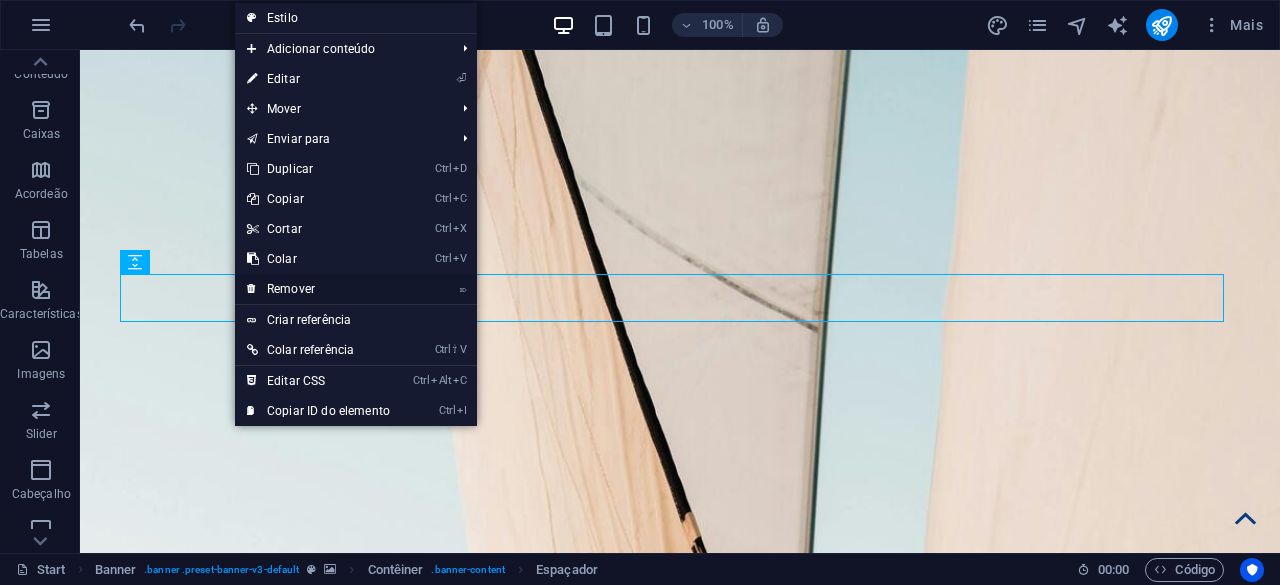 click on "⌦  Remover" at bounding box center (318, 289) 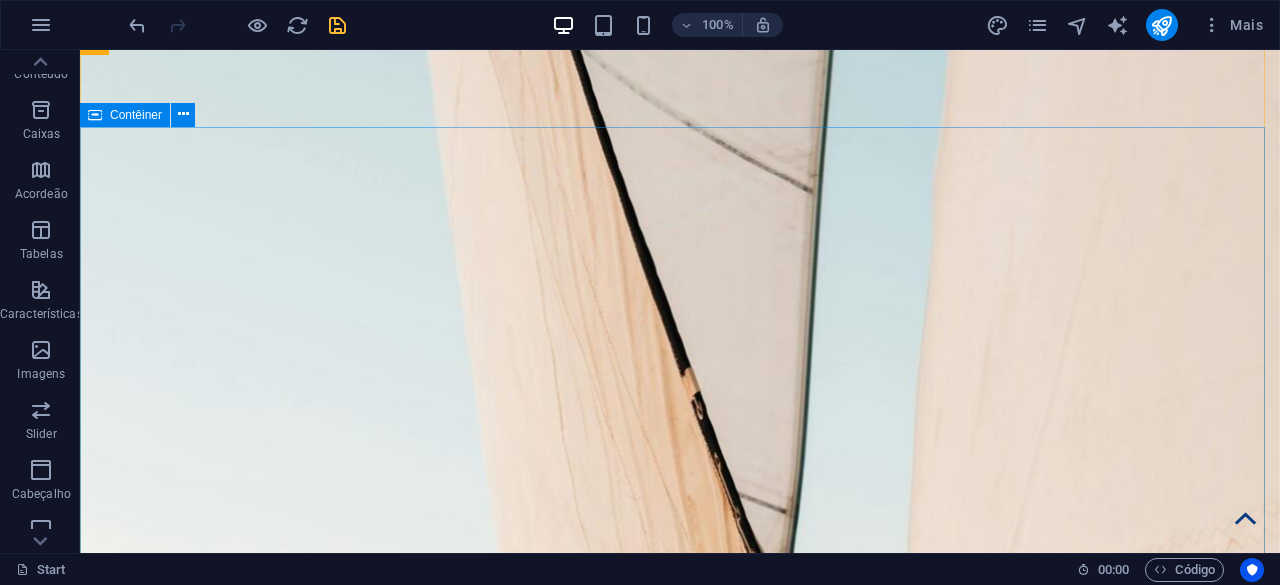 scroll, scrollTop: 200, scrollLeft: 0, axis: vertical 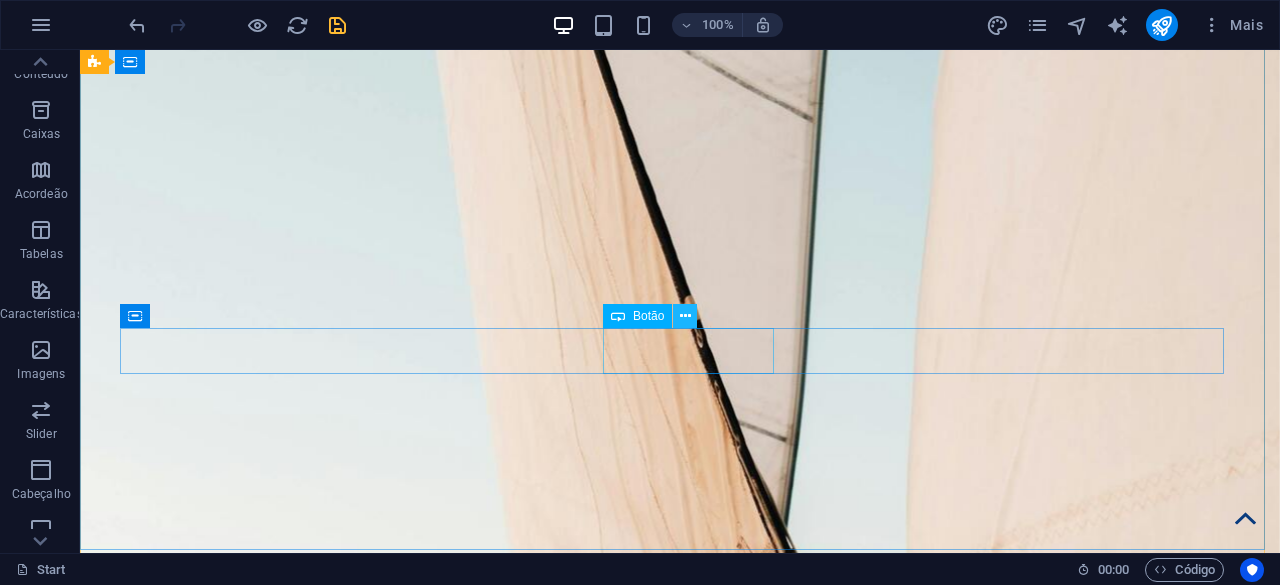 click at bounding box center (685, 316) 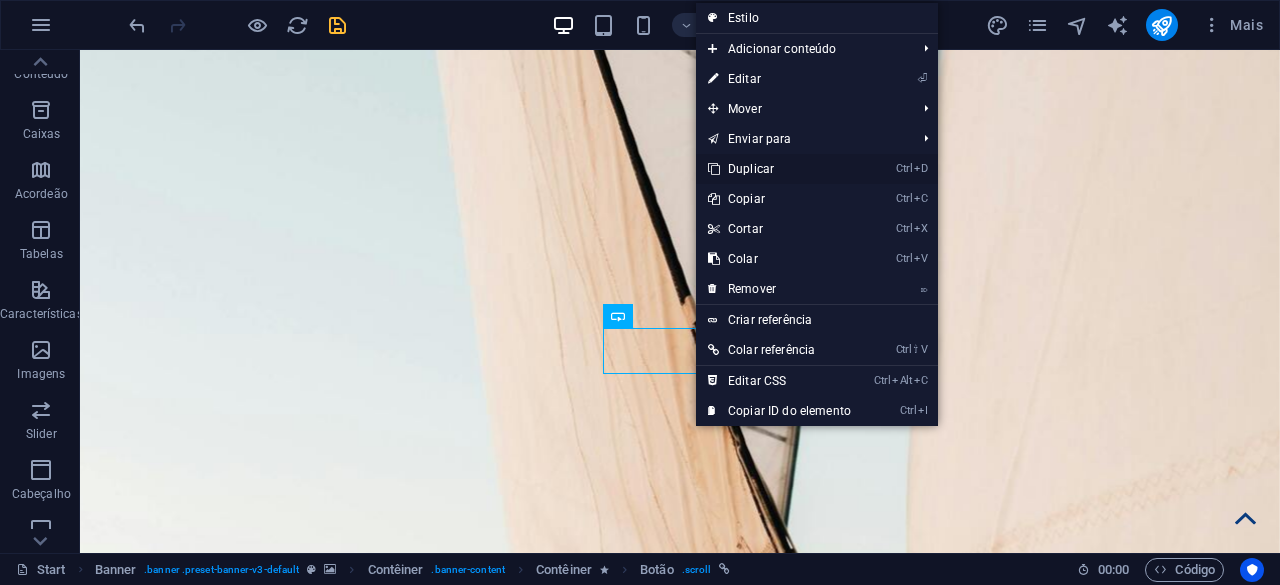 click on "Ctrl D  Duplicar" at bounding box center [779, 169] 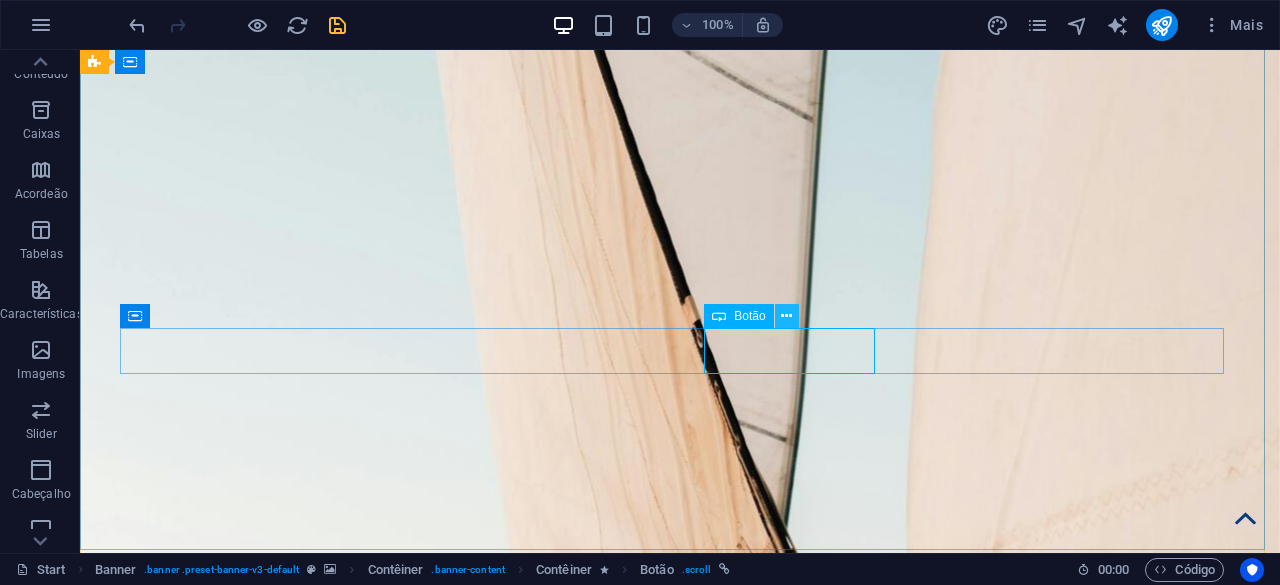 click at bounding box center [786, 316] 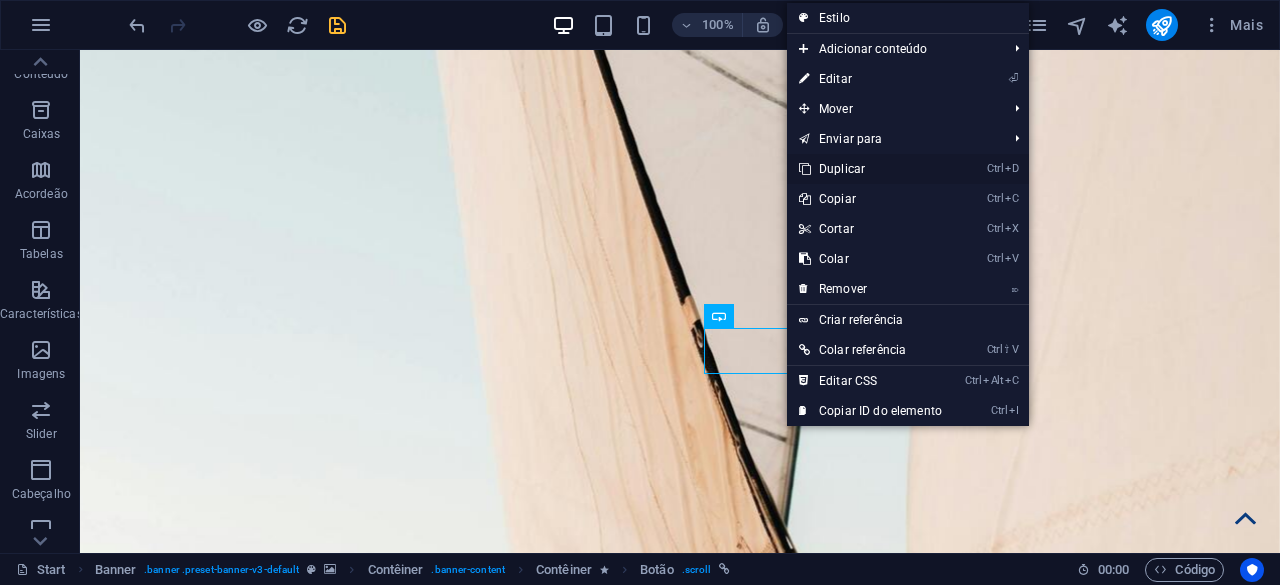 click on "Ctrl D  Duplicar" at bounding box center [870, 169] 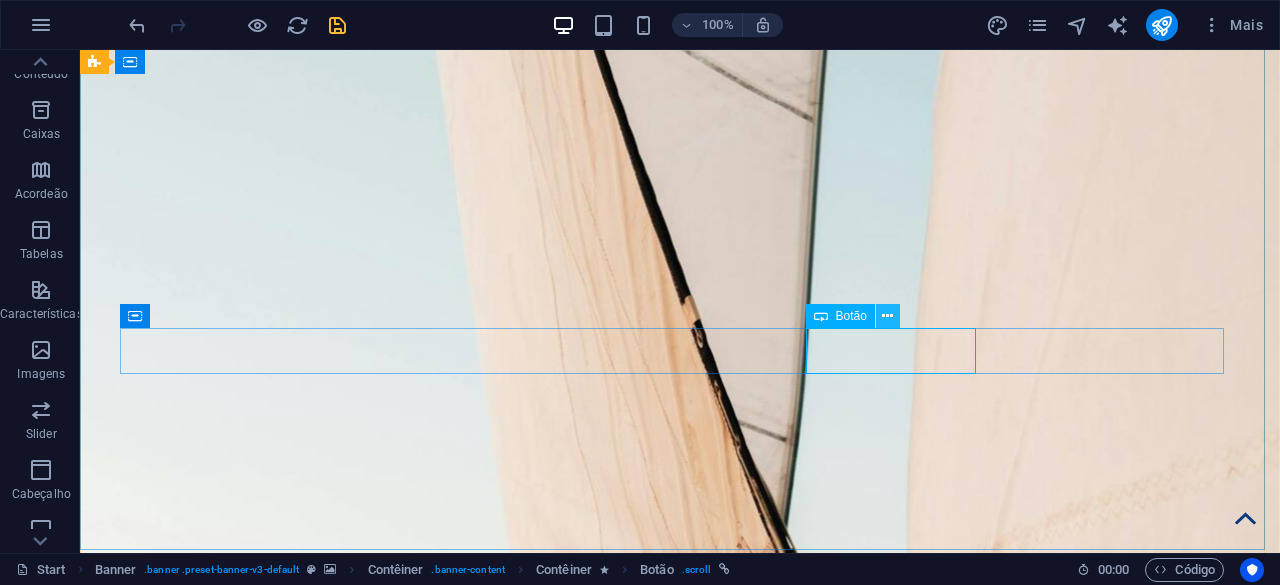 click at bounding box center [888, 316] 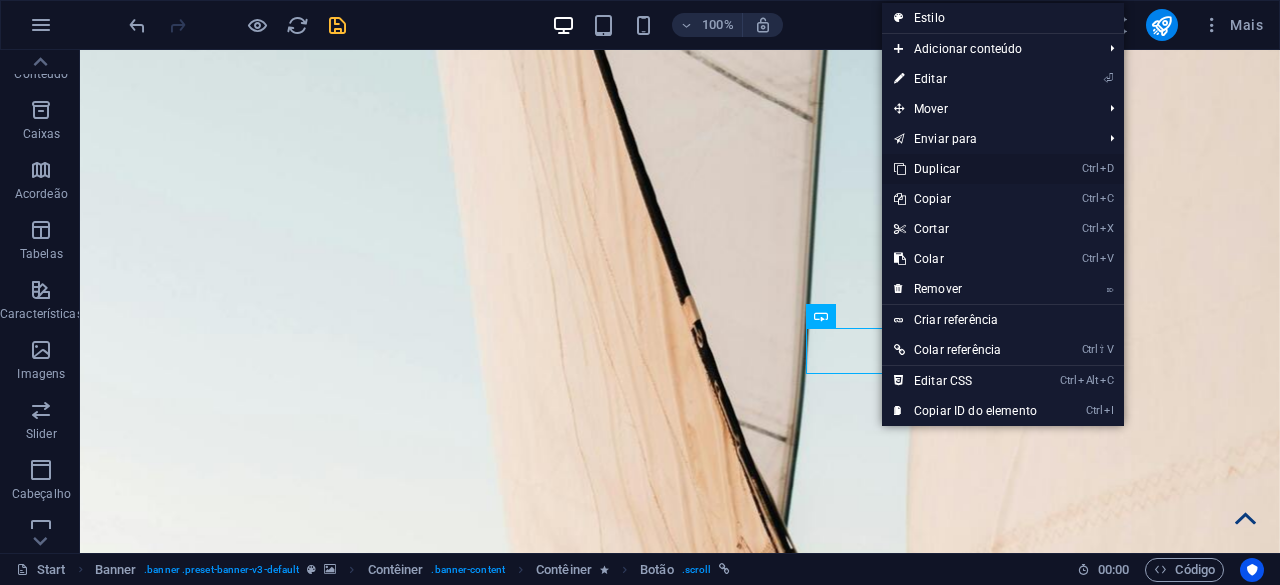 click on "Ctrl D  Duplicar" at bounding box center [965, 169] 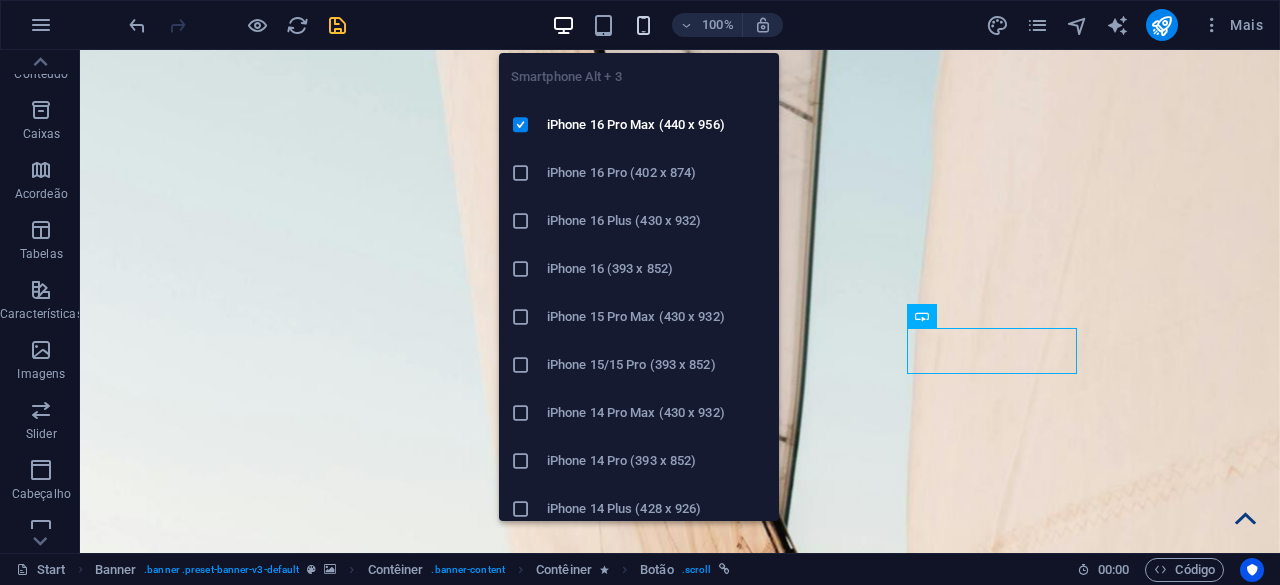 click at bounding box center [643, 25] 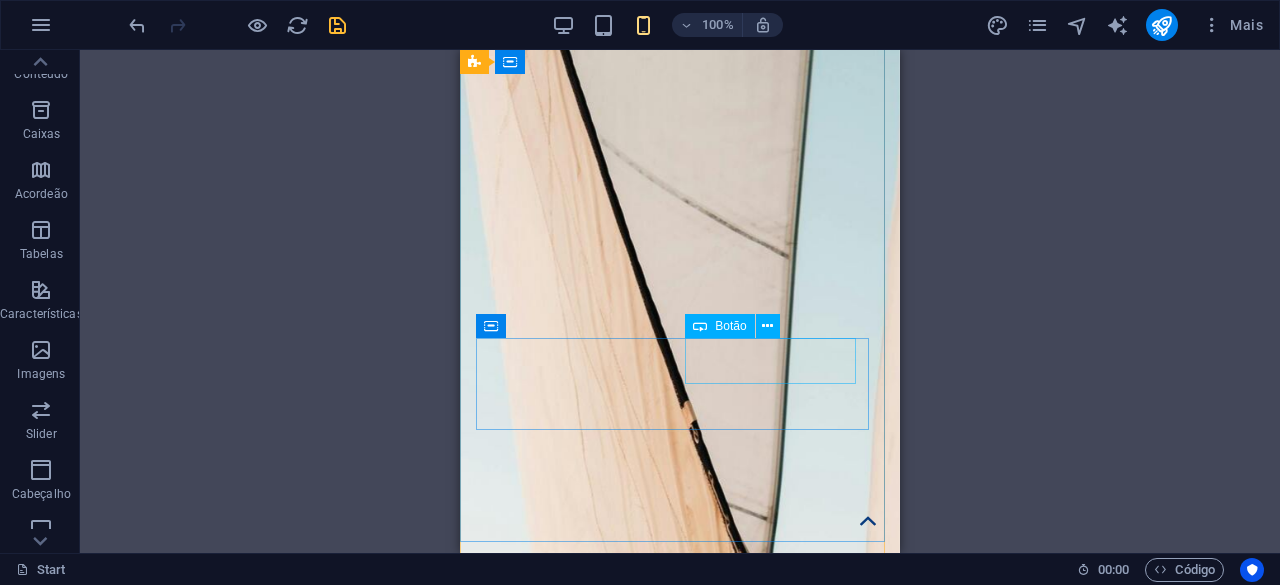 scroll, scrollTop: 0, scrollLeft: 0, axis: both 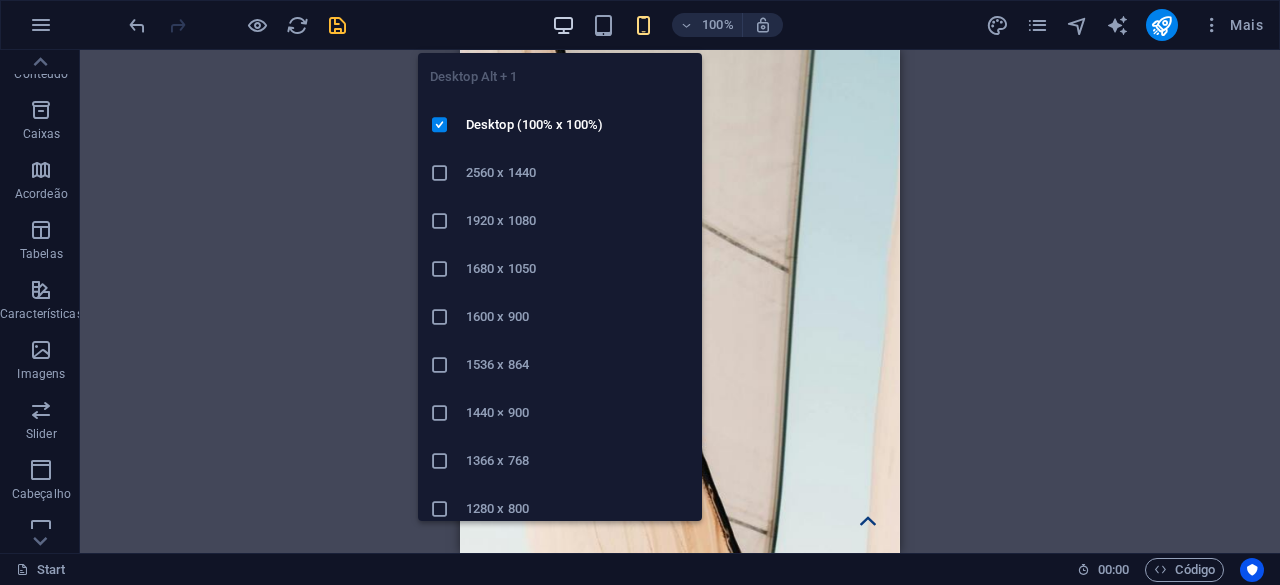 click at bounding box center (563, 25) 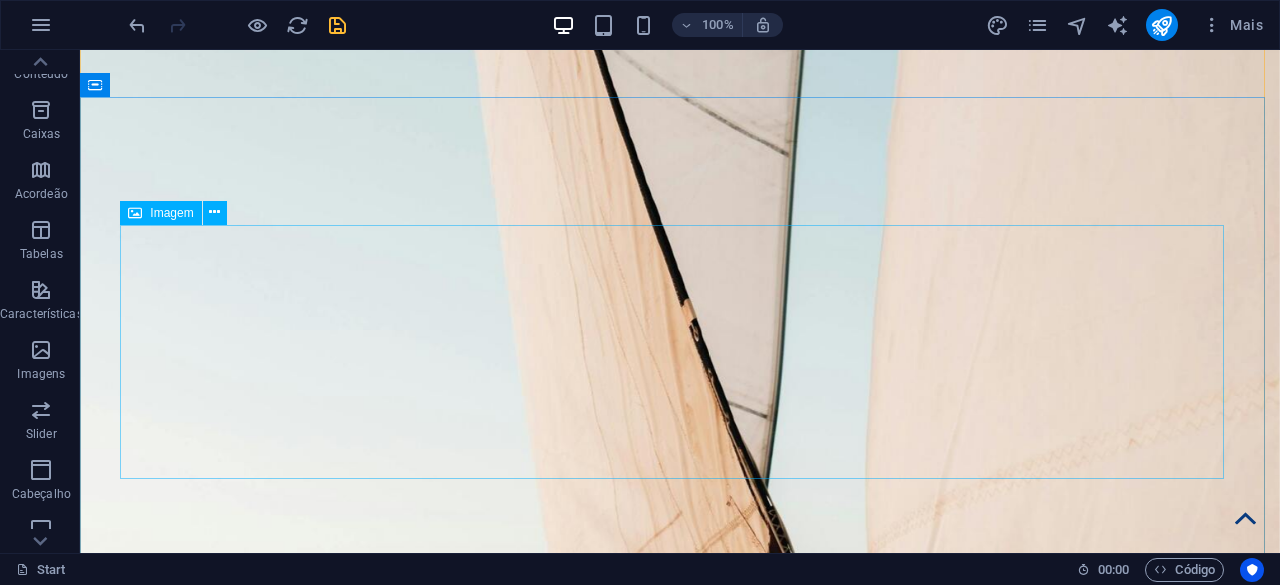 scroll, scrollTop: 200, scrollLeft: 0, axis: vertical 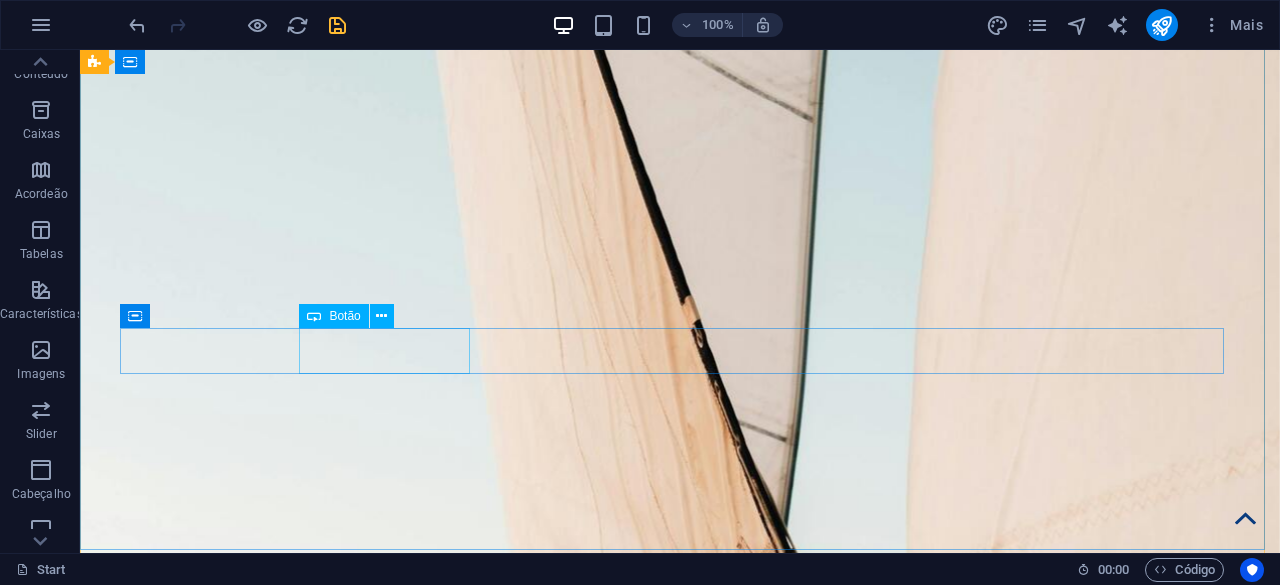 click on "Reservas" at bounding box center (696, 1841) 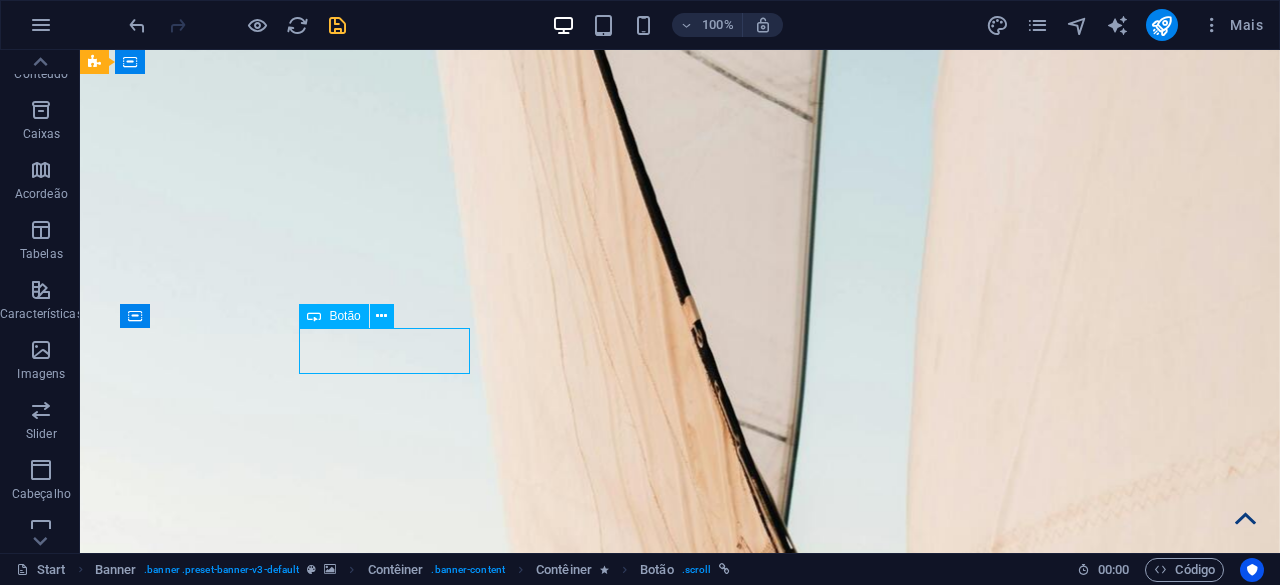click on "Reservas" at bounding box center (696, 1841) 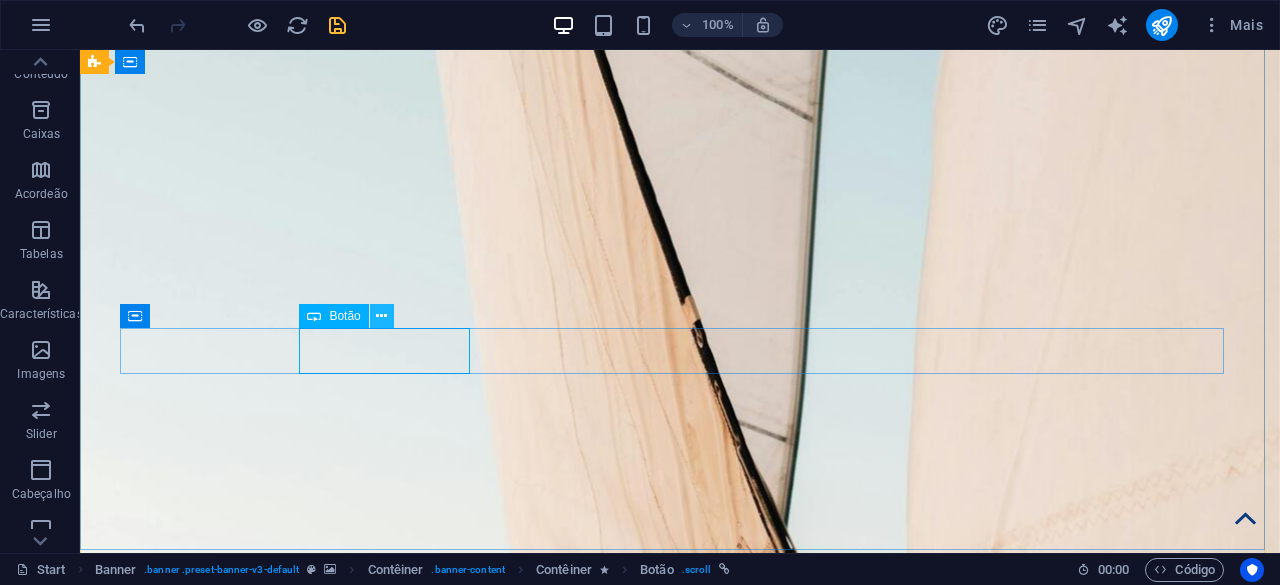 click at bounding box center [381, 316] 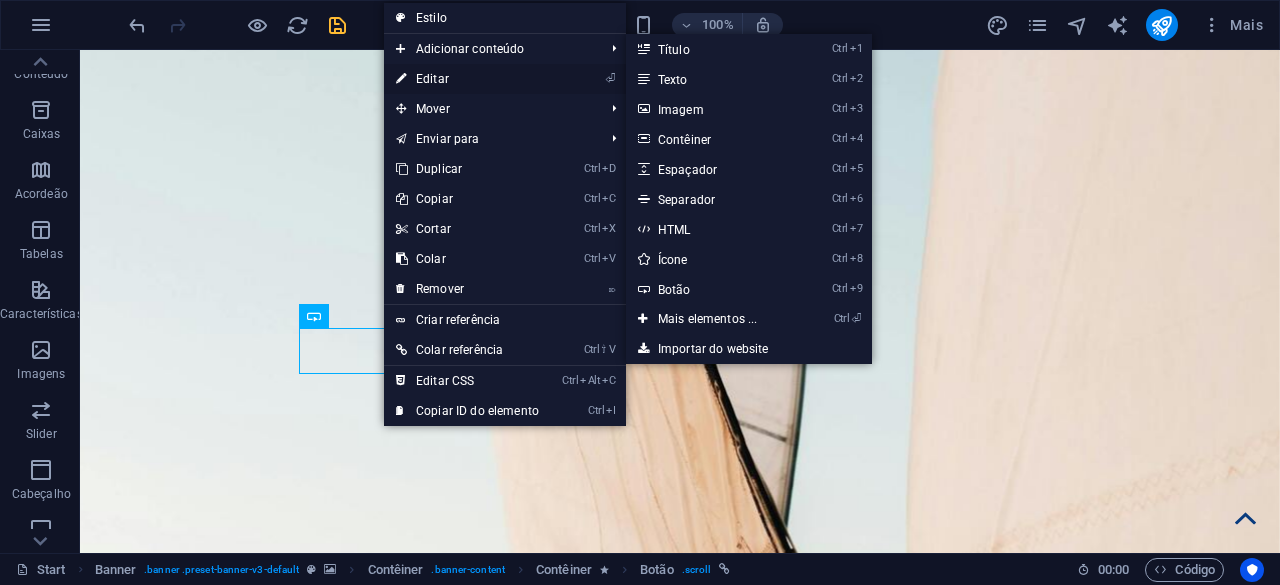 click on "⏎  Editar" at bounding box center (467, 79) 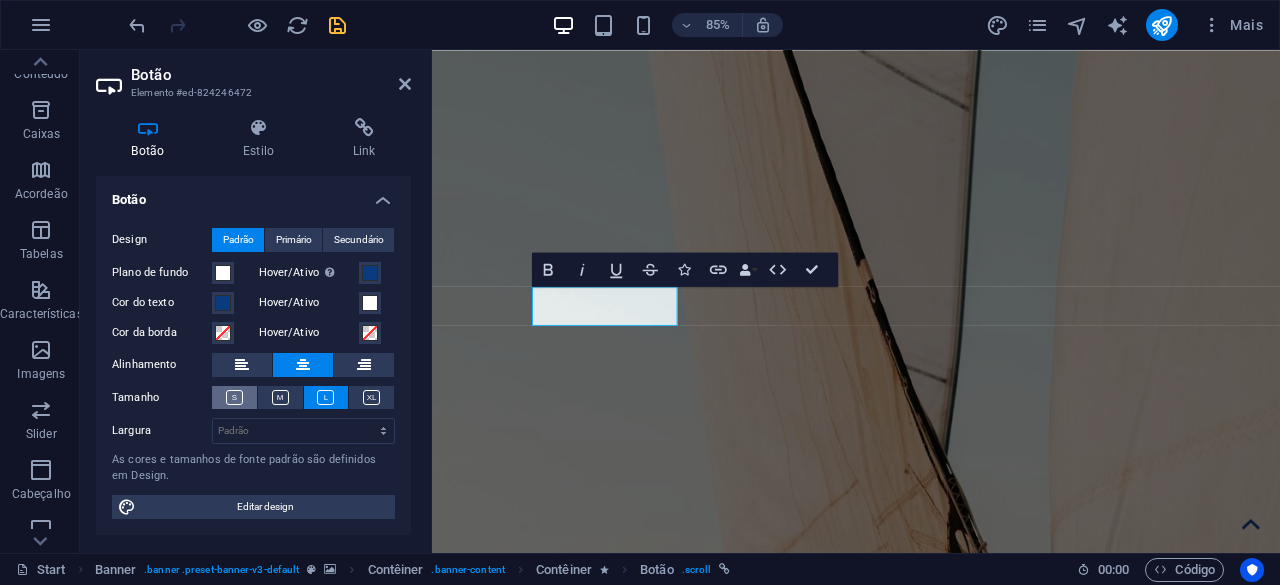 click at bounding box center (234, 397) 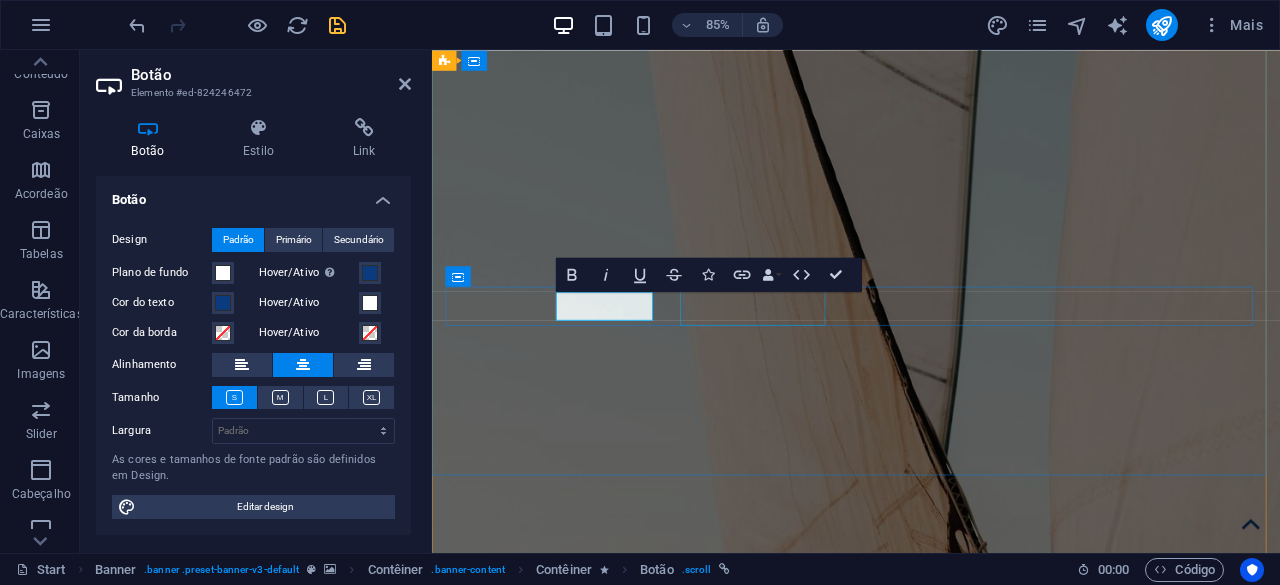 click on "Reservas" at bounding box center (947, 1875) 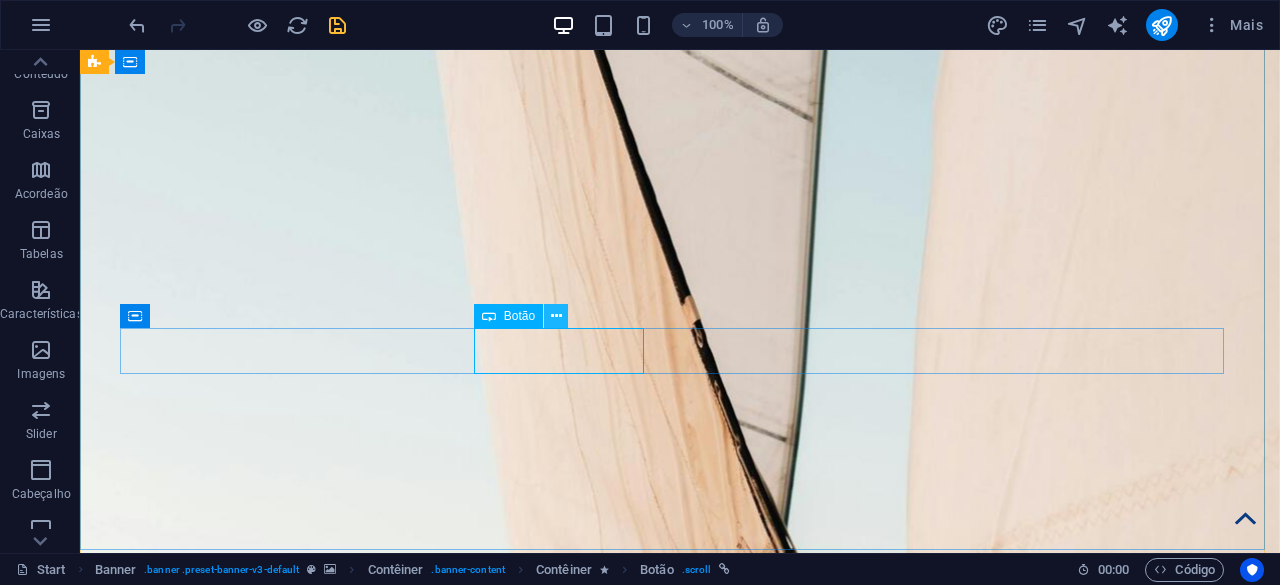 click at bounding box center (556, 316) 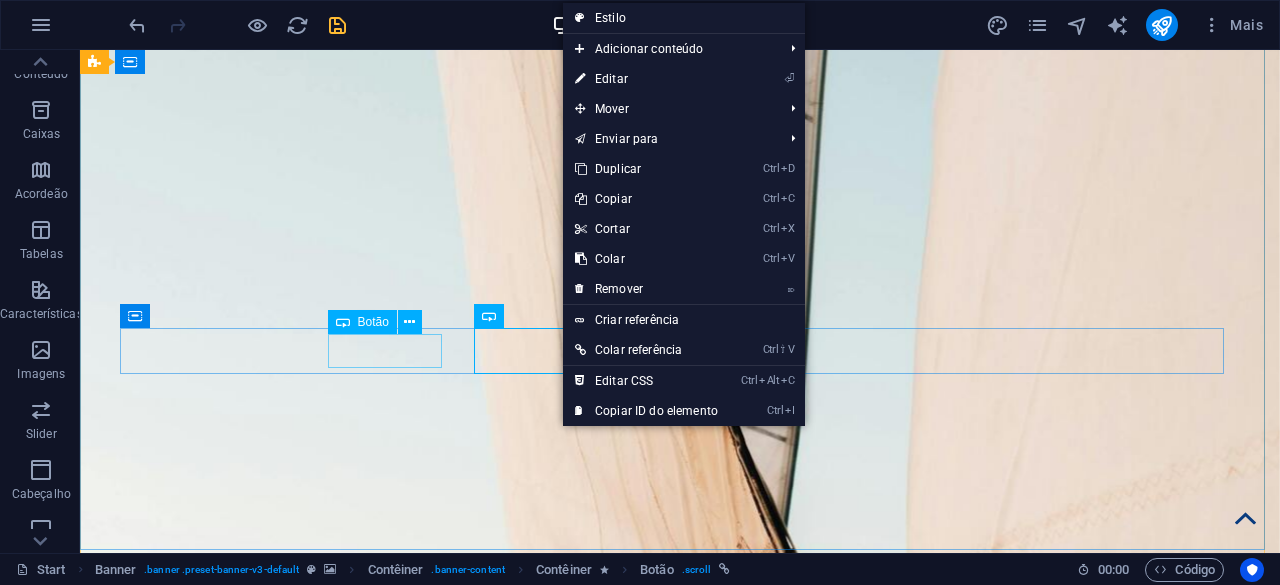 click on "Reservas" at bounding box center [696, 1835] 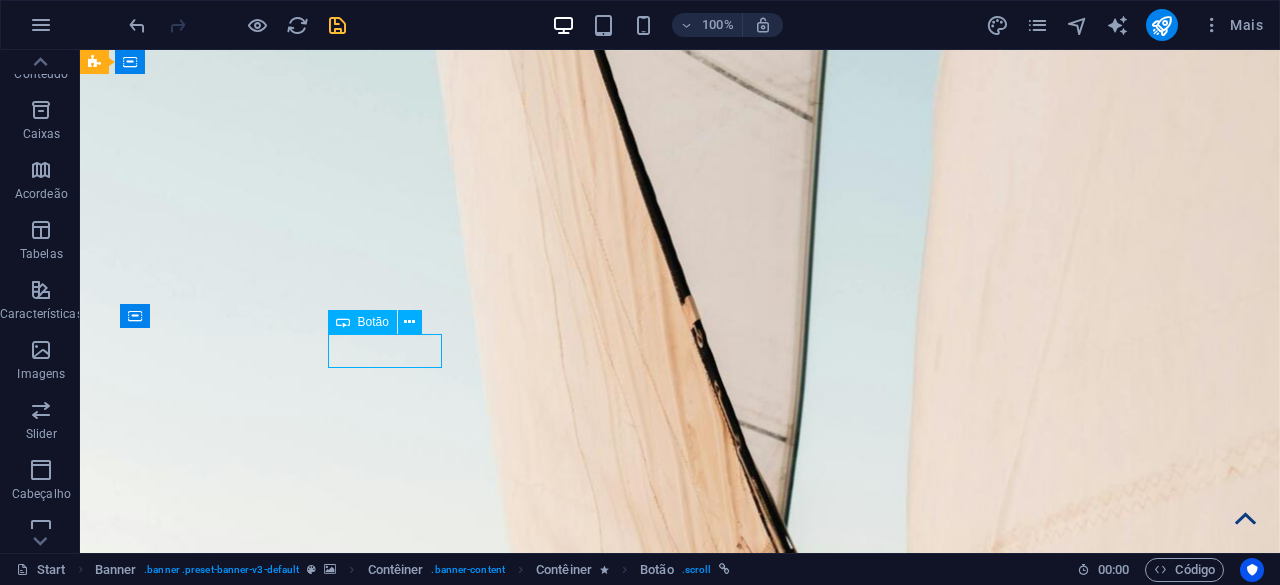 click on "Reservas" at bounding box center (696, 1835) 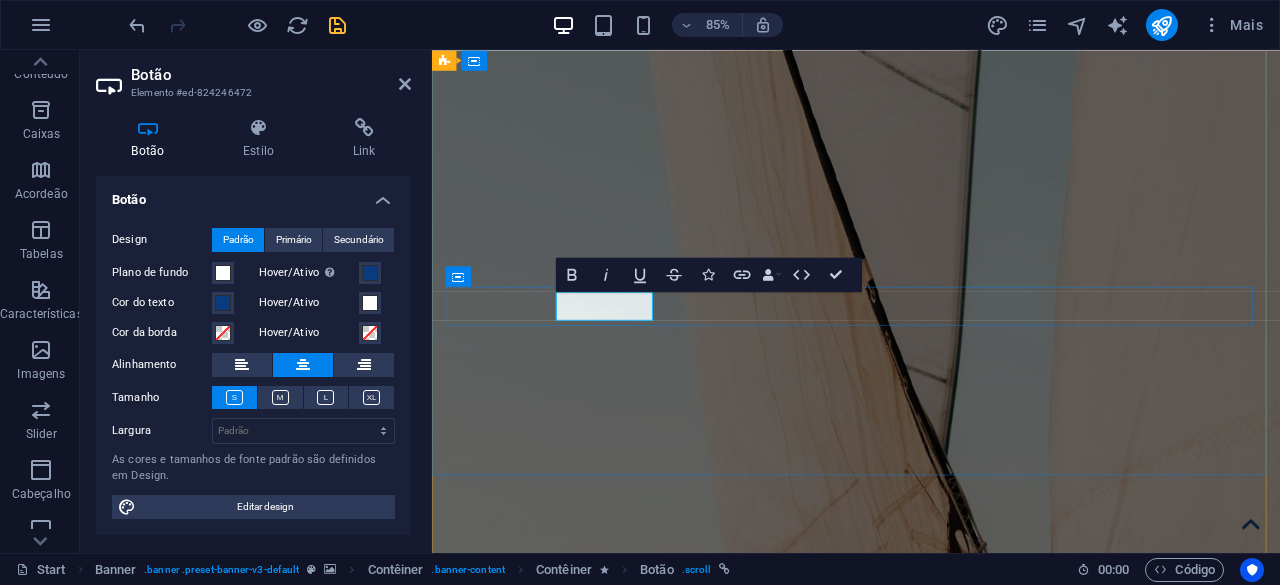 click on "Reservas" at bounding box center (947, 1835) 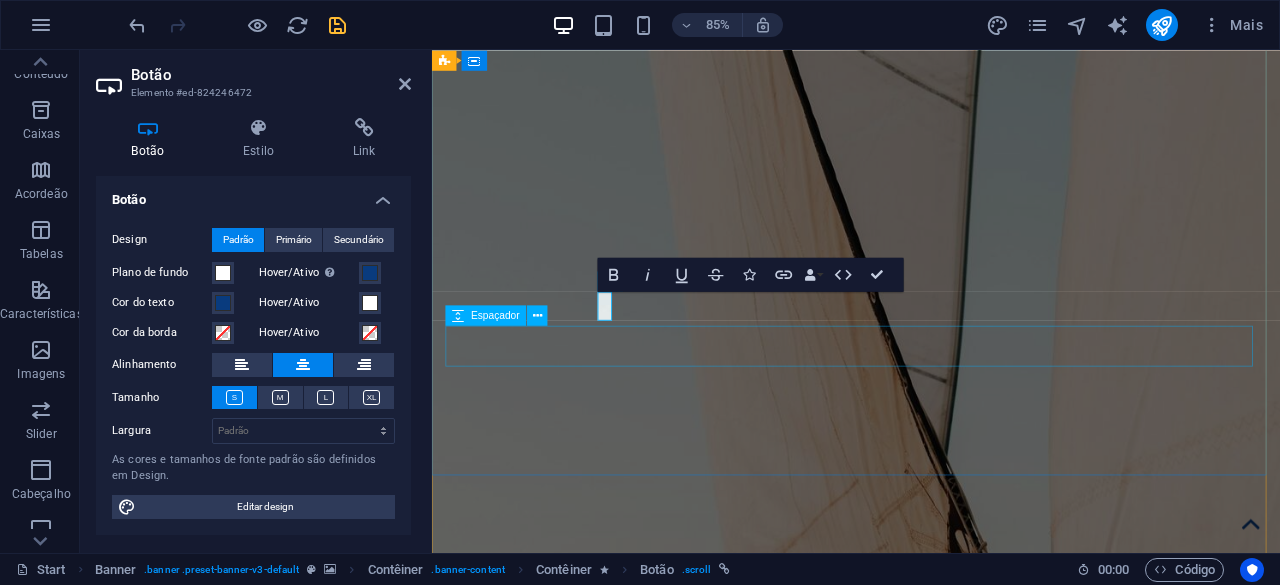 type 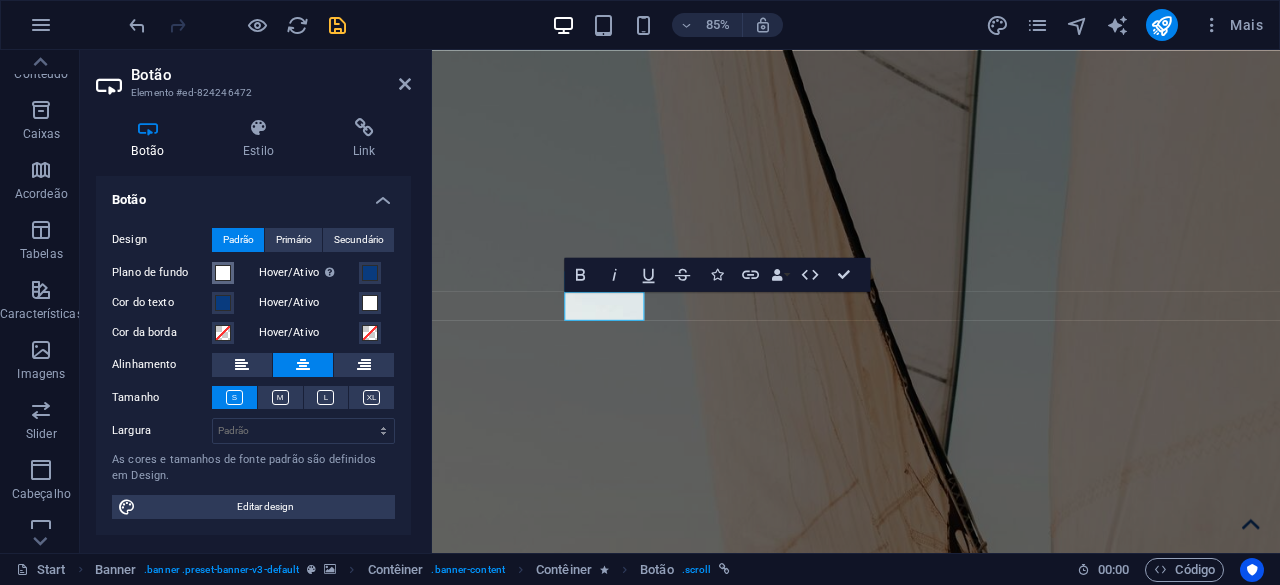 click on "Plano de fundo" at bounding box center [223, 273] 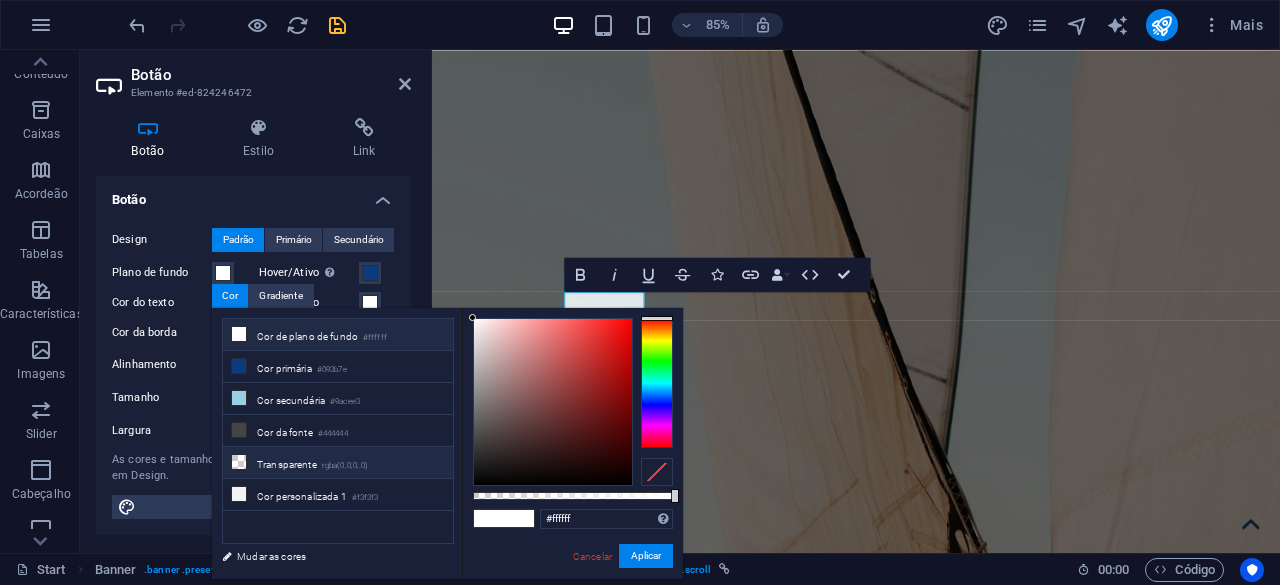 click on "Transparente
rgba(0,0,0,.0)" at bounding box center [338, 463] 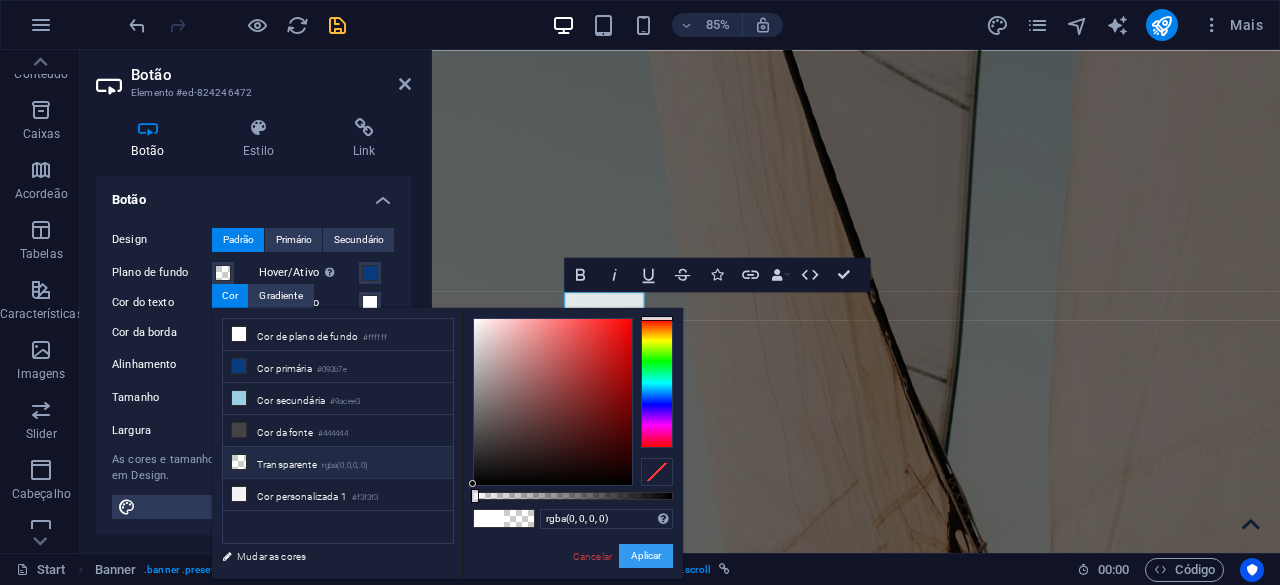 click on "Aplicar" at bounding box center (646, 556) 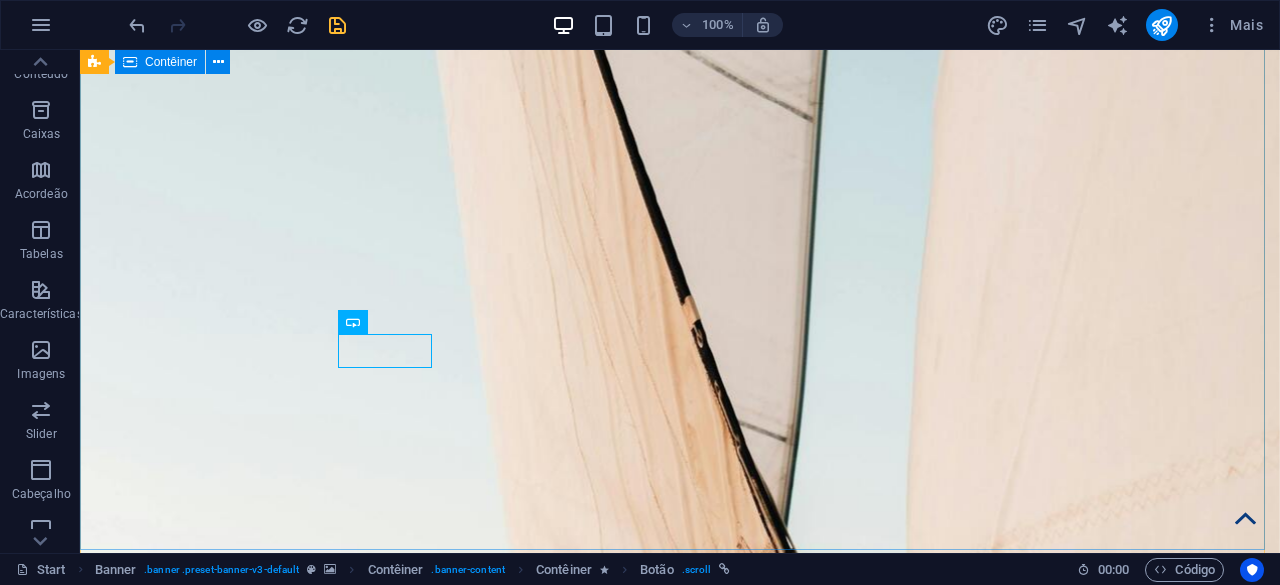 click on "Serviços Reservas  Reservas  Reservas" at bounding box center (680, 1801) 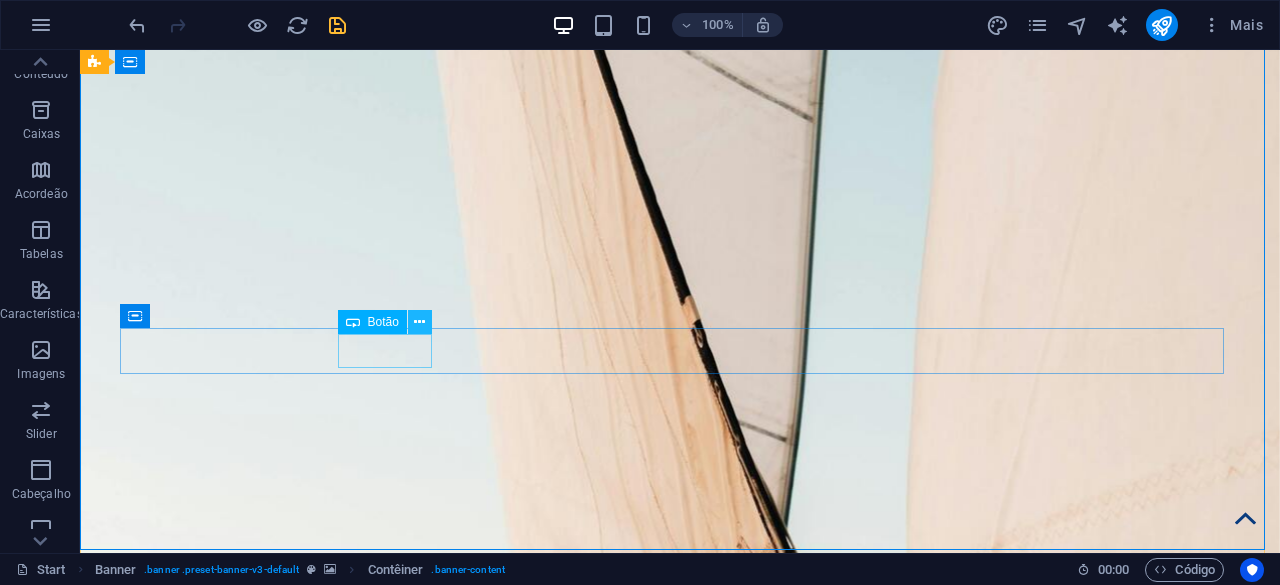 click at bounding box center (419, 322) 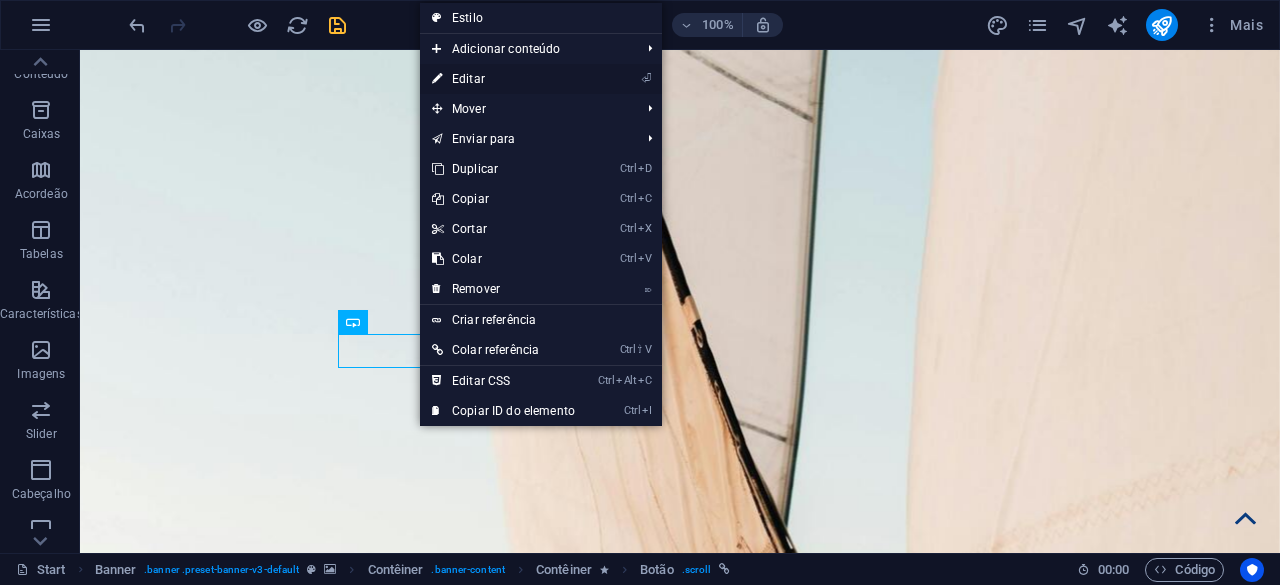 click on "⏎  Editar" at bounding box center (503, 79) 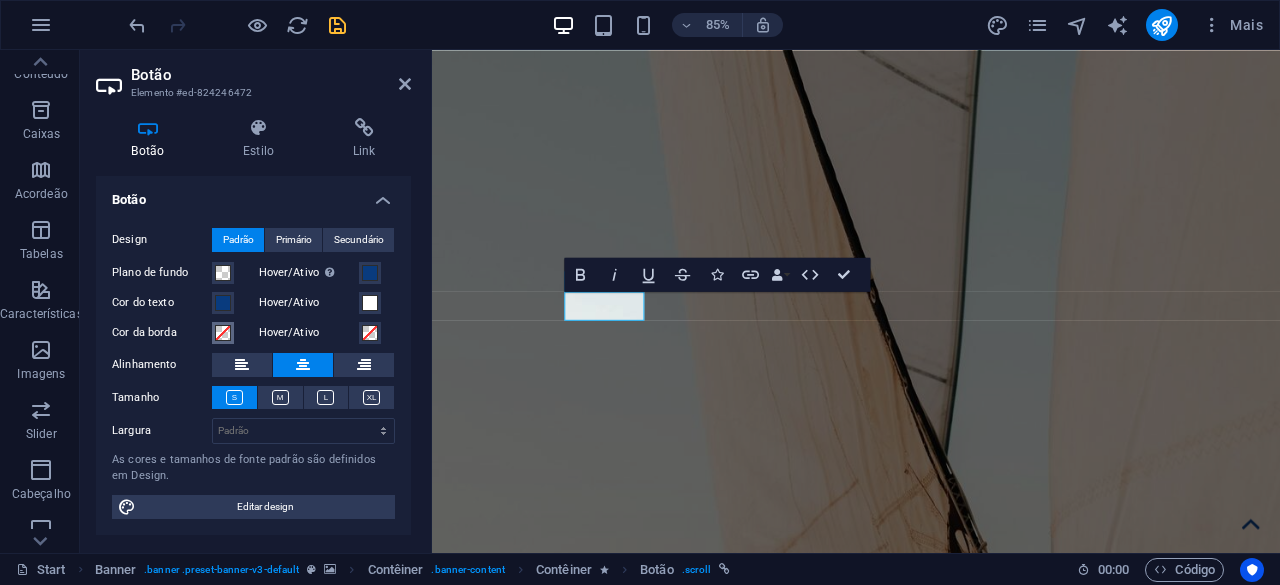 click at bounding box center (223, 333) 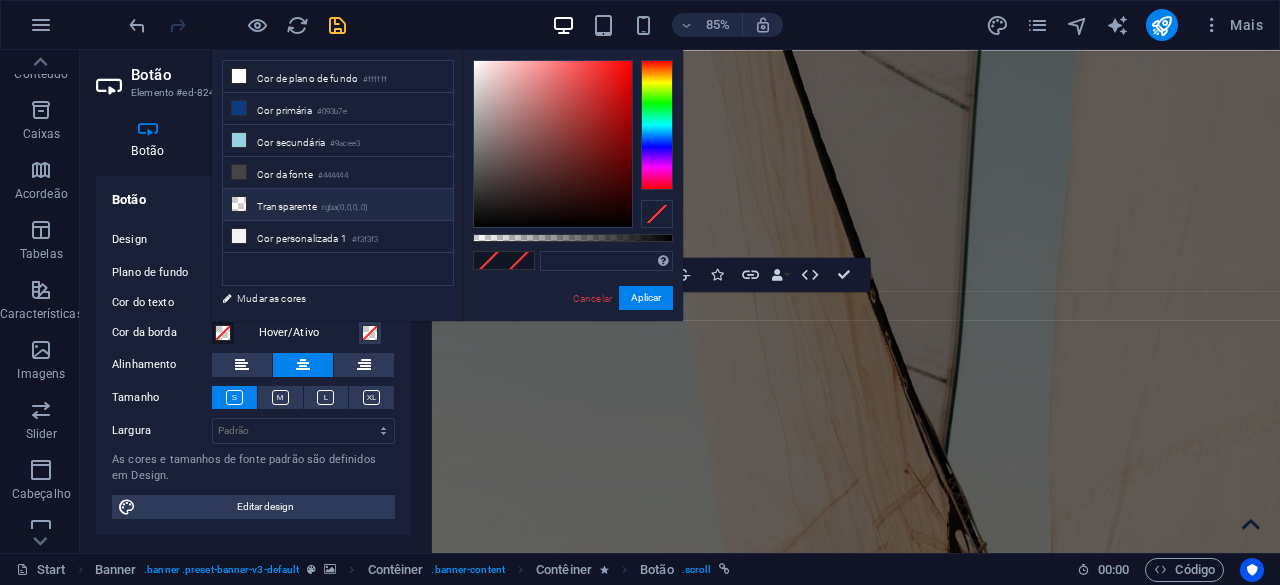 click on "Transparente
rgba(0,0,0,.0)" at bounding box center [338, 205] 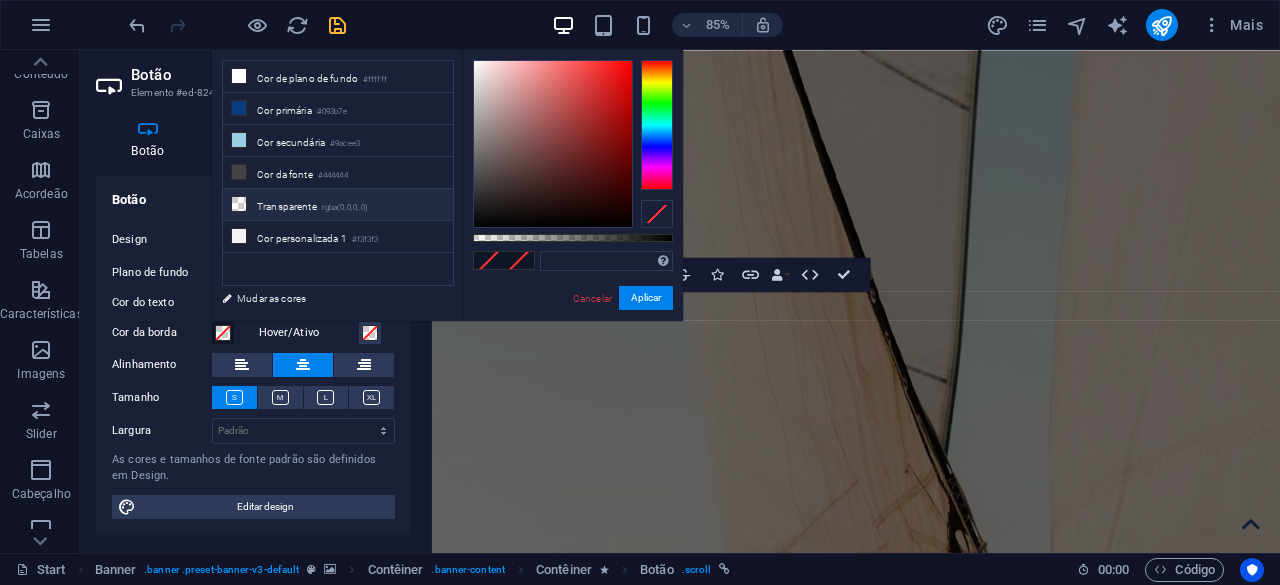type on "rgba(0, 0, 0, 0)" 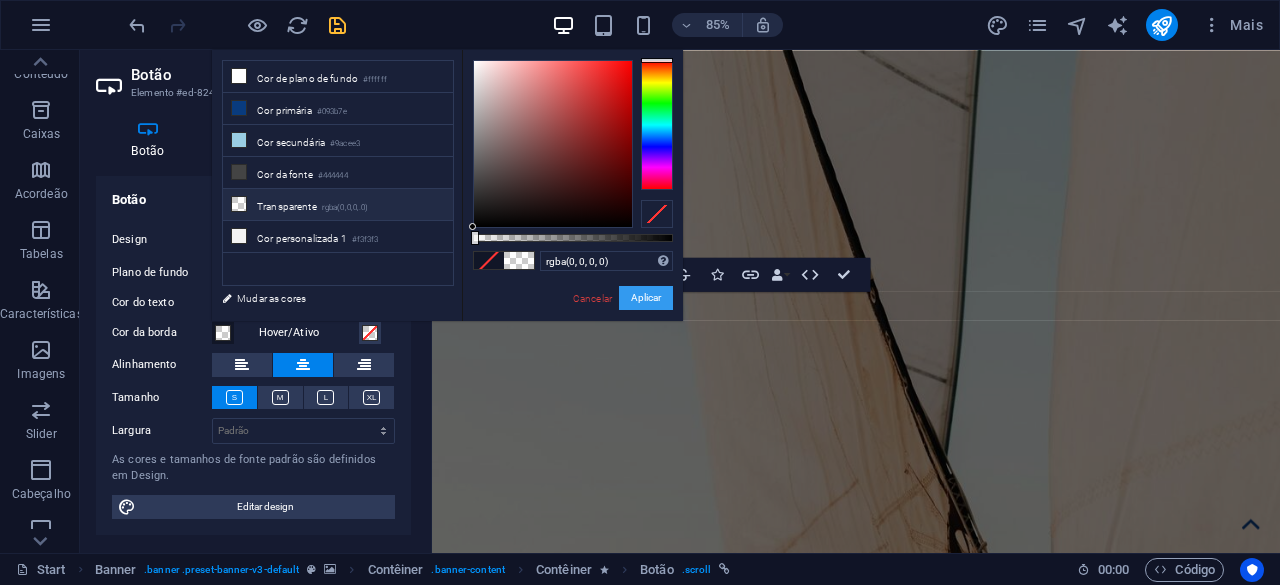 click on "Aplicar" at bounding box center [646, 298] 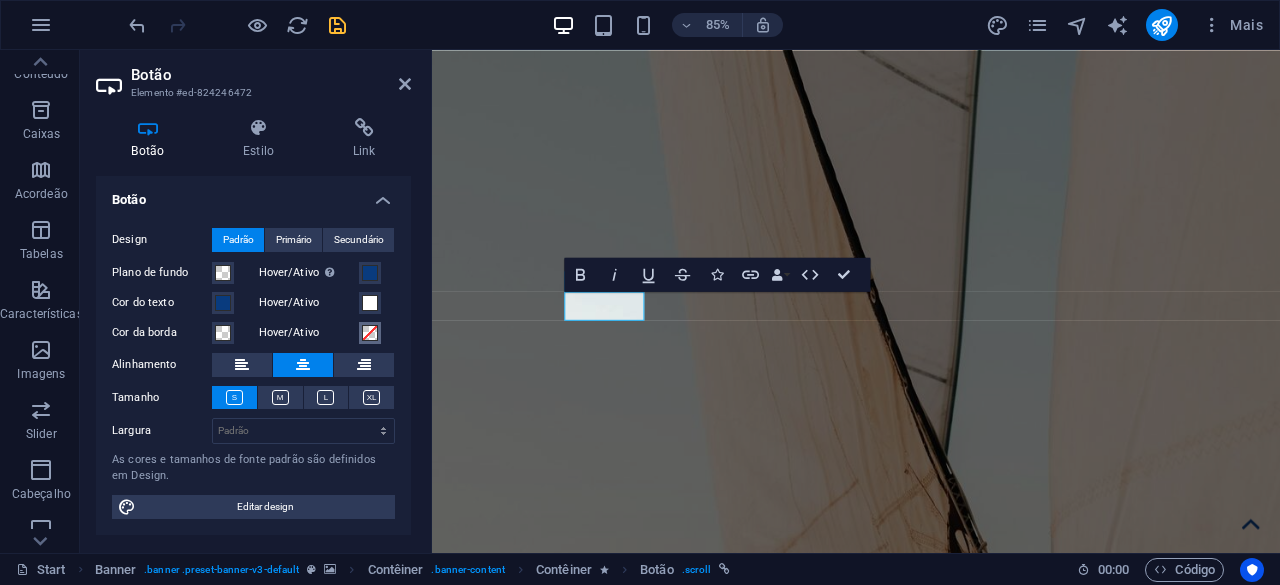click at bounding box center [370, 333] 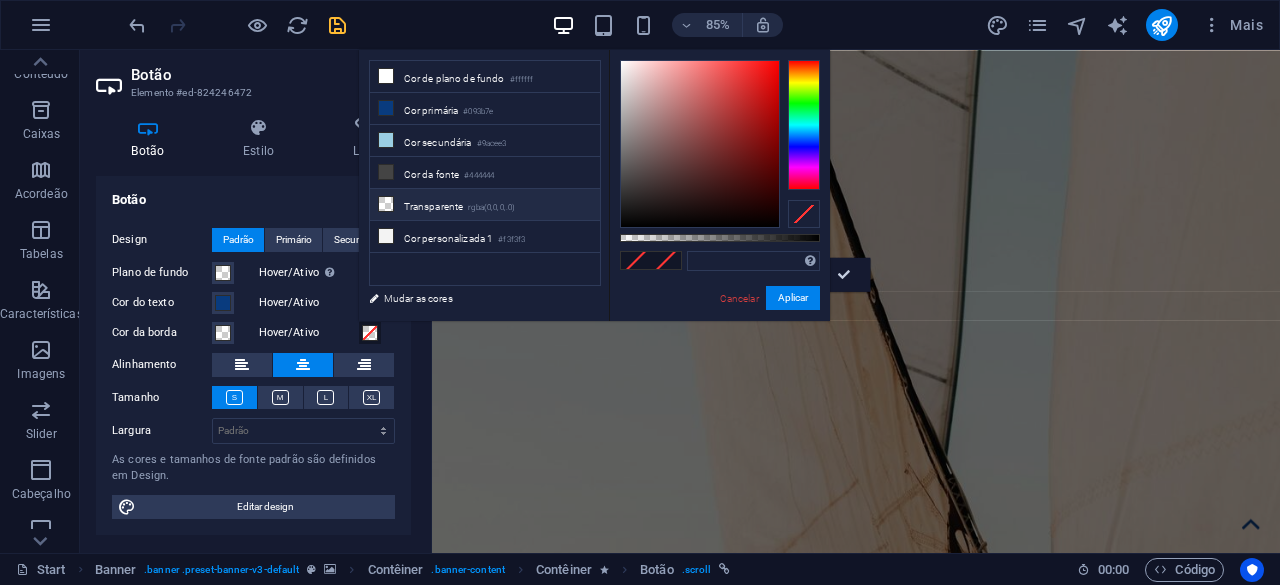 click on "Transparente
rgba(0,0,0,.0)" at bounding box center (485, 205) 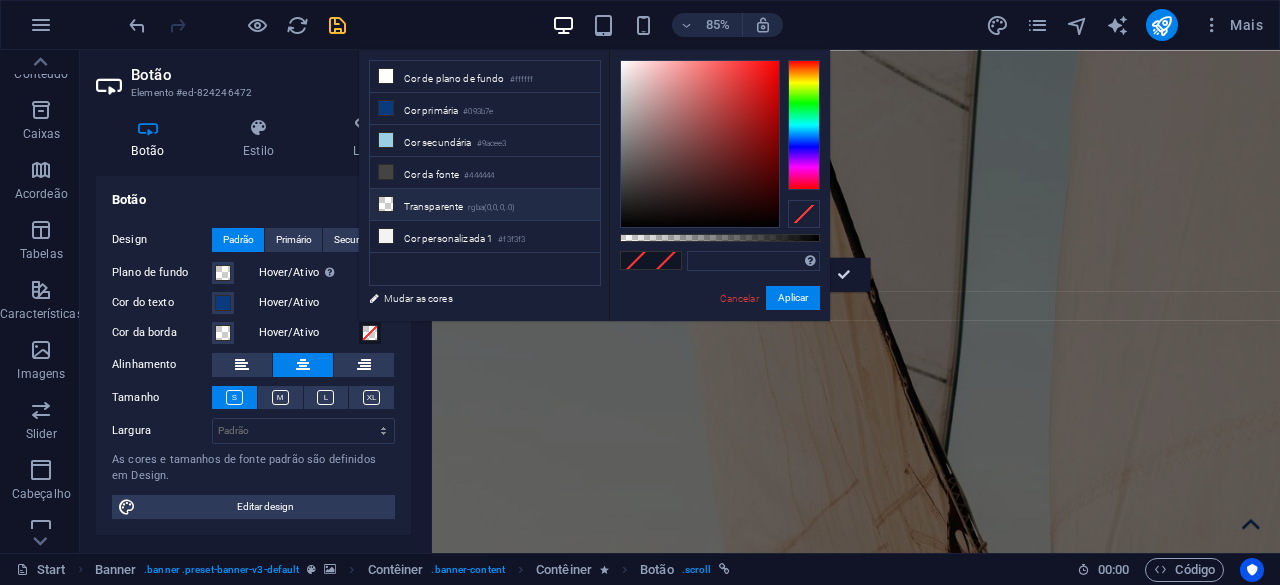 type on "rgba(0, 0, 0, 0)" 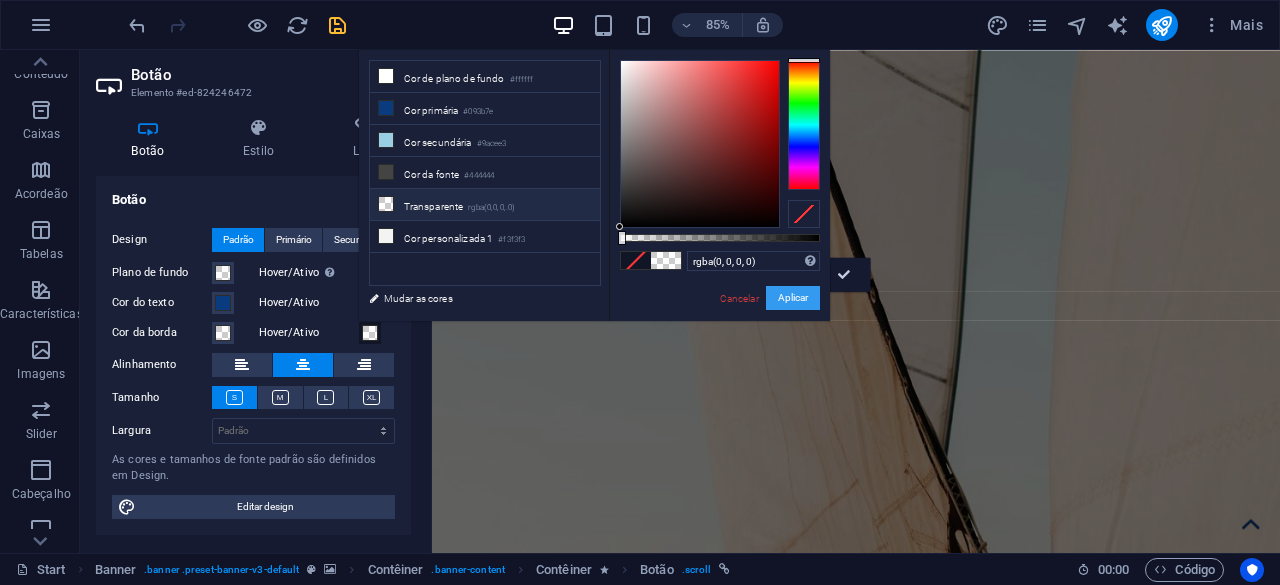 click on "Aplicar" at bounding box center (793, 298) 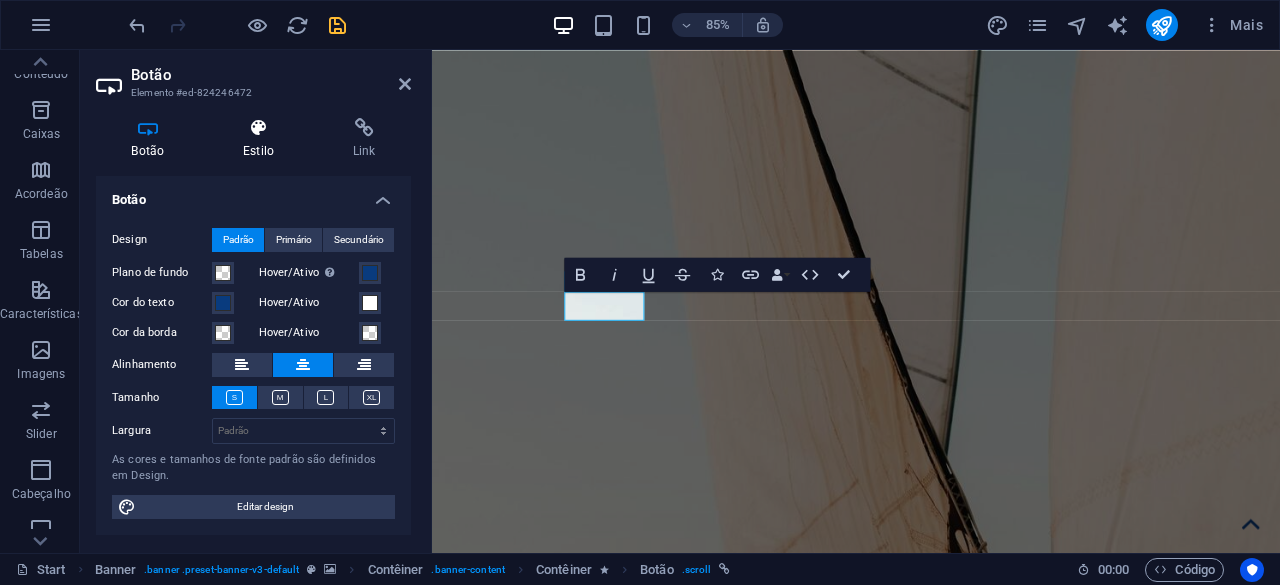 click on "Estilo" at bounding box center [263, 139] 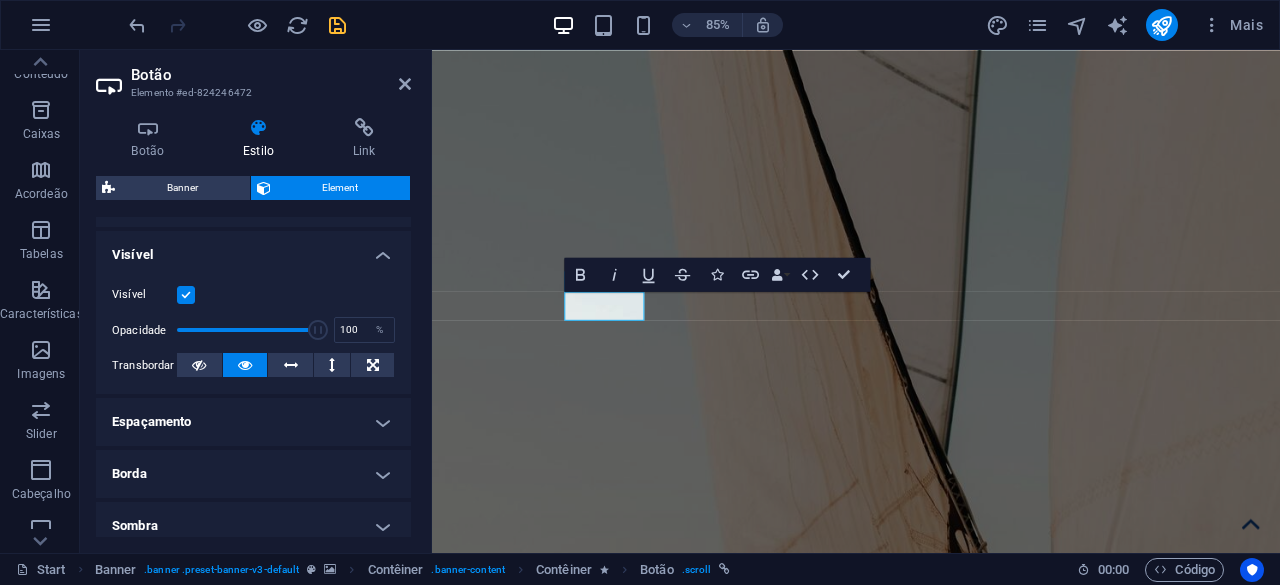 scroll, scrollTop: 300, scrollLeft: 0, axis: vertical 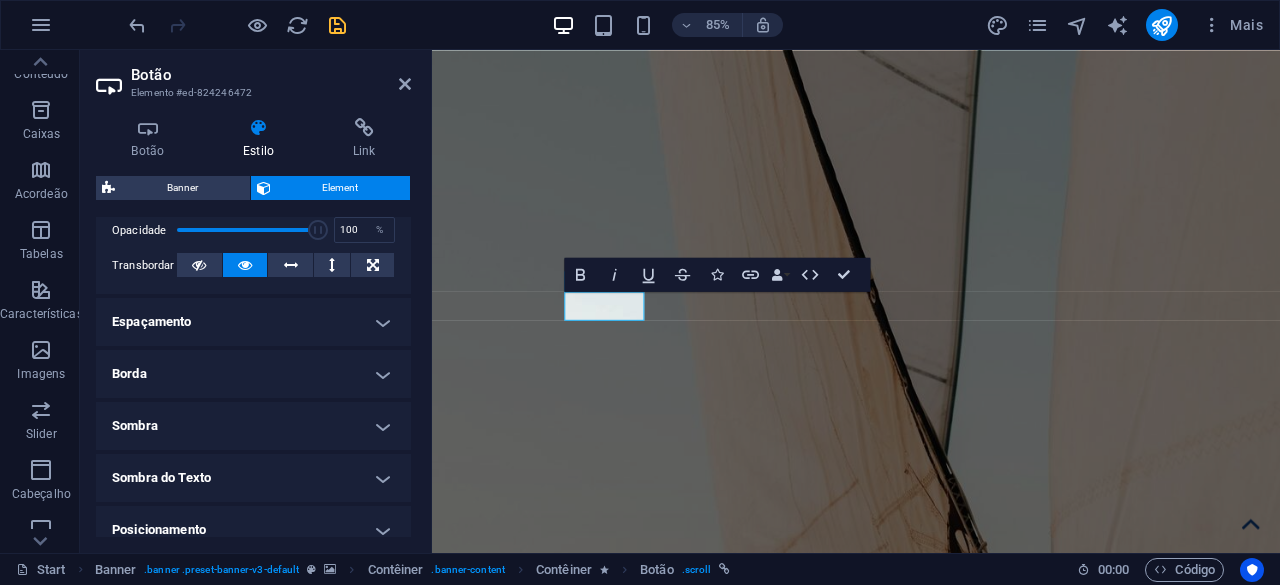 click on "Borda" at bounding box center (253, 374) 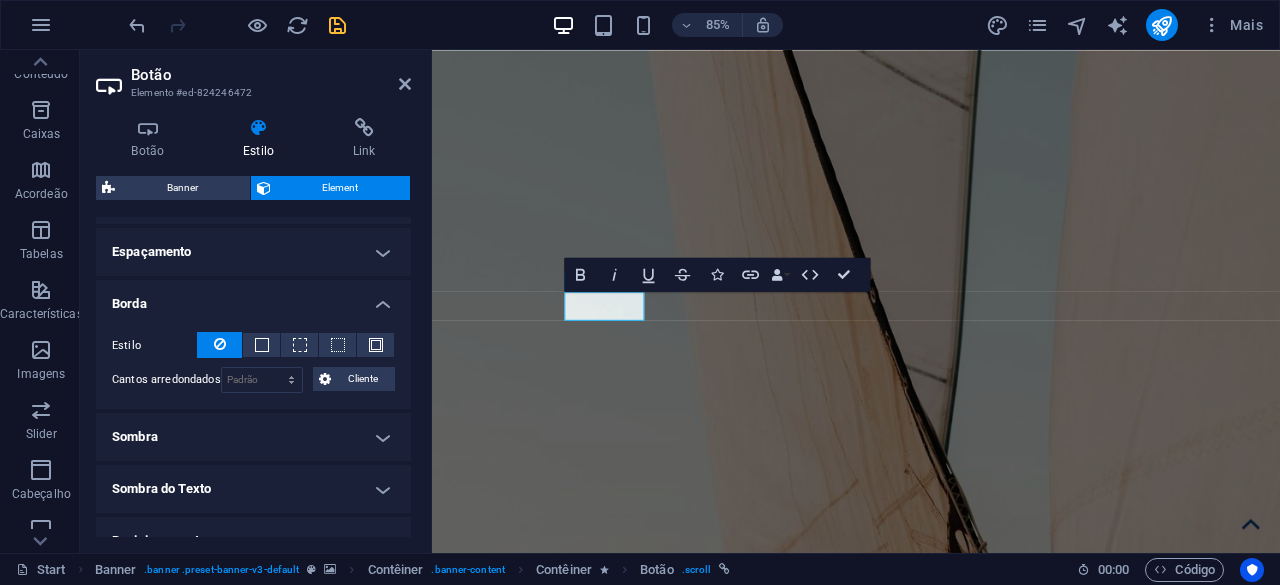 scroll, scrollTop: 400, scrollLeft: 0, axis: vertical 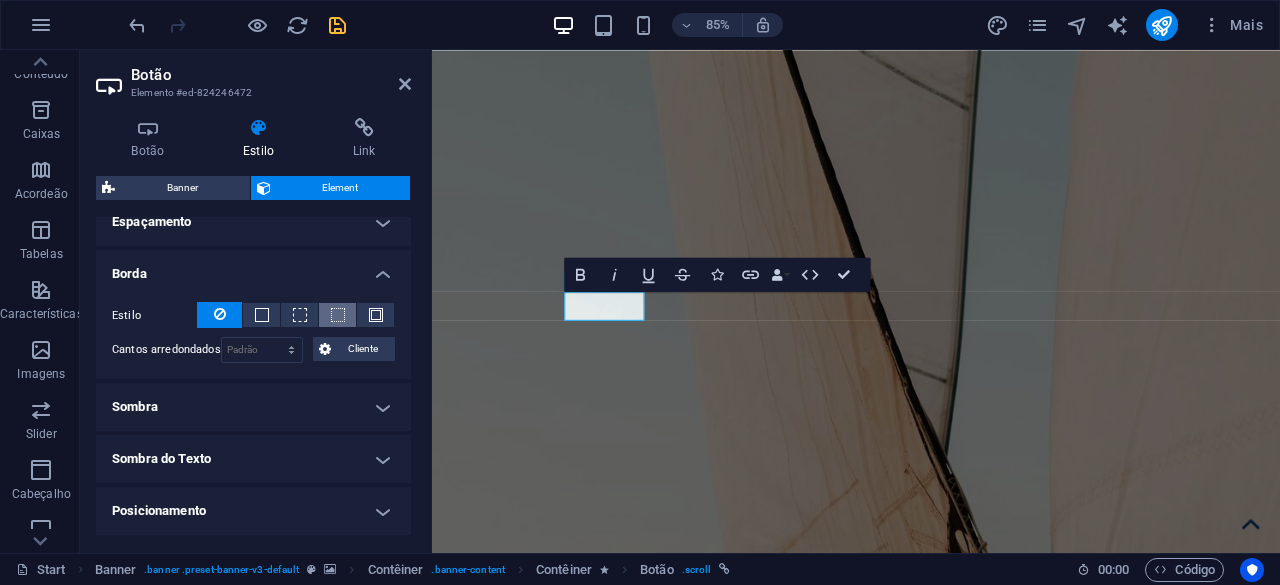 click at bounding box center [337, 315] 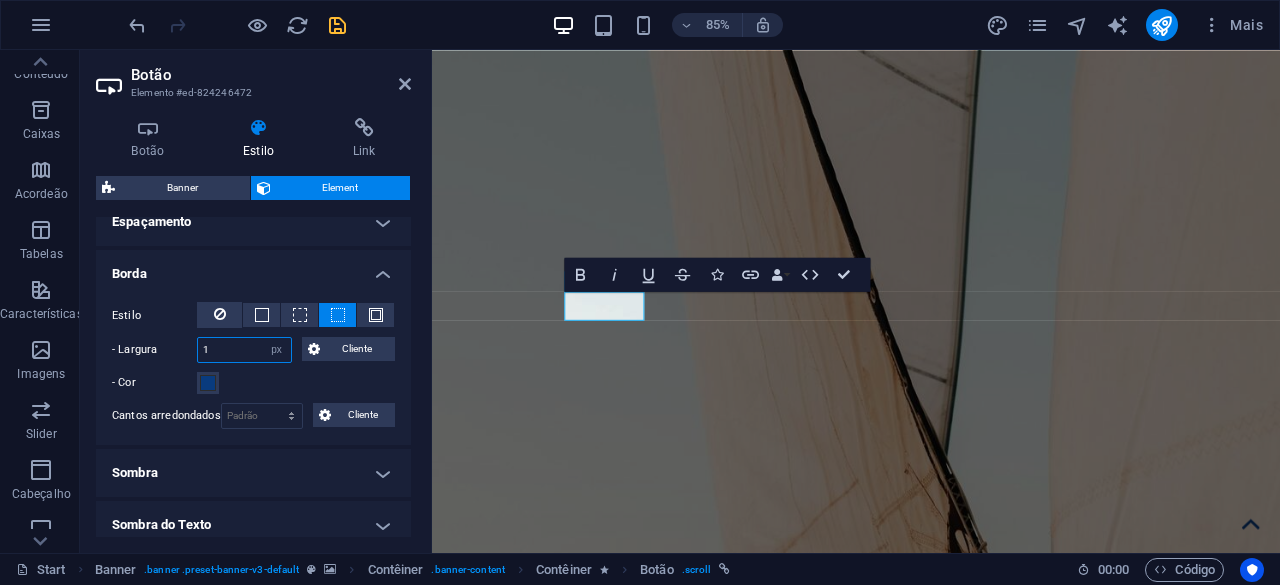 drag, startPoint x: 218, startPoint y: 349, endPoint x: 197, endPoint y: 339, distance: 23.259407 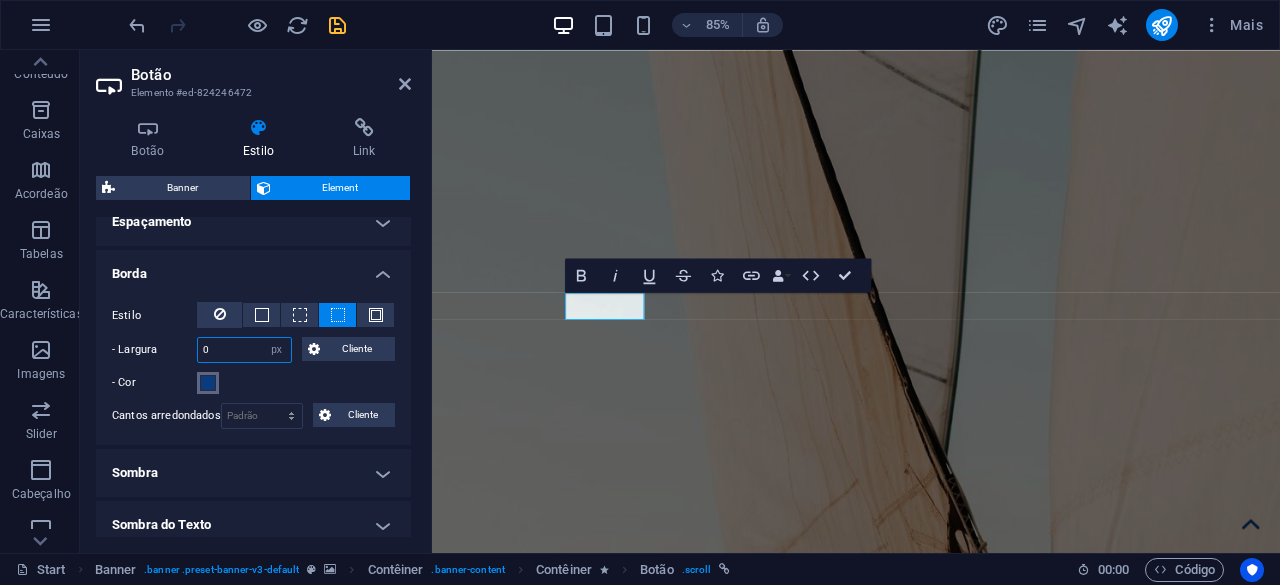 type on "0" 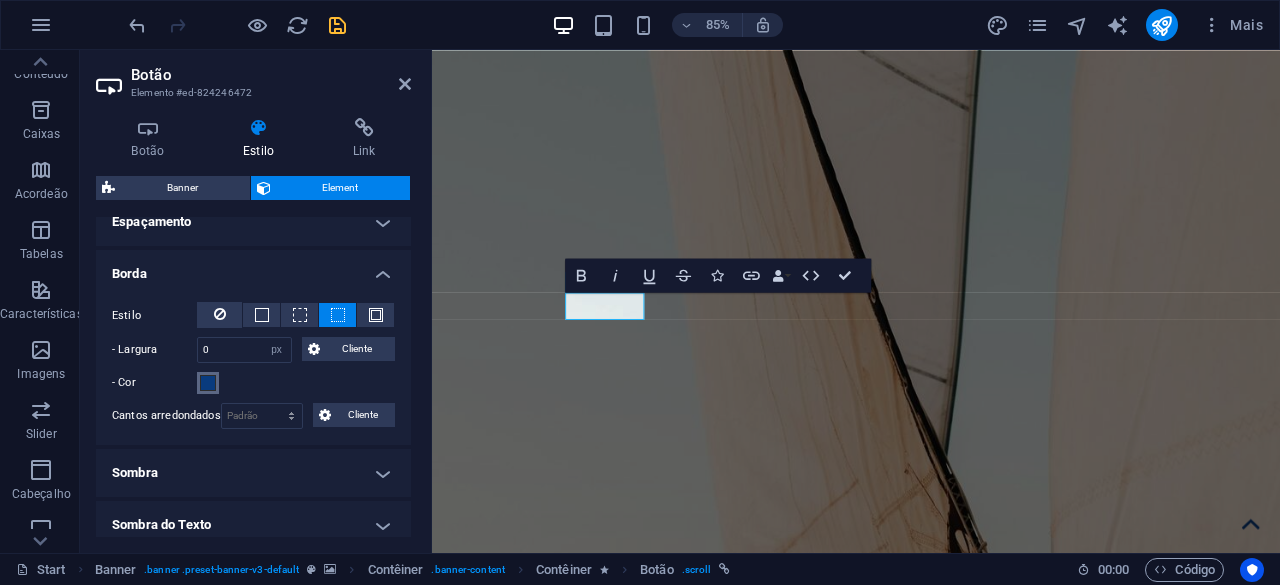 click on "- Cor" at bounding box center [208, 383] 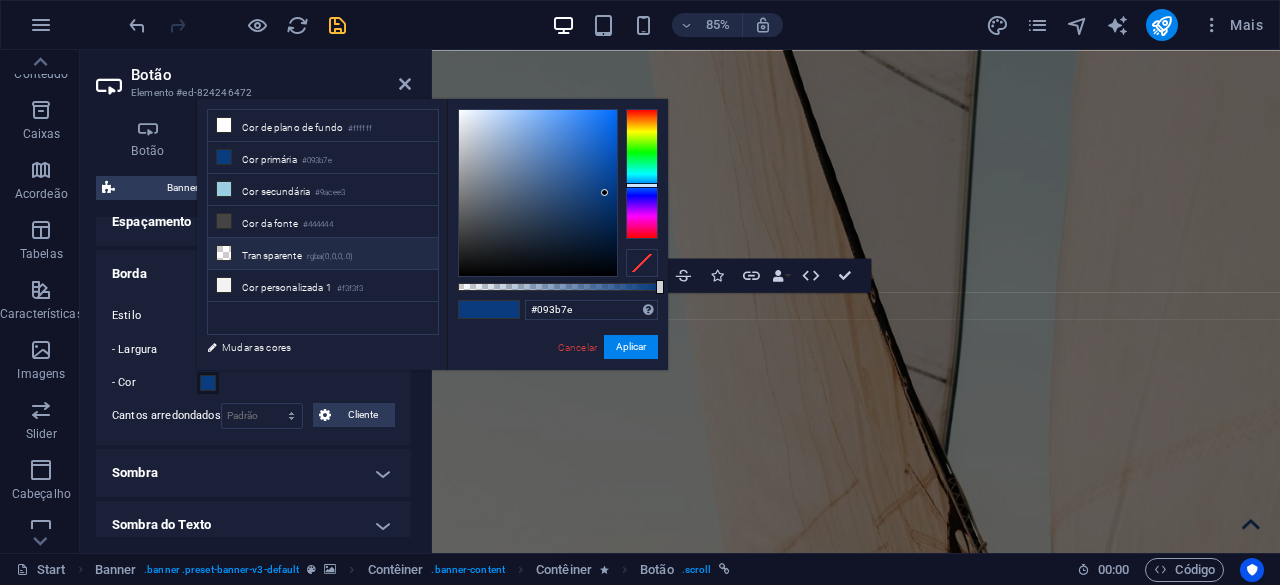 click on "Transparente
rgba(0,0,0,.0)" at bounding box center [323, 254] 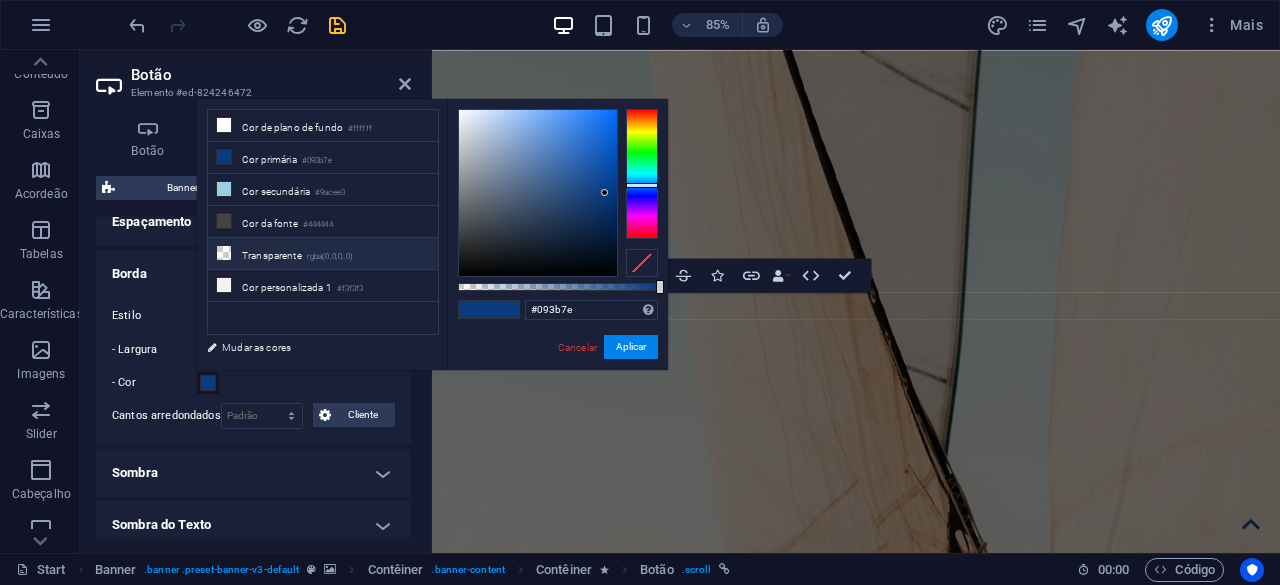 type on "rgba(0, 0, 0, 0)" 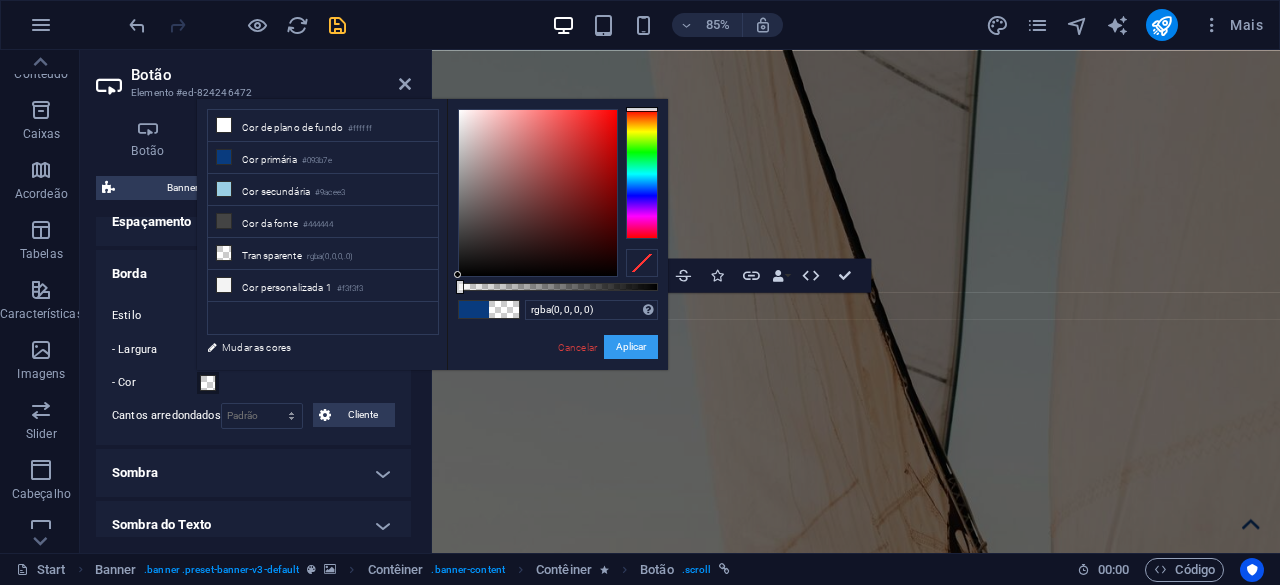 click on "Aplicar" at bounding box center [631, 347] 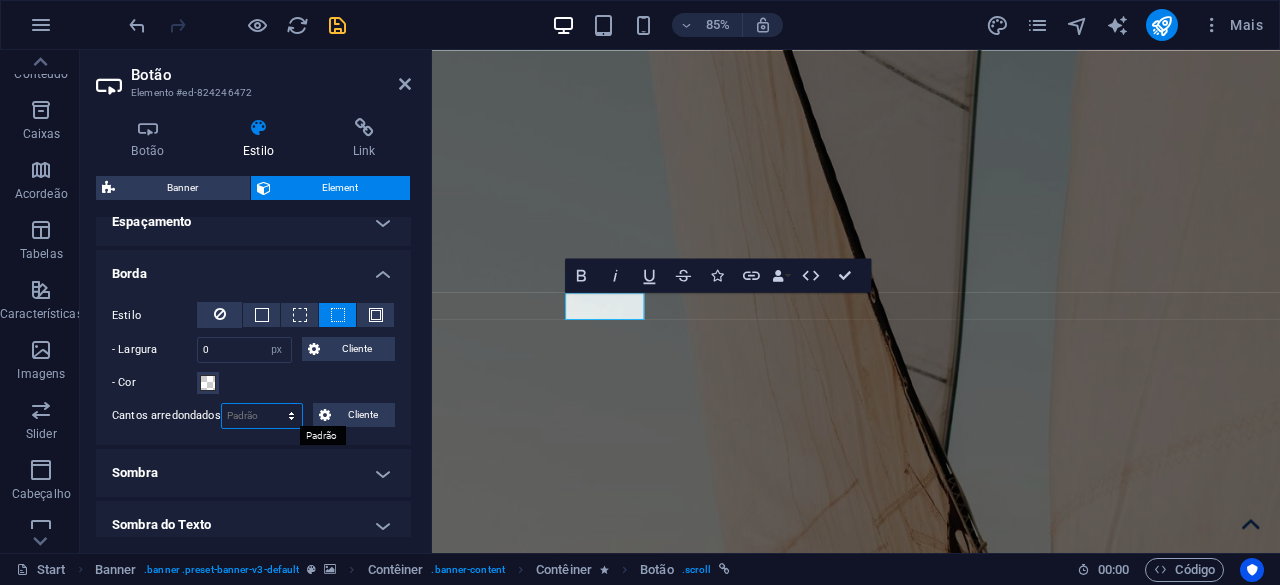 click on "Padrão px rem % vh vw Cliente" at bounding box center [262, 416] 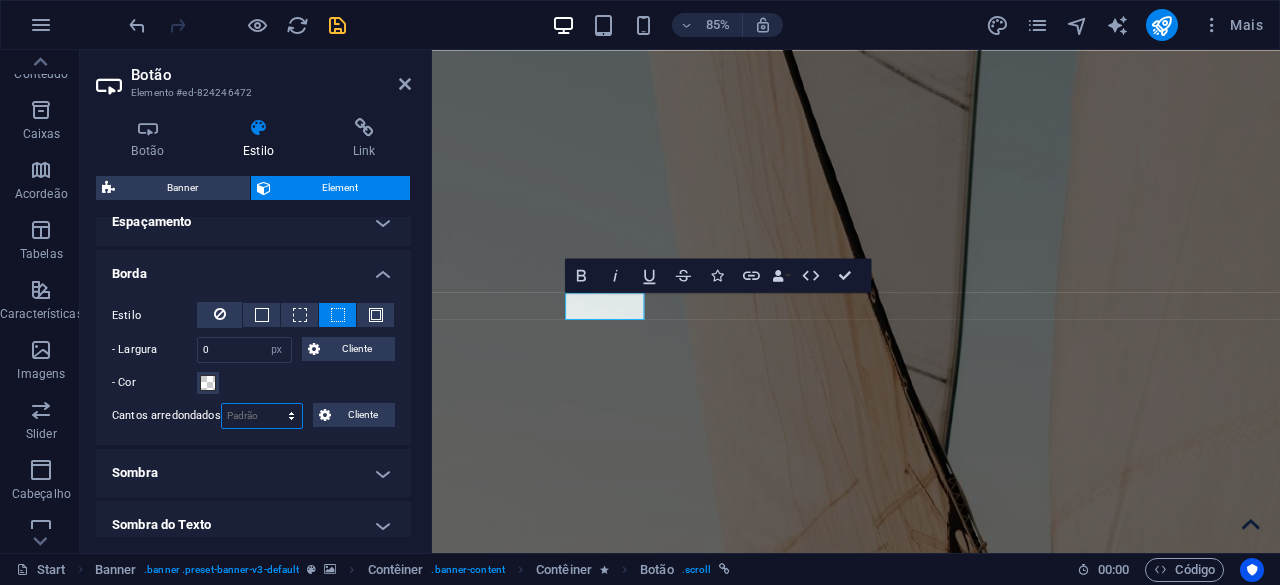 click on "Padrão px rem % vh vw Cliente" at bounding box center (262, 416) 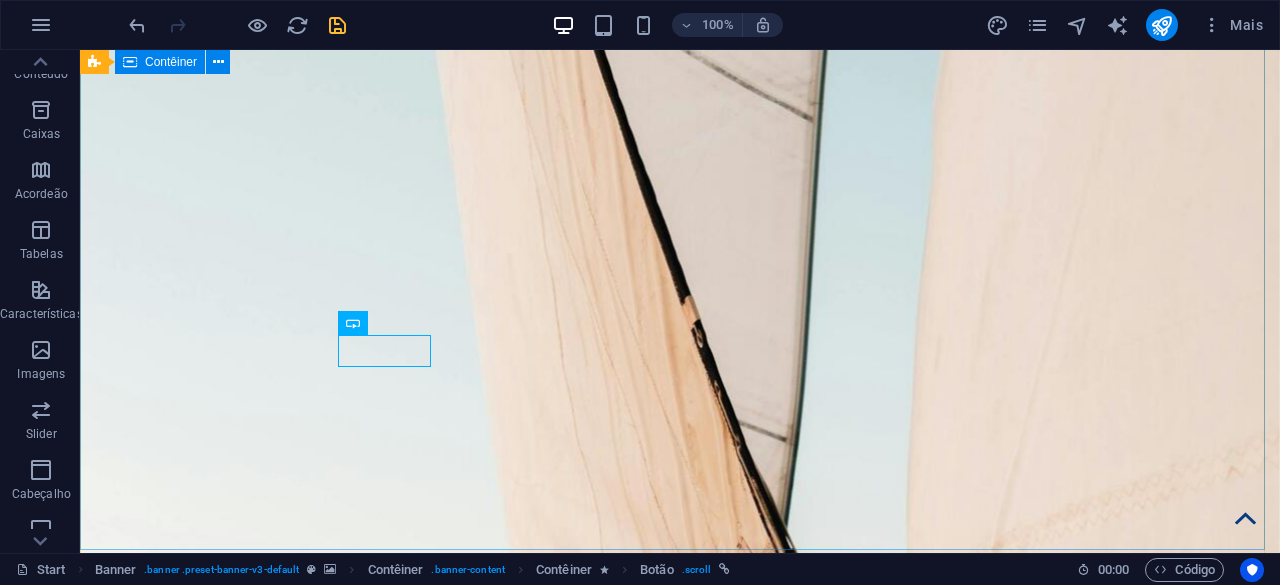 click on "Serviços Reservas  Reservas  Reservas" at bounding box center (680, 1800) 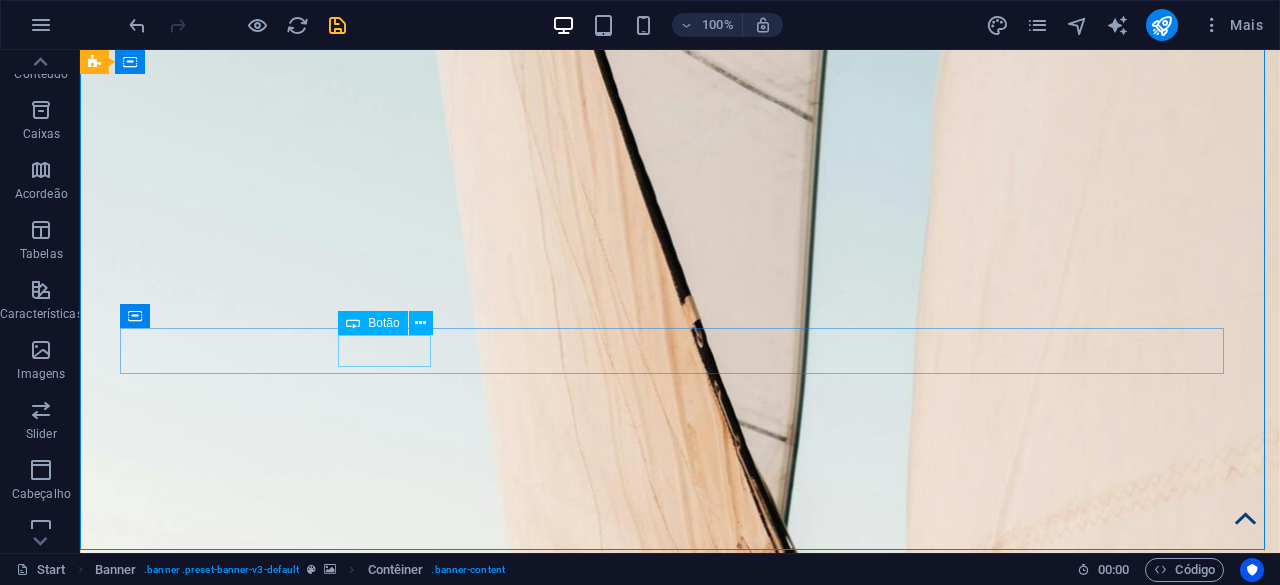 click on "Serviços" at bounding box center (696, 1834) 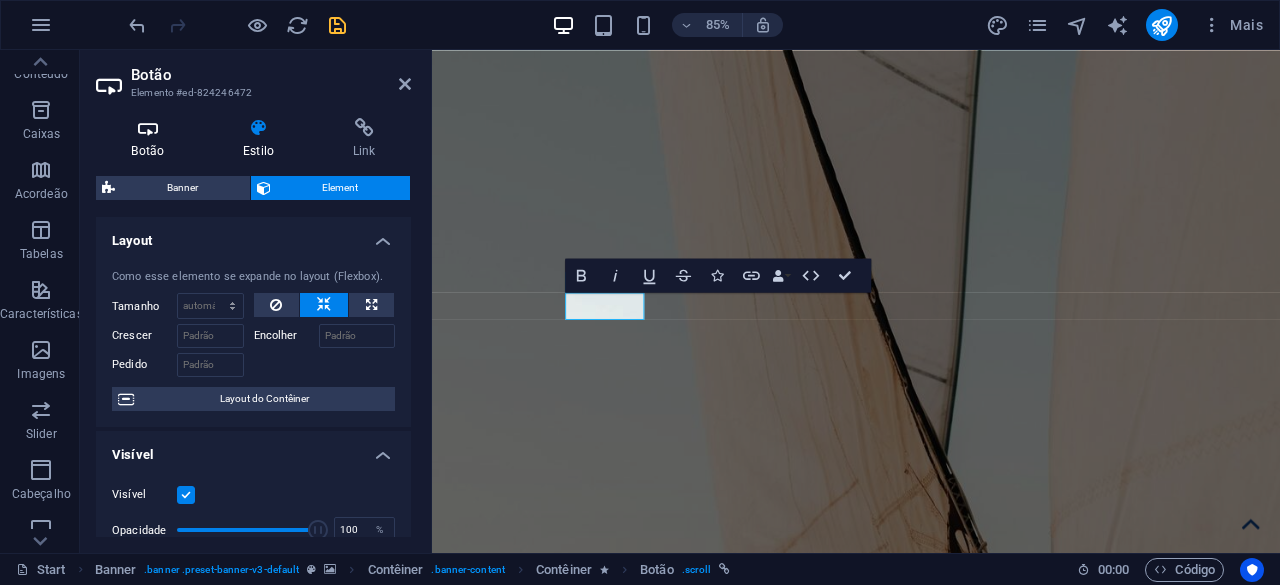click on "Botão" at bounding box center (152, 139) 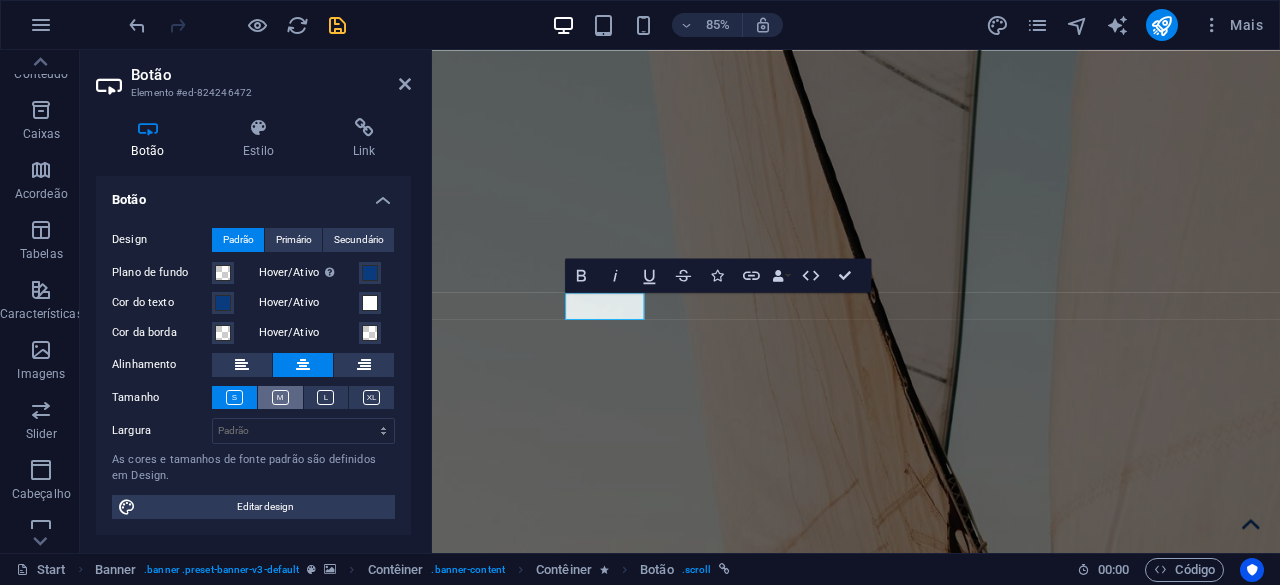 click at bounding box center [280, 397] 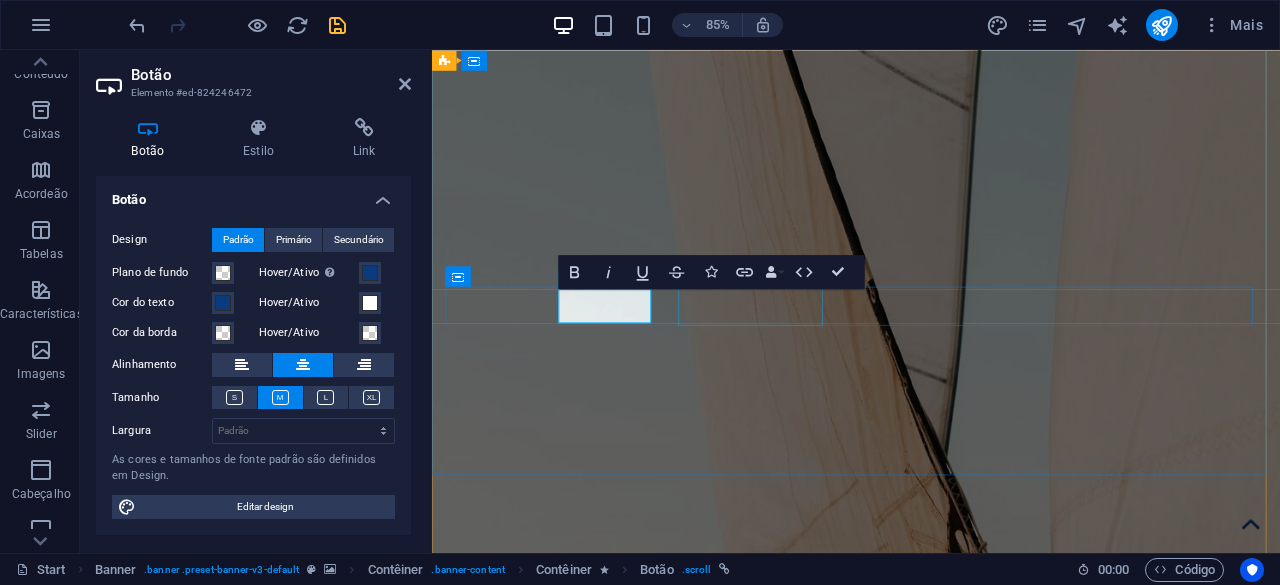 click on "Reservas" at bounding box center [947, 1881] 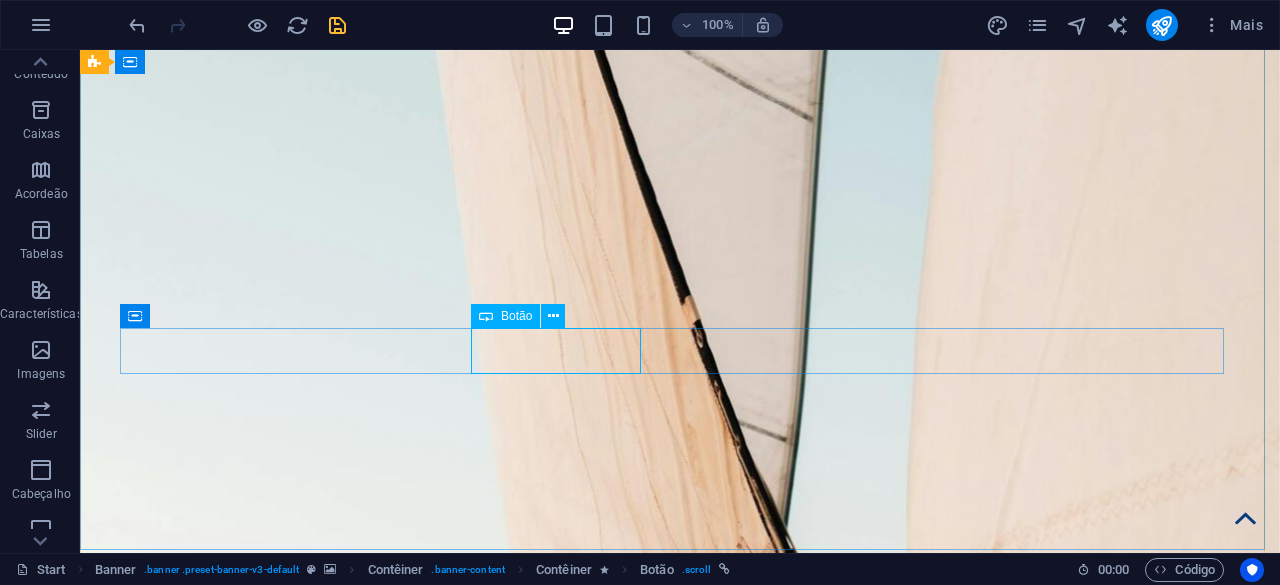 click on "Reservas" at bounding box center [696, 1881] 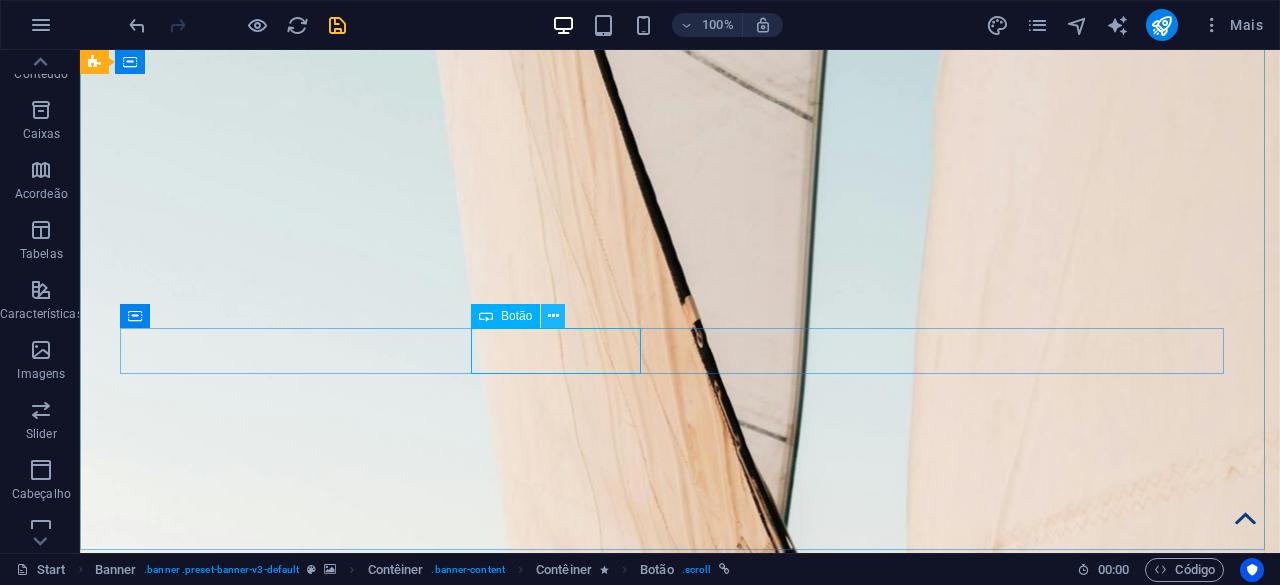 click at bounding box center (553, 316) 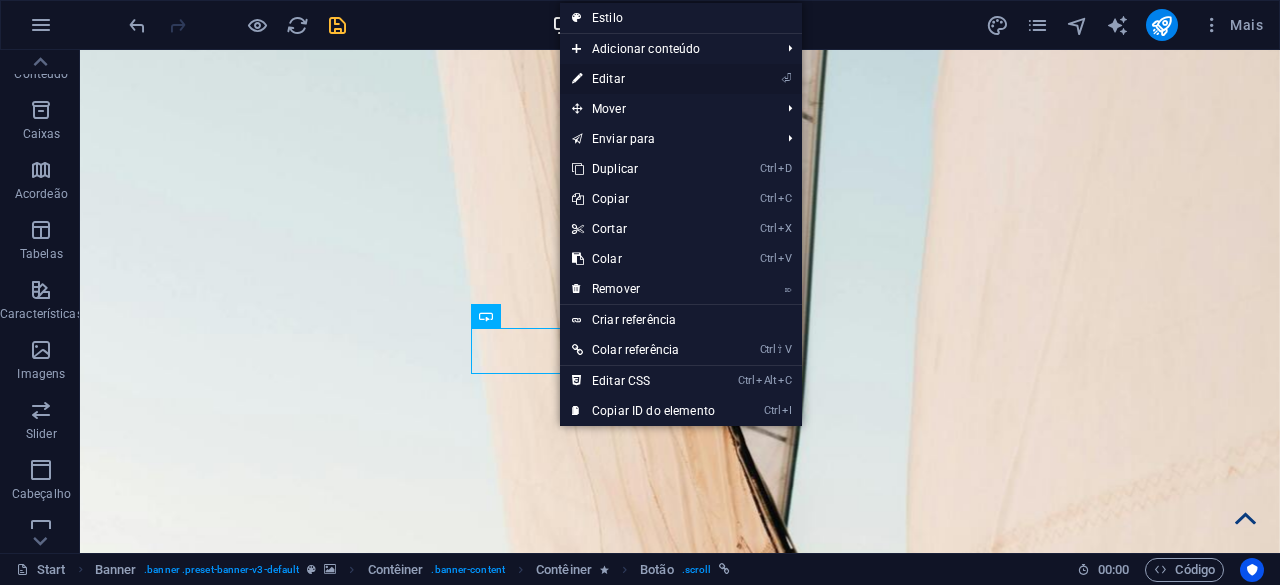 click on "⏎  Editar" at bounding box center [643, 79] 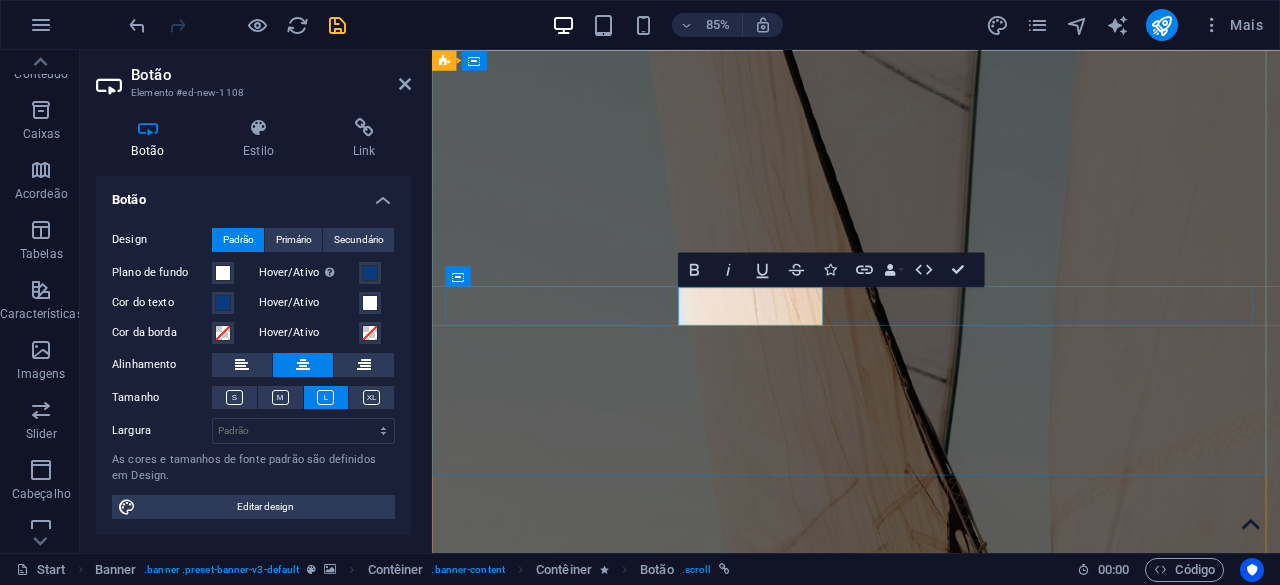 click at bounding box center [995, 1881] 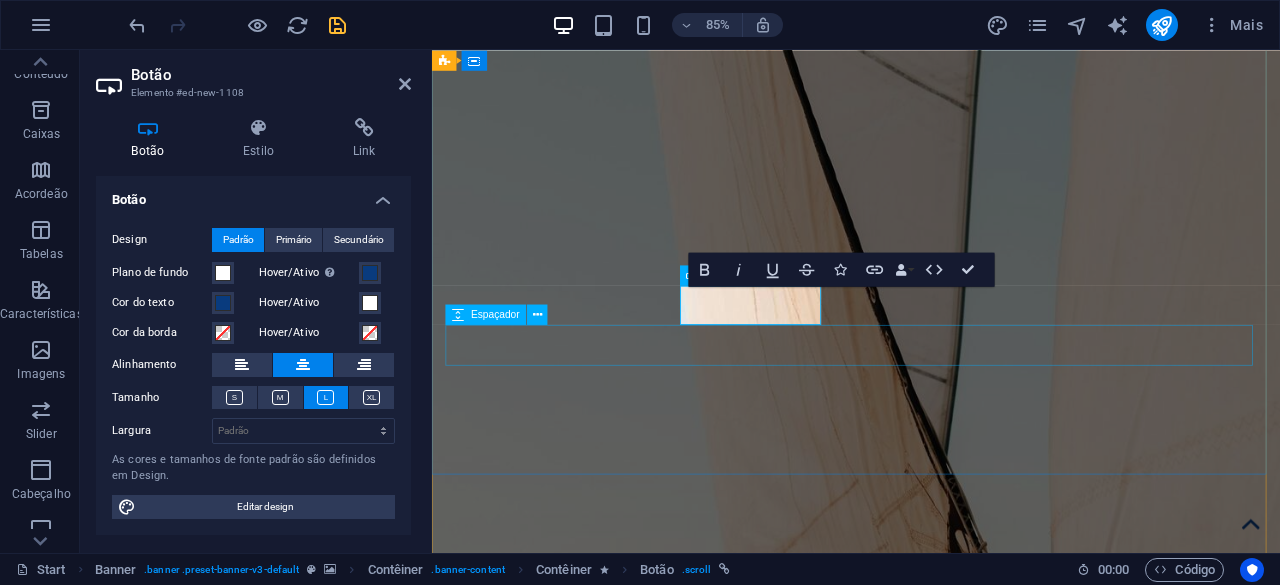 scroll, scrollTop: 200, scrollLeft: 0, axis: vertical 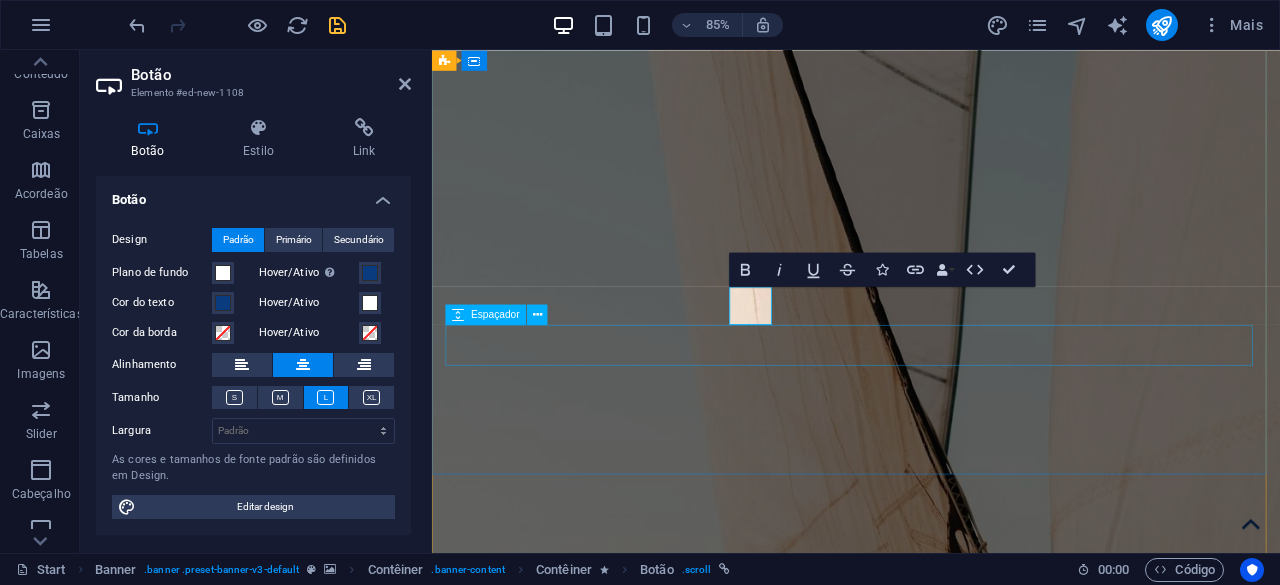 type 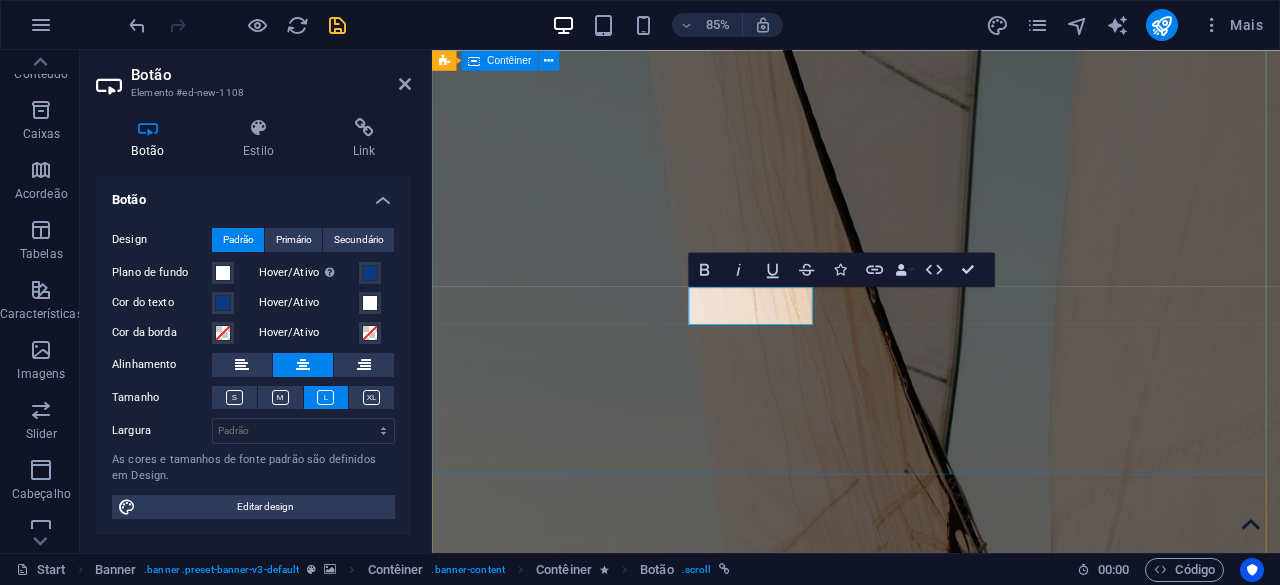 click on "Serviços Reservas Reservas  Reservas" at bounding box center (931, 1804) 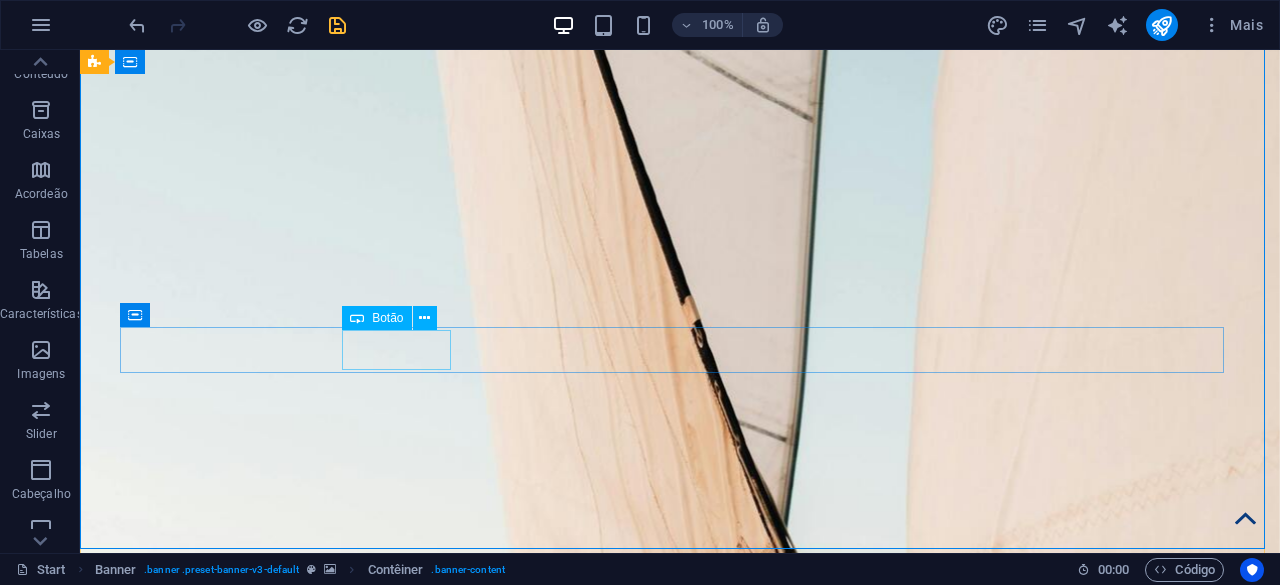 click on "Serviços" at bounding box center (696, 1838) 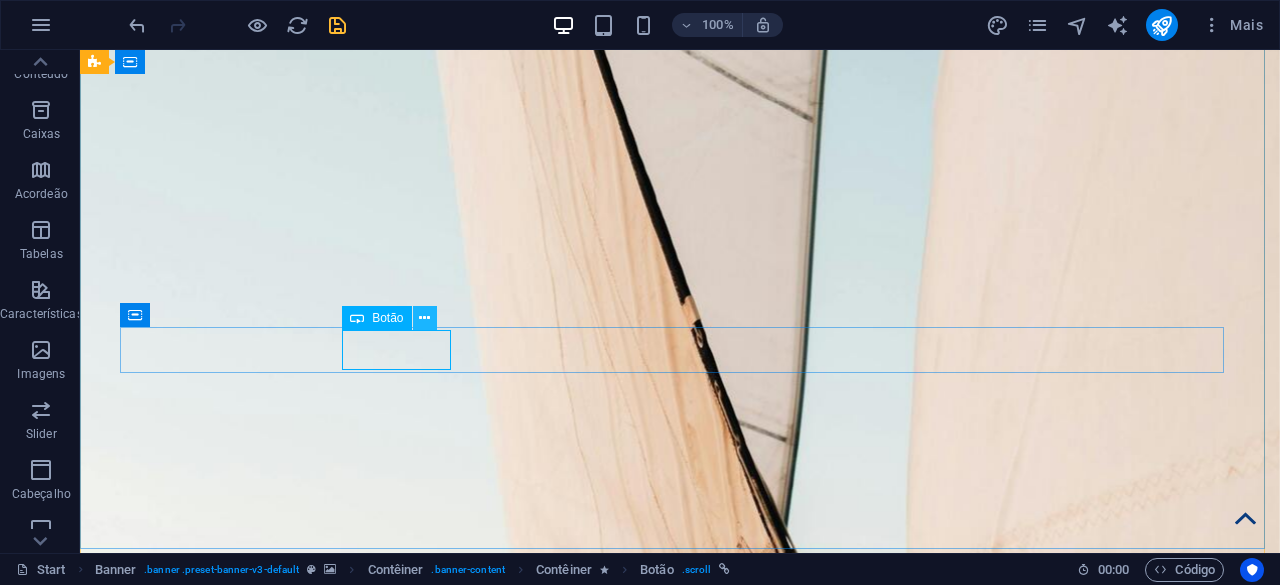click at bounding box center (425, 318) 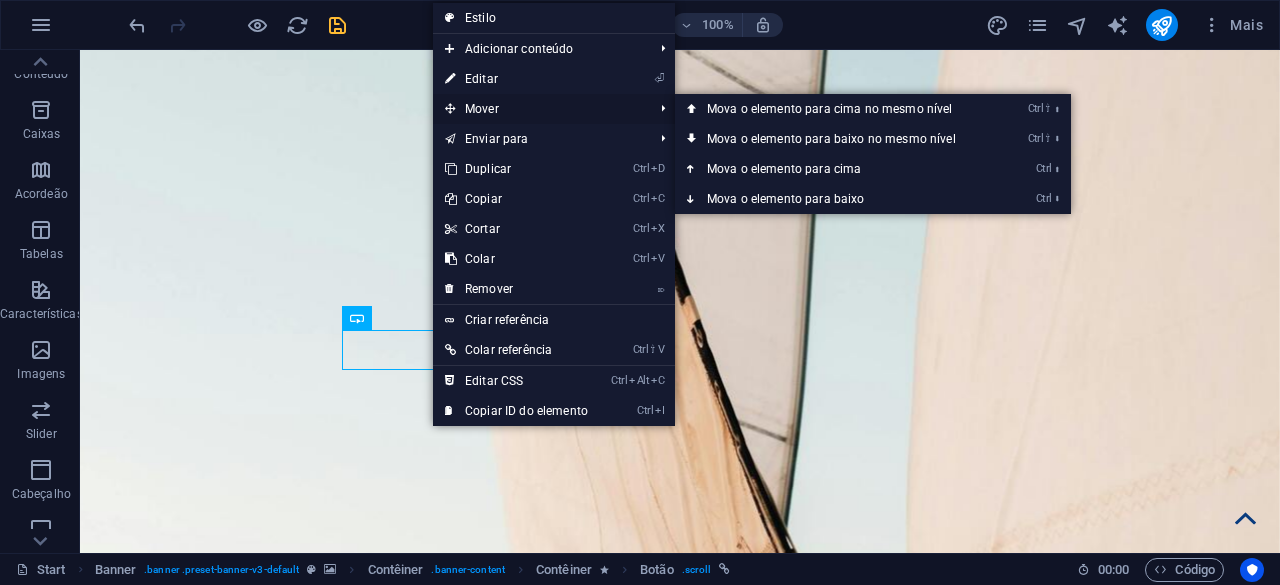 click on "Mover" at bounding box center [539, 109] 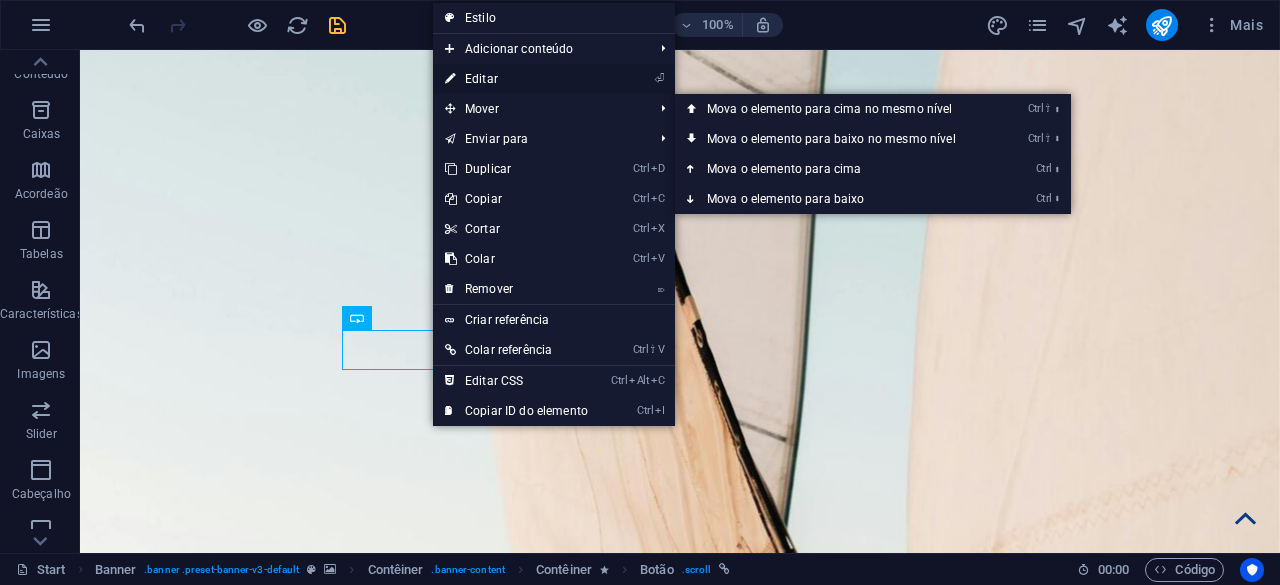 click on "⏎  Editar" at bounding box center [516, 79] 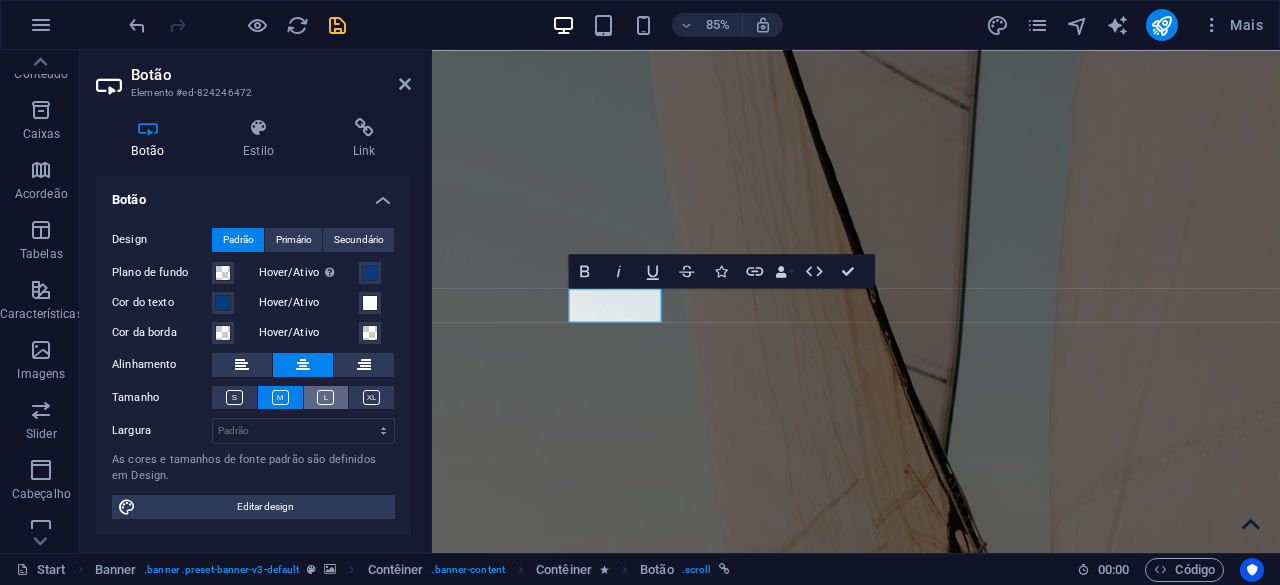 click at bounding box center (326, 397) 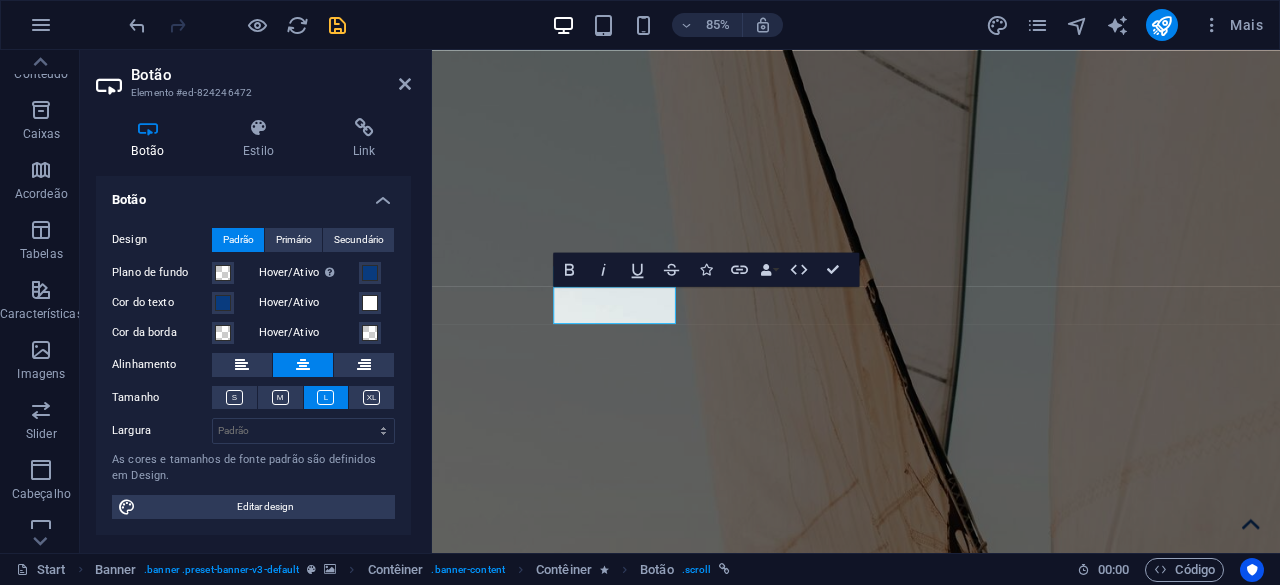 type 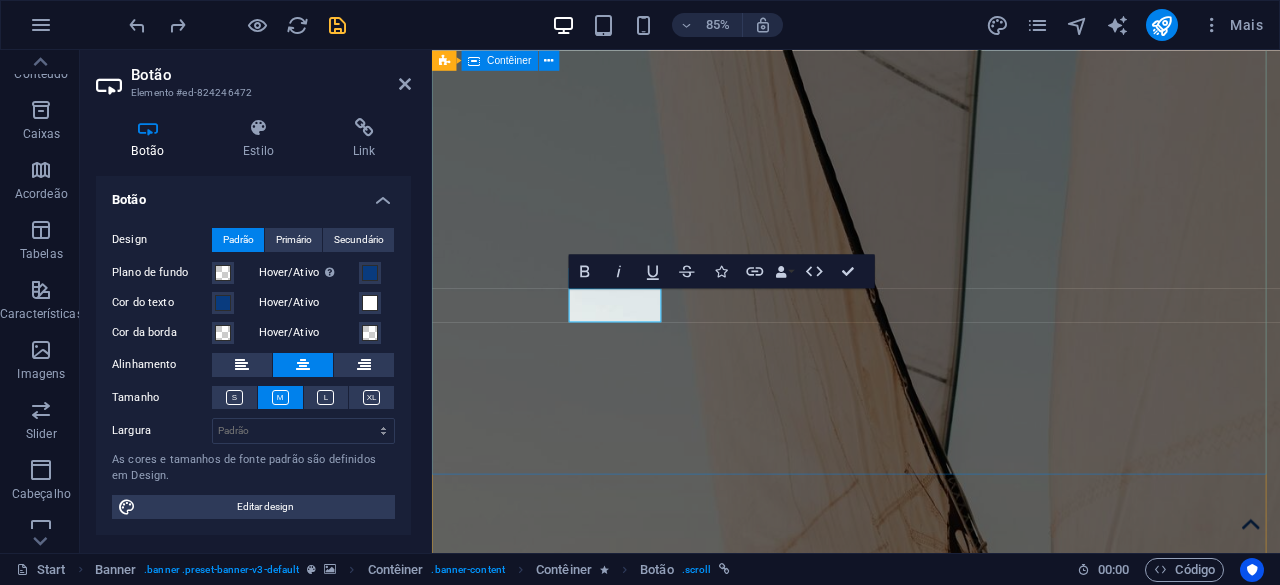 click on "Serviços Reservas Reservas  Reservas" at bounding box center [931, 1804] 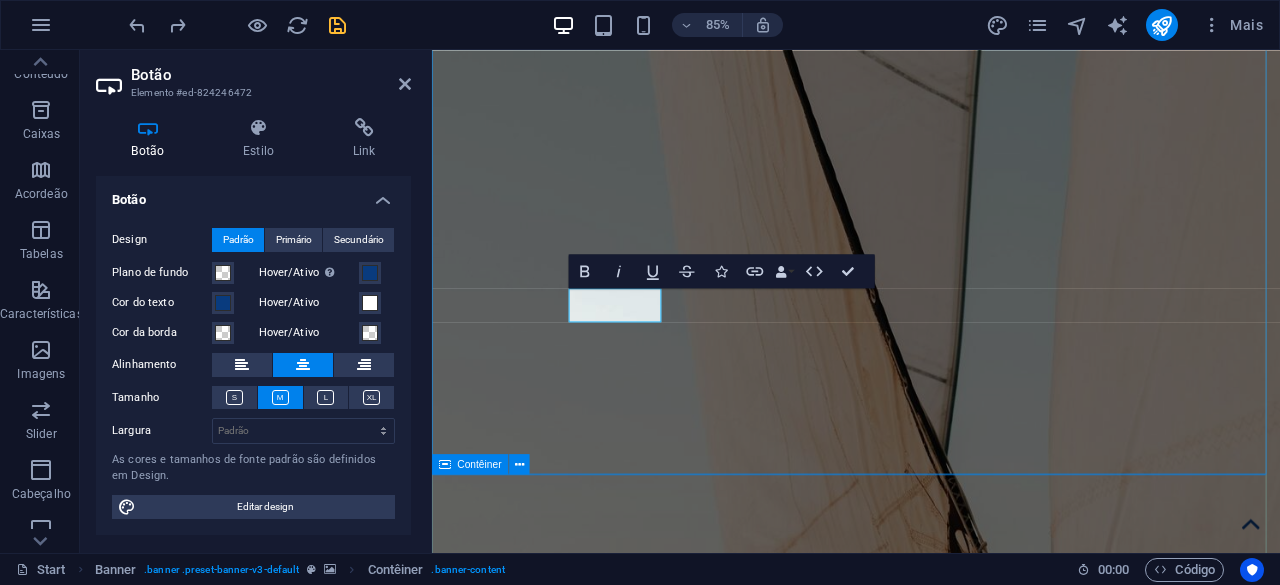click on "Serviços Reservas Reservas  Reservas" at bounding box center [931, 1804] 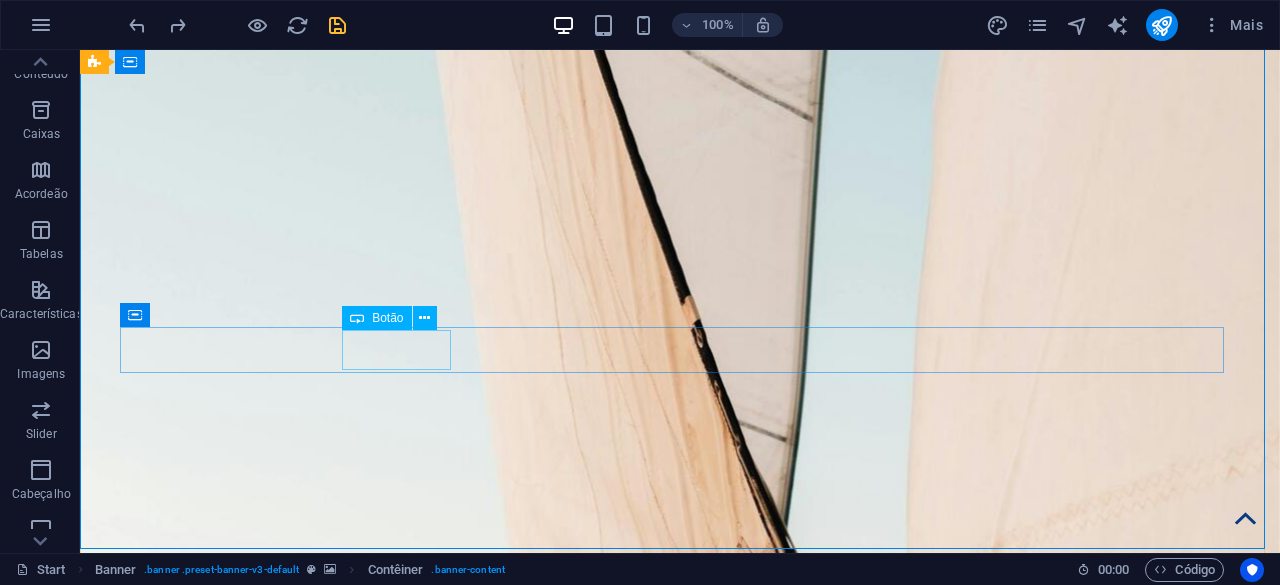 click on "Serviços" at bounding box center (696, 1838) 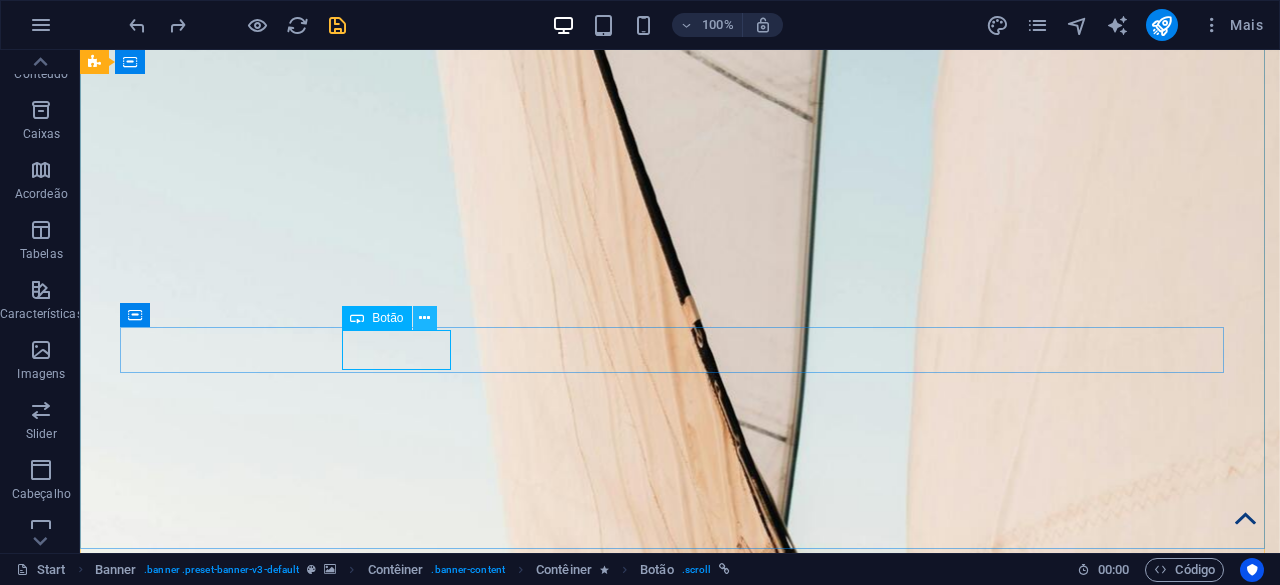 click at bounding box center (424, 318) 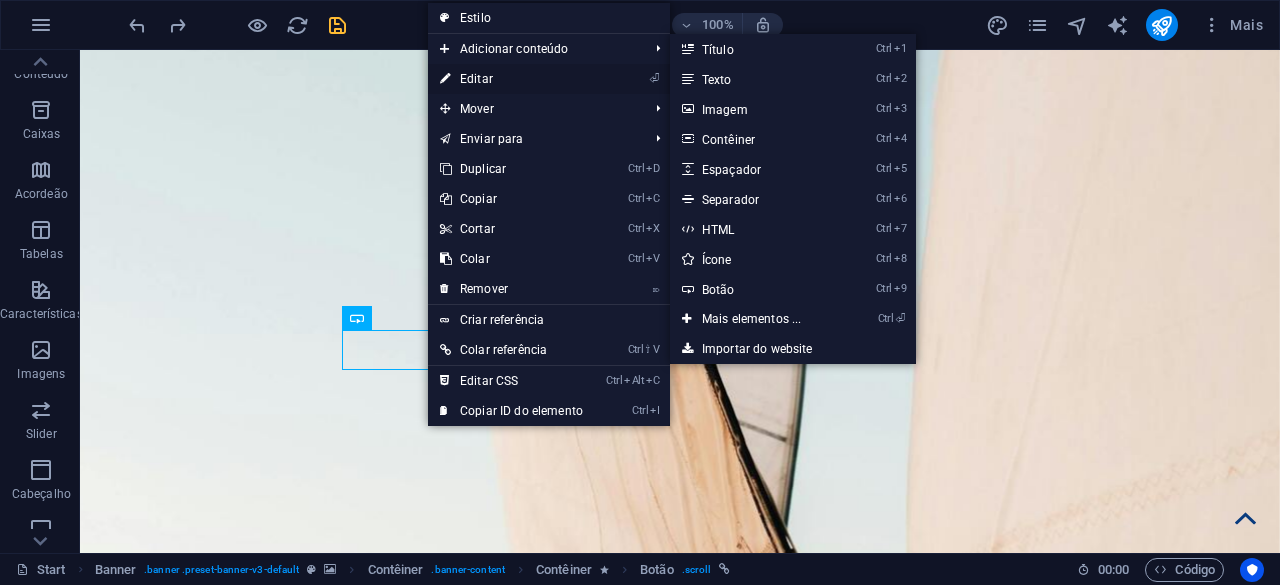 click on "⏎  Editar" at bounding box center (511, 79) 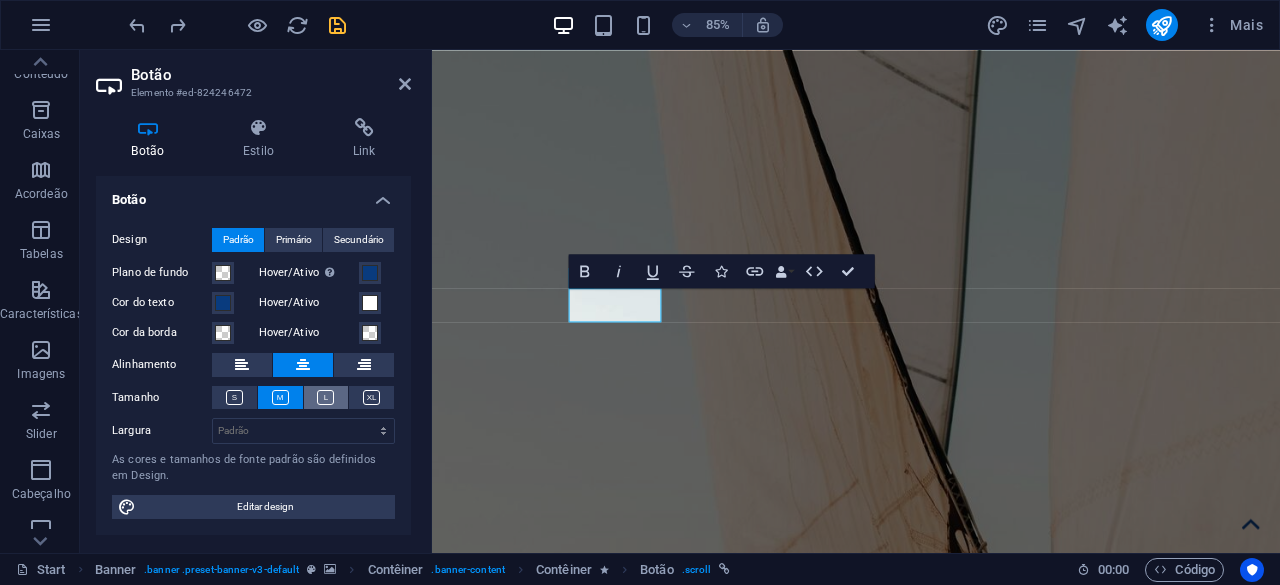 click at bounding box center (325, 397) 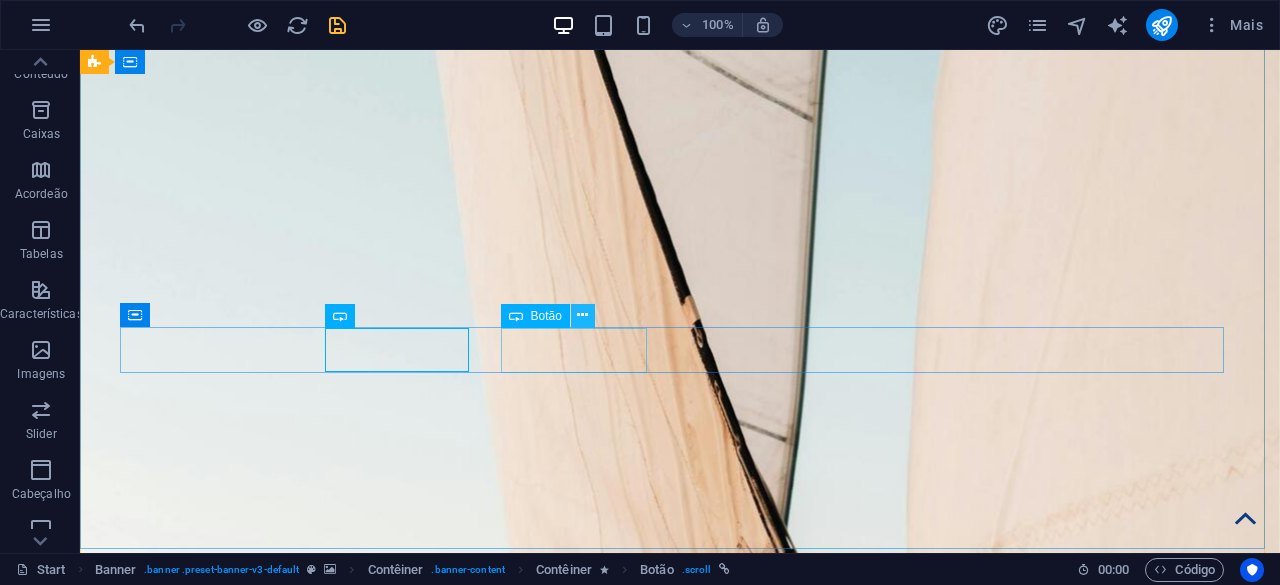 click at bounding box center (582, 315) 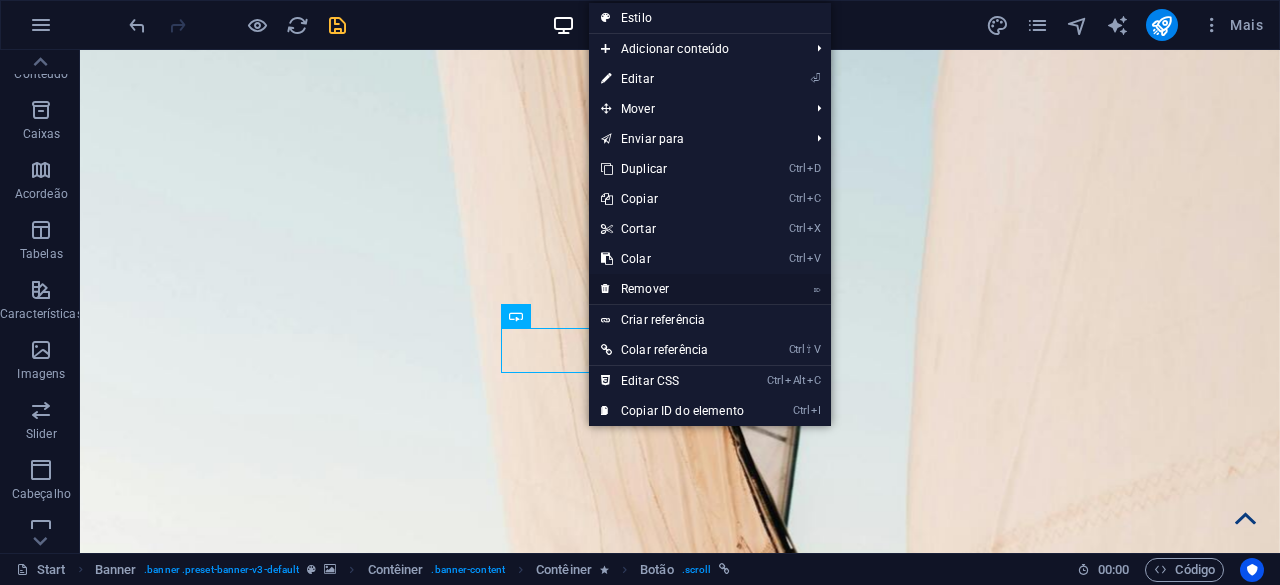 click on "⌦  Remover" at bounding box center [672, 289] 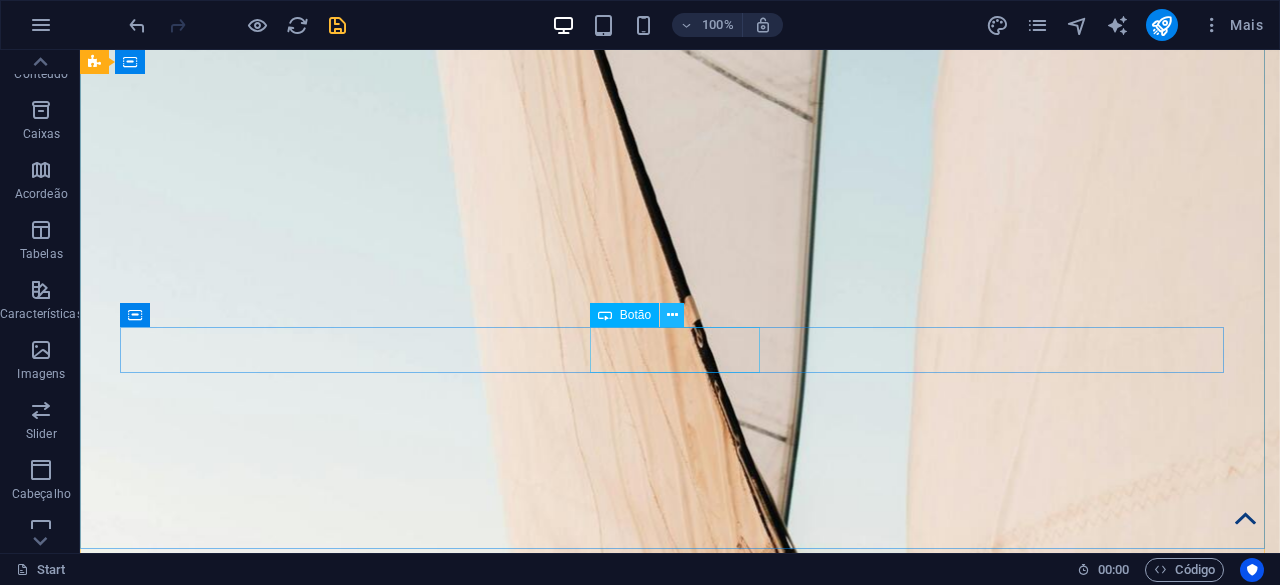 click at bounding box center [672, 315] 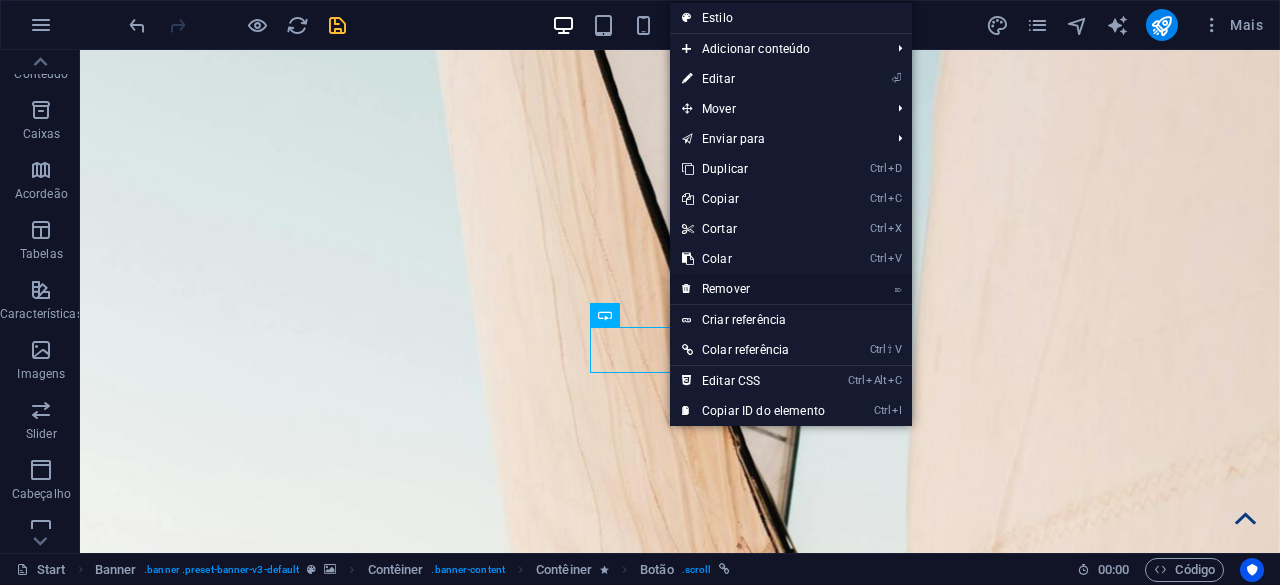 click on "⌦  Remover" at bounding box center [753, 289] 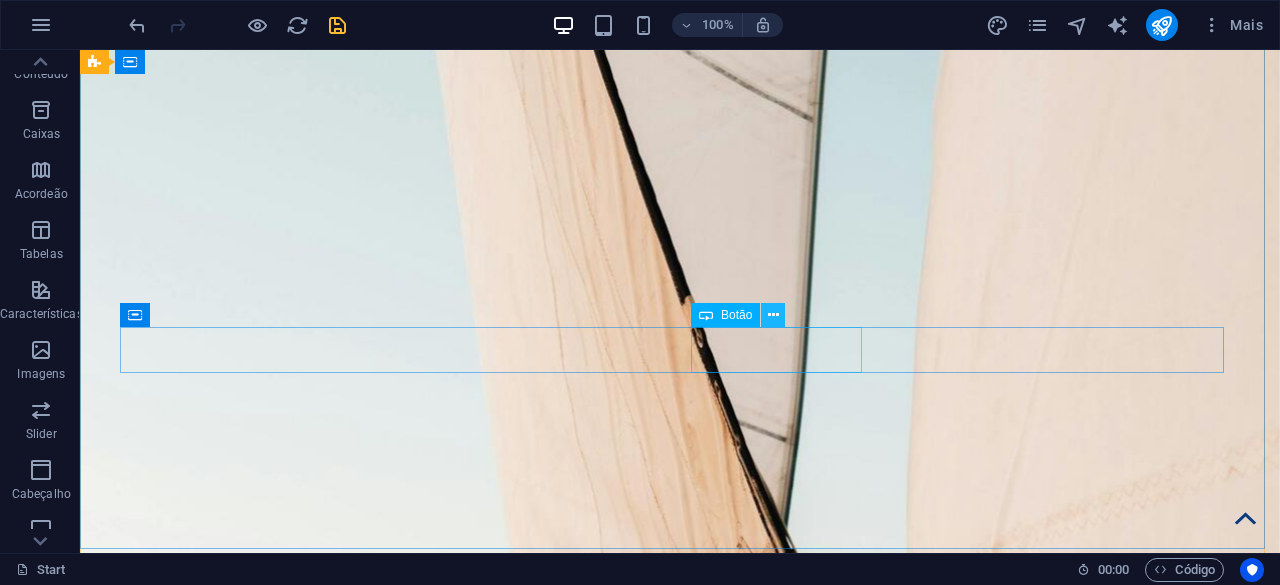 click at bounding box center (773, 315) 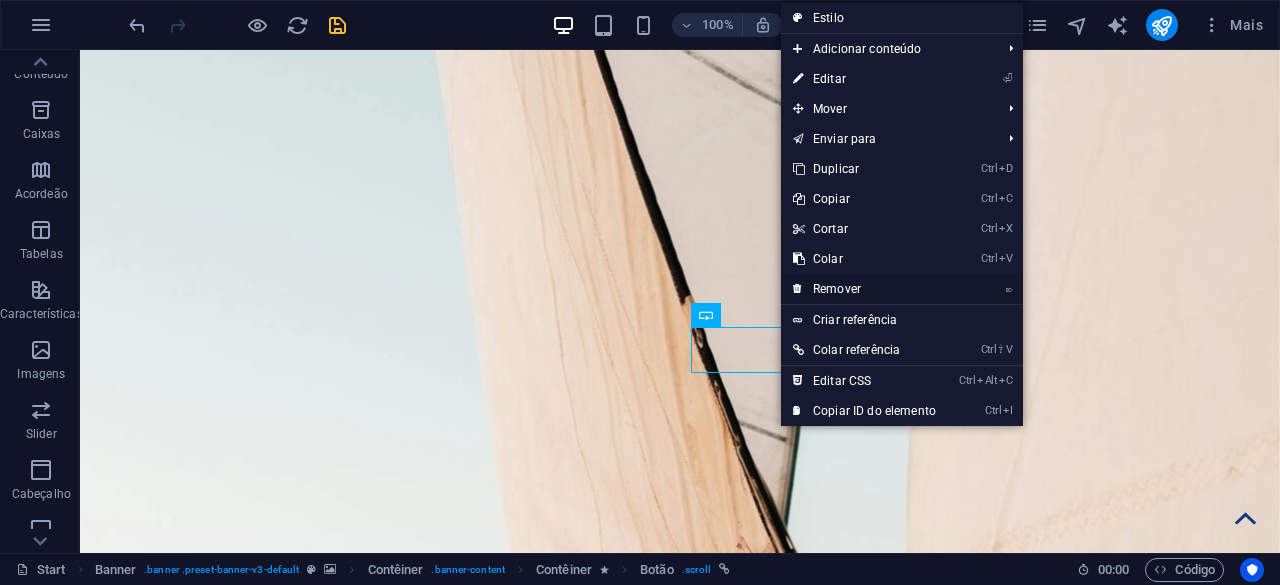 click on "⌦  Remover" at bounding box center [864, 289] 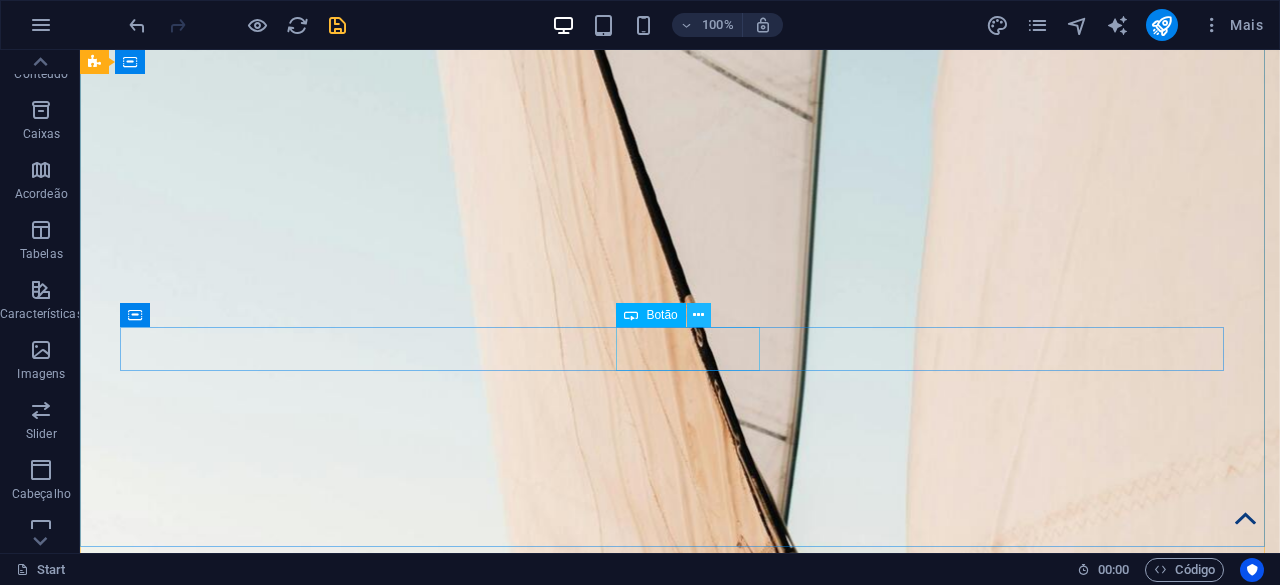 click at bounding box center [698, 315] 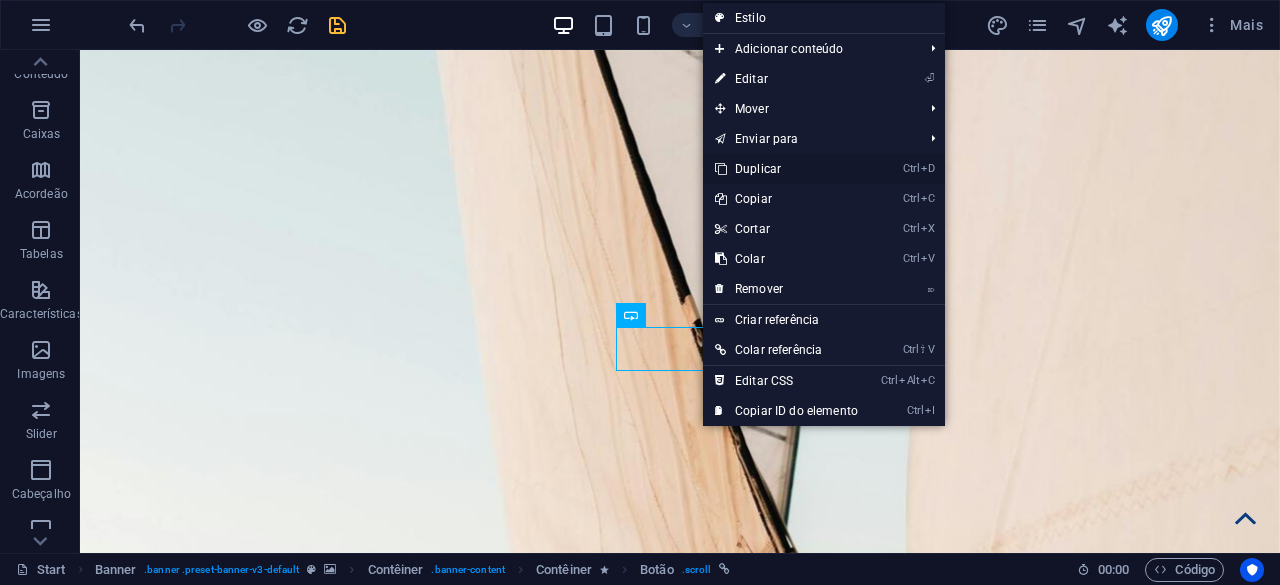 click on "Ctrl D  Duplicar" at bounding box center [786, 169] 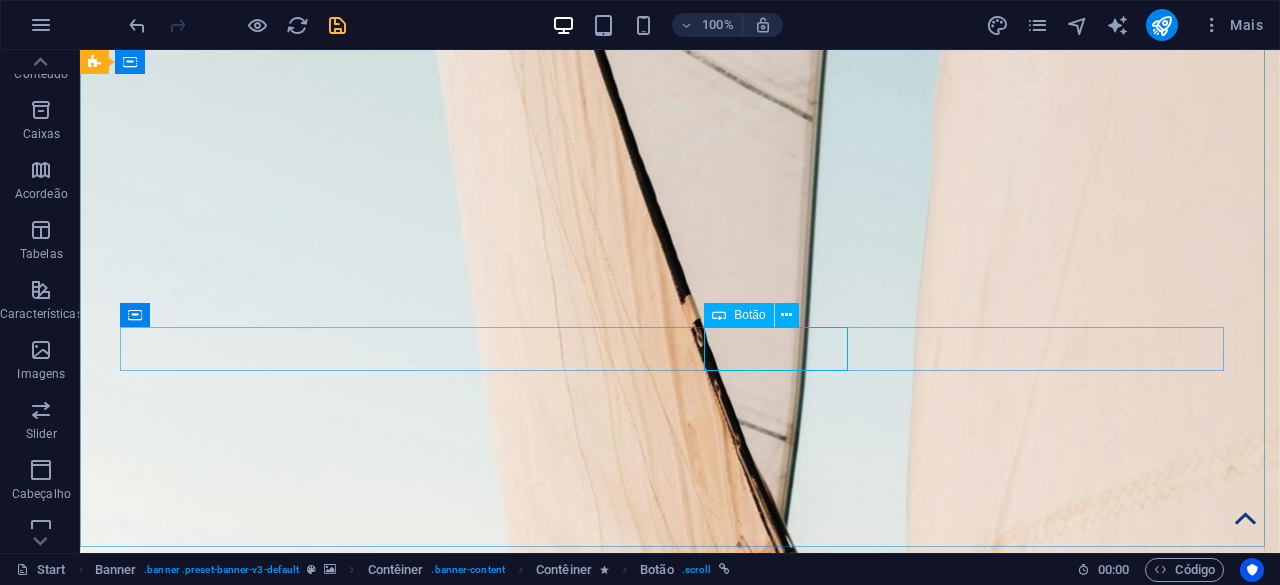 click on "Serviços" at bounding box center [696, 1882] 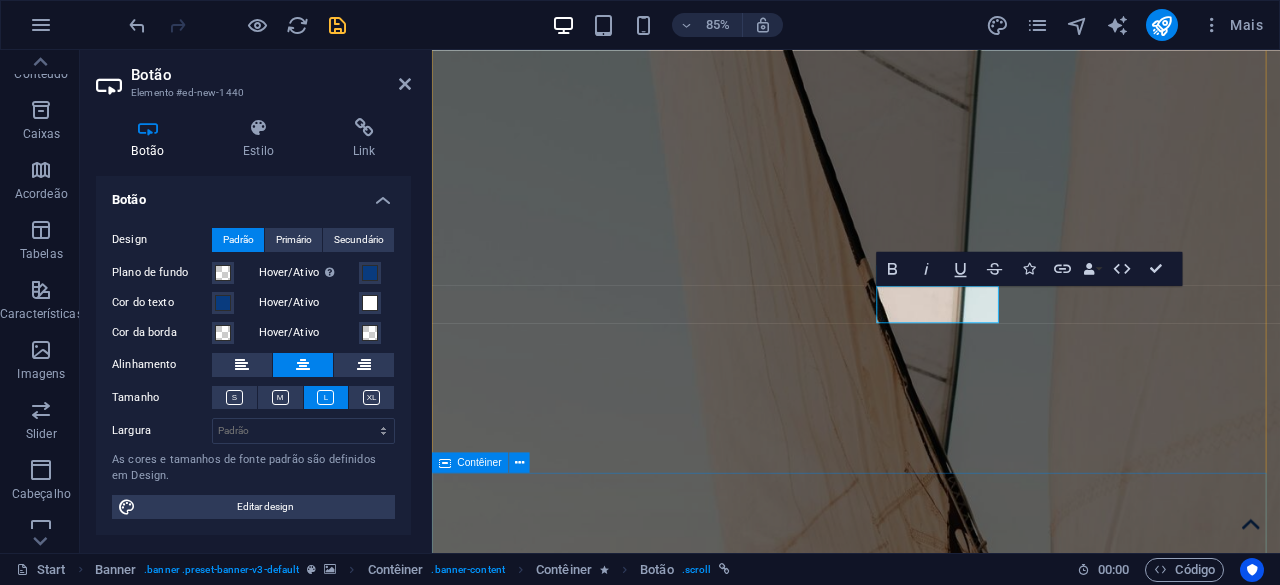 type 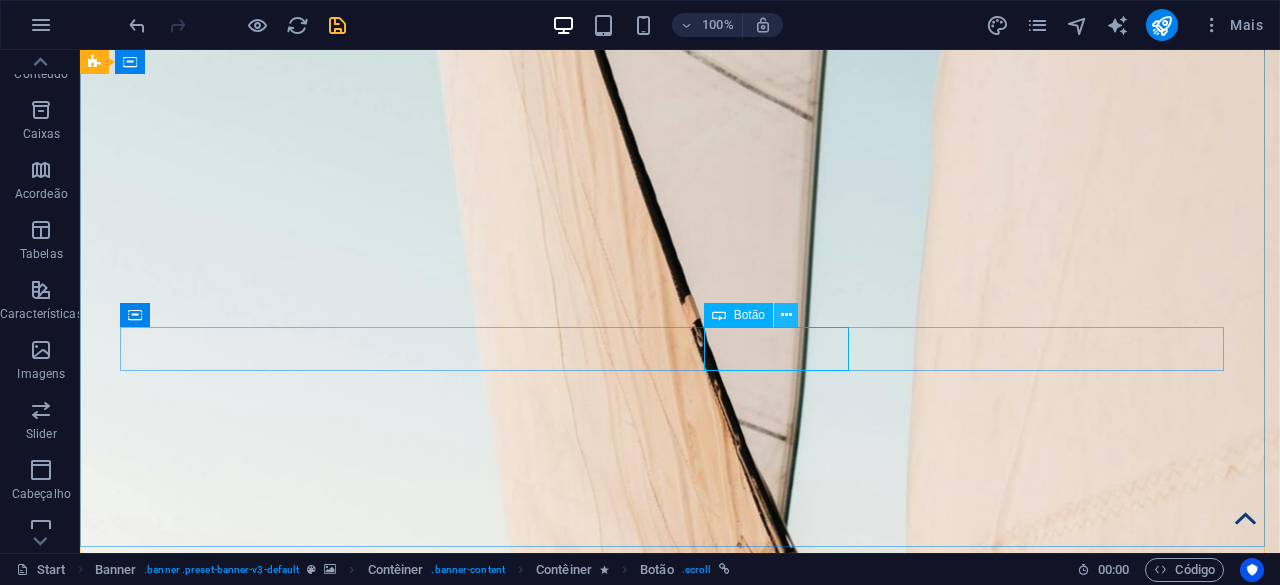 click at bounding box center (786, 315) 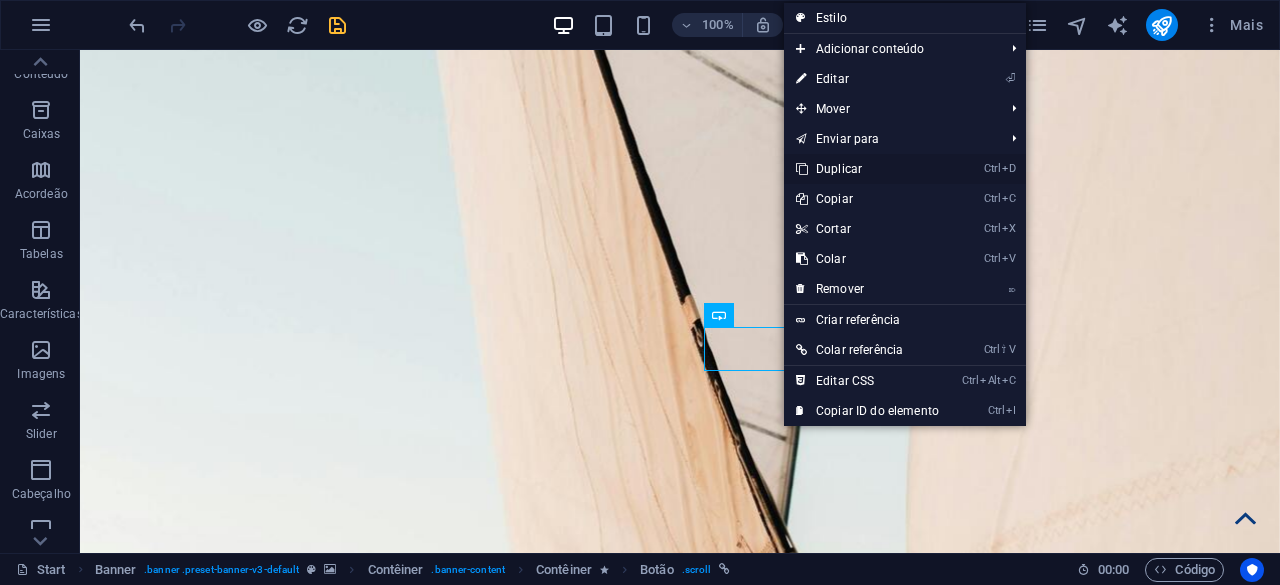 click on "Ctrl D  Duplicar" at bounding box center [867, 169] 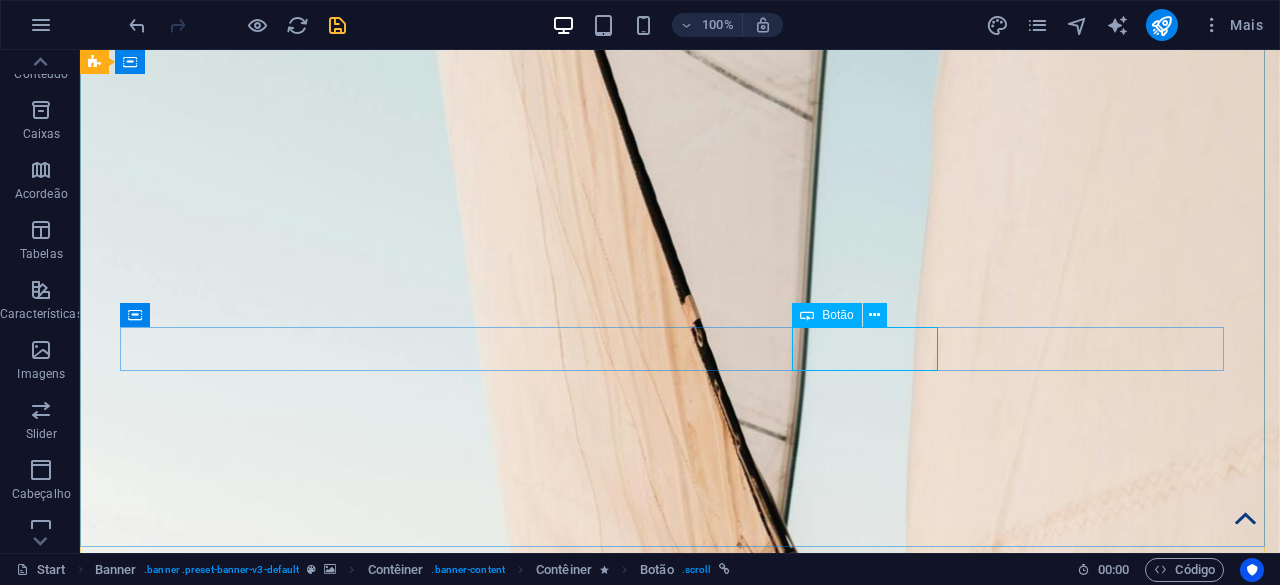 click on "Reservas" at bounding box center (696, 1926) 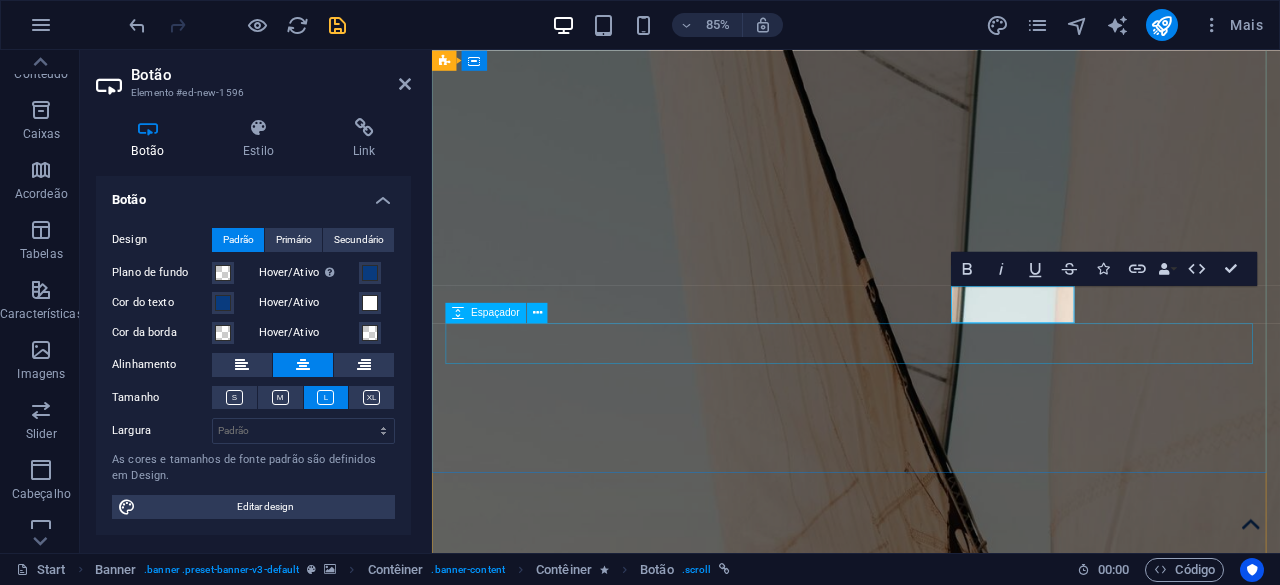 type 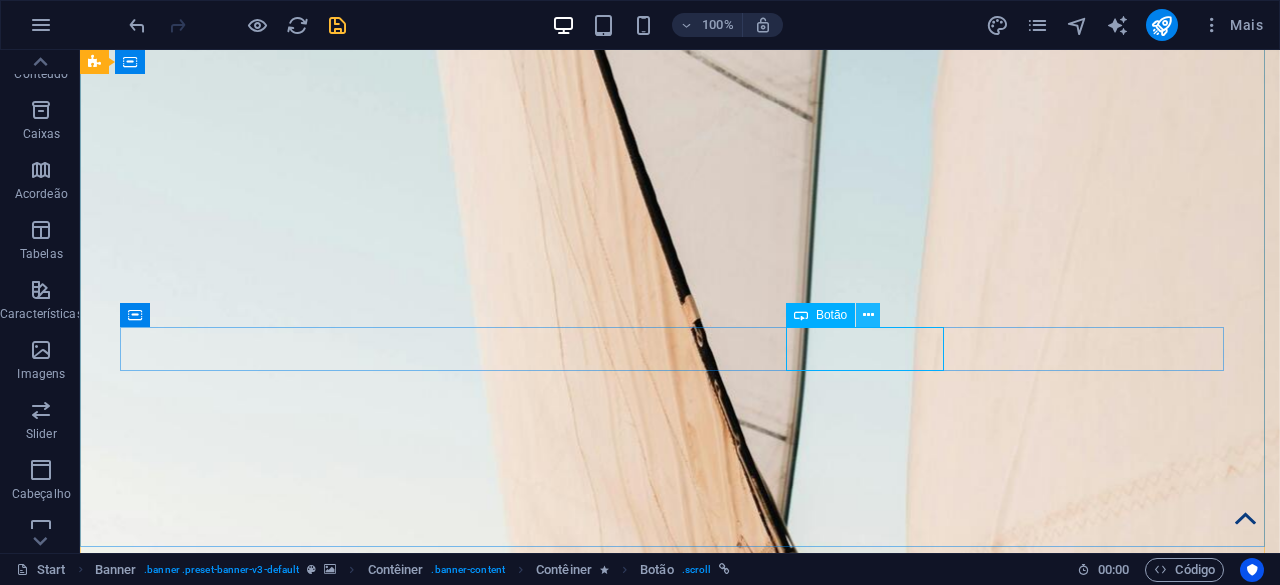 click at bounding box center [868, 315] 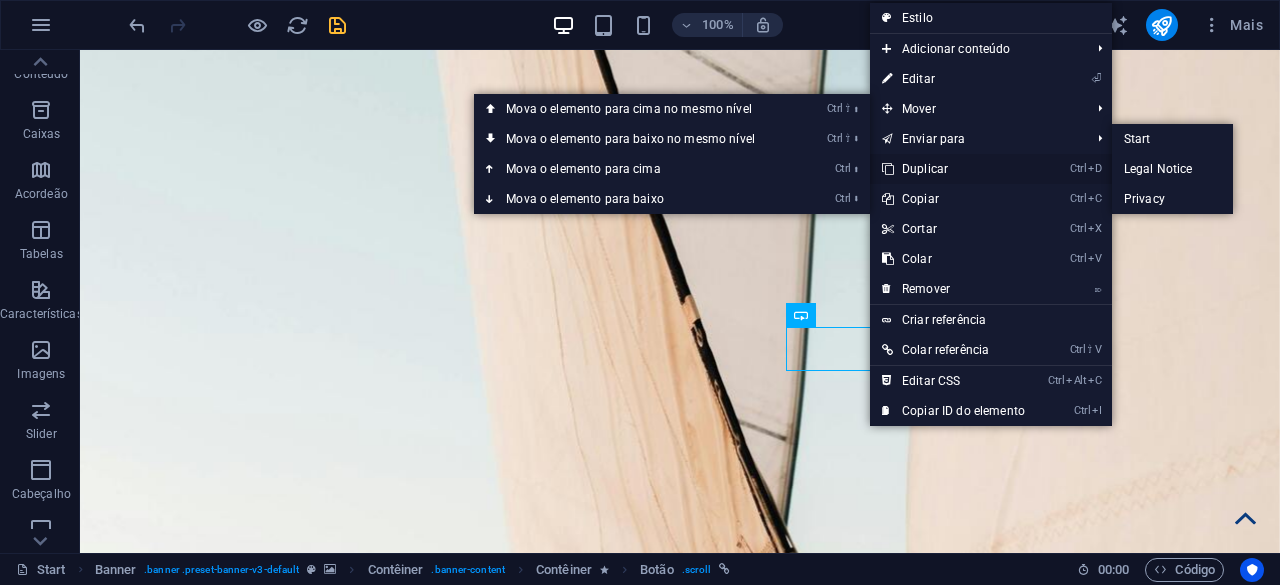 click on "Ctrl D  Duplicar" at bounding box center [953, 169] 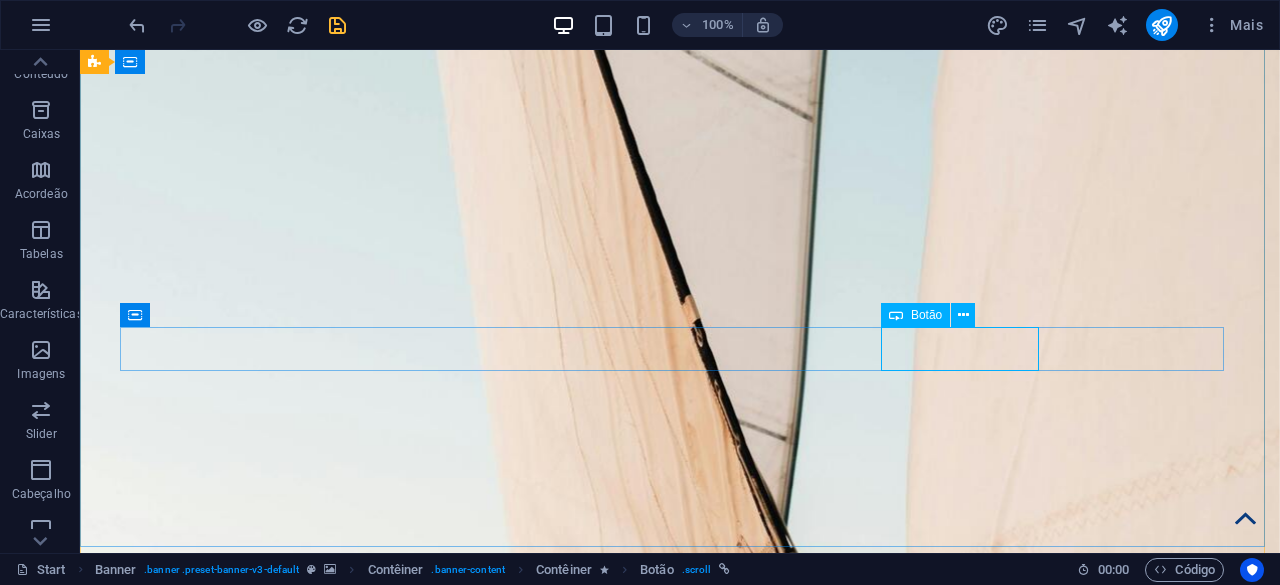 click on "Sobre Nós" at bounding box center (696, 1970) 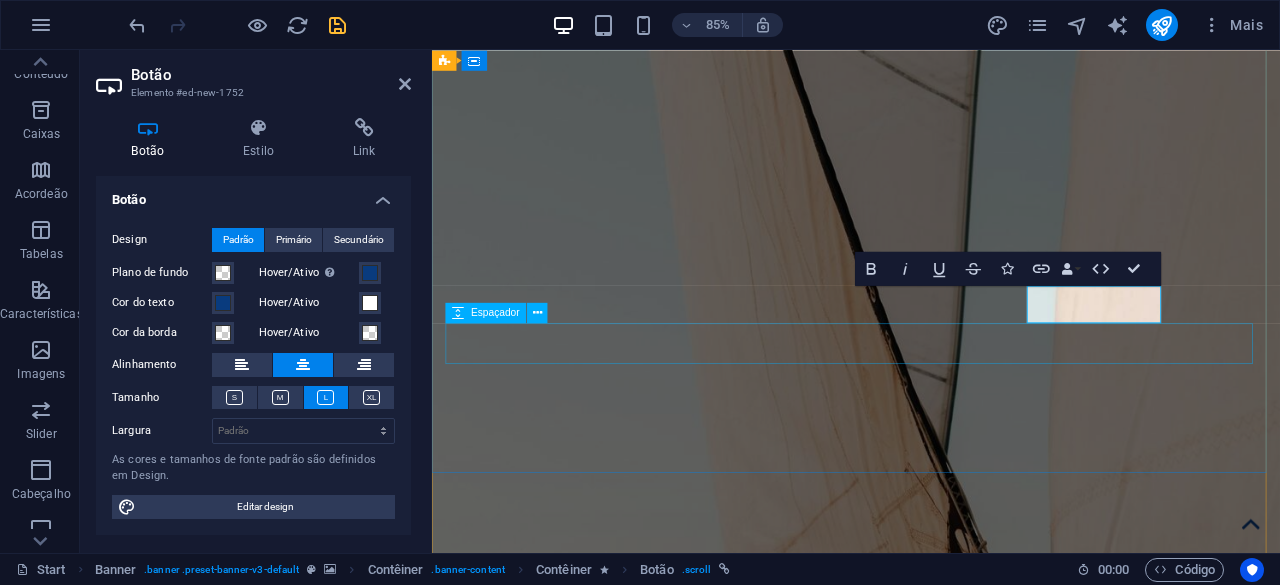 type 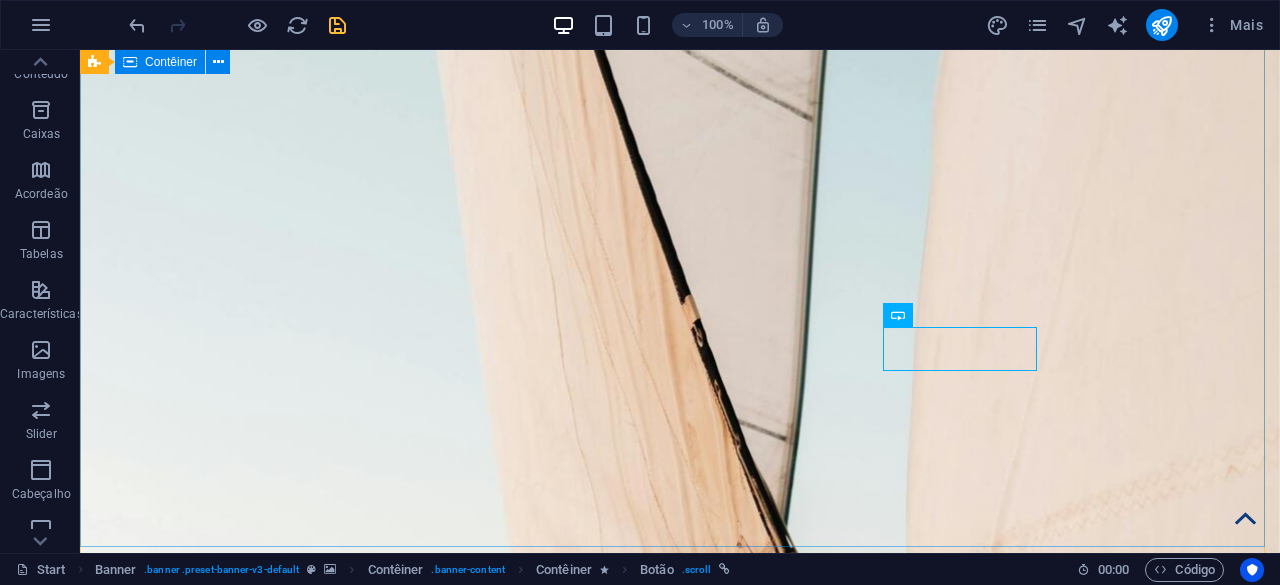 click on "Serviços Reservas Sobre Nós Contatos" at bounding box center (680, 1801) 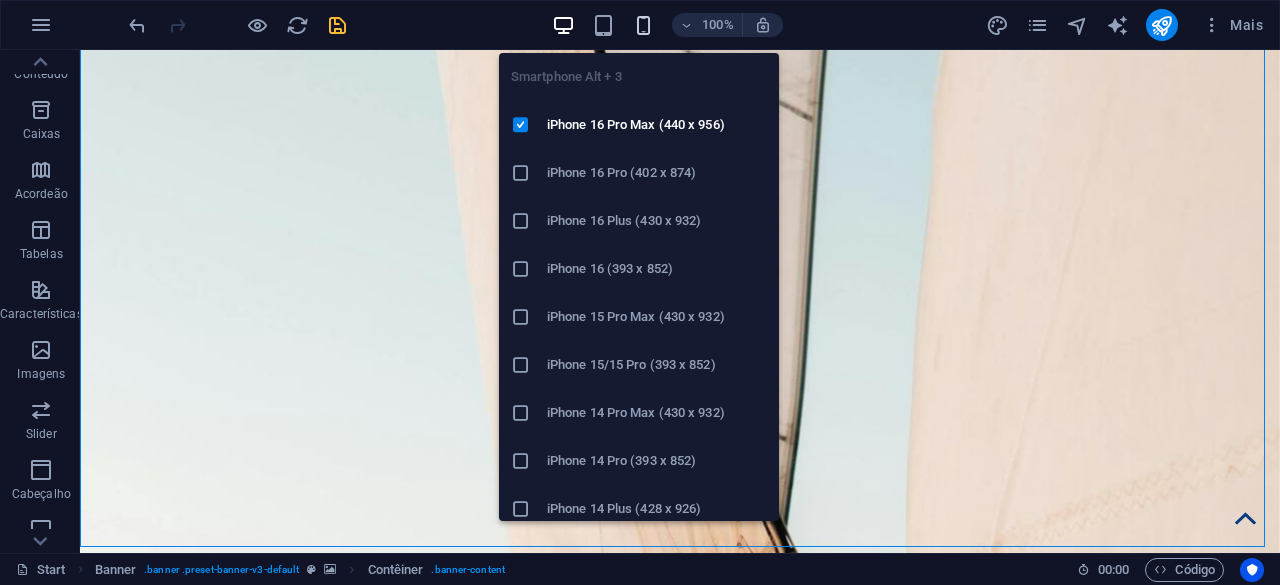 click at bounding box center (643, 25) 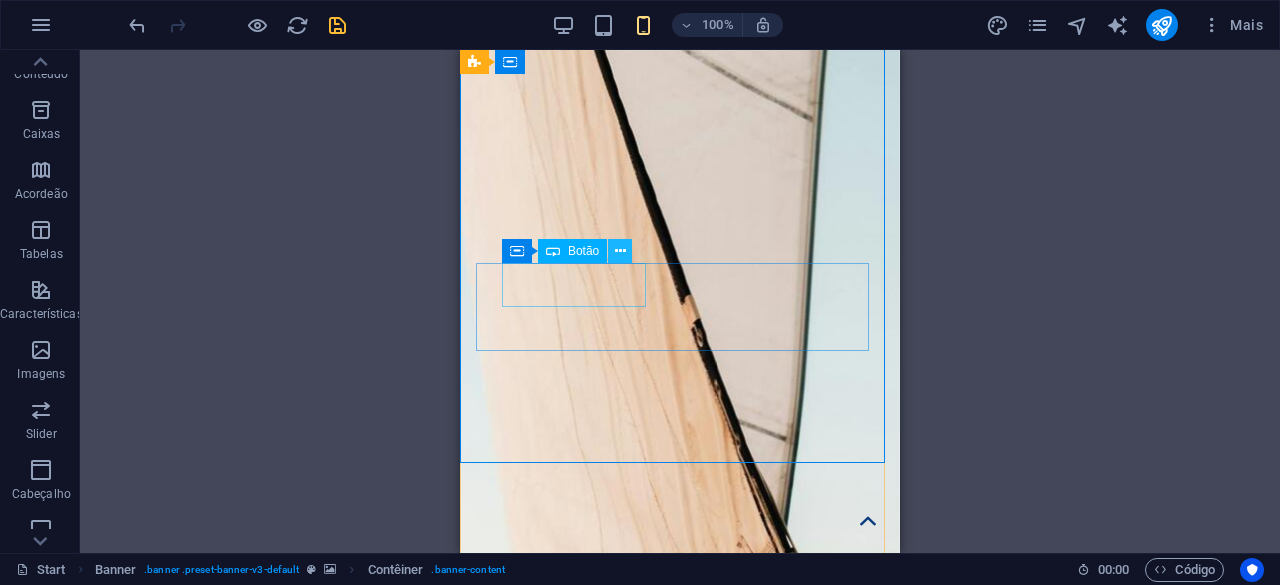 click at bounding box center (620, 251) 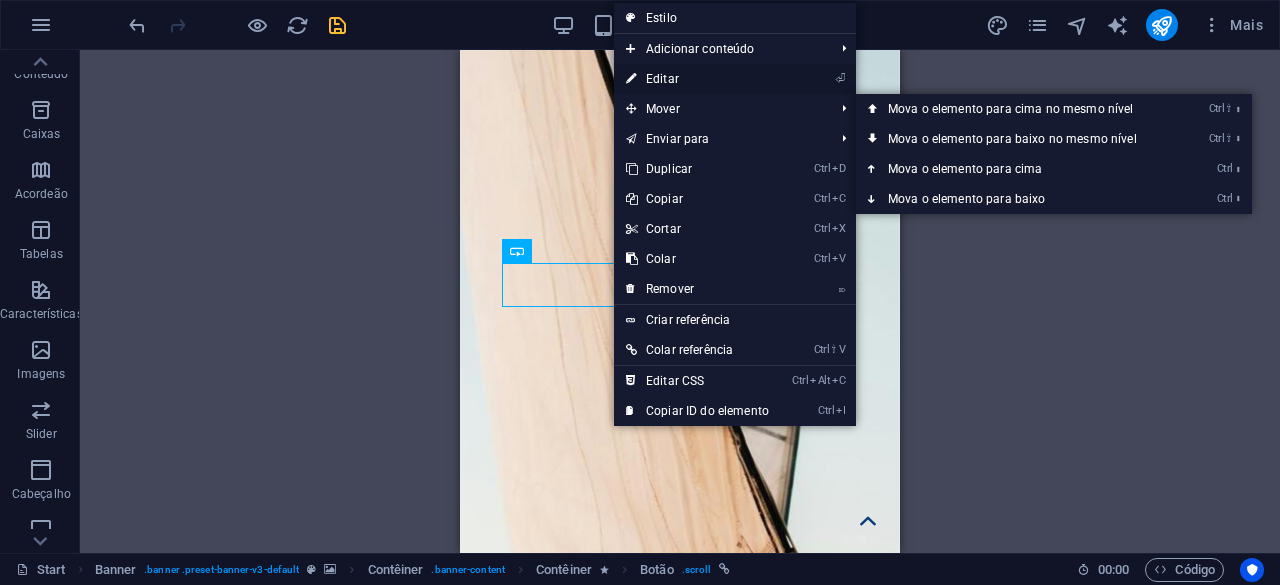 click on "⏎  Editar" at bounding box center [697, 79] 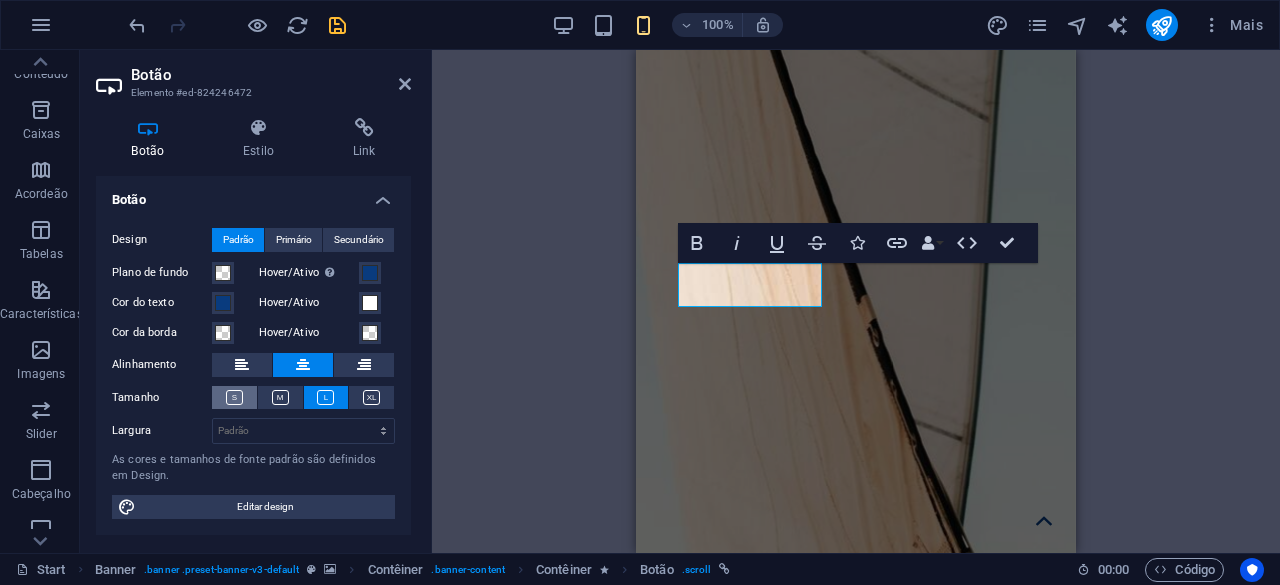 click at bounding box center [234, 397] 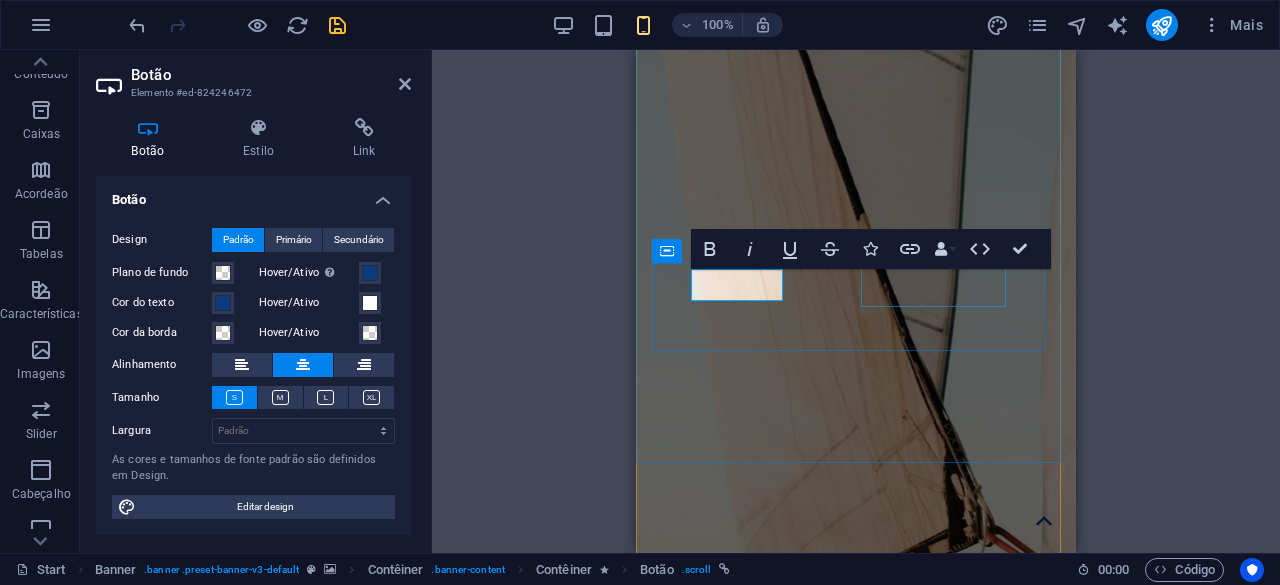 click on "Reservas" at bounding box center (856, 1570) 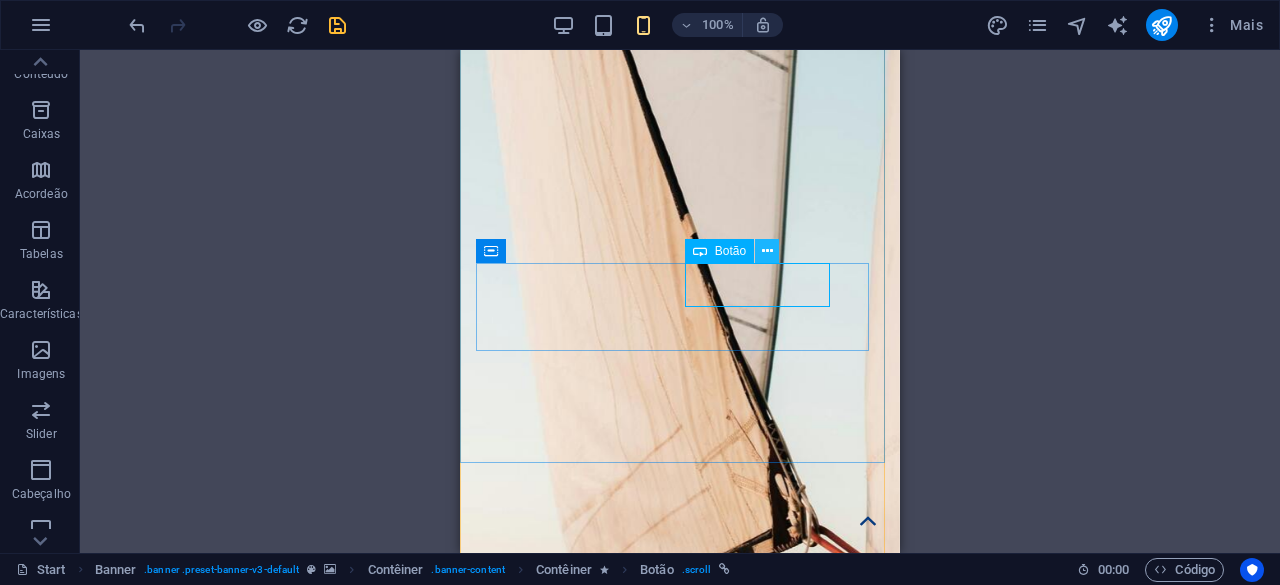 click at bounding box center [767, 251] 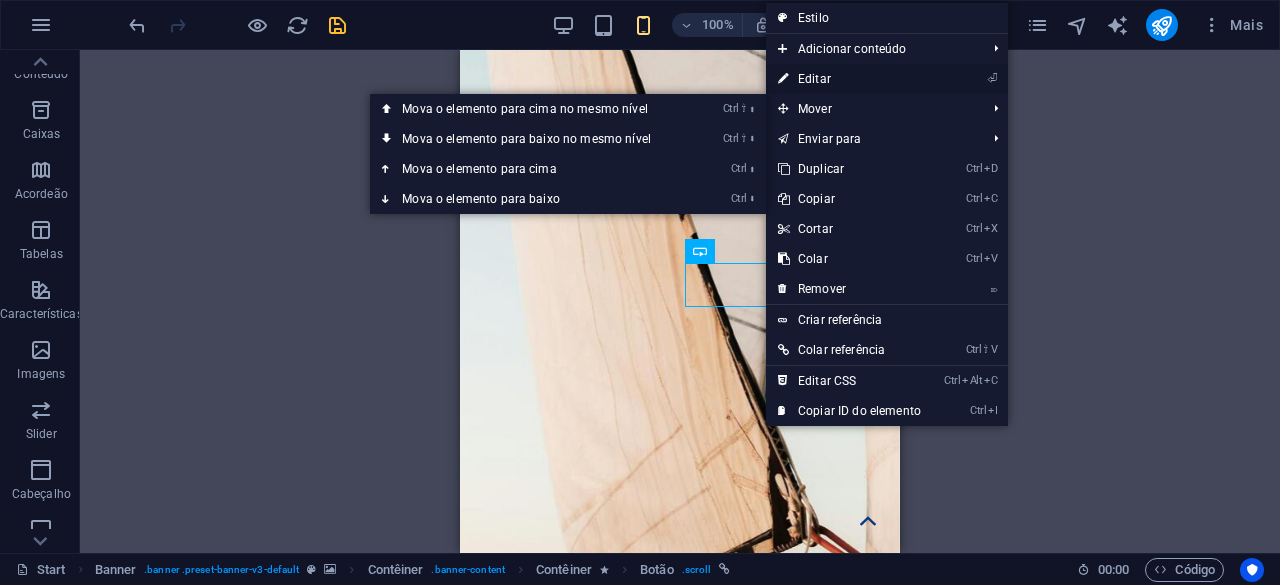 click on "⏎  Editar" at bounding box center (849, 79) 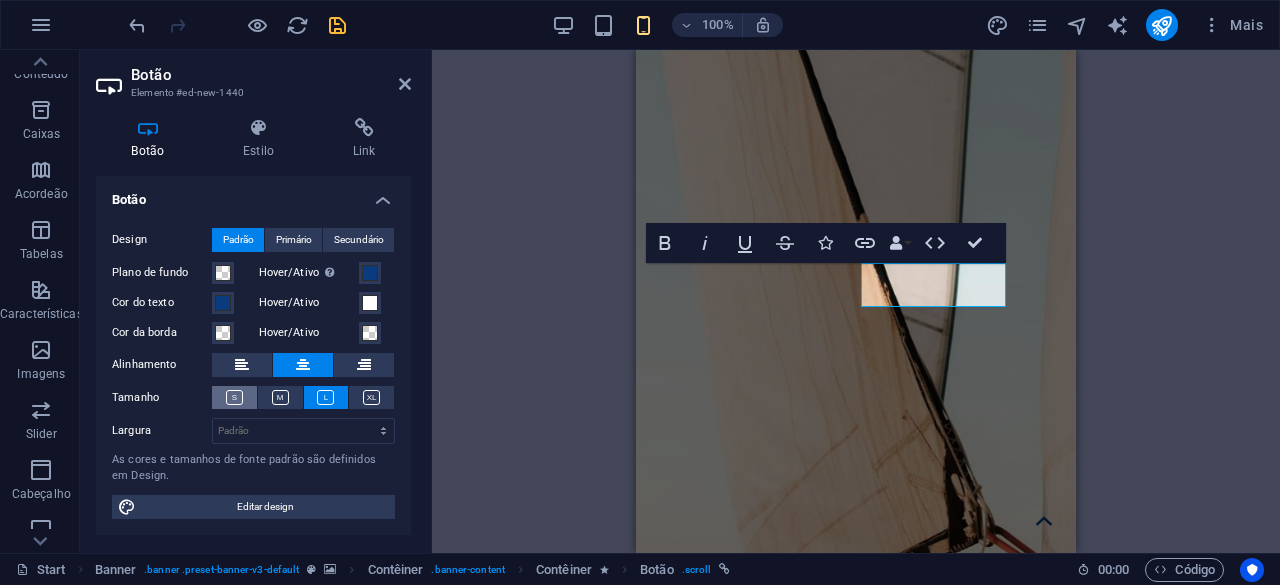 click at bounding box center (234, 397) 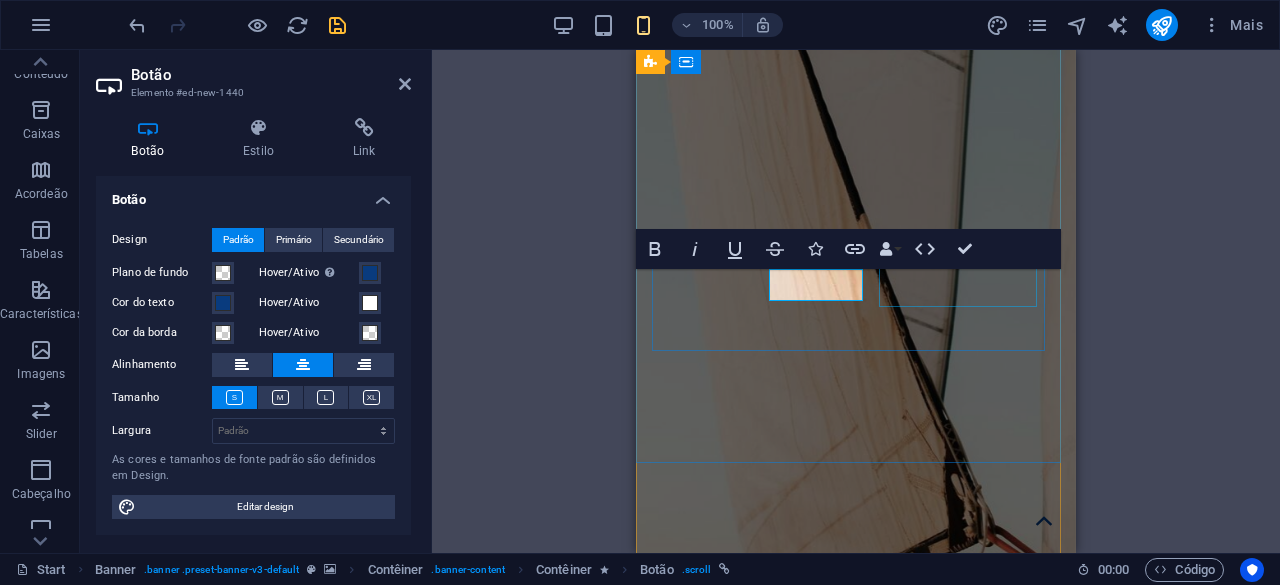 click on "Sobre Nós" at bounding box center (856, 1602) 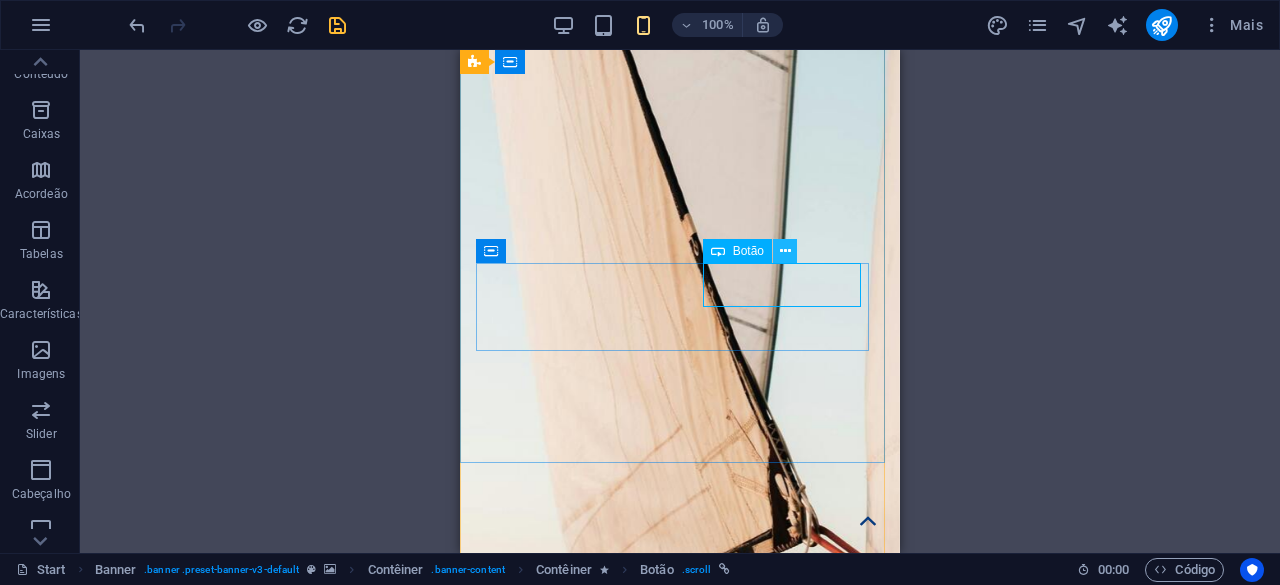 click at bounding box center (785, 251) 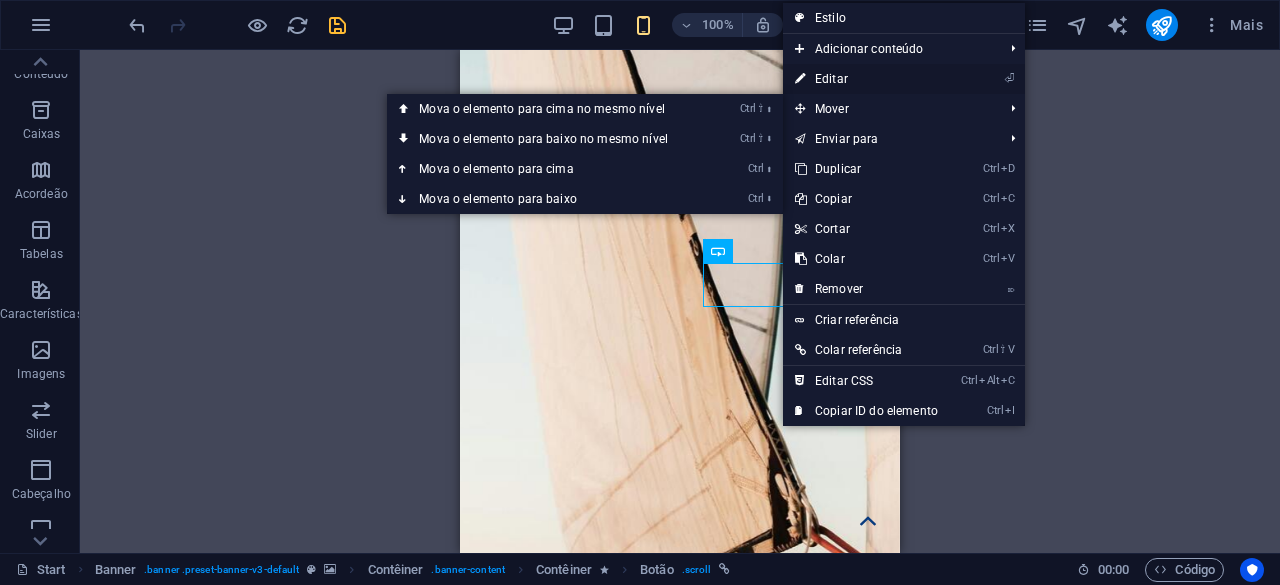 click on "⏎  Editar" at bounding box center [866, 79] 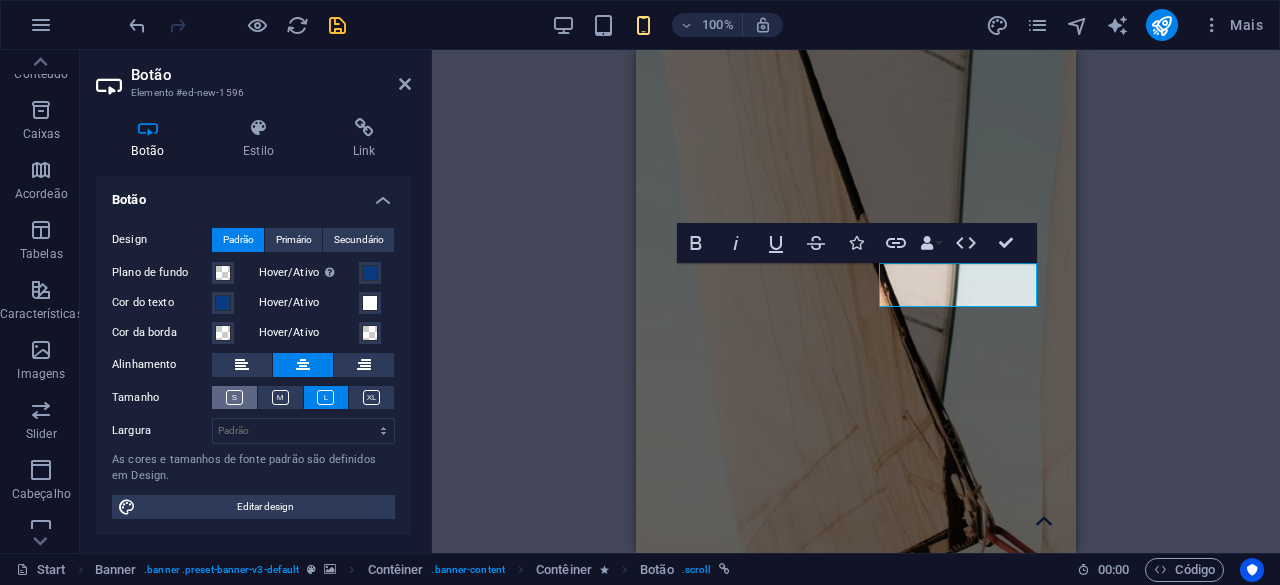 click at bounding box center (234, 397) 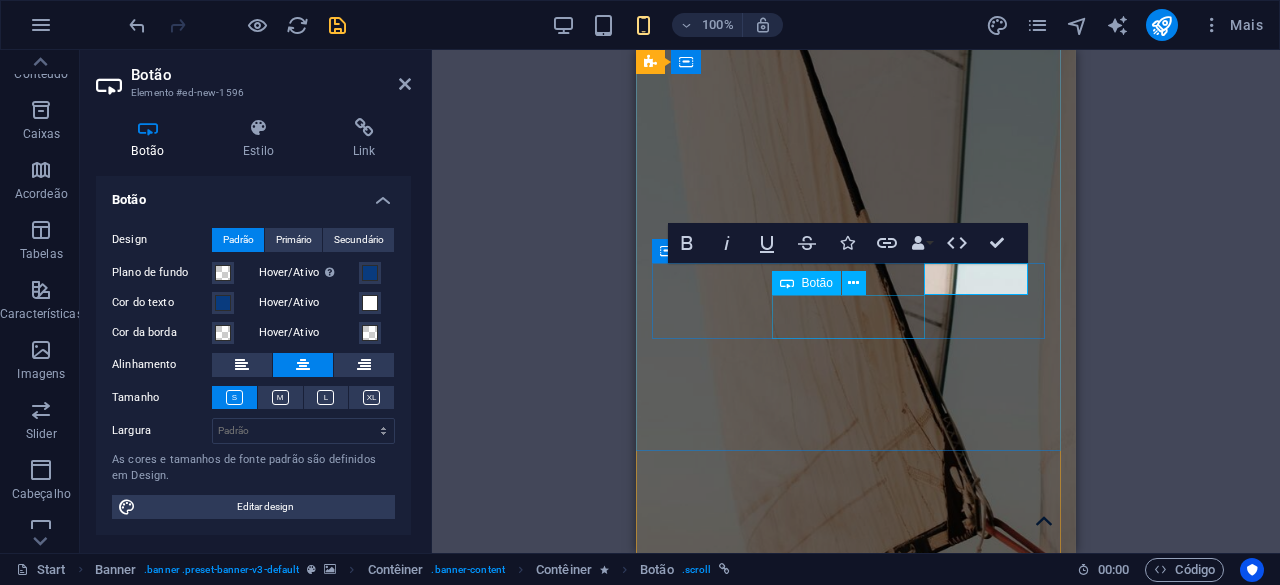click on "Contatos" at bounding box center [856, 1622] 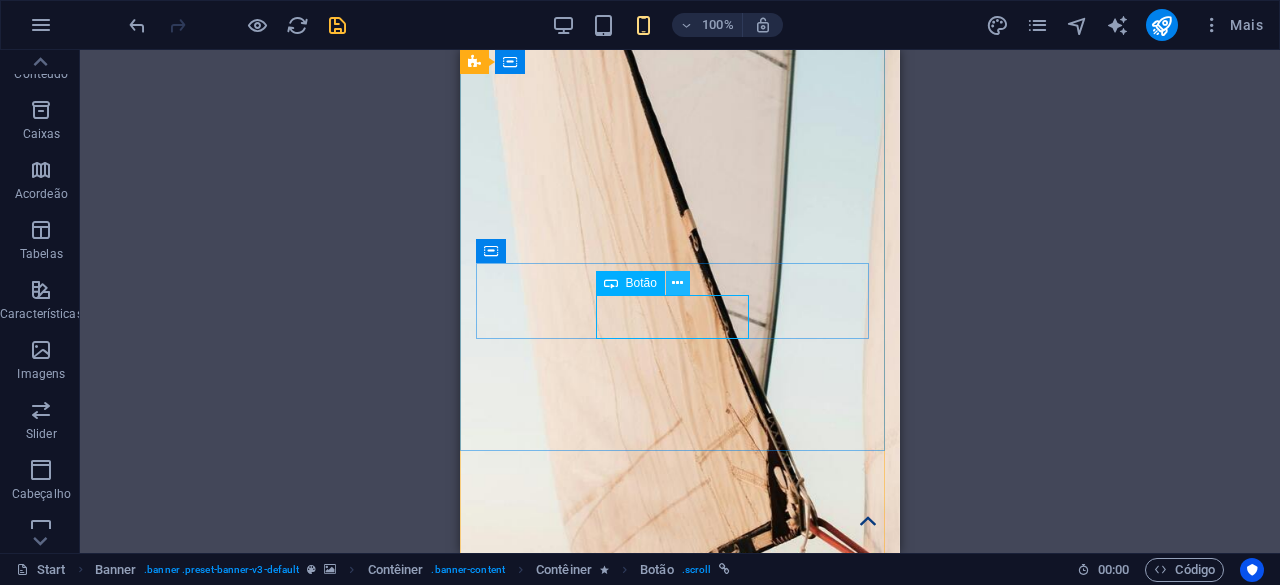 click at bounding box center [677, 283] 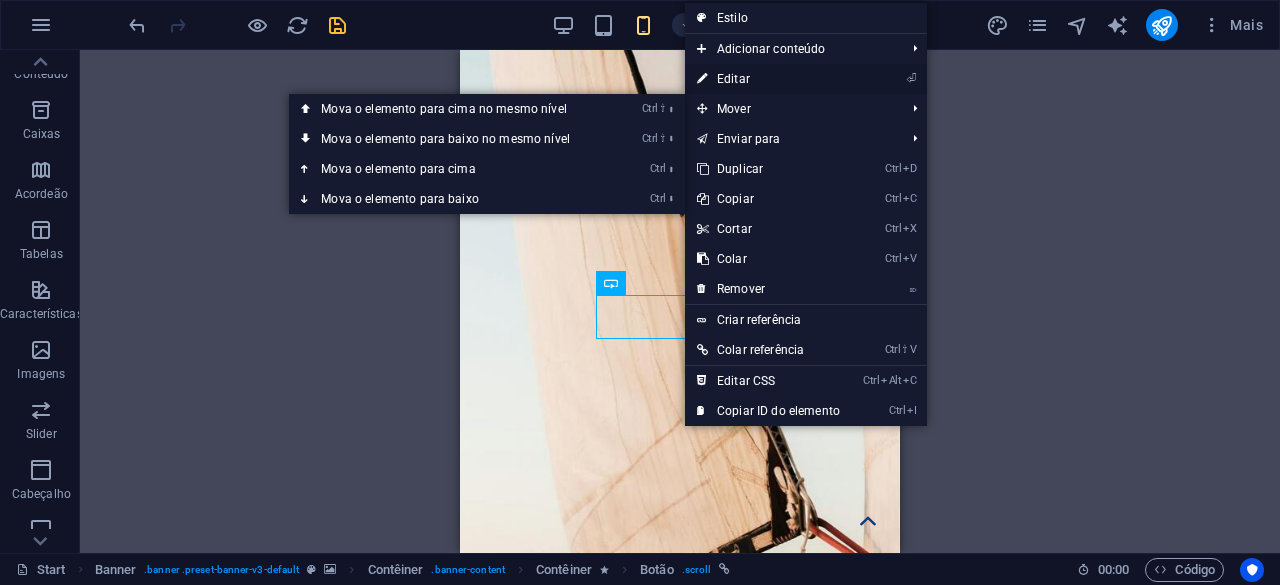 click on "⏎  Editar" at bounding box center (768, 79) 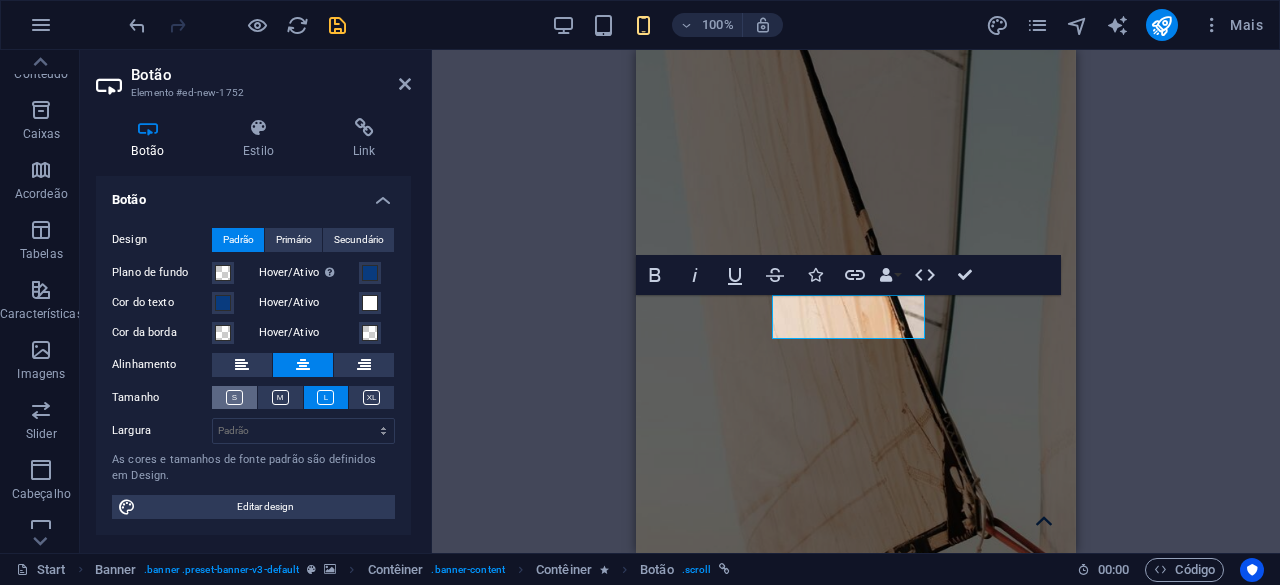 click at bounding box center (234, 397) 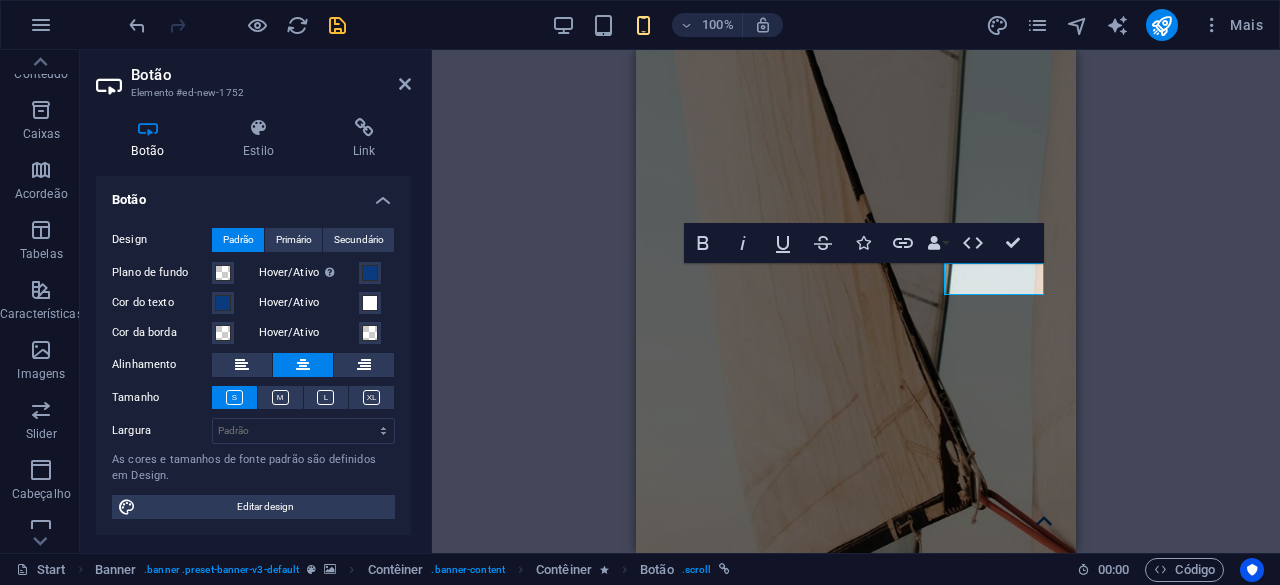 click on "H1   Banner   Banner   Contêiner   Barra do Menu   Espaçador   Botão   Contêiner   Espaçador   Menu   Barra do Menu   Logotipo   Espaçador   Contêiner   H2   Imagem   Espaçador   Guias de imagem   Guias de imagem   Contêiner   H2   Espaçador   Texto   Espaçador   Galeria   Galeria   Galeria   Espaçador   Contêiner   Texto   Contêiner   Acordeão   Contêiner   Contêiner   Contêiner   Texto   Contêiner   Texto   Contêiner   Espaçador   Botão   Espaçador   Imagem   Contêiner   H2   Espaçador   Texto   HTML   Banner   Barra de Informações   Ícones de Mídia Social   Contêiner   Botão   Barra de Informações   Contêiner   Contêiner   Banner   Botão   Contêiner   Contêiner   H1   Imagem   Botão   Botão   Botão   Botão   Espaçador   Contêiner   Banner   Imagem   Botão   Botão   Botão   Botão   Botão   Botão Bold Italic Underline Strikethrough Icons Link Data Bindings Empresa Nome Sobrenome Rua CEP Cidade E-mail Telefone Celular Fax HTML" at bounding box center [856, 301] 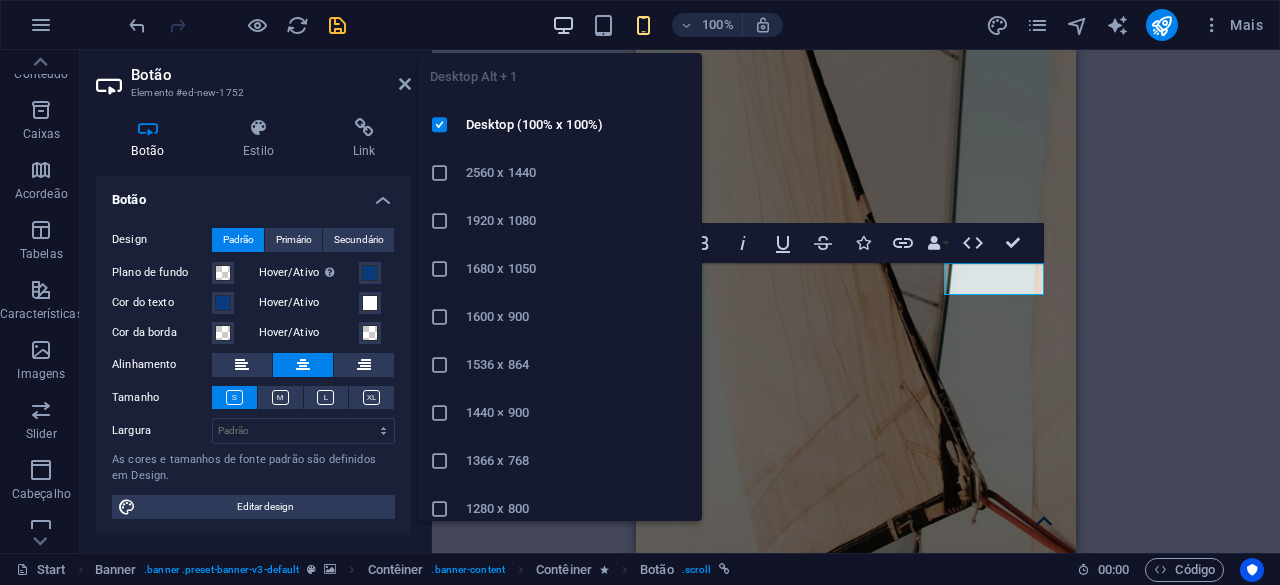 click at bounding box center (563, 25) 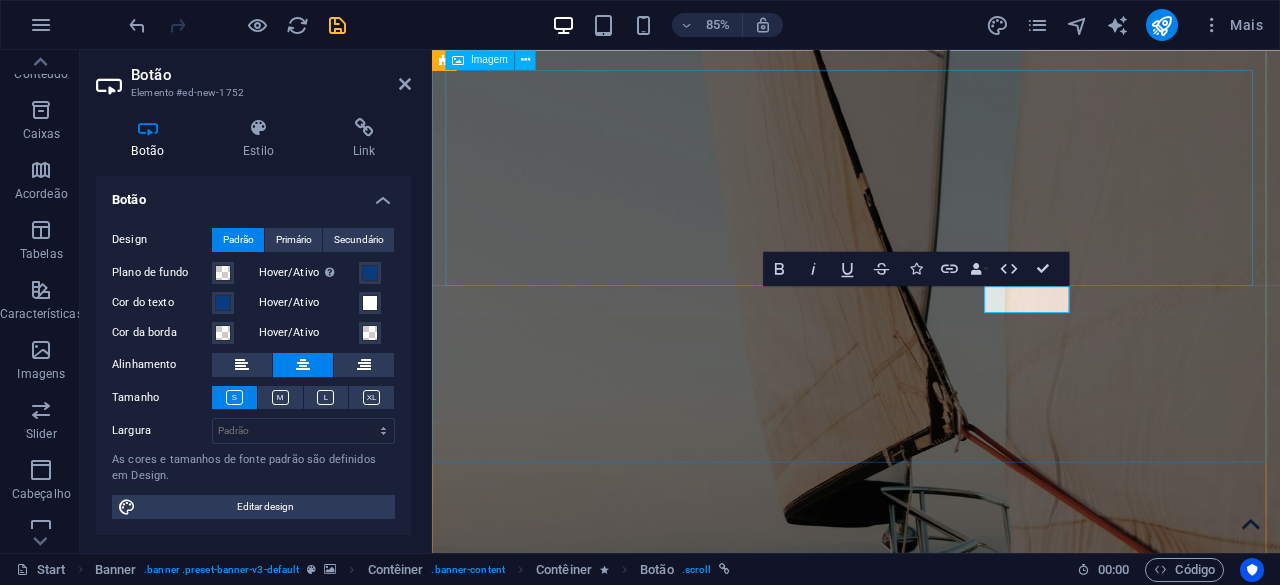 click at bounding box center (931, 1397) 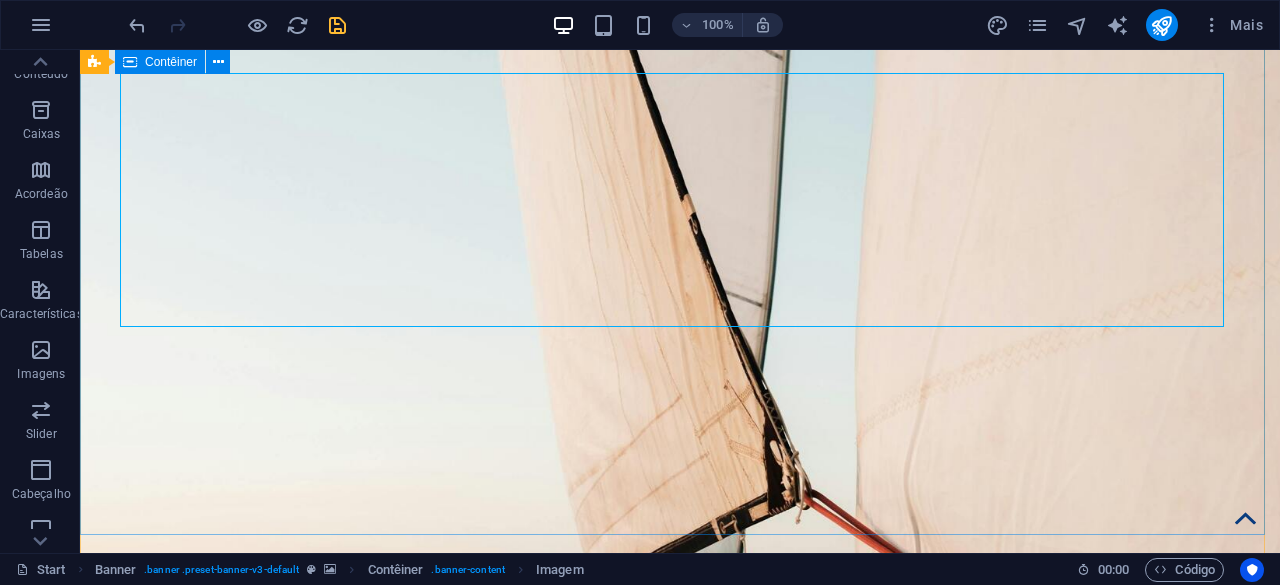 click on "Serviços Reservas Sobre Nós Contatos" at bounding box center [680, 1485] 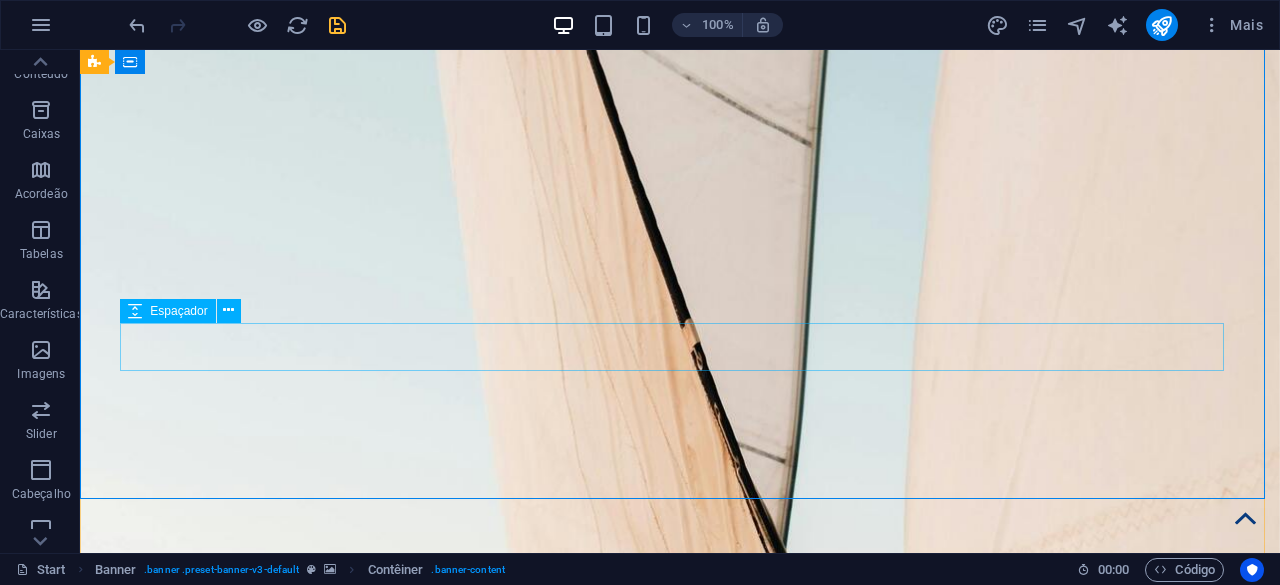 scroll, scrollTop: 100, scrollLeft: 0, axis: vertical 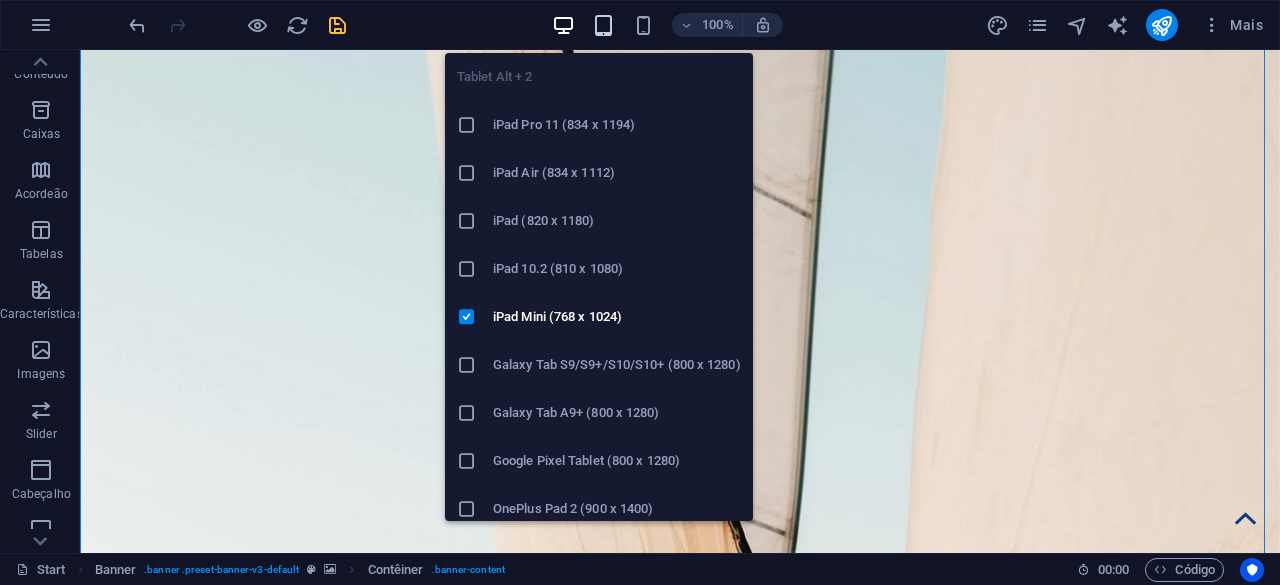 click at bounding box center [603, 25] 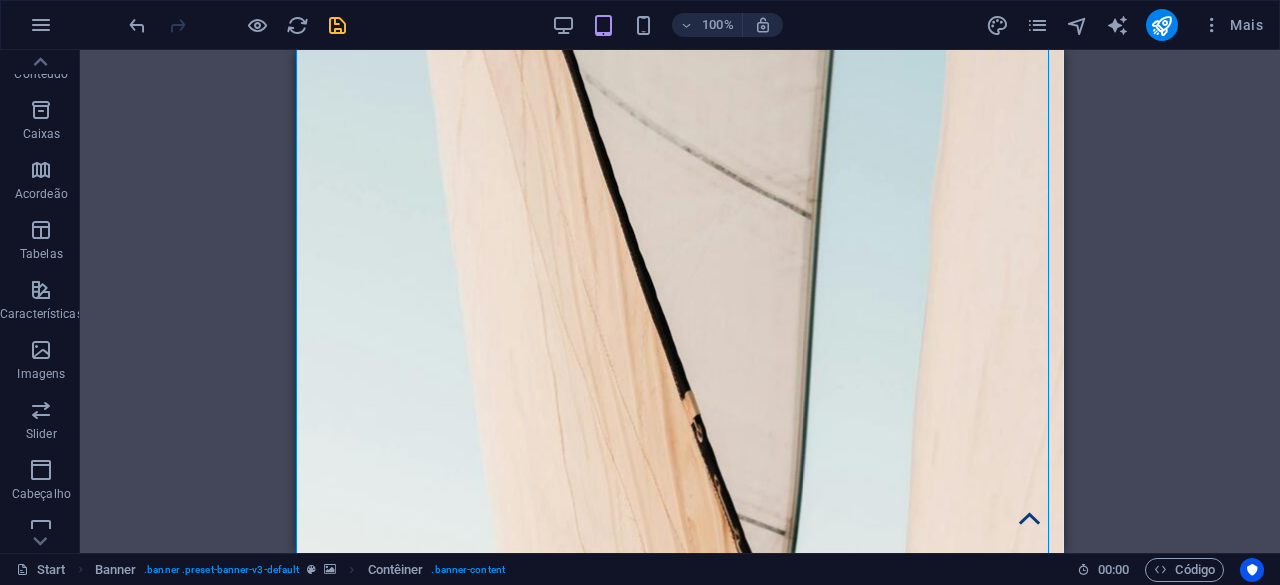 click on "100%" at bounding box center (667, 25) 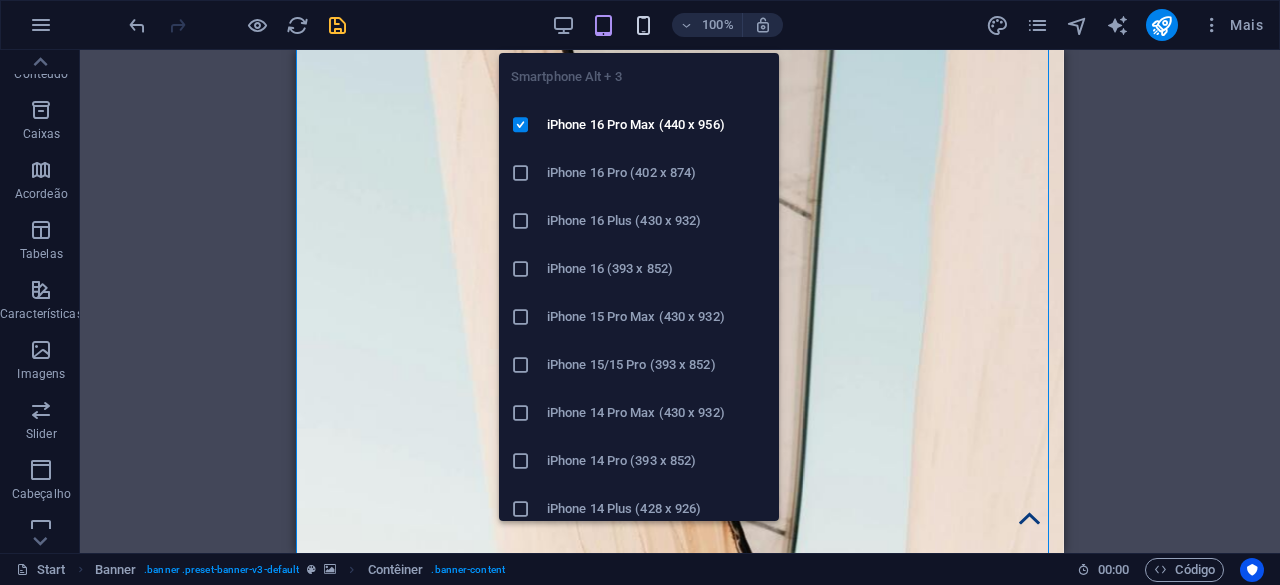 click at bounding box center [643, 25] 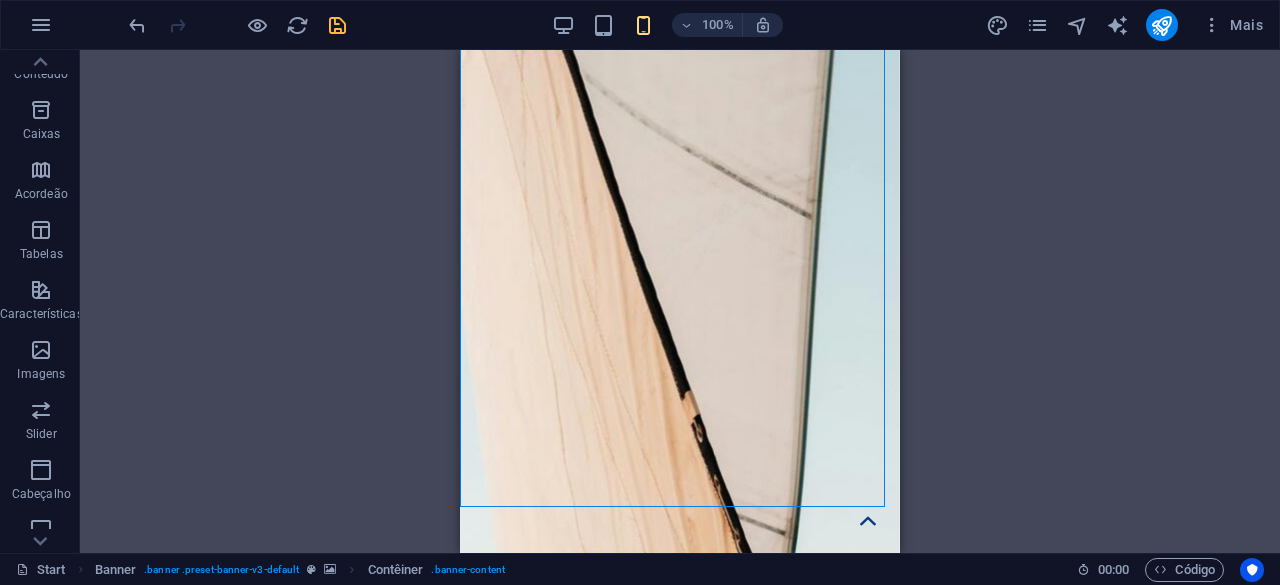 click on "H1   Banner   Banner   Contêiner   Barra do Menu   Espaçador   Botão   Contêiner   Espaçador   Menu   Barra do Menu   Logotipo   Espaçador   Contêiner   H2   Imagem   Espaçador   Guias de imagem   Guias de imagem   Contêiner   H2   Espaçador   Texto   Espaçador   Galeria   Galeria   Galeria   Espaçador   Contêiner   Texto   Contêiner   Acordeão   Contêiner   Contêiner   Contêiner   Texto   Contêiner   Texto   Contêiner   Espaçador   Botão   Espaçador   Imagem   Contêiner   H2   Espaçador   Texto   HTML   Banner   Barra de Informações   Ícones de Mídia Social   Contêiner   Botão   Barra de Informações   Contêiner   Contêiner   Banner   Botão   Contêiner   Contêiner   H1   Imagem   Botão   Botão   Botão   Botão   Espaçador   Contêiner   Imagem   Botão   Botão   Botão   Botão   Botão   Botão" at bounding box center [680, 301] 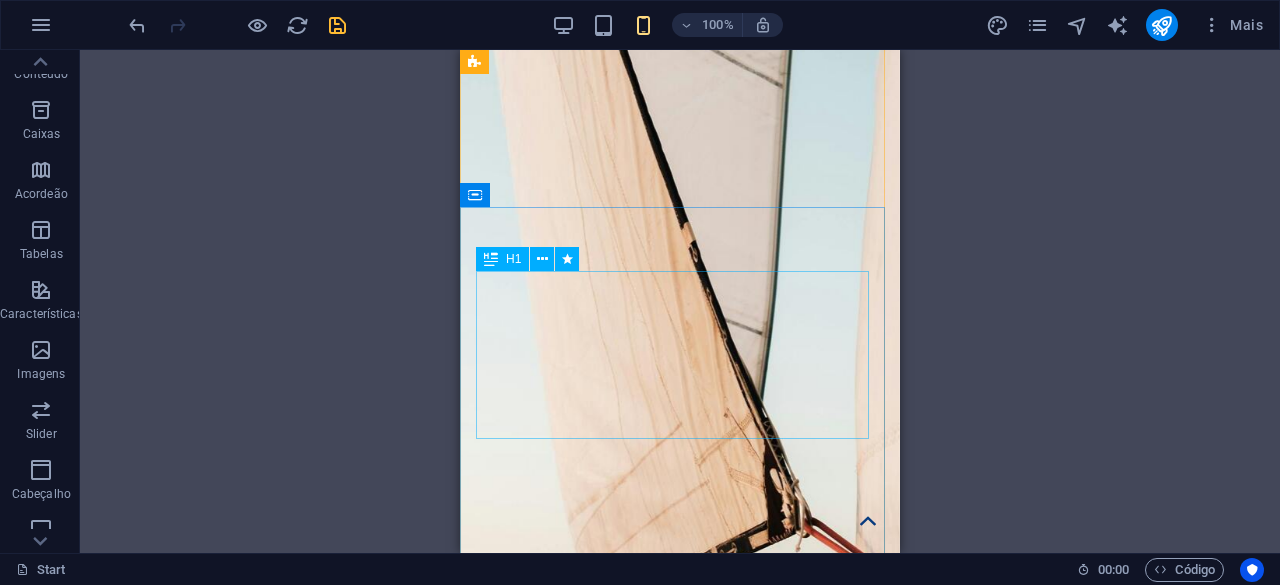 scroll, scrollTop: 0, scrollLeft: 0, axis: both 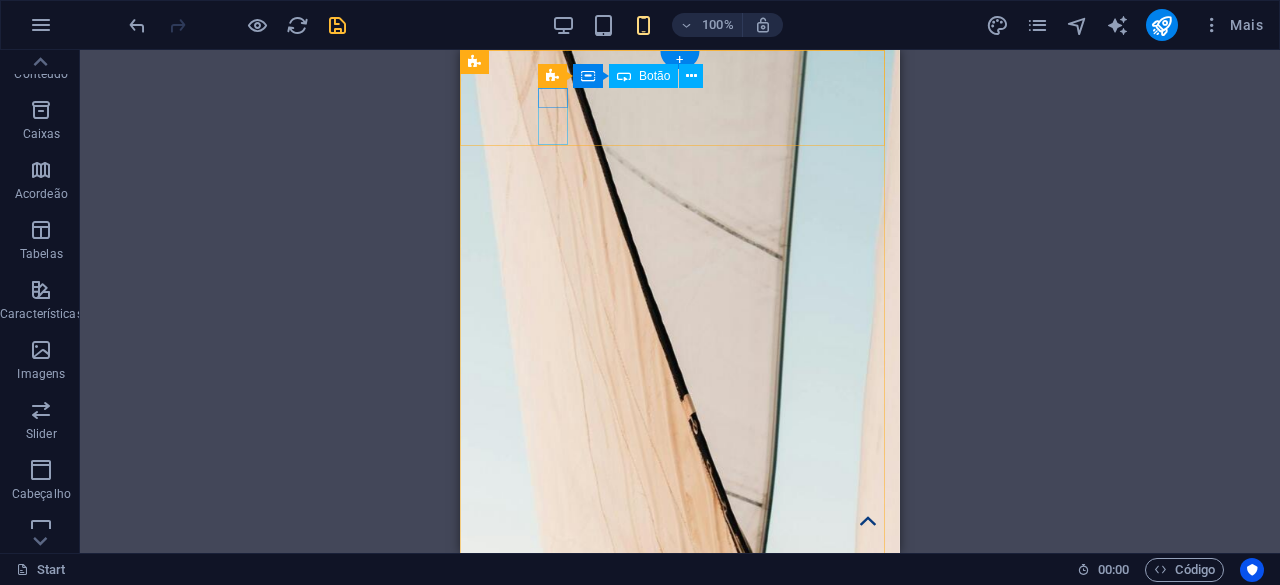 click at bounding box center (507, 1147) 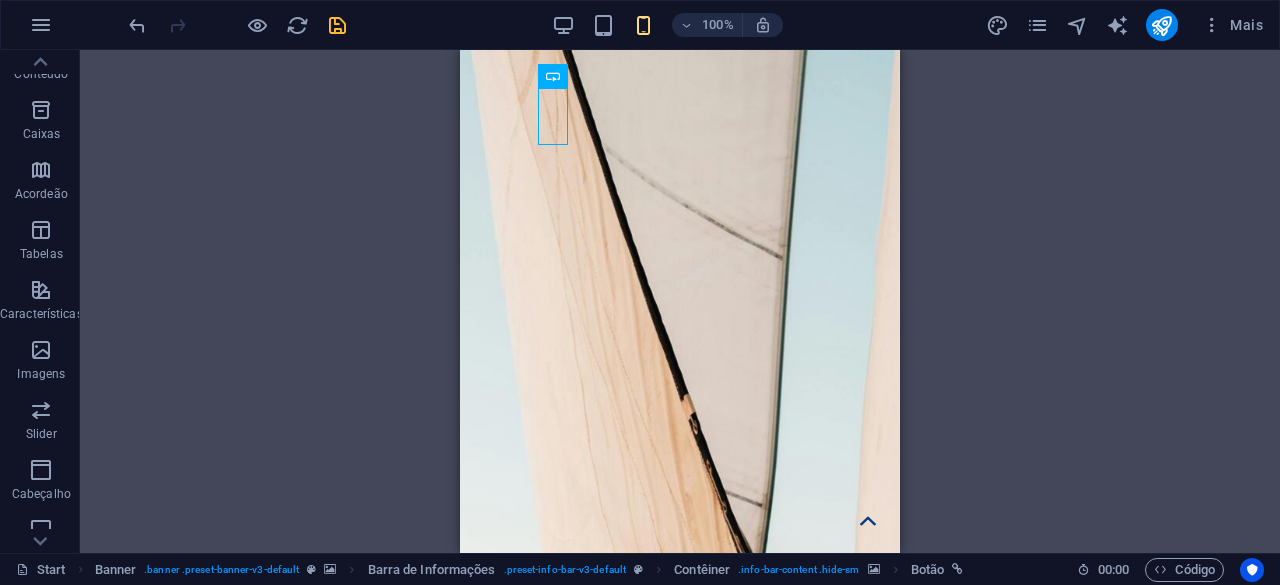 click on "H1   Banner   Contêiner   Barra do Menu   Espaçador   Botão   Contêiner   Espaçador   Menu   Barra do Menu   Logotipo   Espaçador   Contêiner   H2   Imagem   Espaçador   Guias de imagem   Guias de imagem   Contêiner   H2   Espaçador   Texto   Espaçador   Galeria   Galeria   Galeria   Espaçador   Contêiner   Texto   Contêiner   Acordeão   Contêiner   Contêiner   Contêiner   Texto   Contêiner   Texto   Contêiner   Espaçador   Botão   Espaçador   Imagem   Contêiner   H2   Espaçador   Texto   HTML   Banner   Barra de Informações   Ícones de Mídia Social   Contêiner   Botão   Barra de Informações   Contêiner   Contêiner   Banner   Botão   Contêiner   Contêiner   H1   Imagem   Botão   Botão   Botão   Botão   Espaçador   Contêiner   Imagem   Botão   Botão   Botão   Botão   Botão   Botão   Ícone   Ícones de Mídia Social   Ícone" at bounding box center [680, 301] 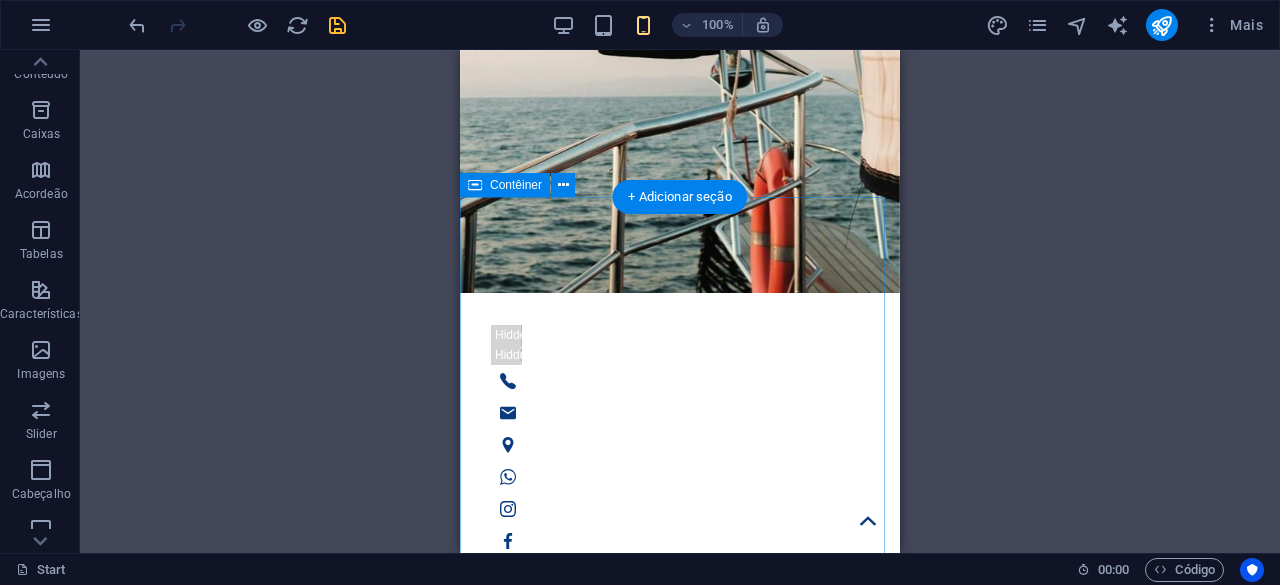 scroll, scrollTop: 600, scrollLeft: 0, axis: vertical 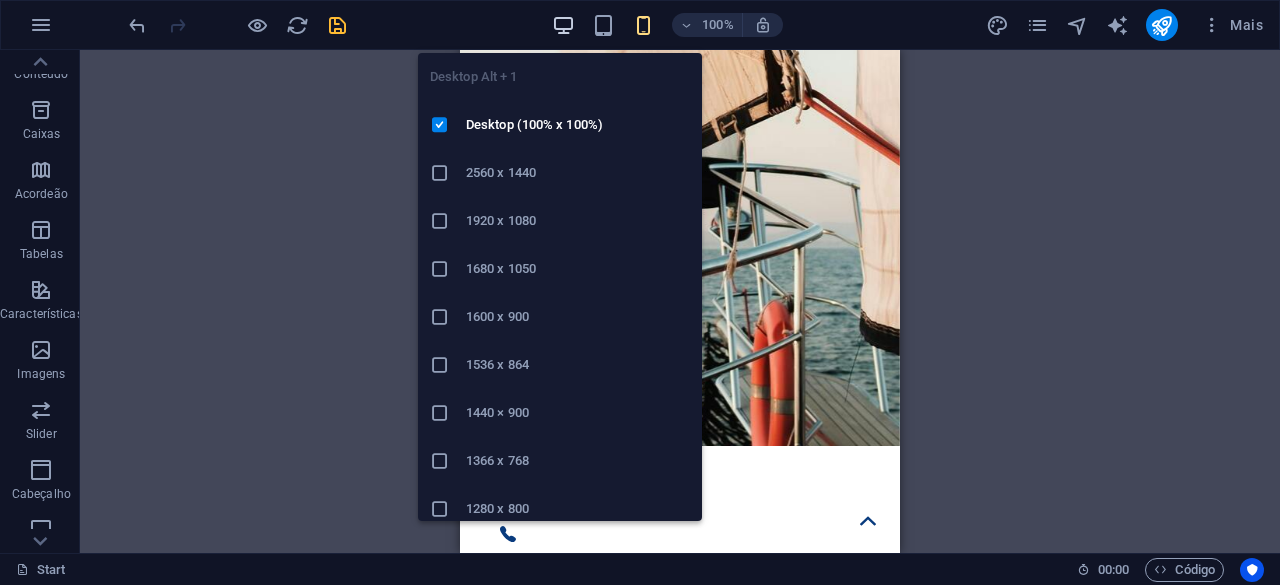 click at bounding box center (563, 25) 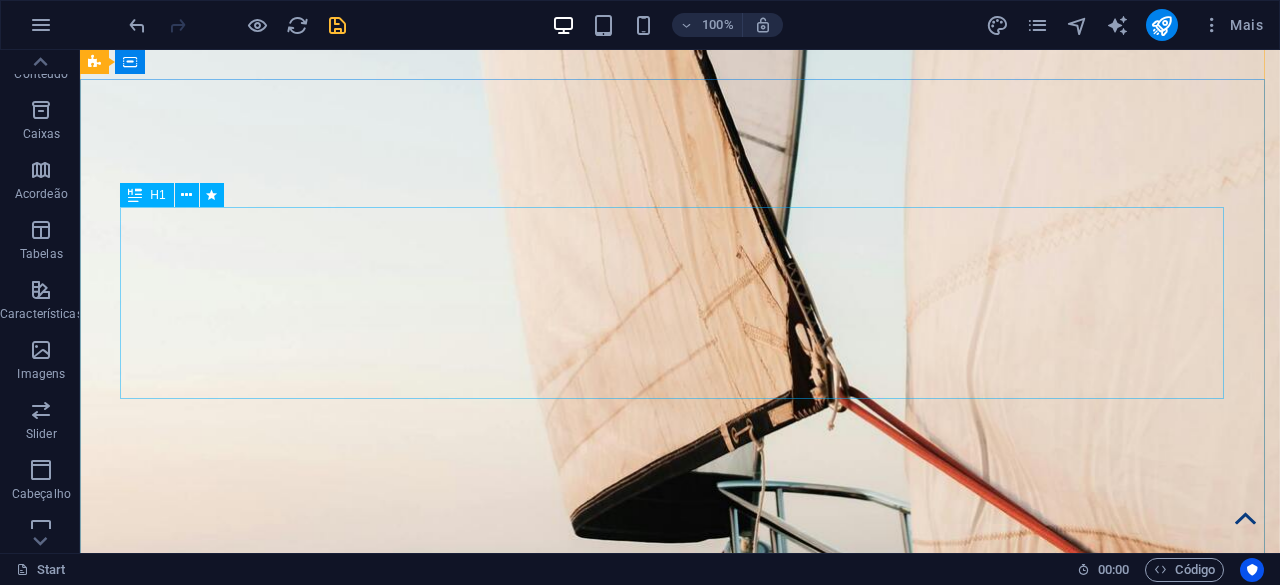 scroll, scrollTop: 200, scrollLeft: 0, axis: vertical 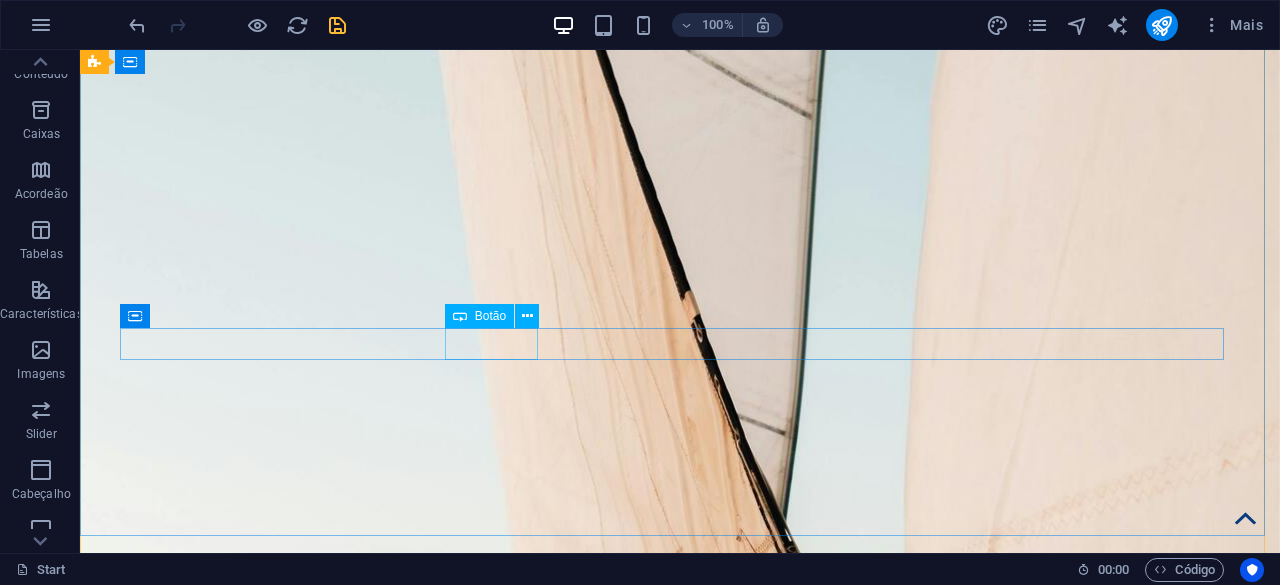 click on "Serviços" at bounding box center [696, 1820] 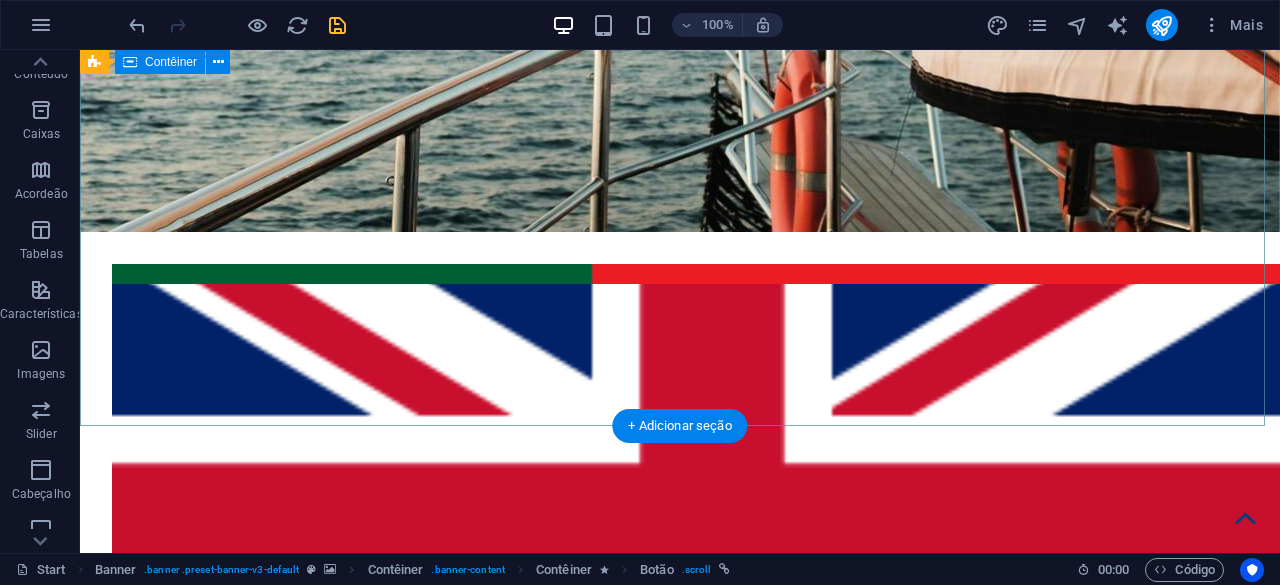 scroll, scrollTop: 1300, scrollLeft: 0, axis: vertical 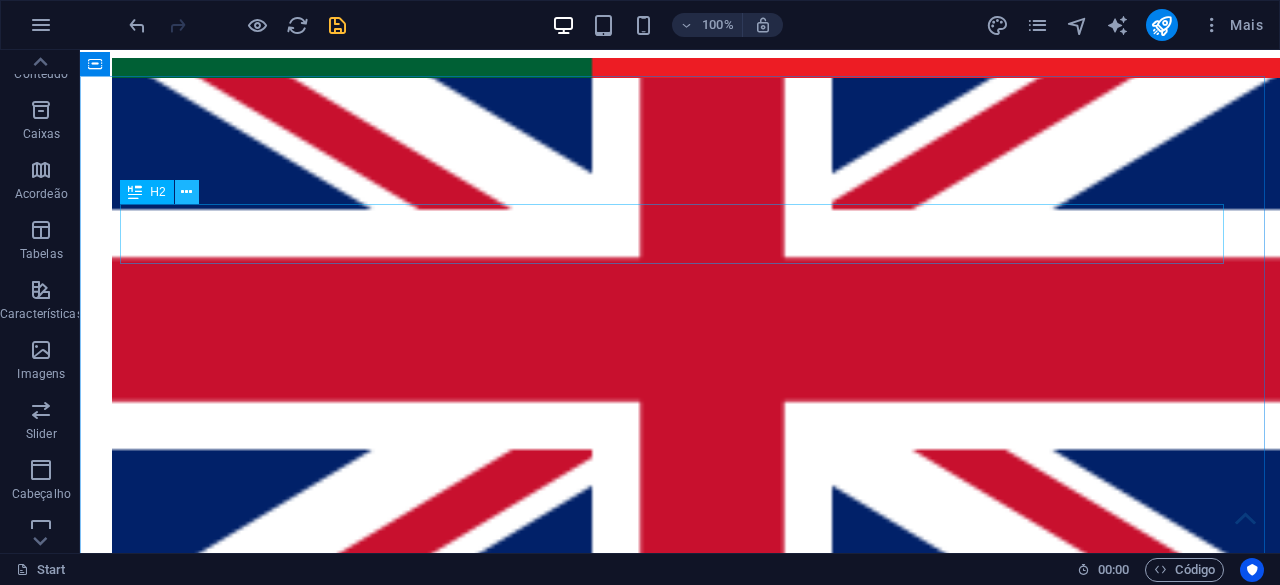 click at bounding box center (186, 192) 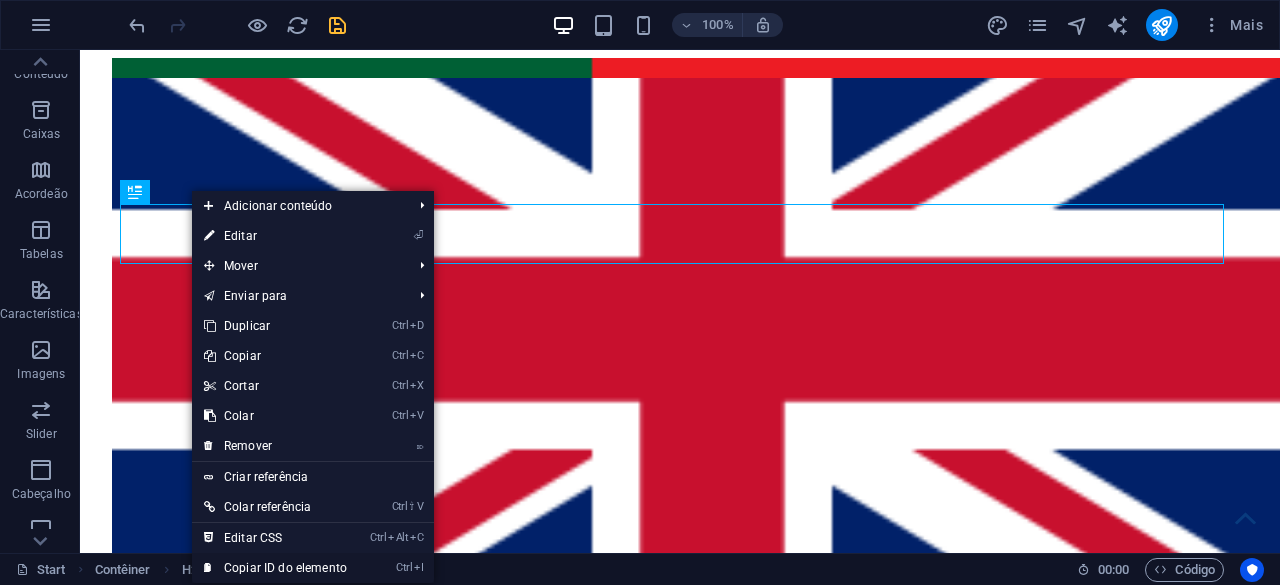 click on "Ctrl I  Copiar ID do elemento" at bounding box center (275, 568) 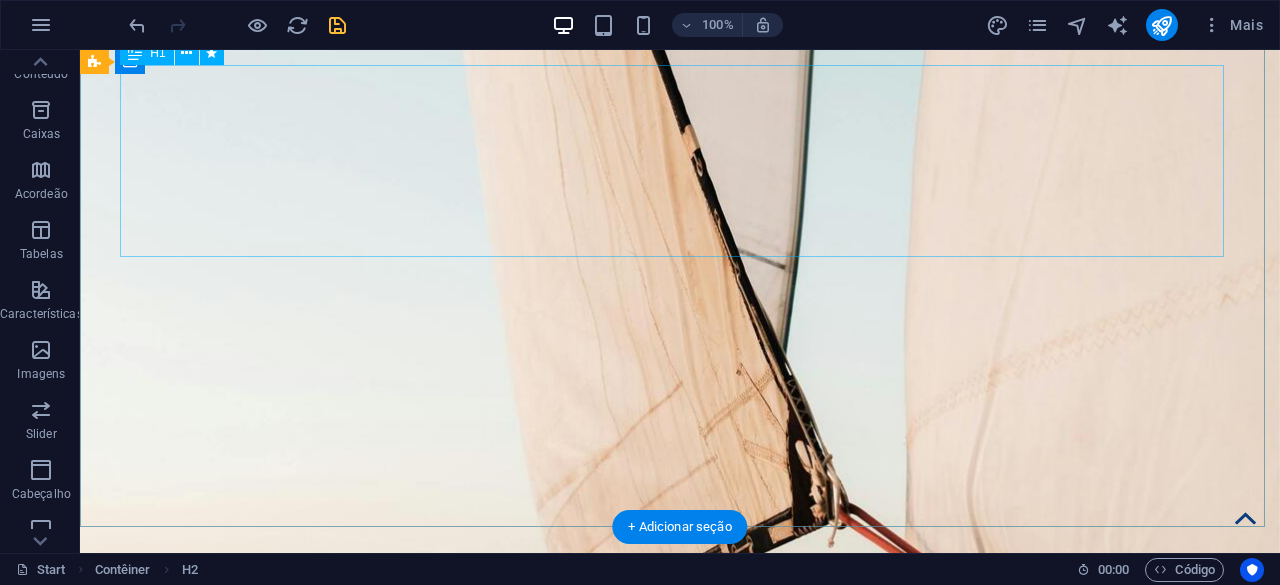 scroll, scrollTop: 300, scrollLeft: 0, axis: vertical 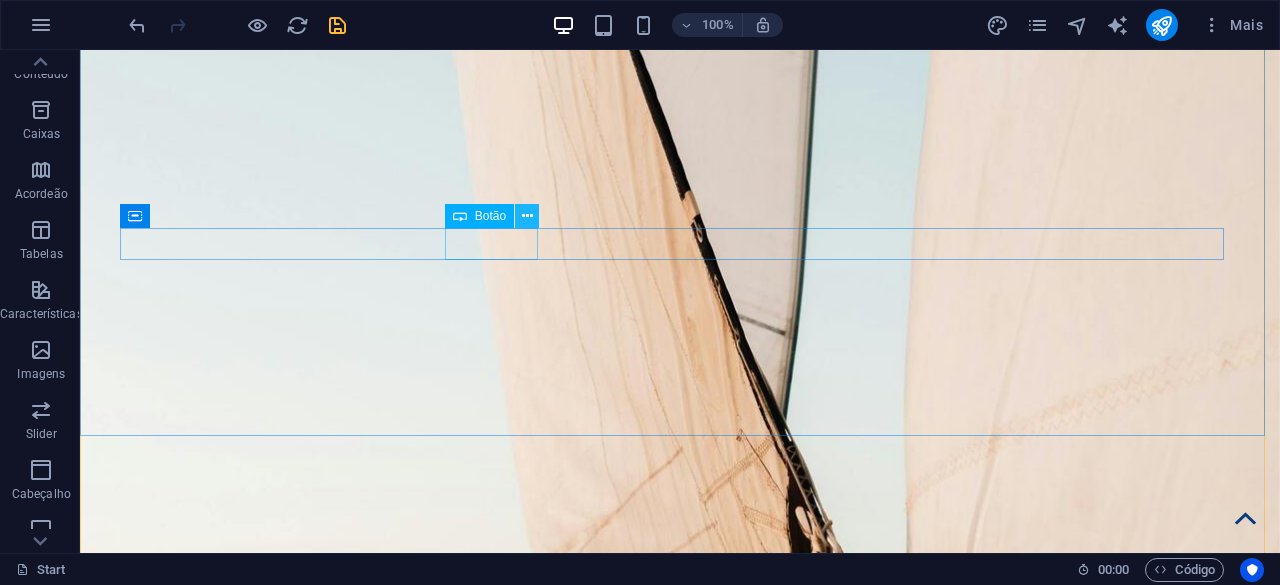 click at bounding box center (527, 216) 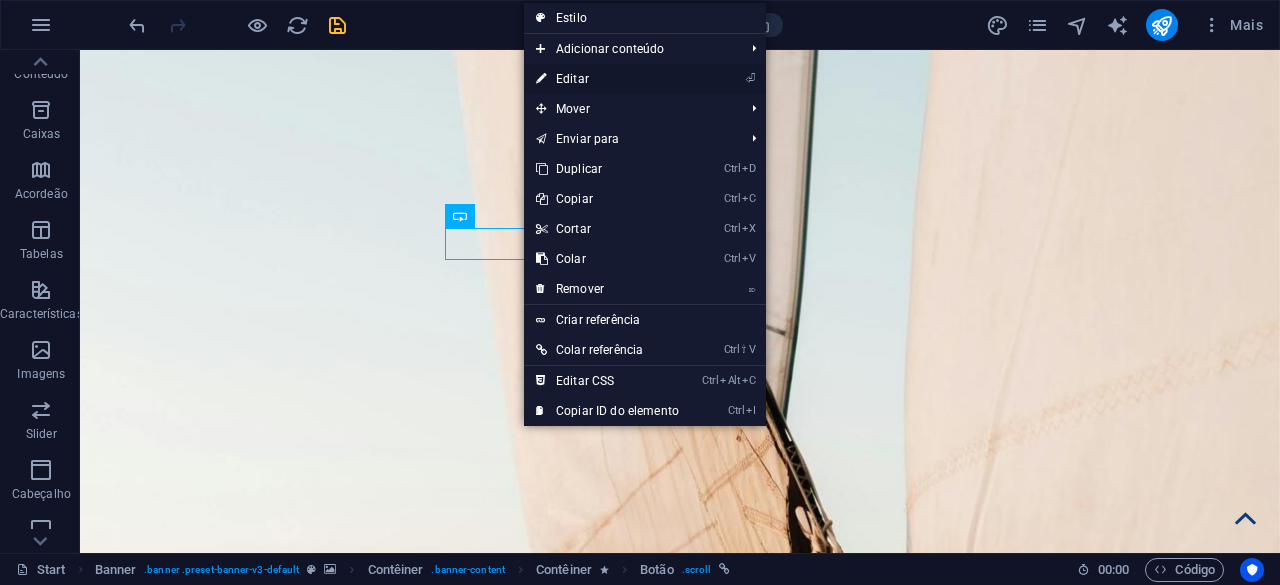 click on "⏎  Editar" at bounding box center (607, 79) 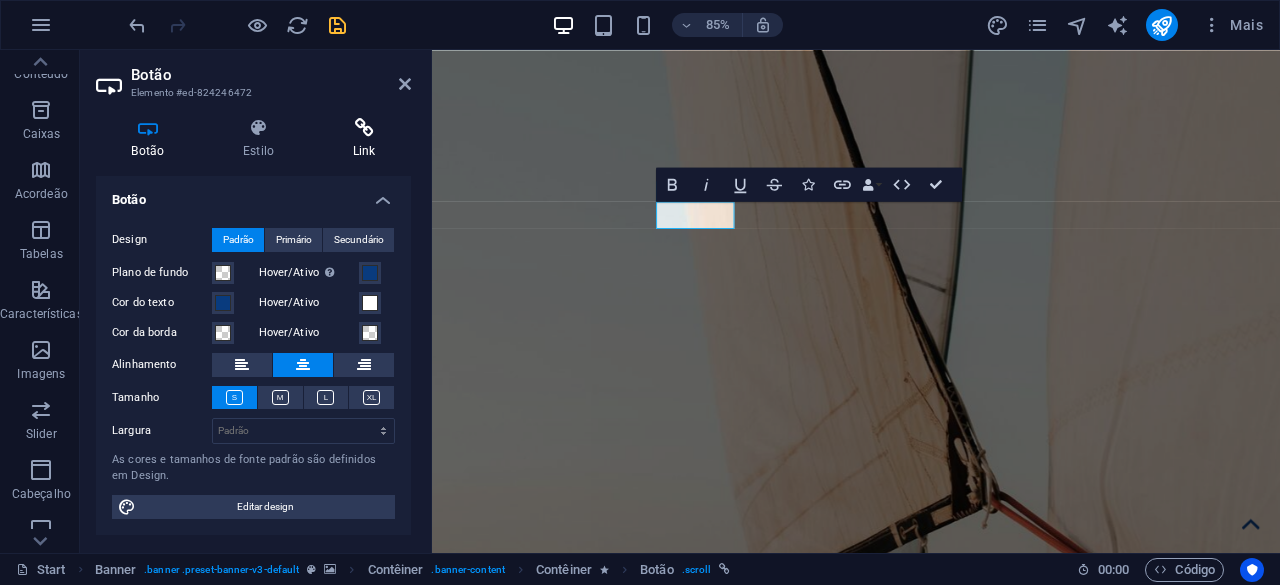 click on "Link" at bounding box center (364, 139) 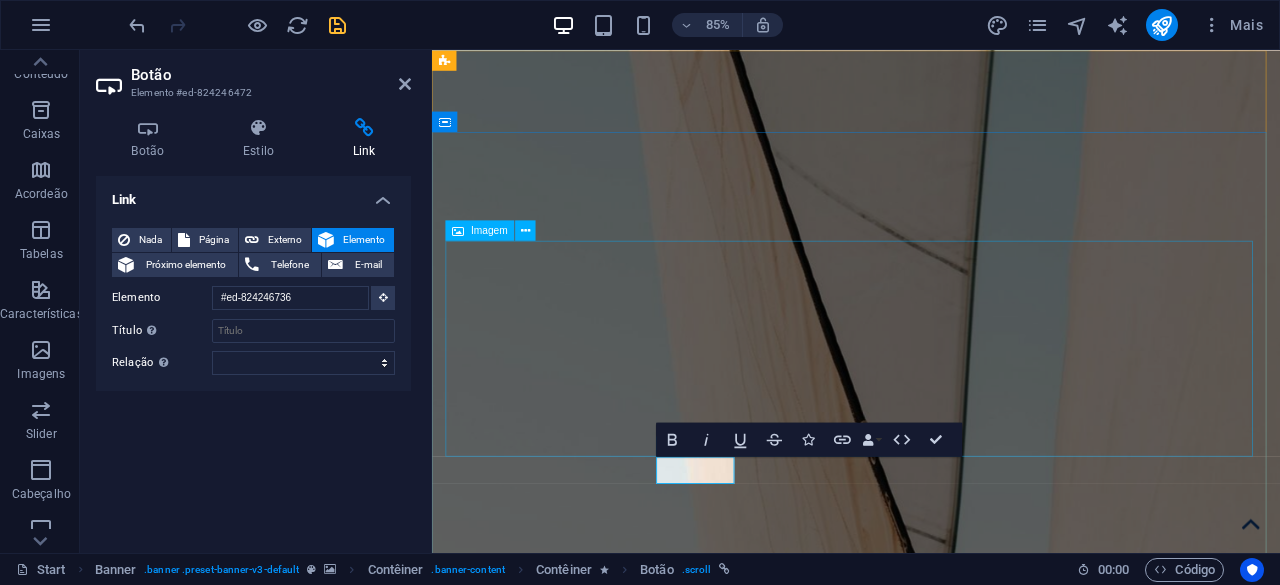 scroll, scrollTop: 0, scrollLeft: 0, axis: both 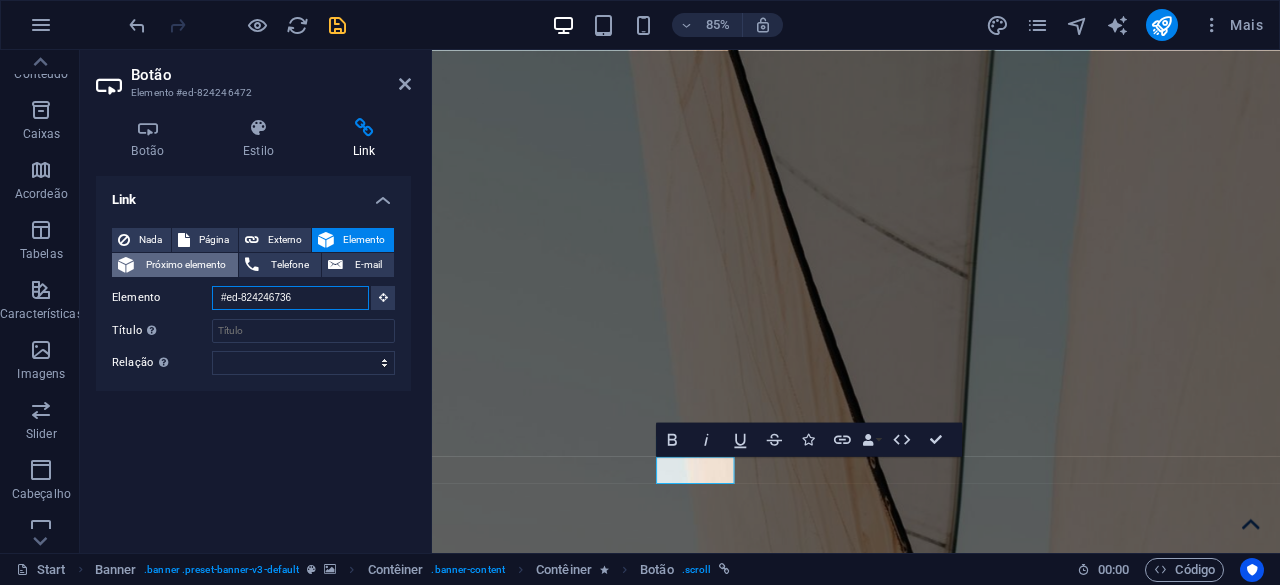 drag, startPoint x: 306, startPoint y: 291, endPoint x: 144, endPoint y: 276, distance: 162.69296 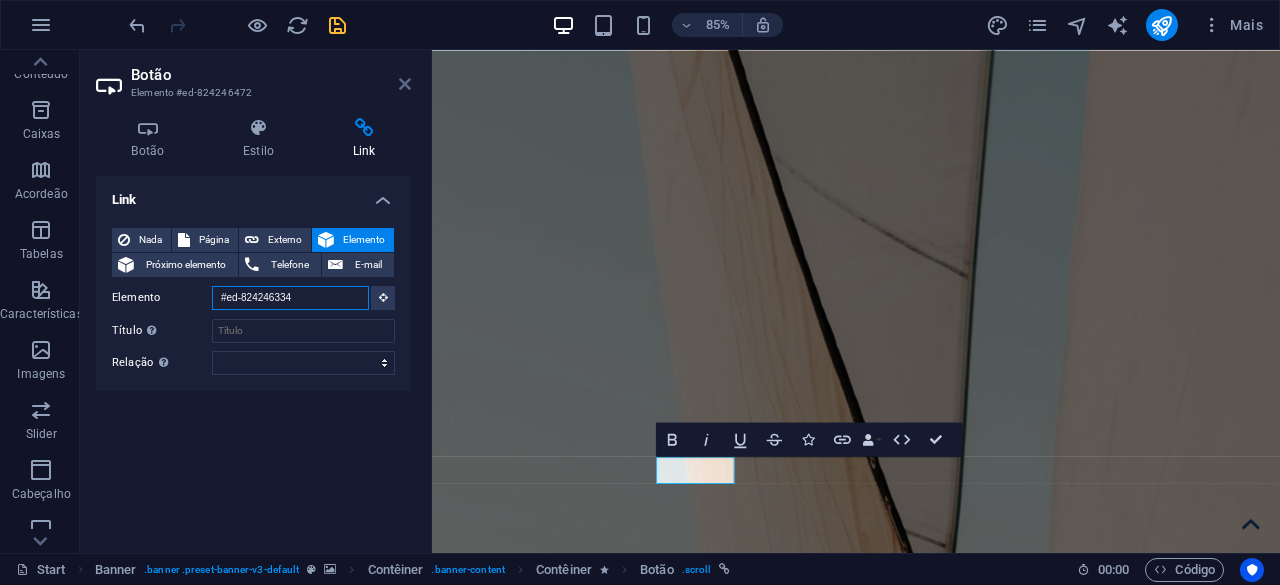 type on "#ed-824246334" 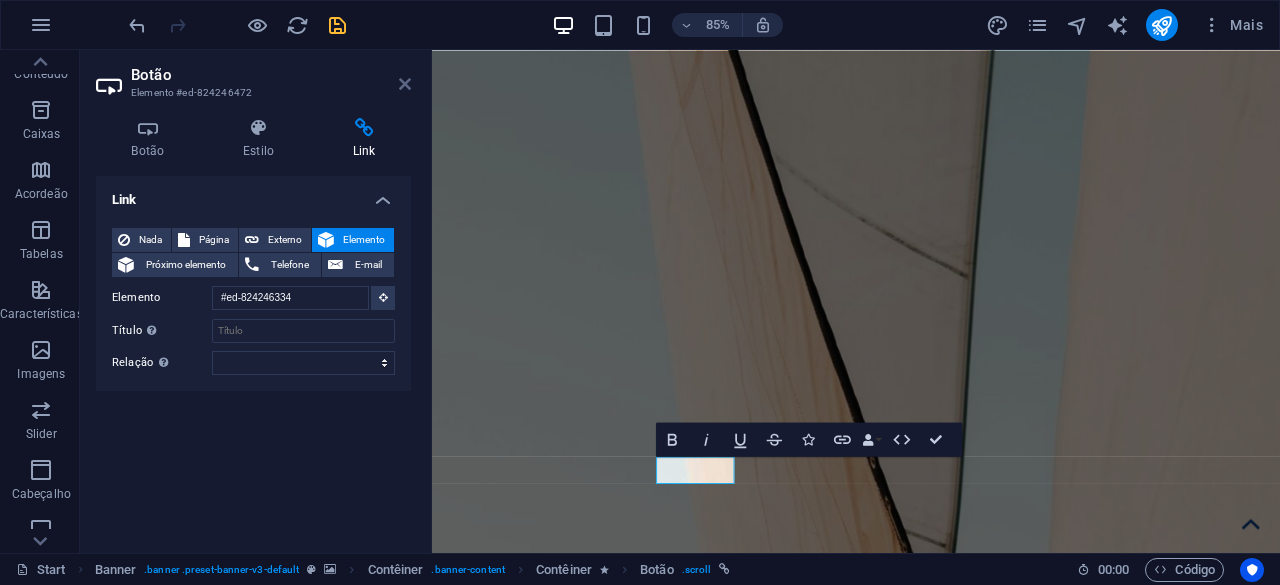click at bounding box center (405, 84) 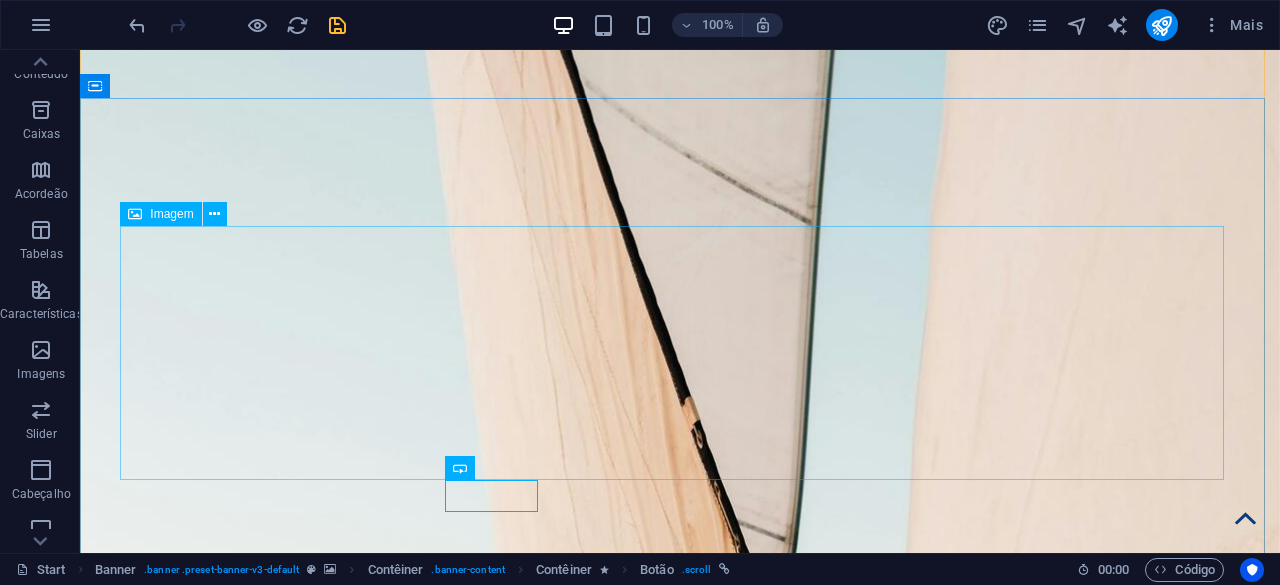scroll, scrollTop: 200, scrollLeft: 0, axis: vertical 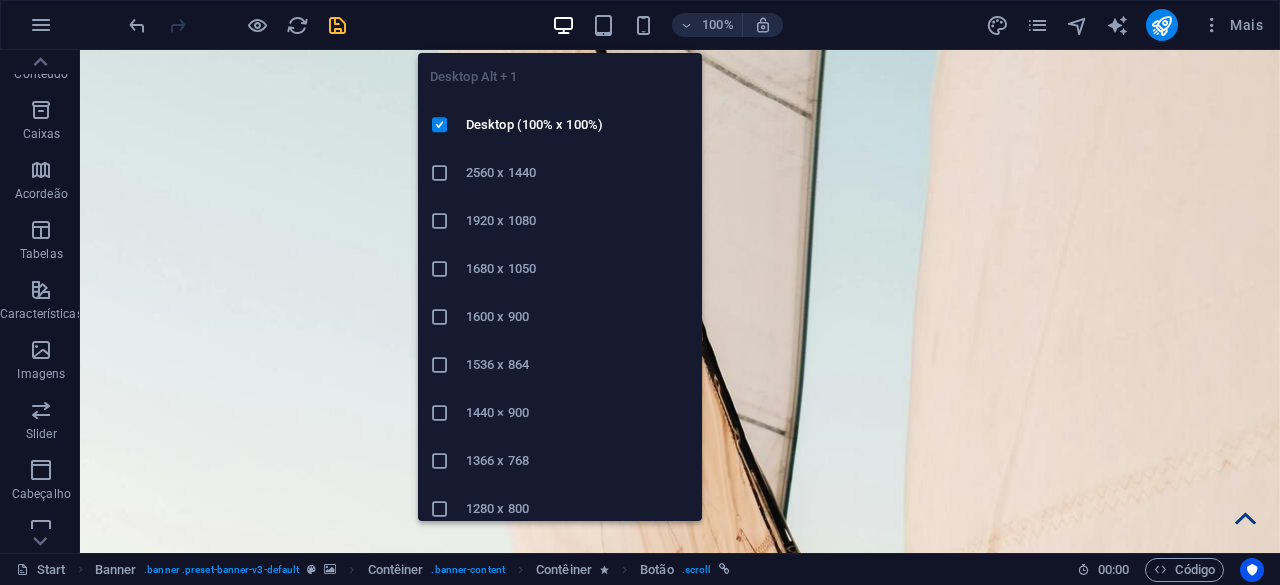 click at bounding box center (563, 25) 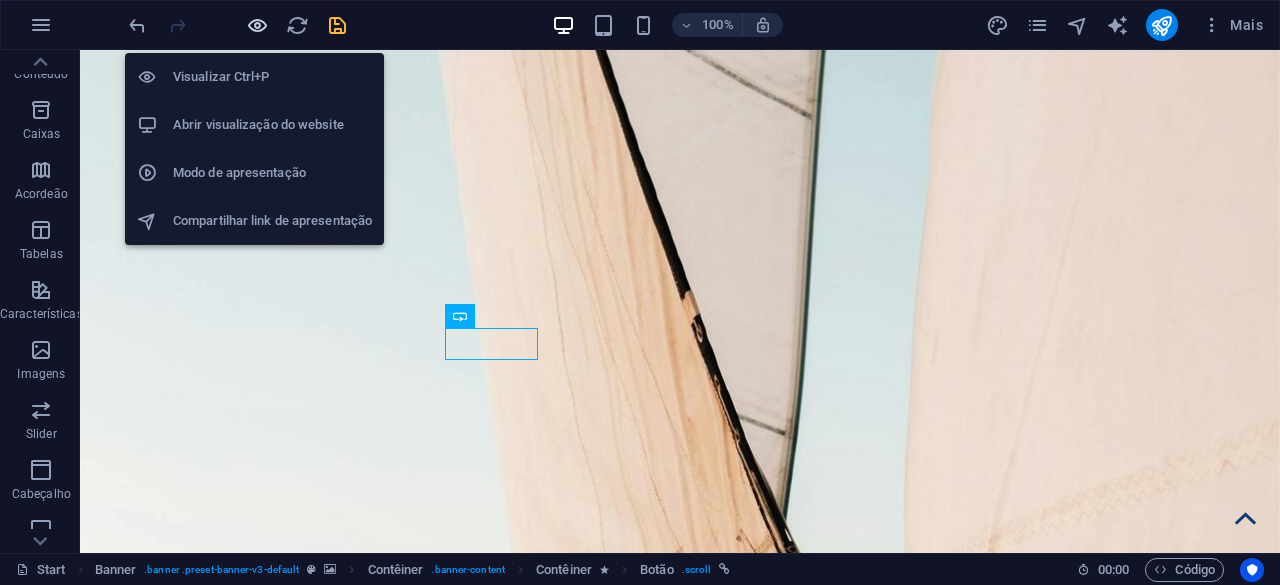 click at bounding box center (257, 25) 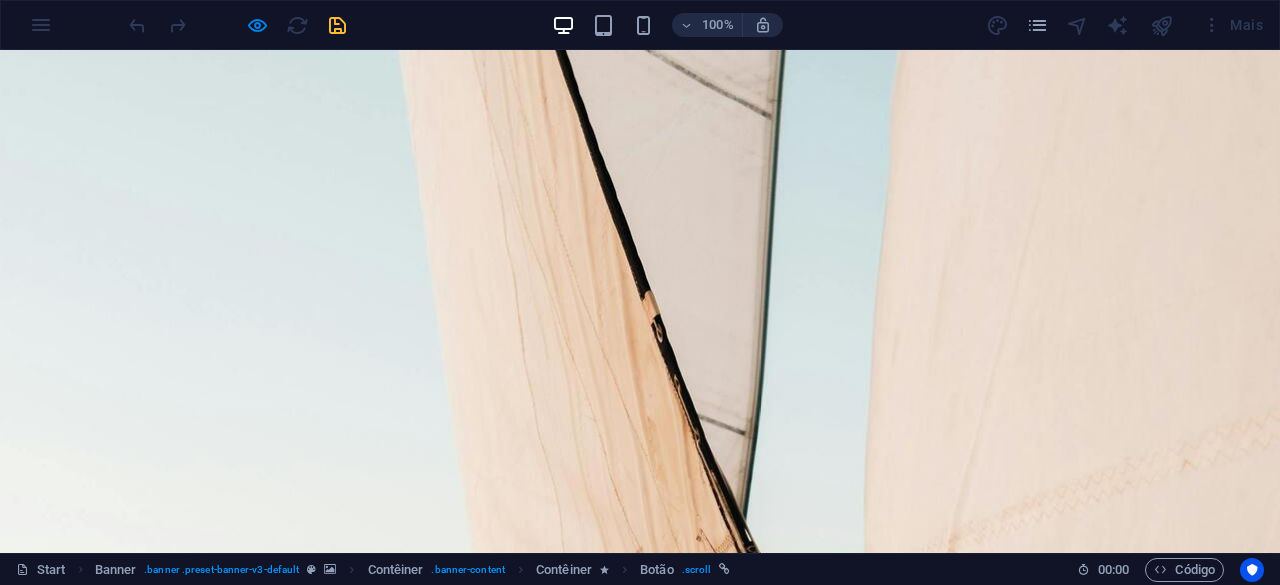 scroll, scrollTop: 0, scrollLeft: 0, axis: both 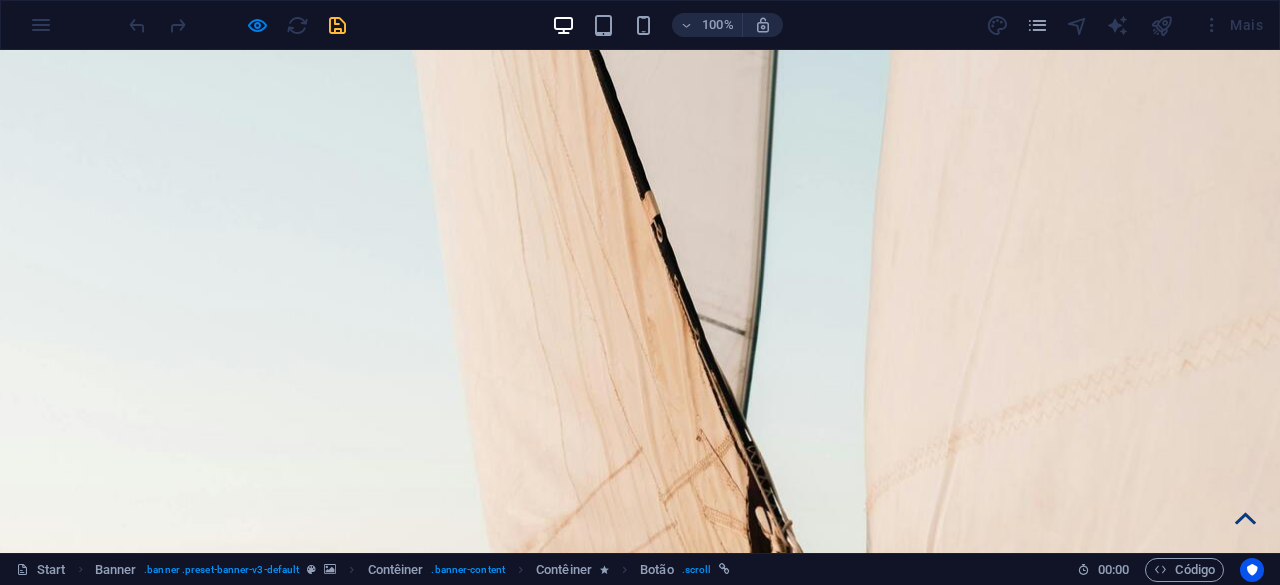 click on "Serviços" at bounding box center (656, 1720) 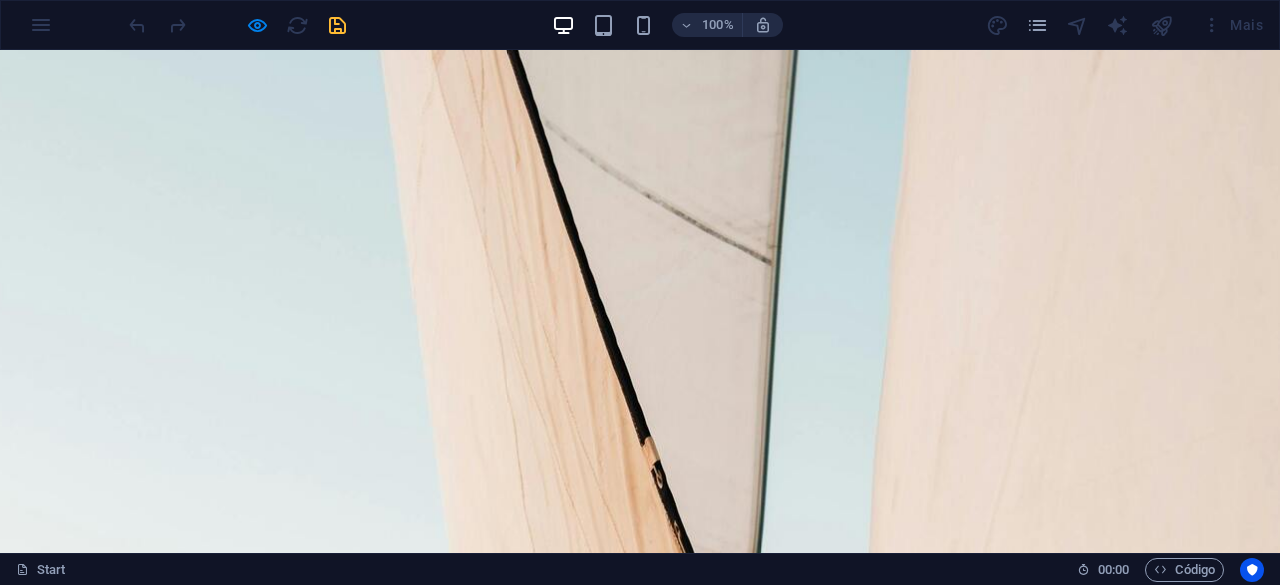 scroll, scrollTop: 100, scrollLeft: 0, axis: vertical 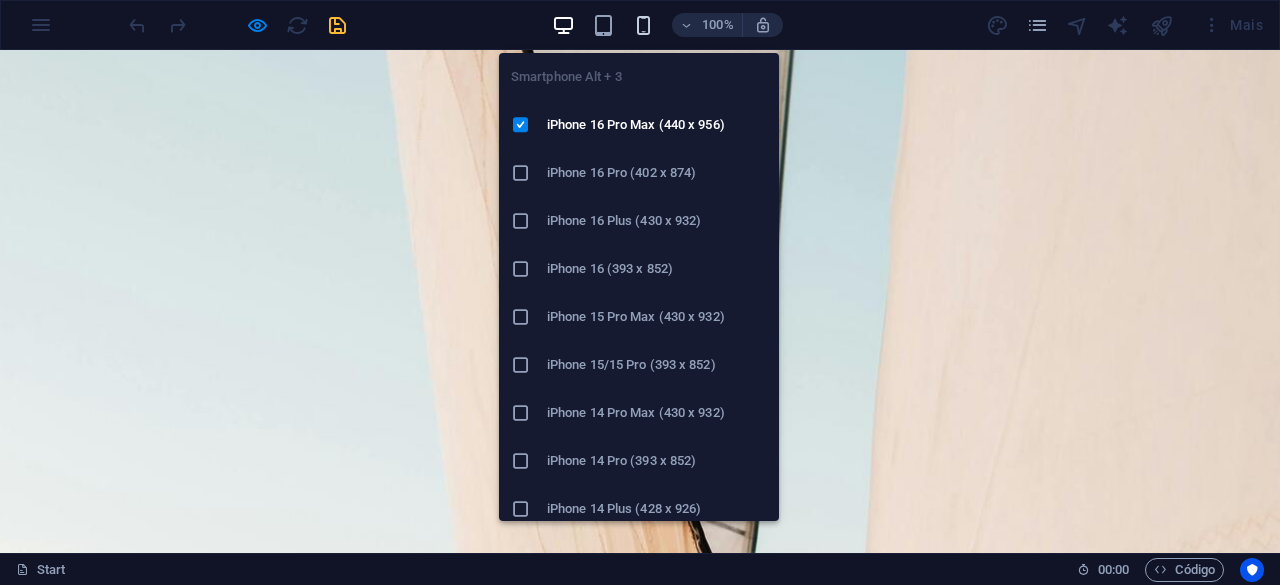 click at bounding box center (643, 25) 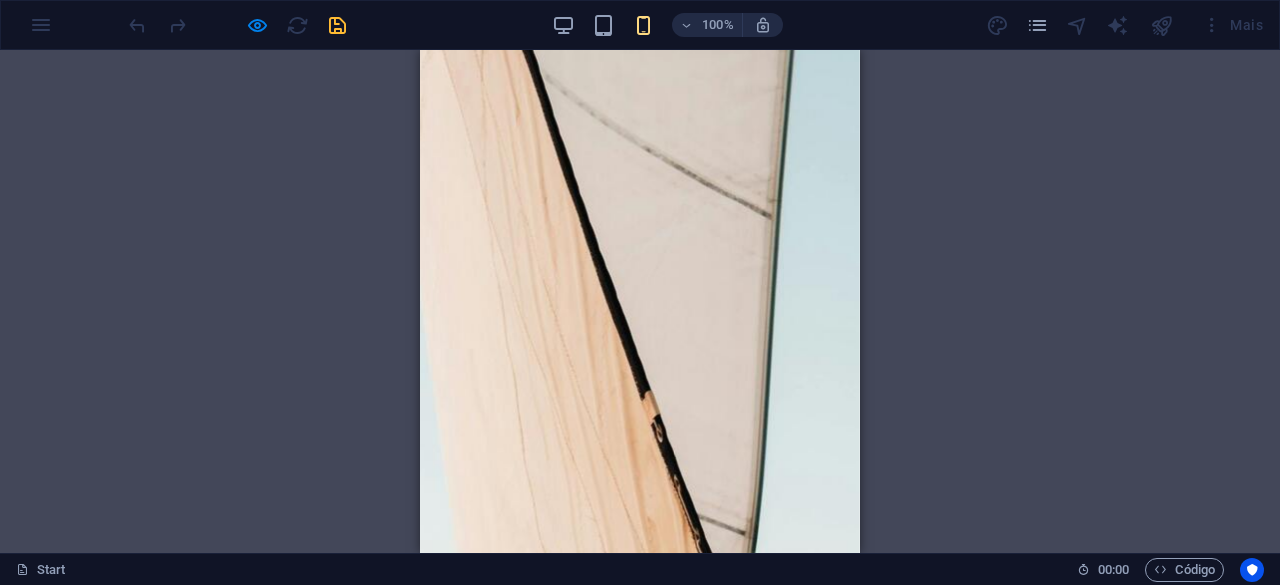 click on "Serviços" at bounding box center (640, 1816) 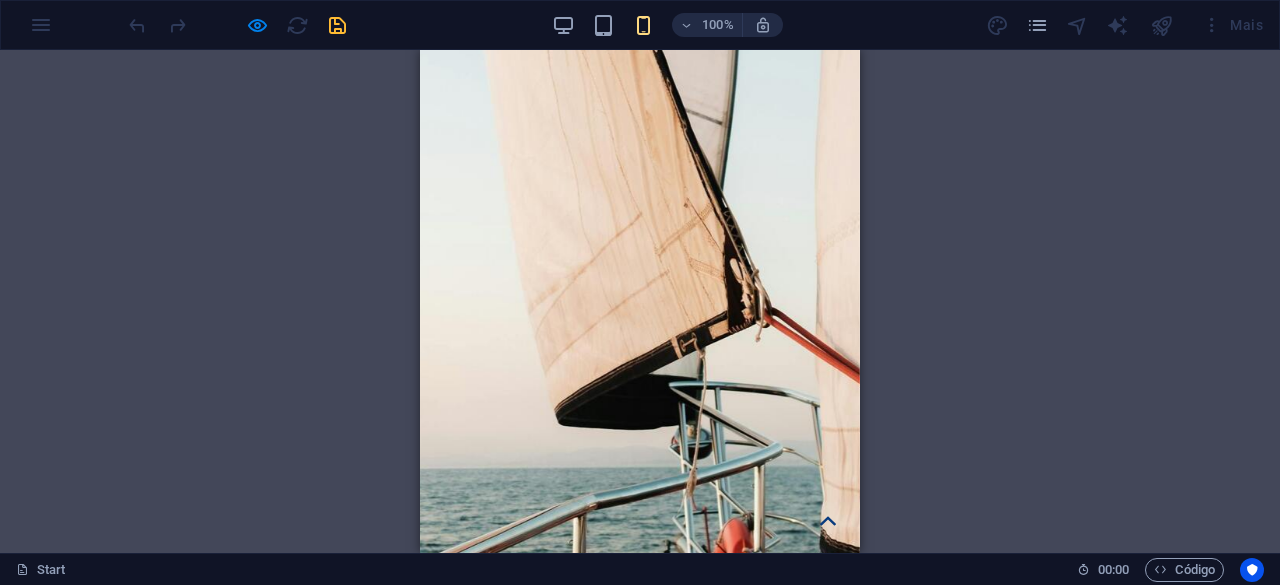 scroll, scrollTop: 0, scrollLeft: 0, axis: both 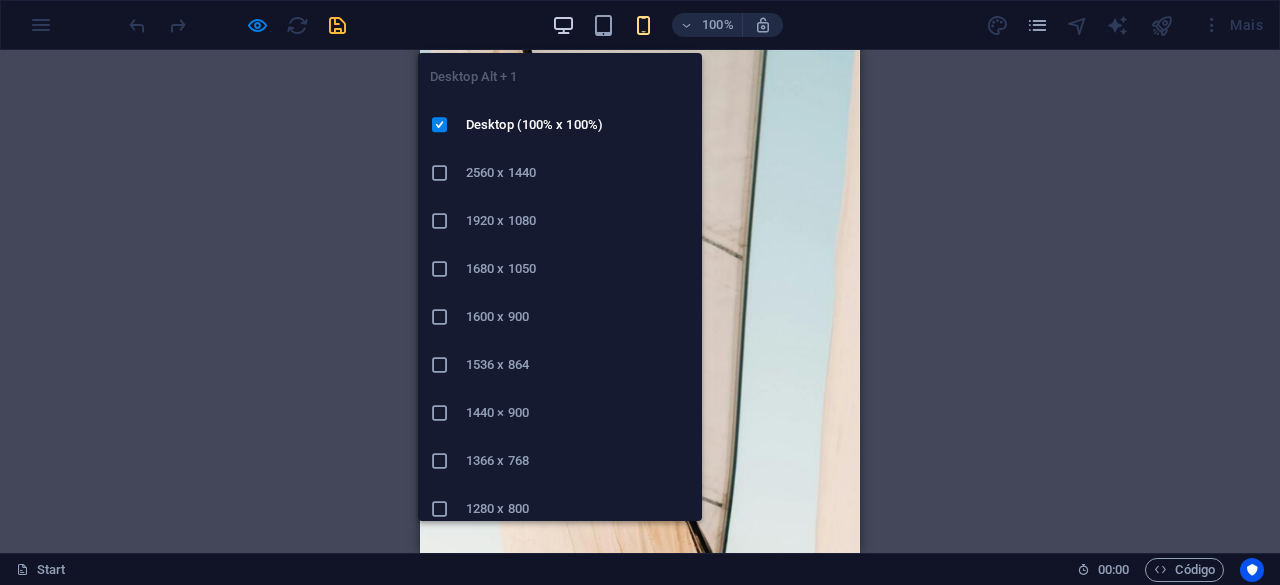 click at bounding box center (564, 25) 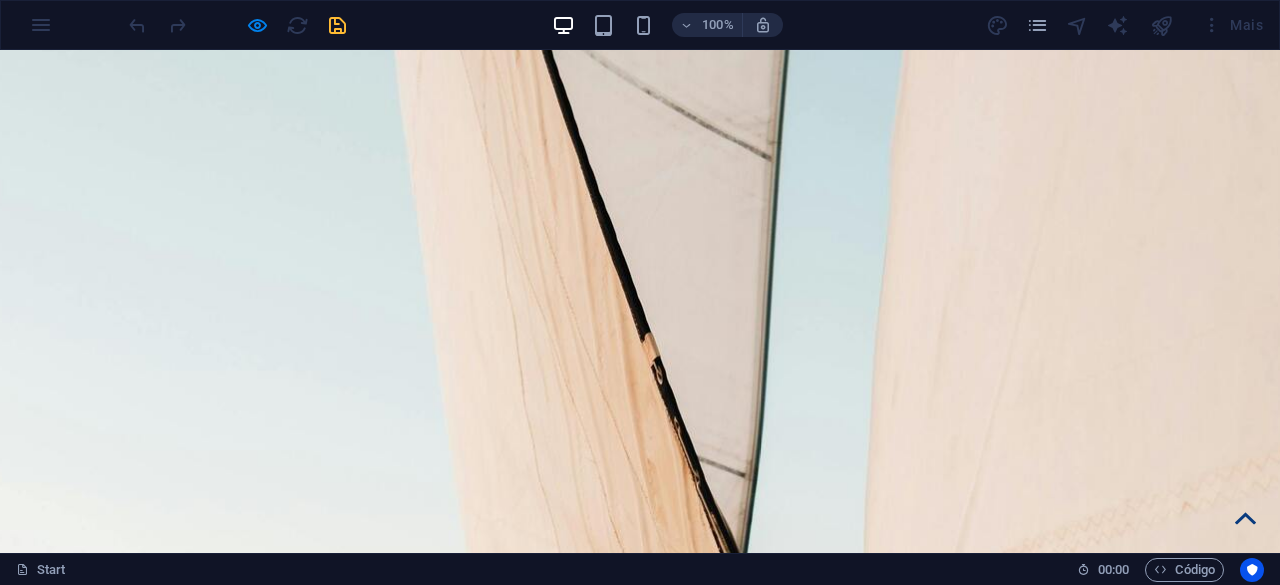 scroll, scrollTop: 200, scrollLeft: 0, axis: vertical 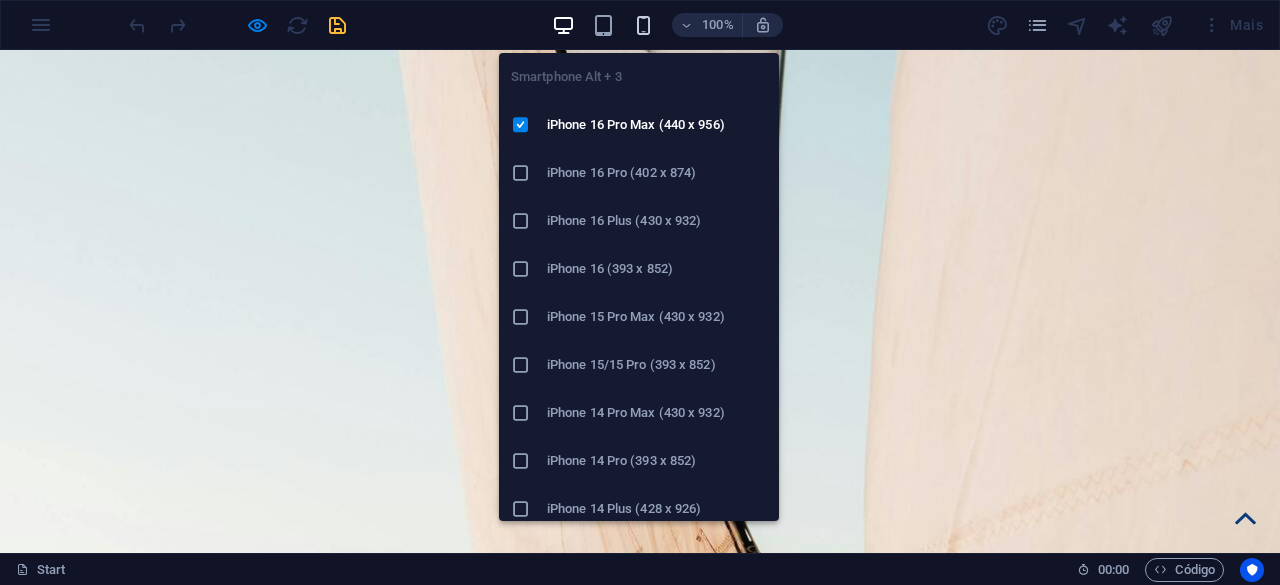 click at bounding box center [643, 25] 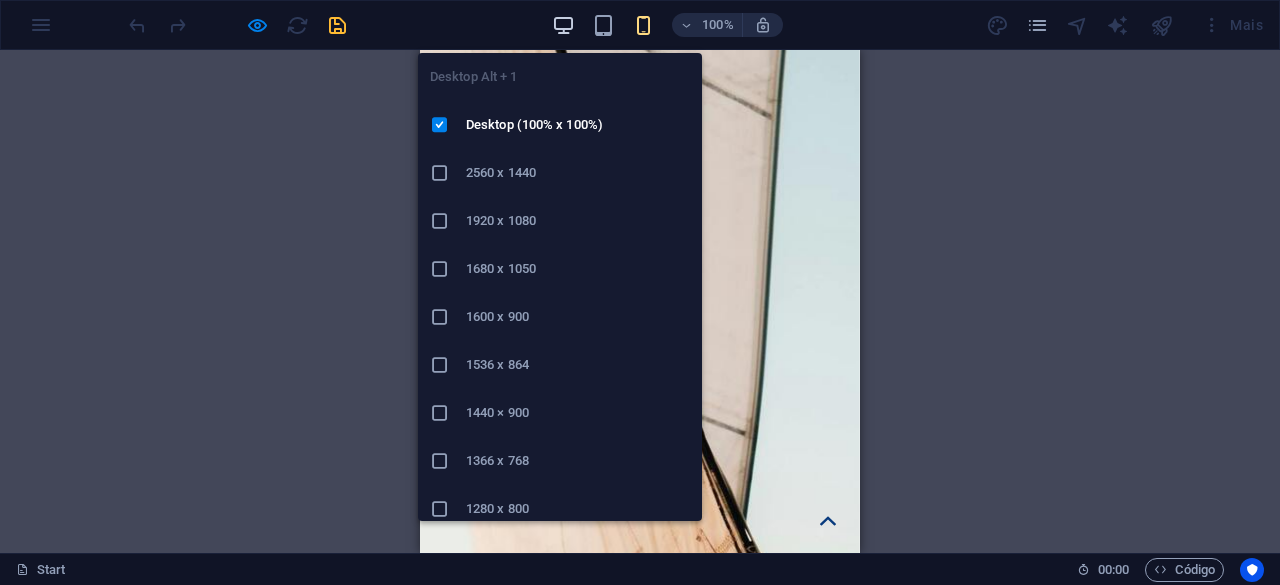 click at bounding box center (563, 25) 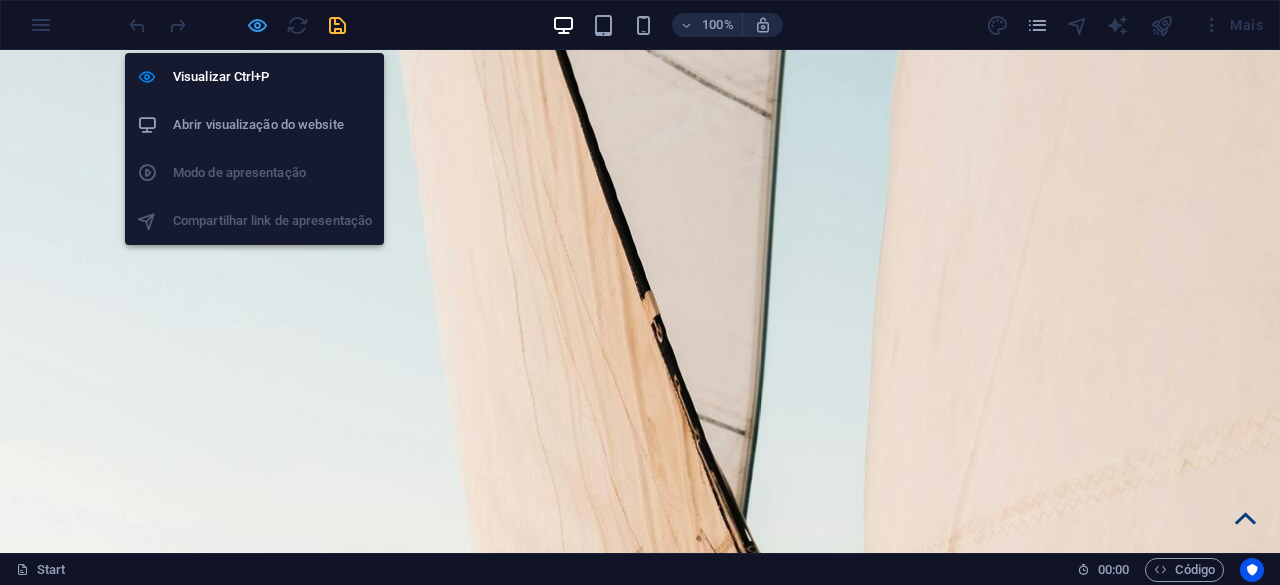 click at bounding box center (257, 25) 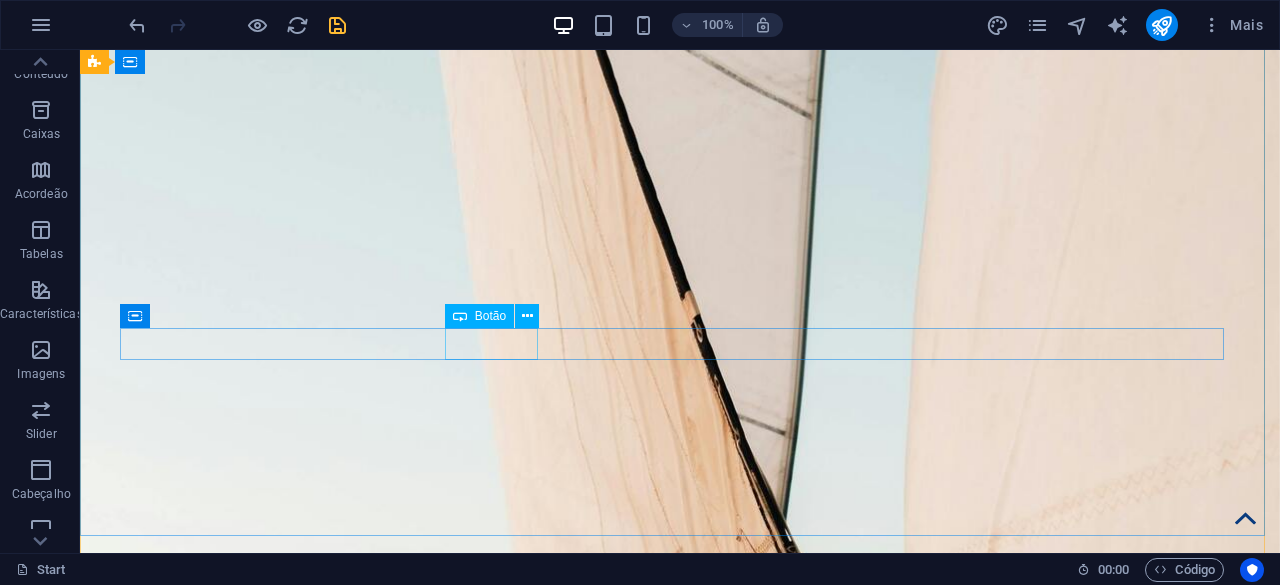click on "Serviços" at bounding box center (696, 1820) 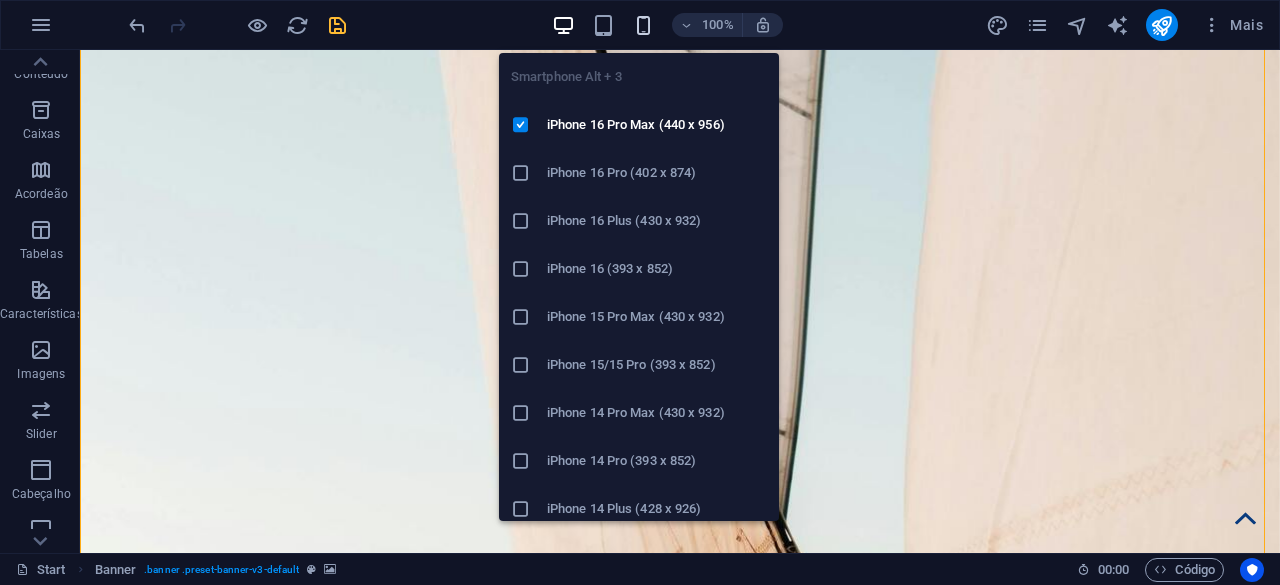 click at bounding box center (643, 25) 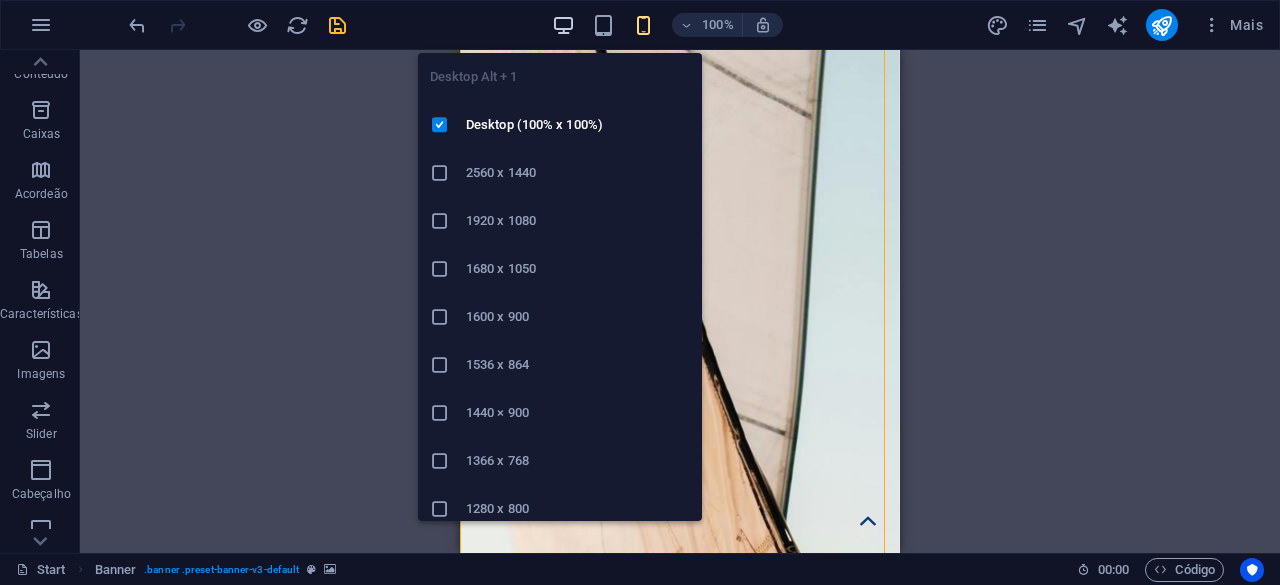 click at bounding box center [563, 25] 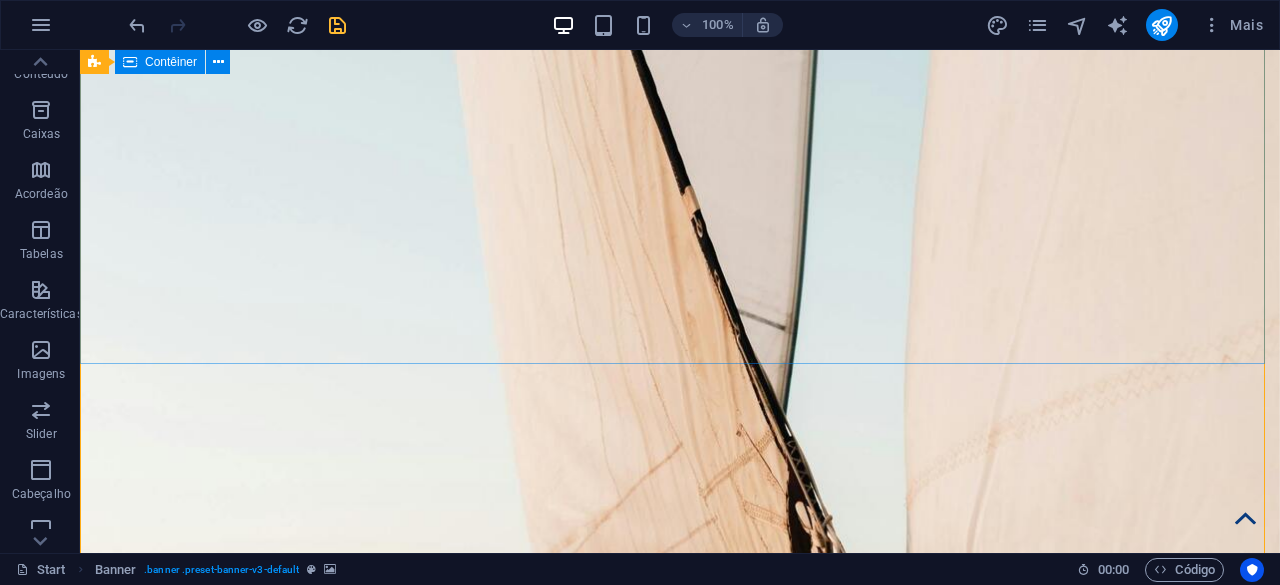 scroll, scrollTop: 200, scrollLeft: 0, axis: vertical 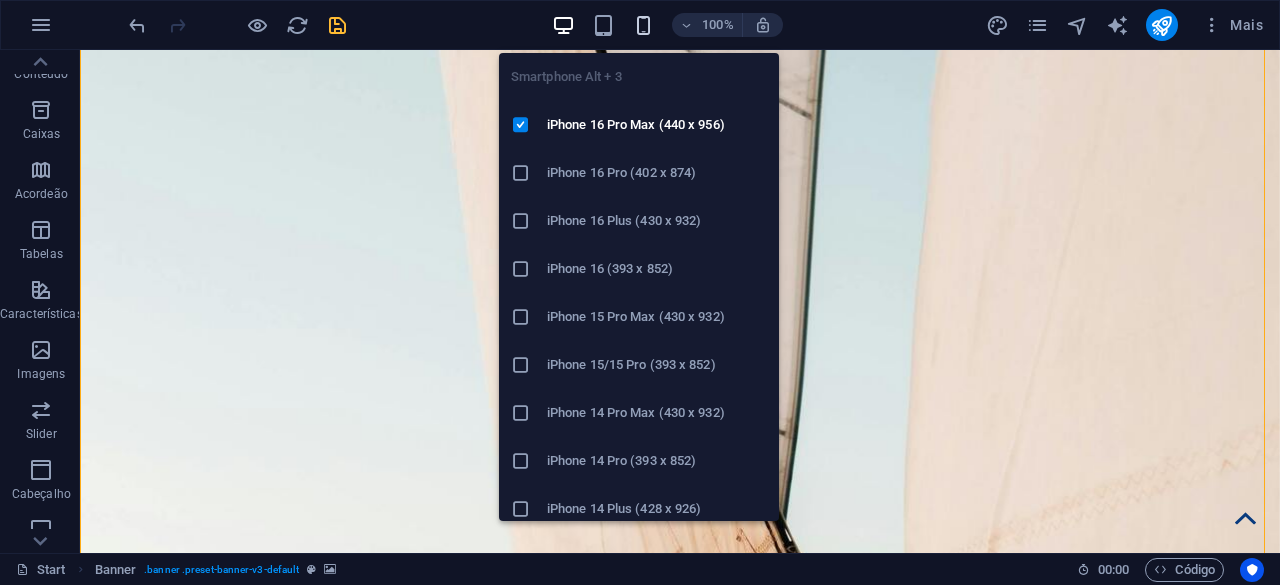 click at bounding box center (643, 25) 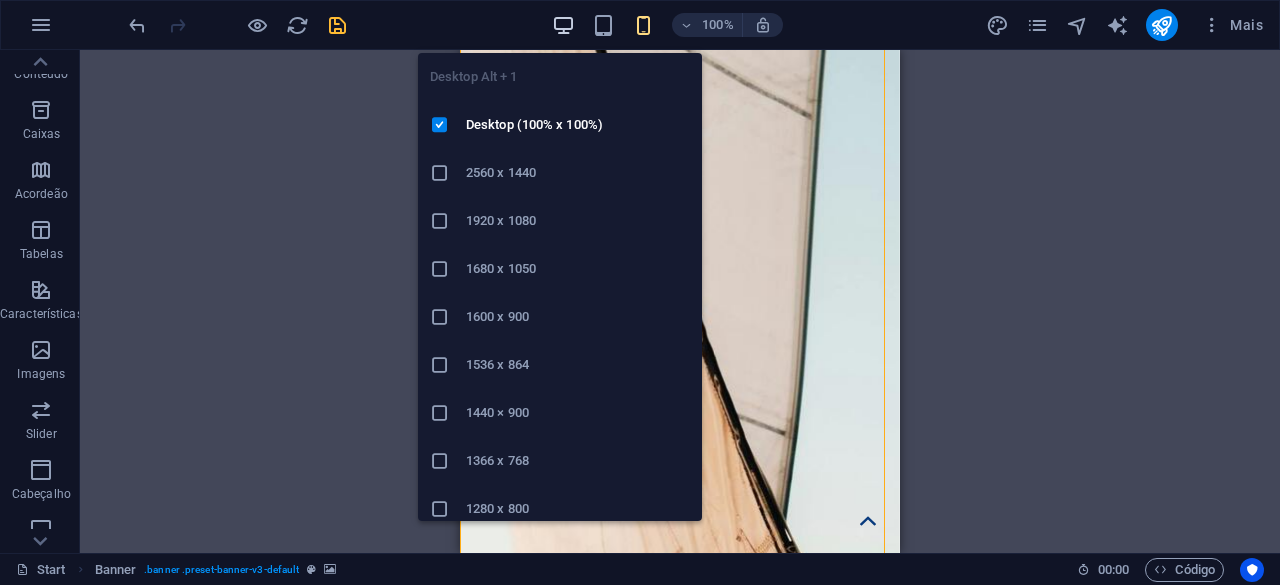 click at bounding box center [563, 25] 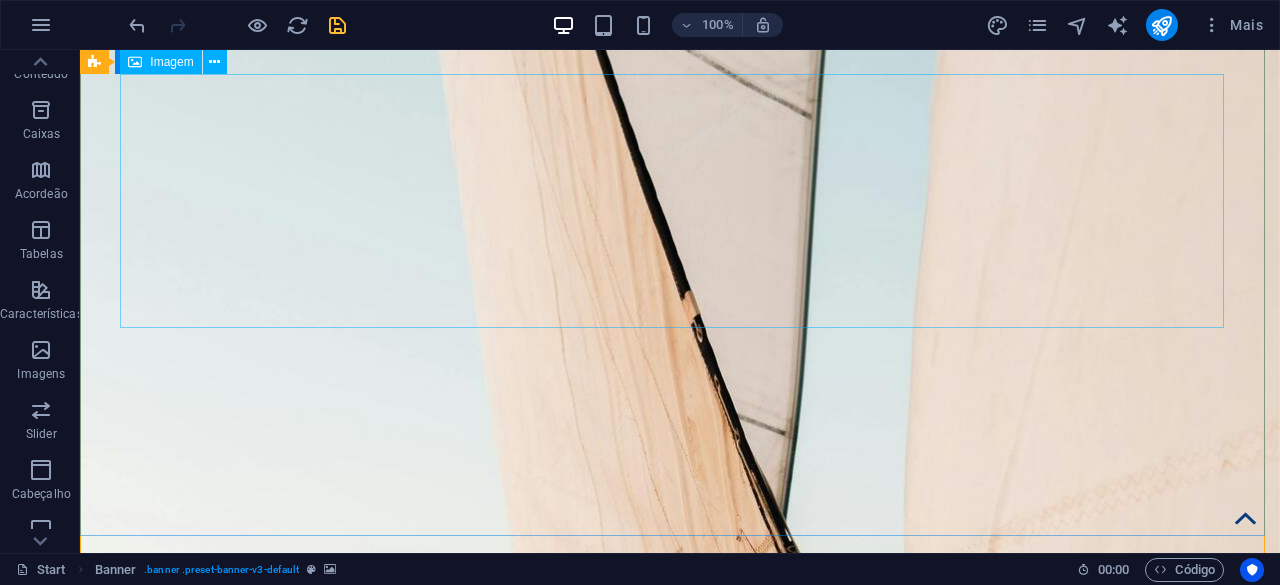 click at bounding box center [680, 1677] 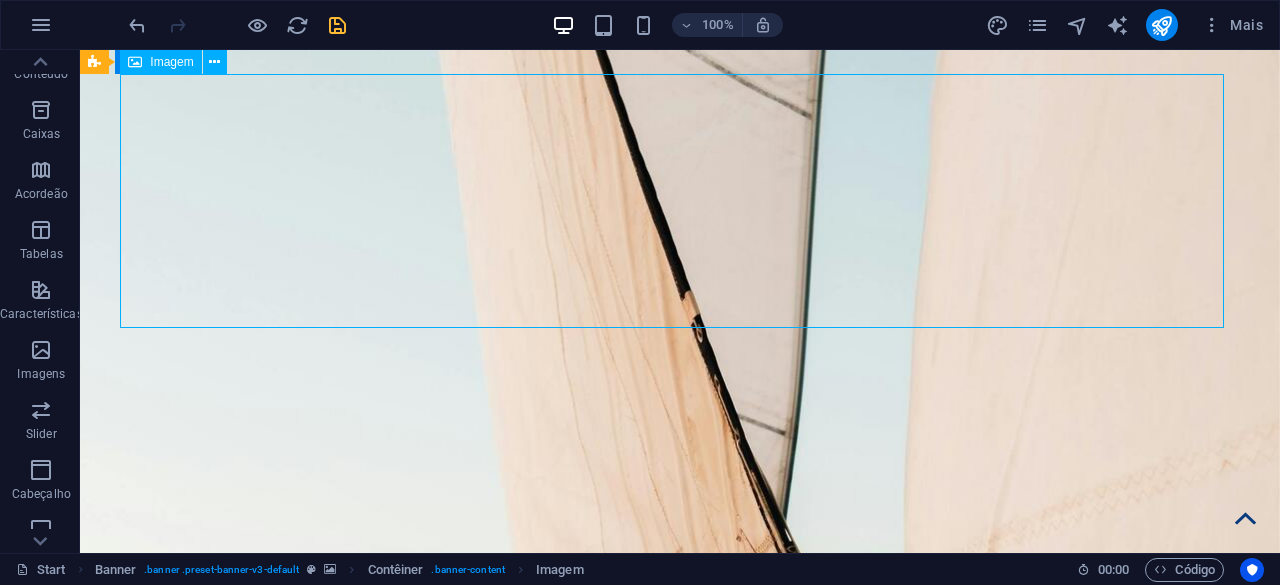 click at bounding box center [680, 1677] 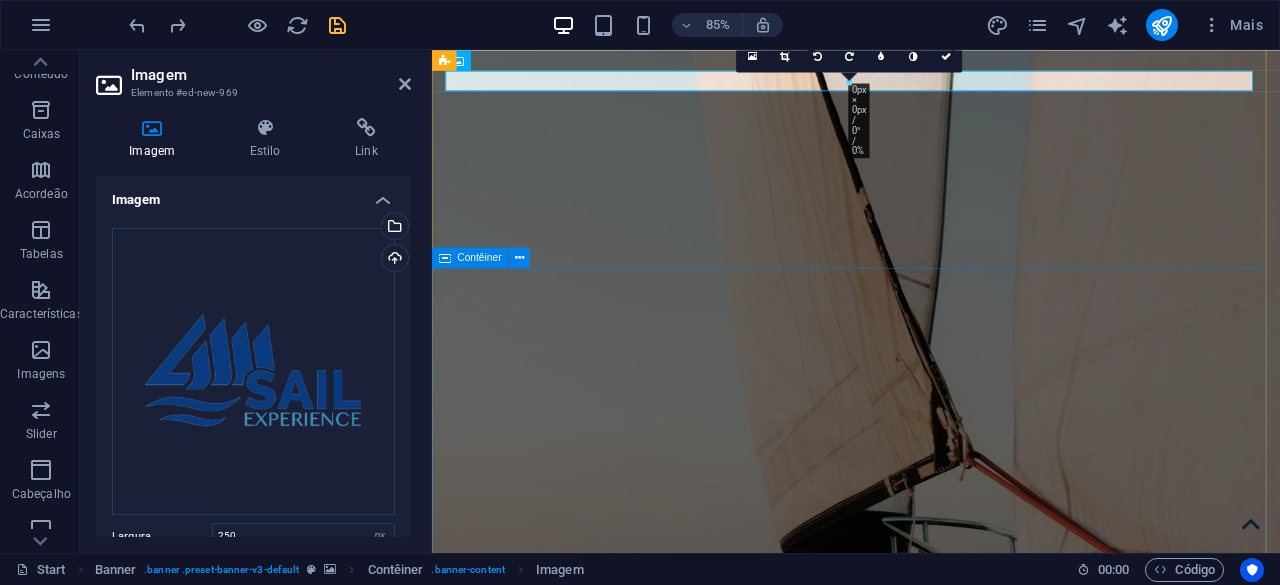 click on "​ Ao sabor do vento, criamos memórias no Tejo! Reservas" at bounding box center (931, 2173) 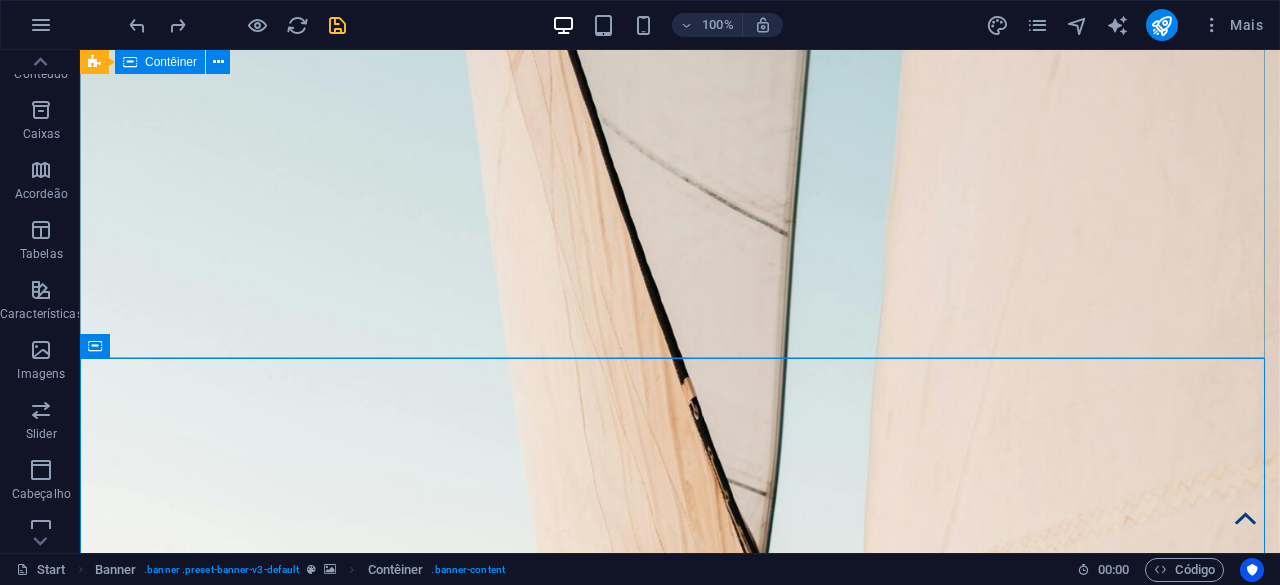 scroll, scrollTop: 0, scrollLeft: 0, axis: both 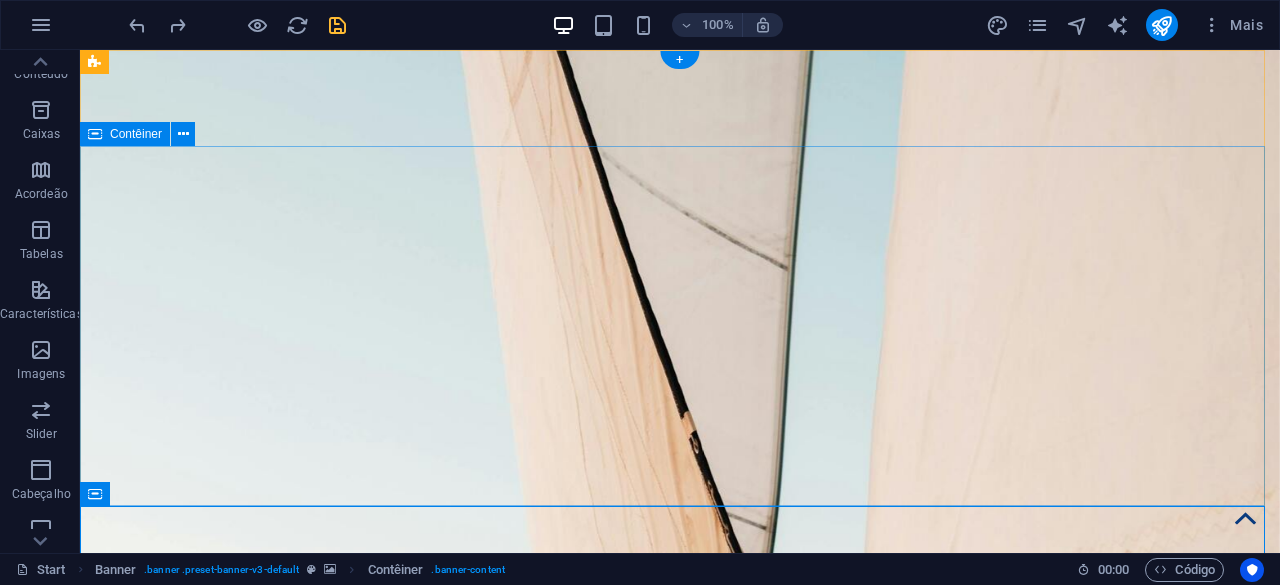 click on "Serviços Reservas Sobre Nós Contatos" at bounding box center [680, 1735] 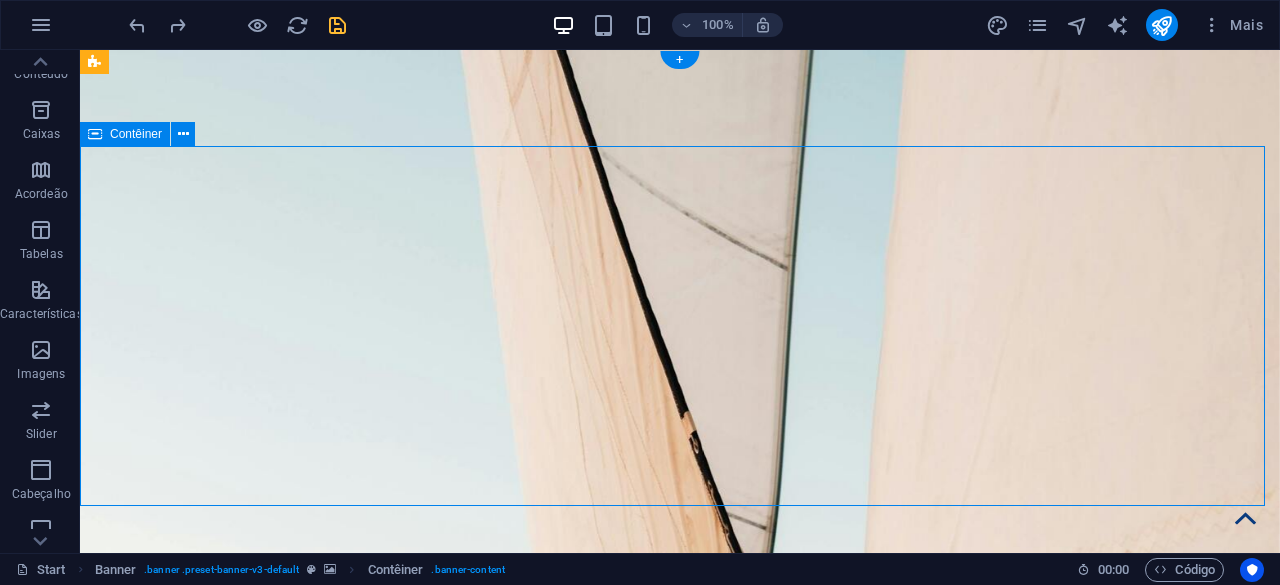 click on "Serviços Reservas Sobre Nós Contatos" at bounding box center [680, 1735] 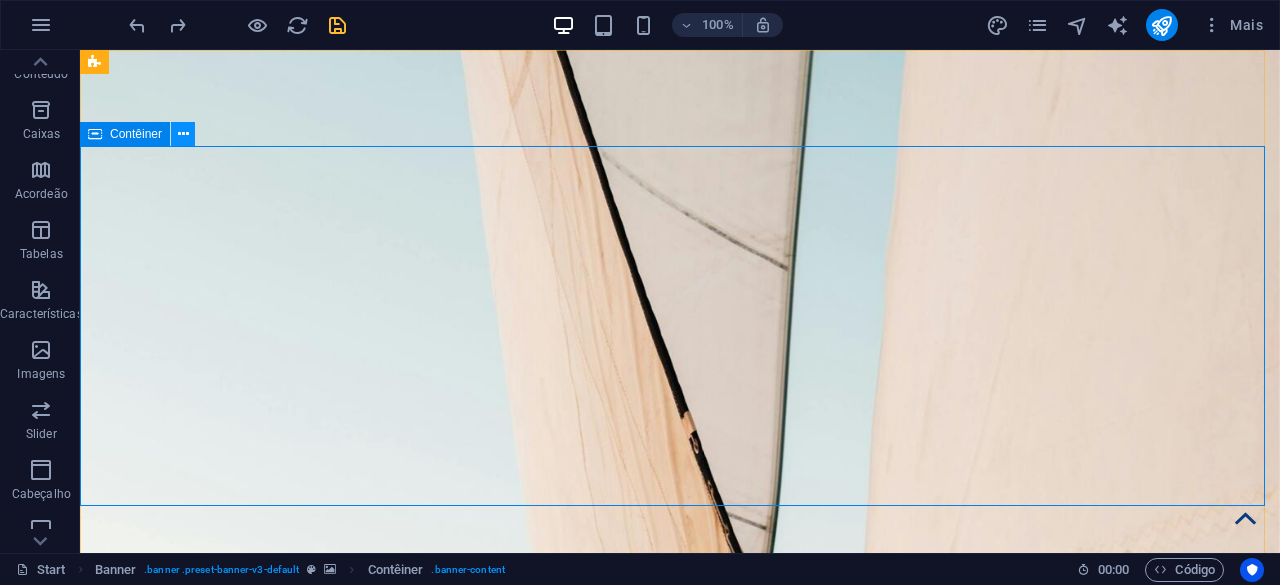 click at bounding box center (183, 134) 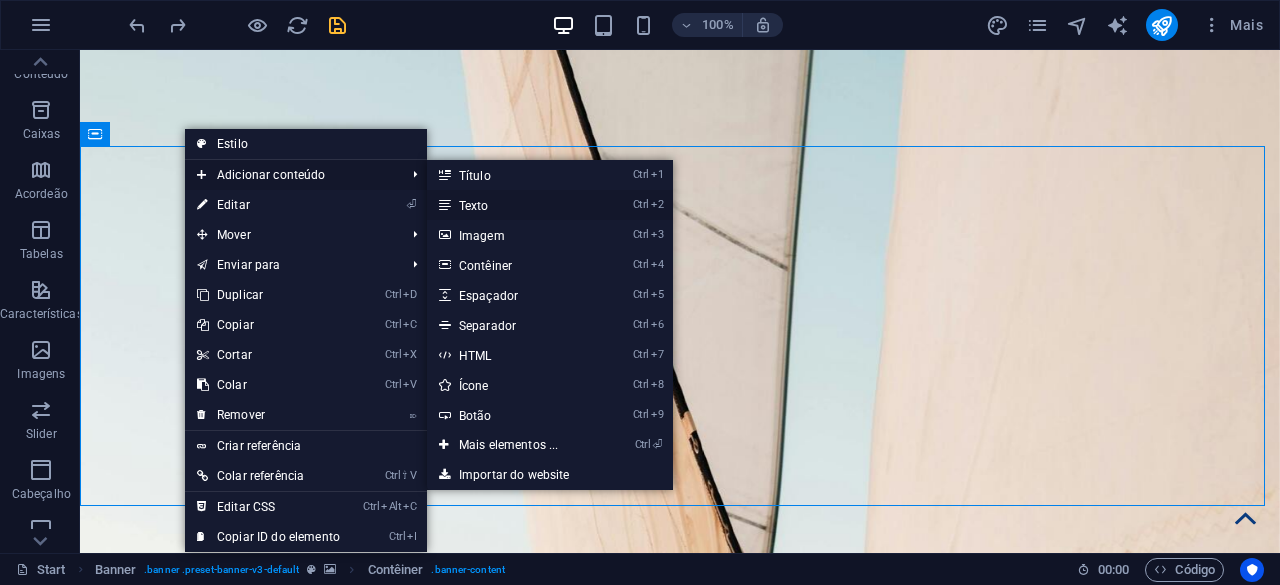 click on "Ctrl 2  Texto" at bounding box center (513, 205) 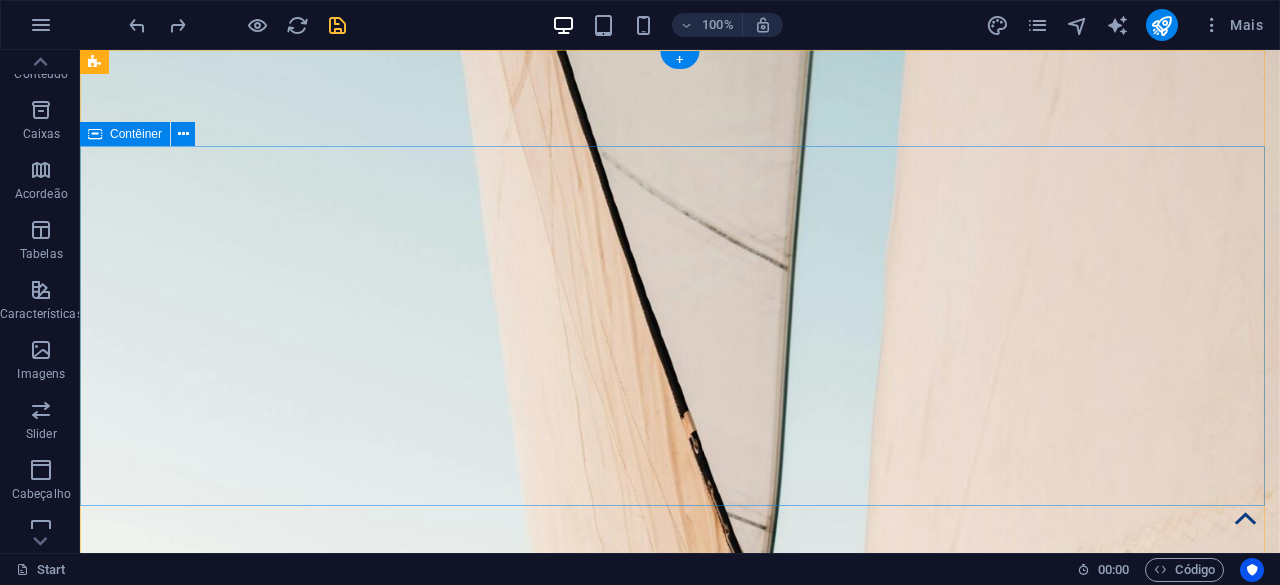 click on "Serviços Reservas Sobre Nós Contatos" at bounding box center (680, 1735) 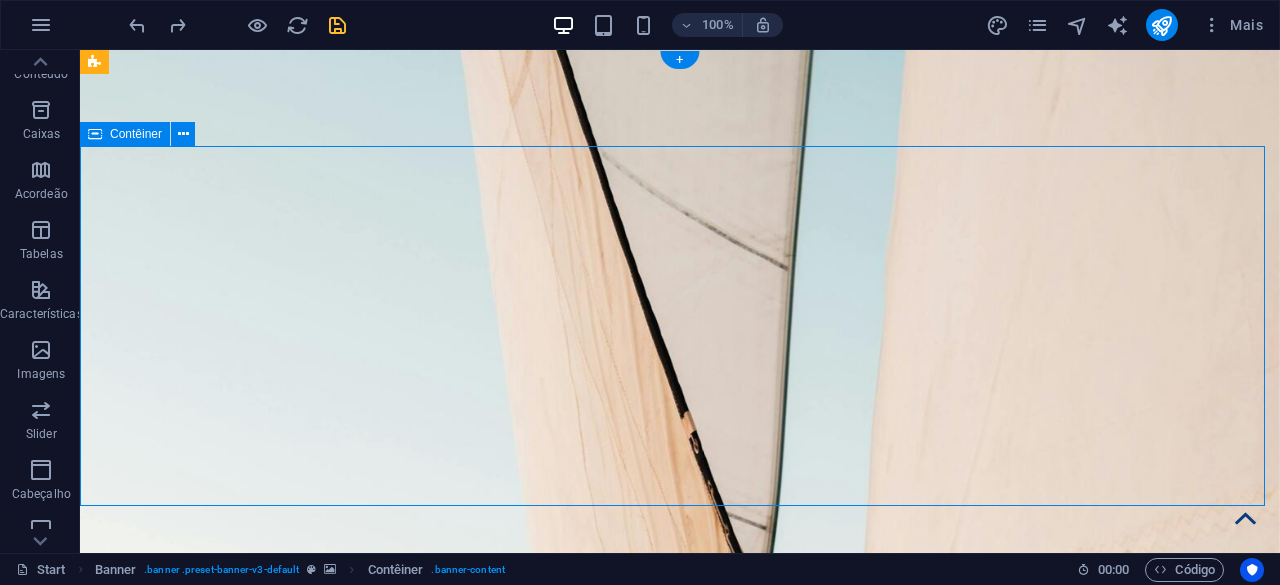 click on "Serviços Reservas Sobre Nós Contatos" at bounding box center [680, 1735] 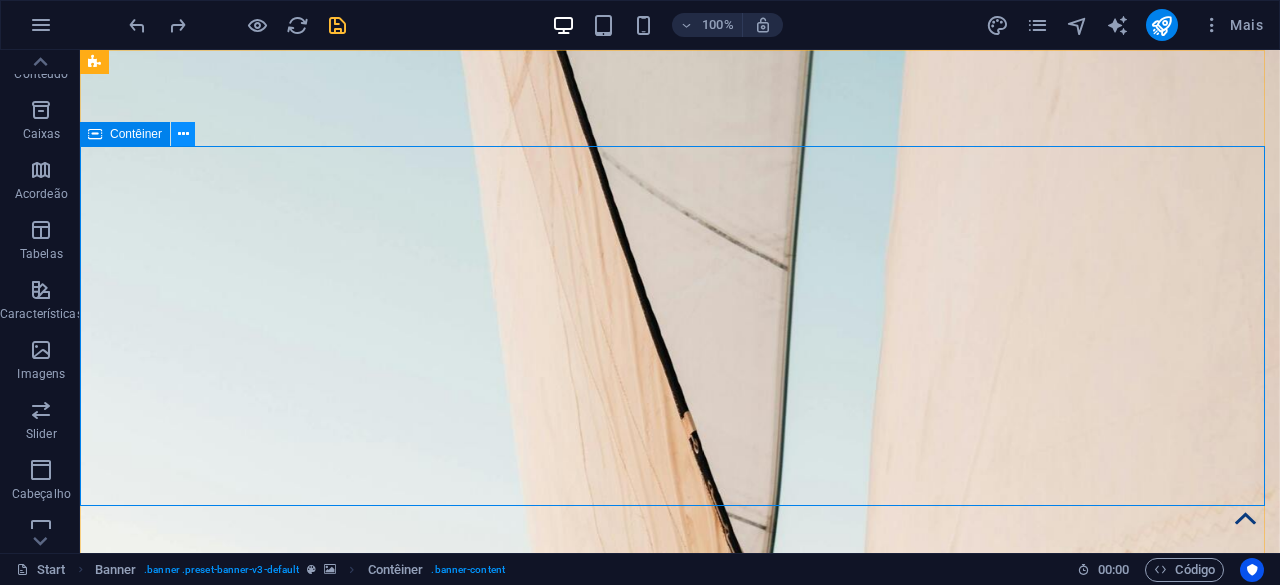 click at bounding box center (183, 134) 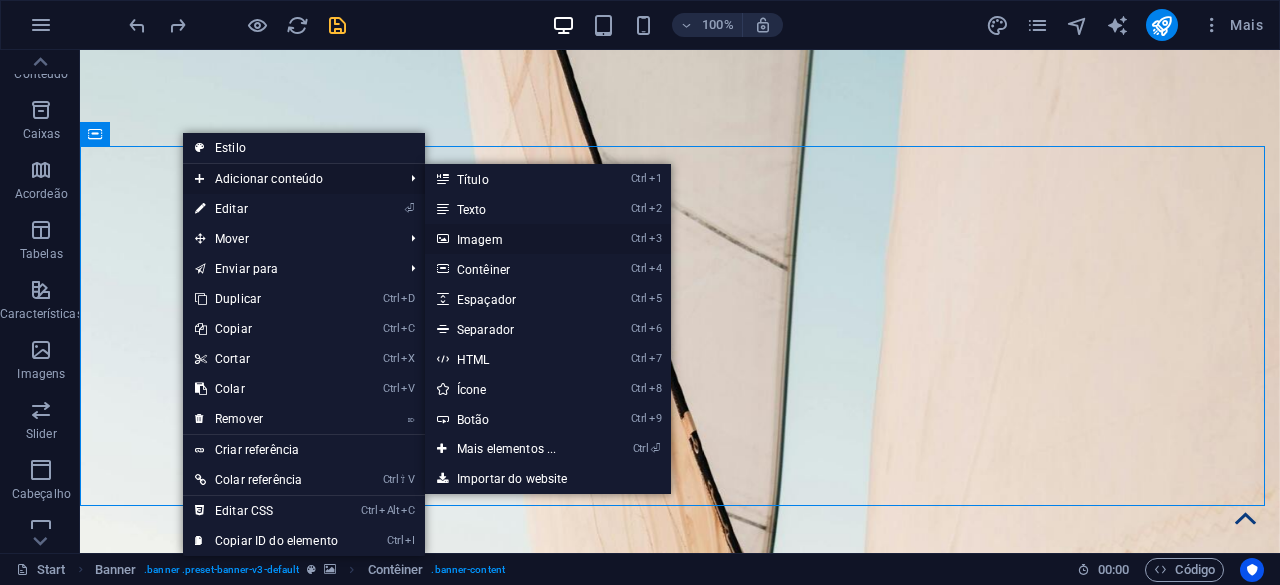 click on "Ctrl 3  Imagem" at bounding box center [511, 239] 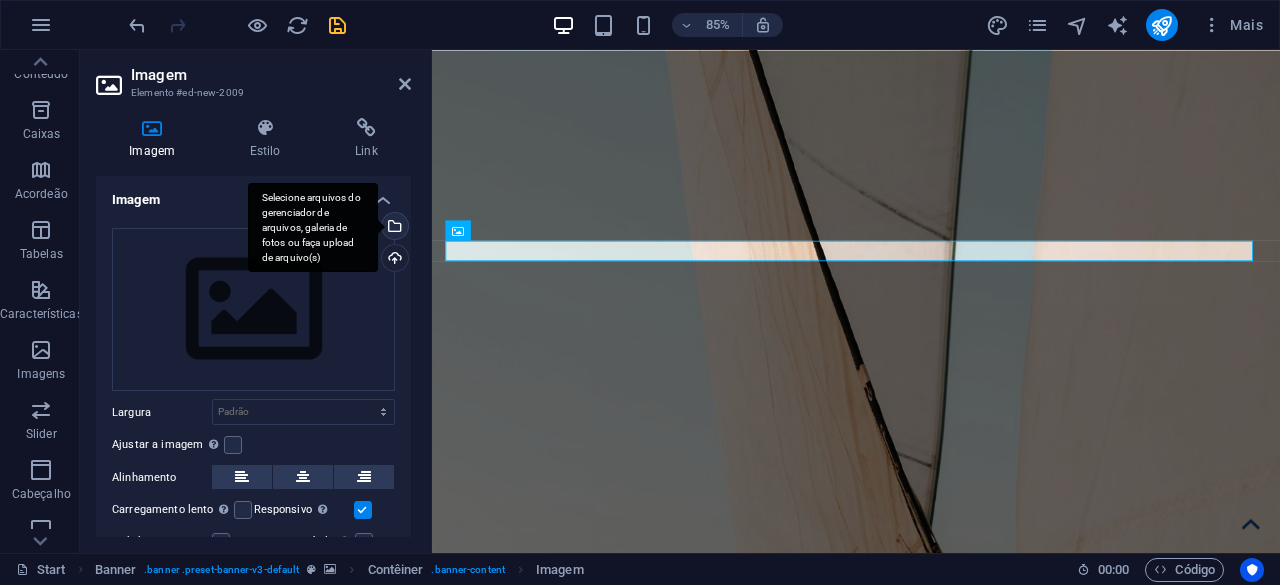click on "Selecione arquivos do gerenciador de arquivos, galeria de fotos ou faça upload de arquivo(s)" at bounding box center [393, 228] 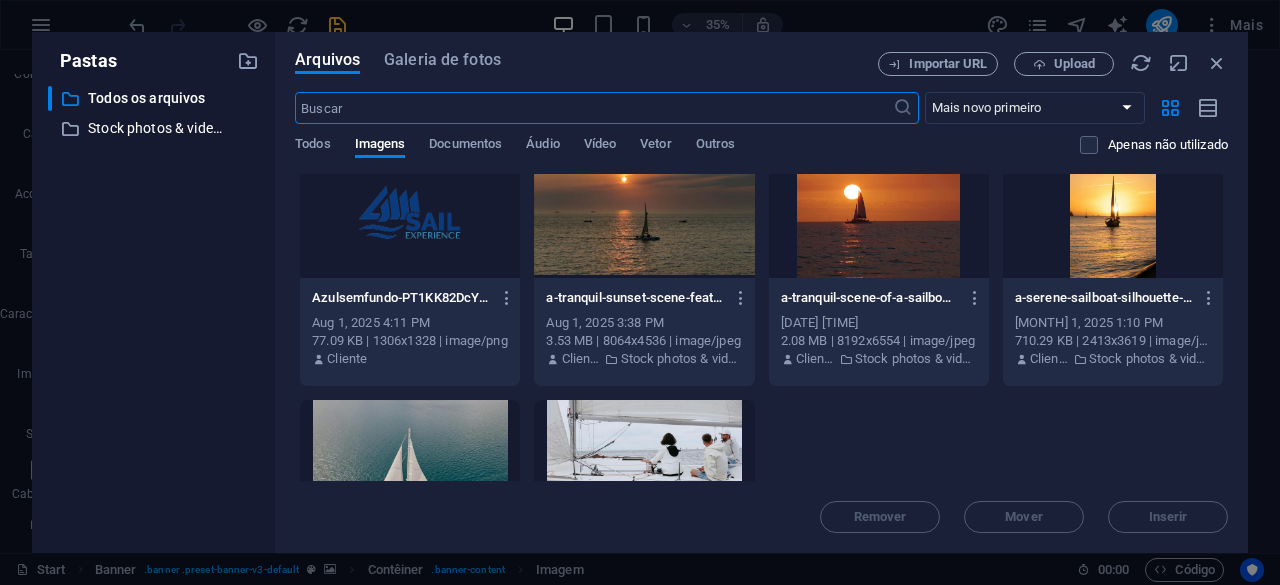 scroll, scrollTop: 700, scrollLeft: 0, axis: vertical 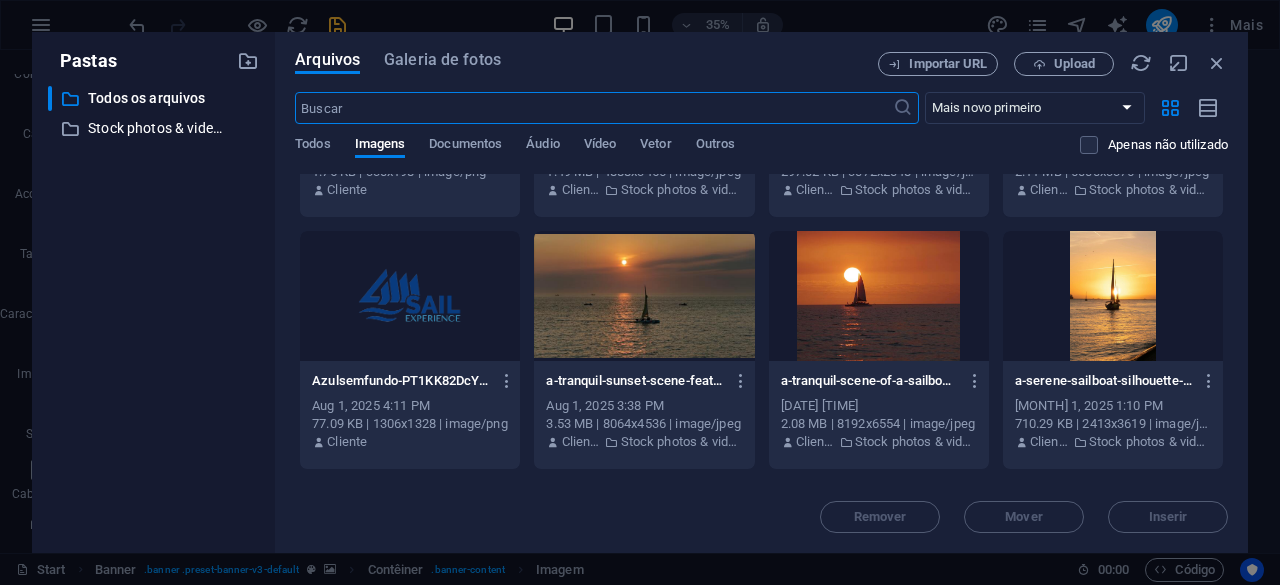 click at bounding box center (410, 296) 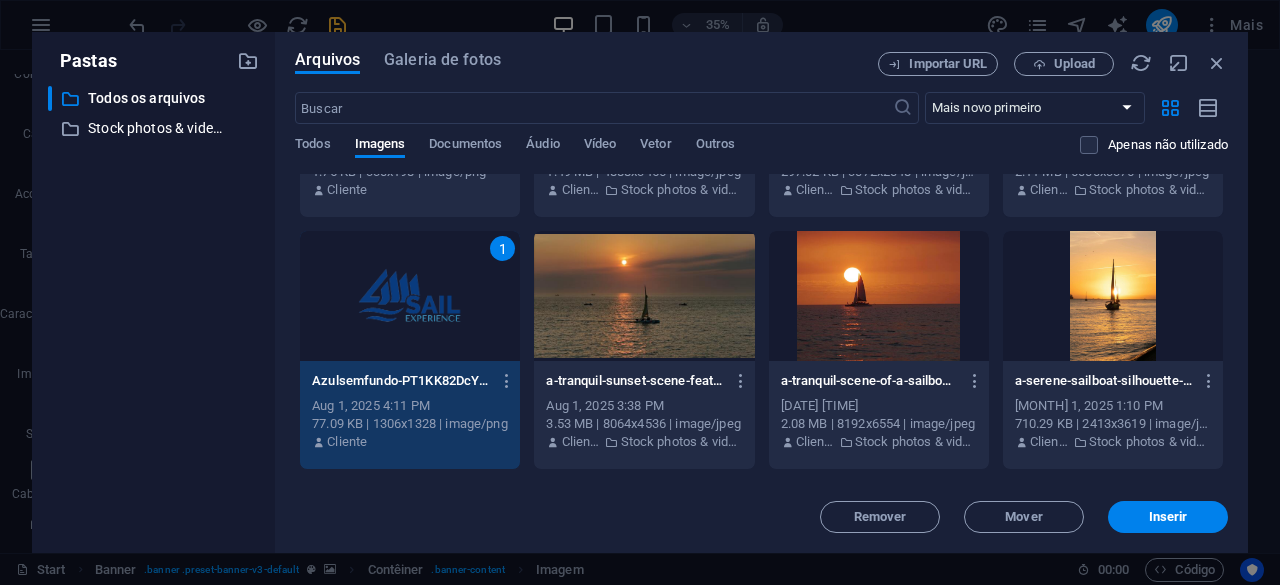 click on "1" at bounding box center (410, 296) 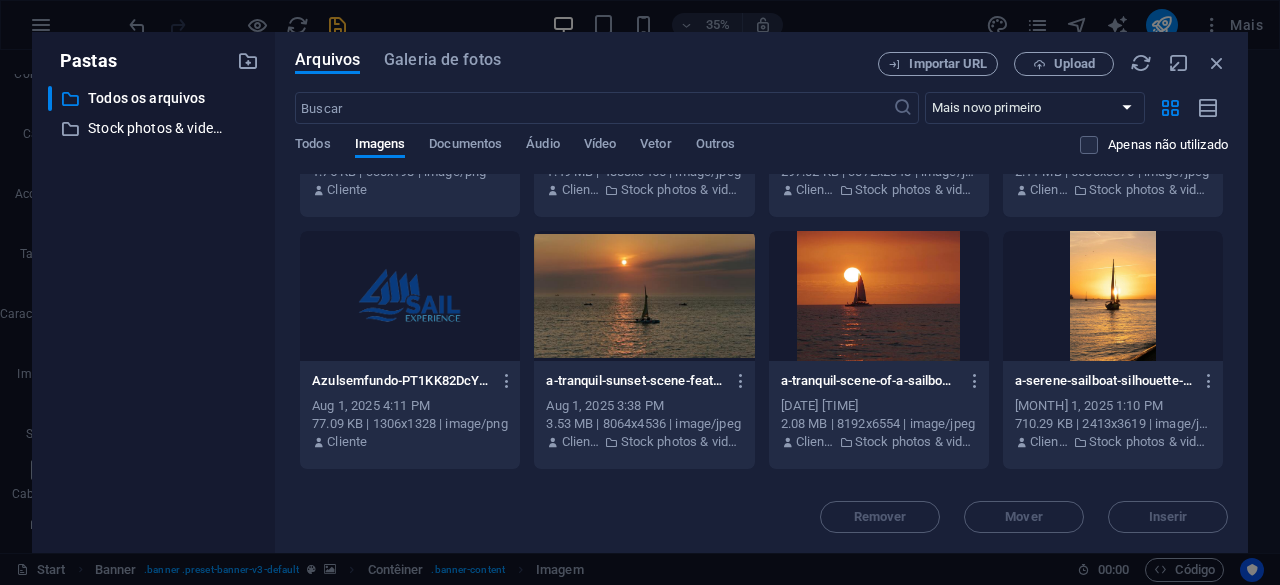 click at bounding box center (410, 296) 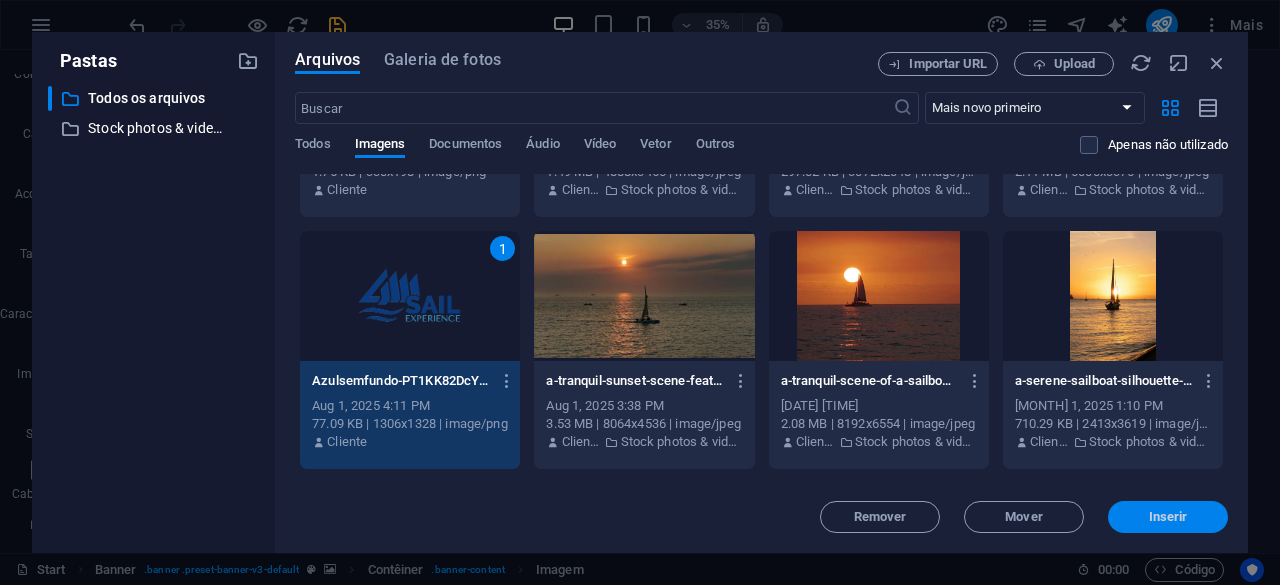 click on "Inserir" at bounding box center (1168, 517) 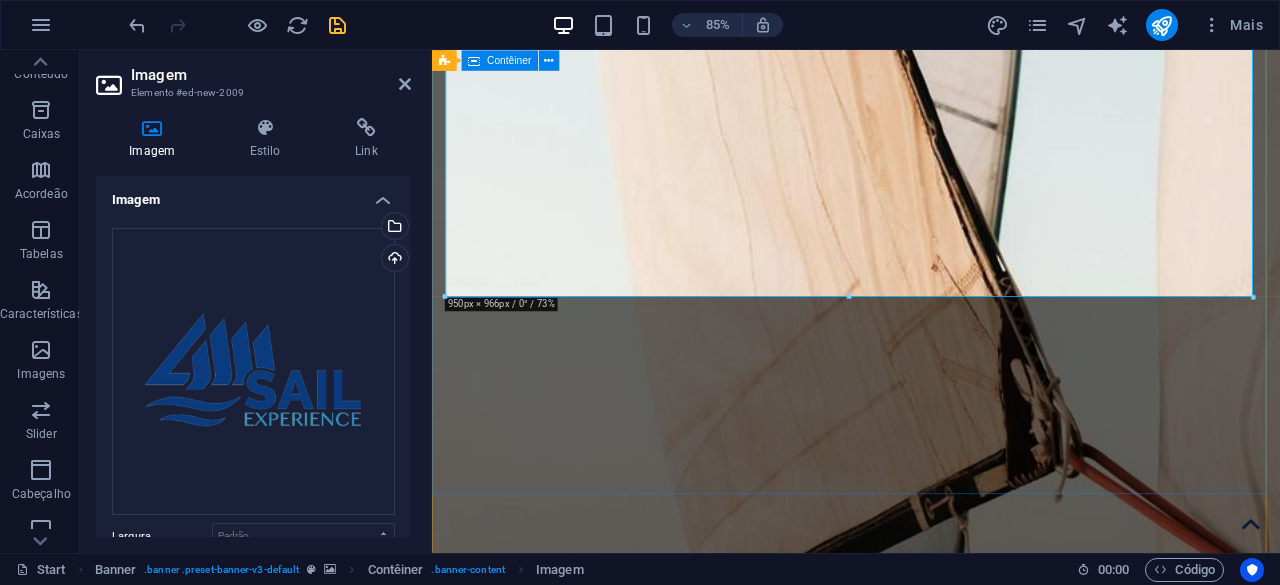 scroll, scrollTop: 800, scrollLeft: 0, axis: vertical 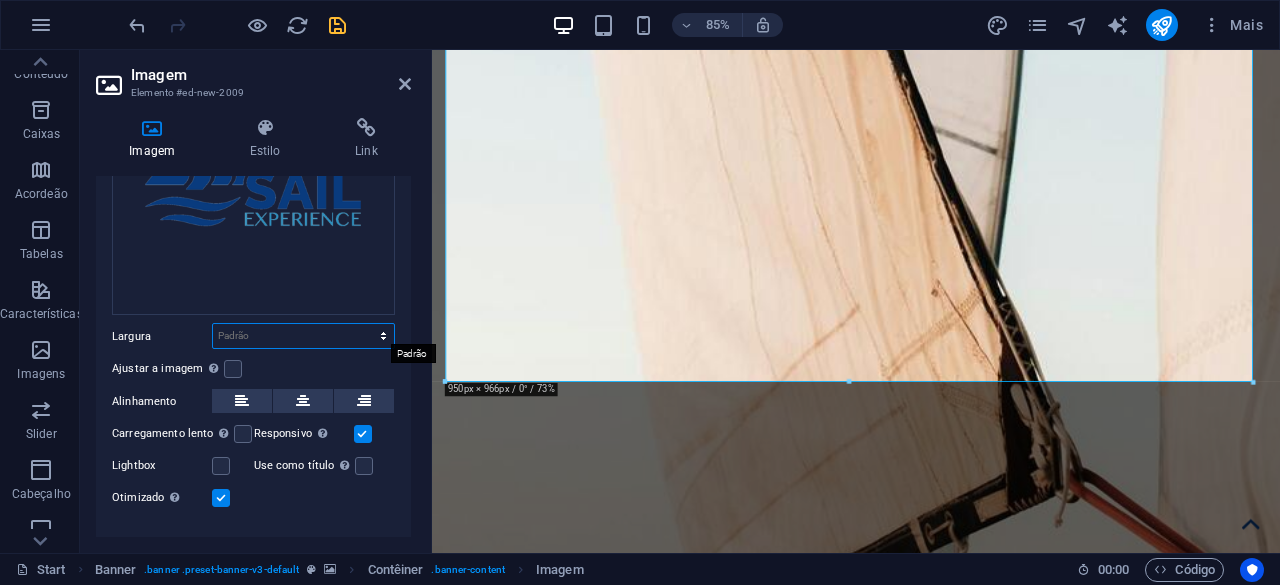 click on "Padrão automático px rem % em vh vw" at bounding box center (303, 336) 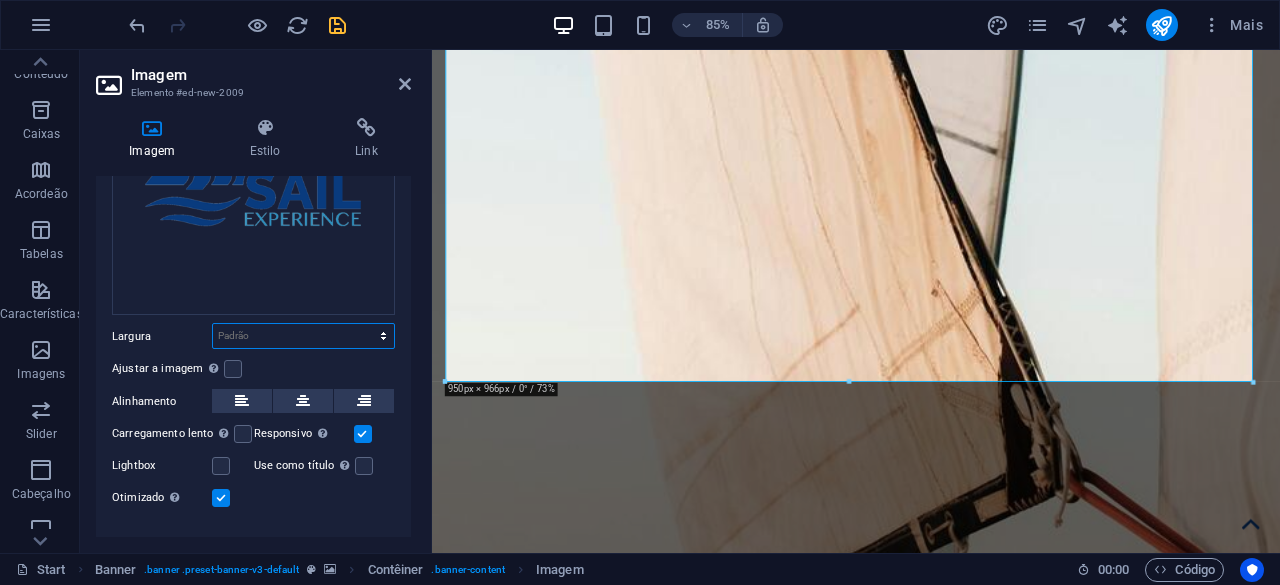 select on "px" 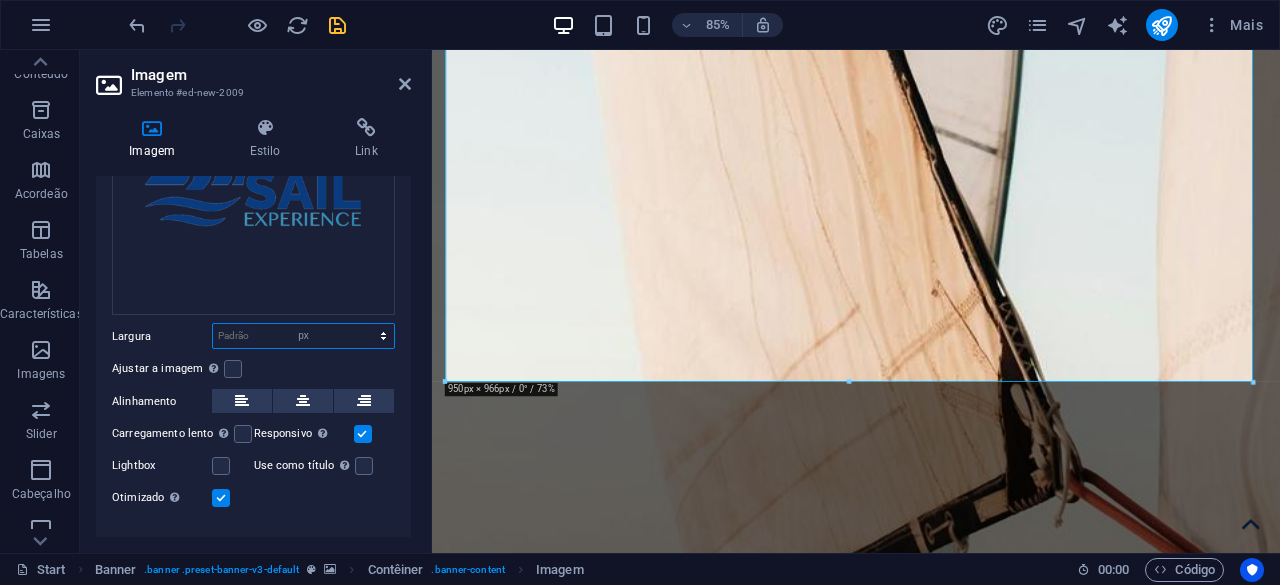 click on "Padrão automático px rem % em vh vw" at bounding box center [303, 336] 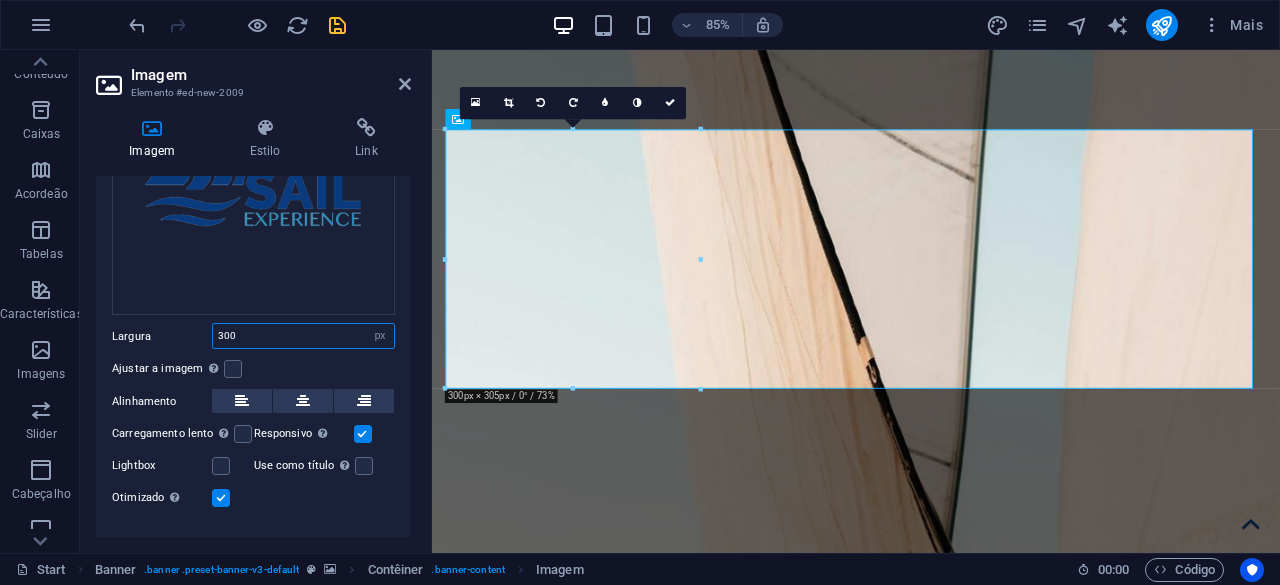 scroll, scrollTop: 80, scrollLeft: 0, axis: vertical 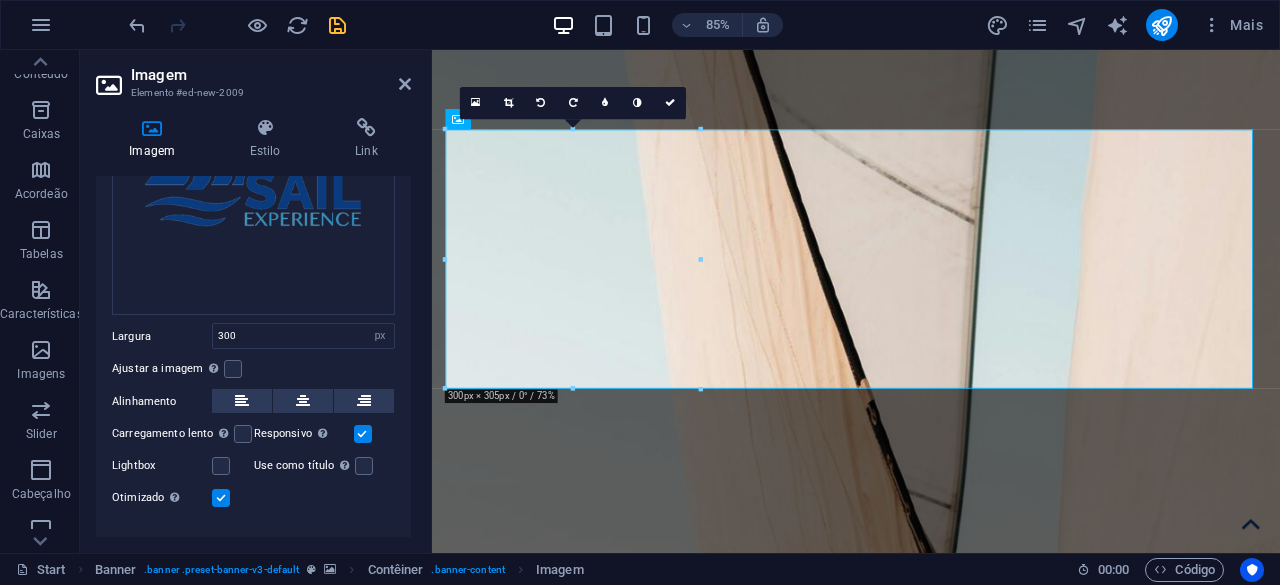 click on "Arraste os arquivos aqui, clique para escolher os arquivos ou selecione os arquivos em Arquivos ou em nossa galeria de fotos e vídeos gratuitos Selecione arquivos do gerenciador de arquivos, galeria de fotos ou faça upload de arquivo(s) Upload Largura 300 Padrão automático px rem % em vh vw Ajustar a imagem Ajustar a imagem automaticamente a uma largura e altura fixas Altura Padrão automático px Alinhamento Carregamento lento Carregar imagens após o carregamento da página melhora a velocidade da página. Responsivo Carregar automaticamente imagens de retina e tamanhos otimizados para smartphones. Lightbox Use como título A imagem será envolvida em uma tag com título H1. Útil para dar ao texto alternativo o peso de um título H1, por ex. para o logotipo. Deixe desmarcado se estiver em dúvida. Otimizado As imagens são compactadas para melhorar a velocidade da página. Posição Direção Cliente Deslocamento X 50 px rem % vh vw Deslocamento y 50 px rem % vh vw" at bounding box center [253, 269] 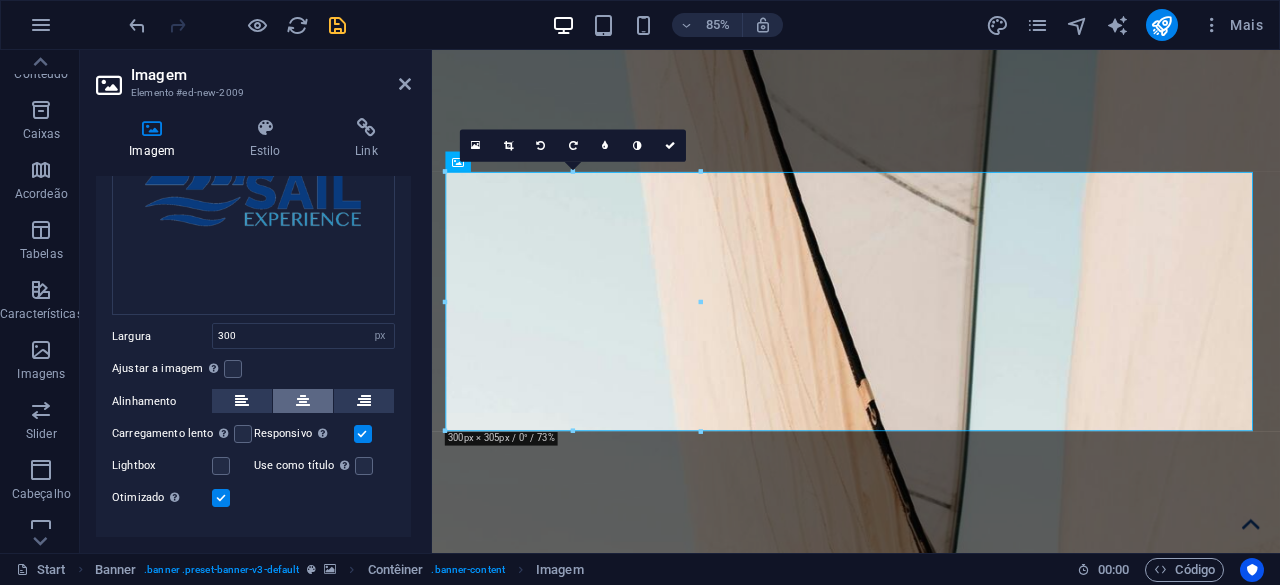 click at bounding box center [303, 401] 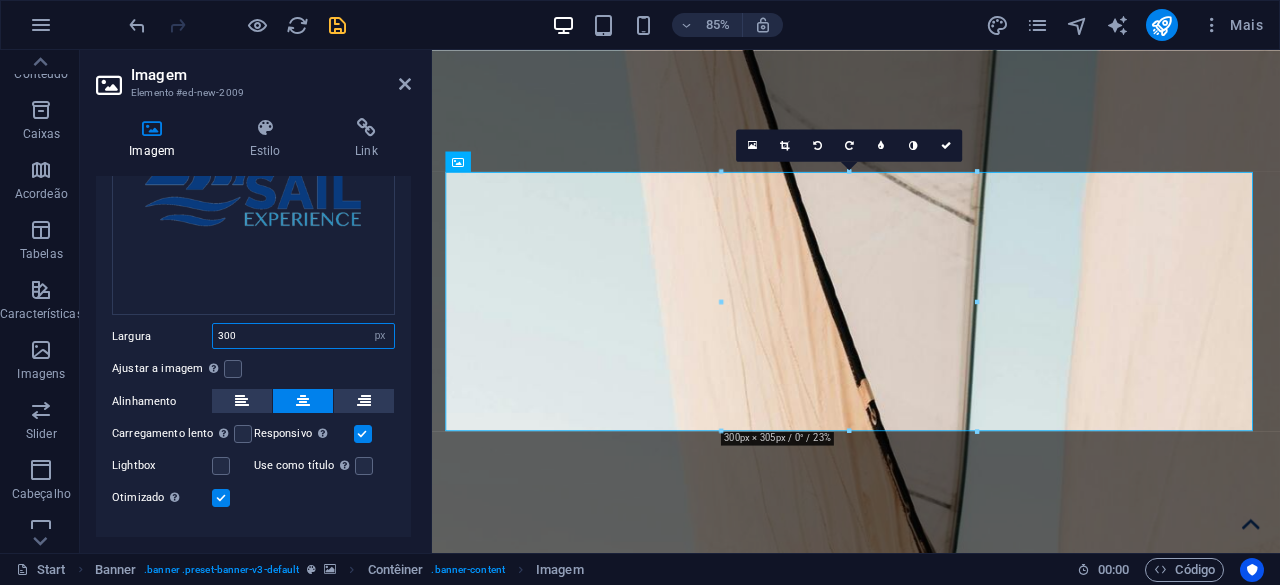 drag, startPoint x: 284, startPoint y: 337, endPoint x: 132, endPoint y: 329, distance: 152.21039 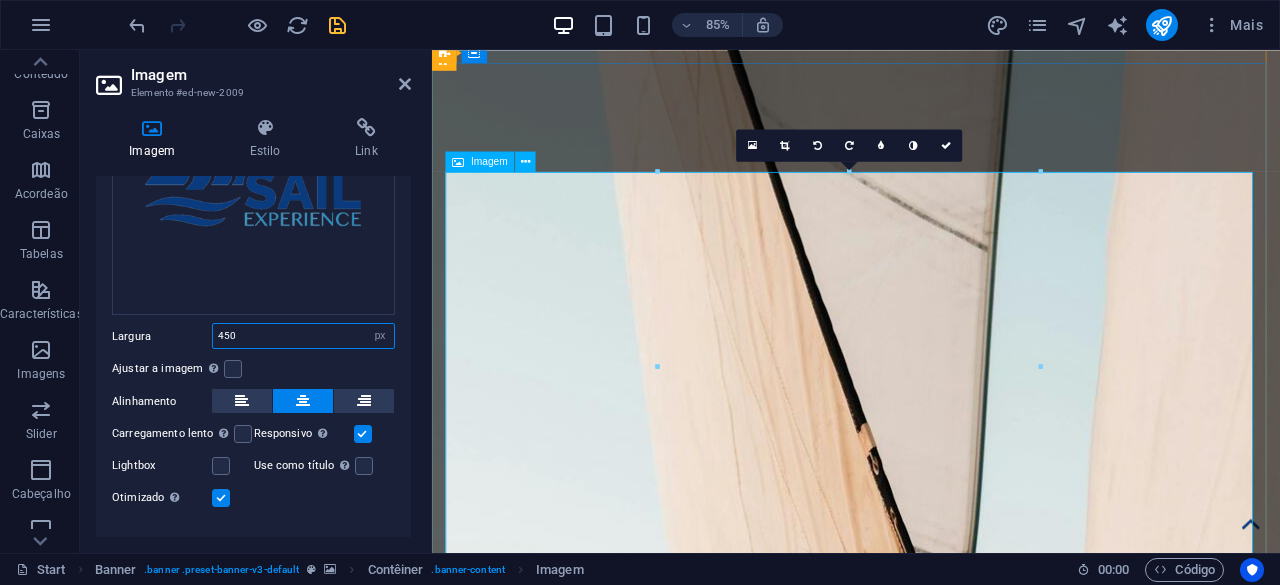 type on "450" 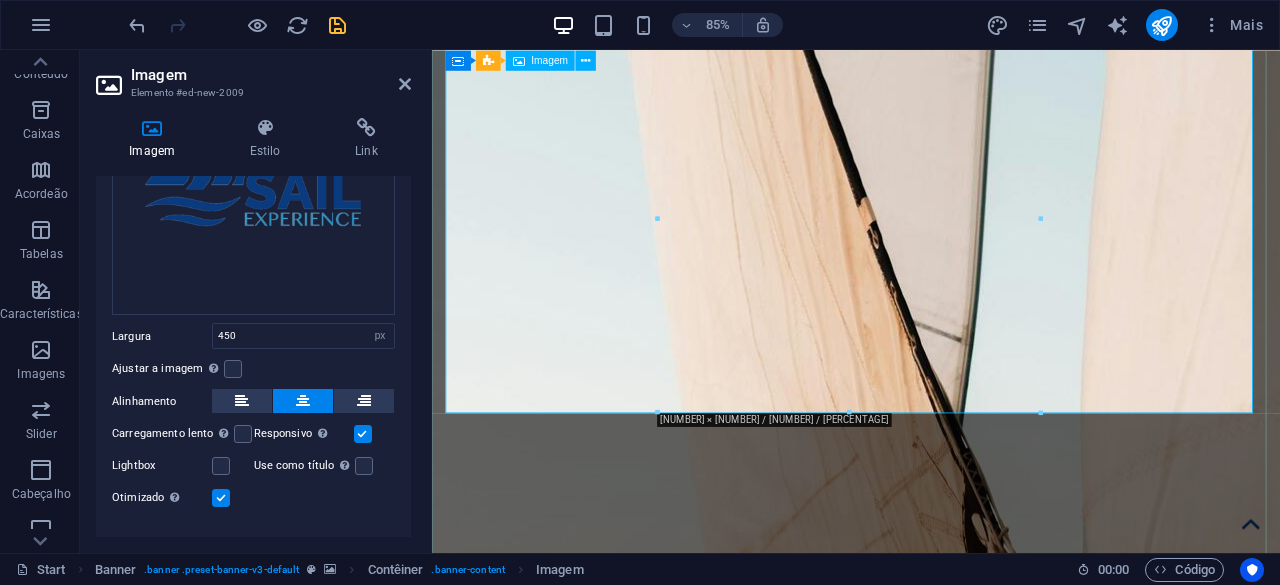 scroll, scrollTop: 180, scrollLeft: 0, axis: vertical 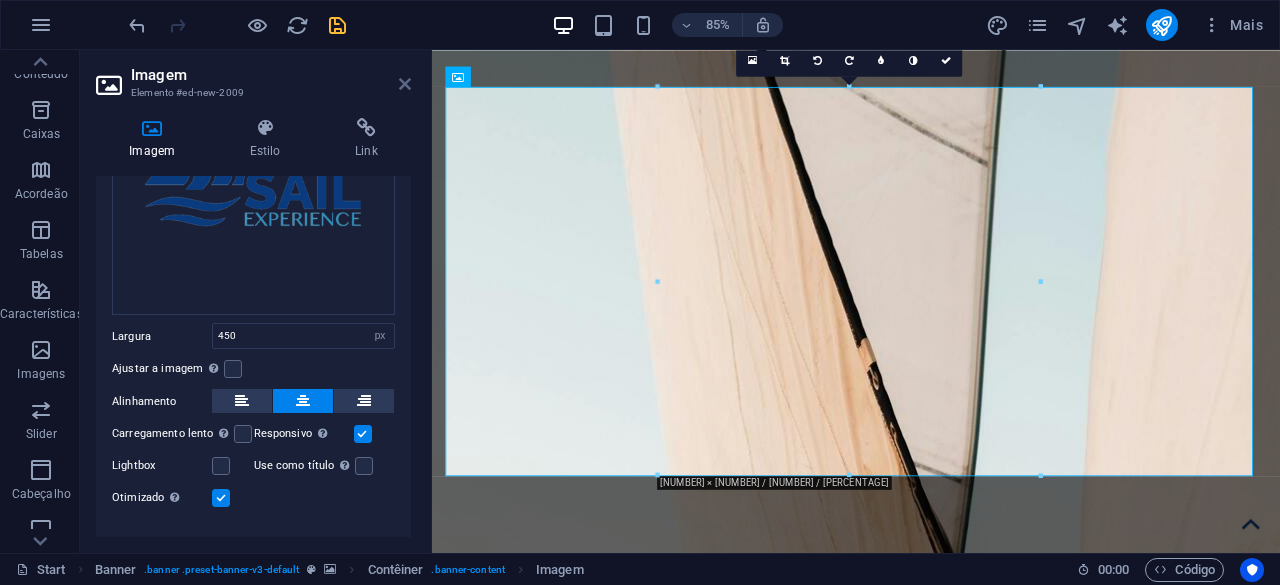 click at bounding box center [405, 84] 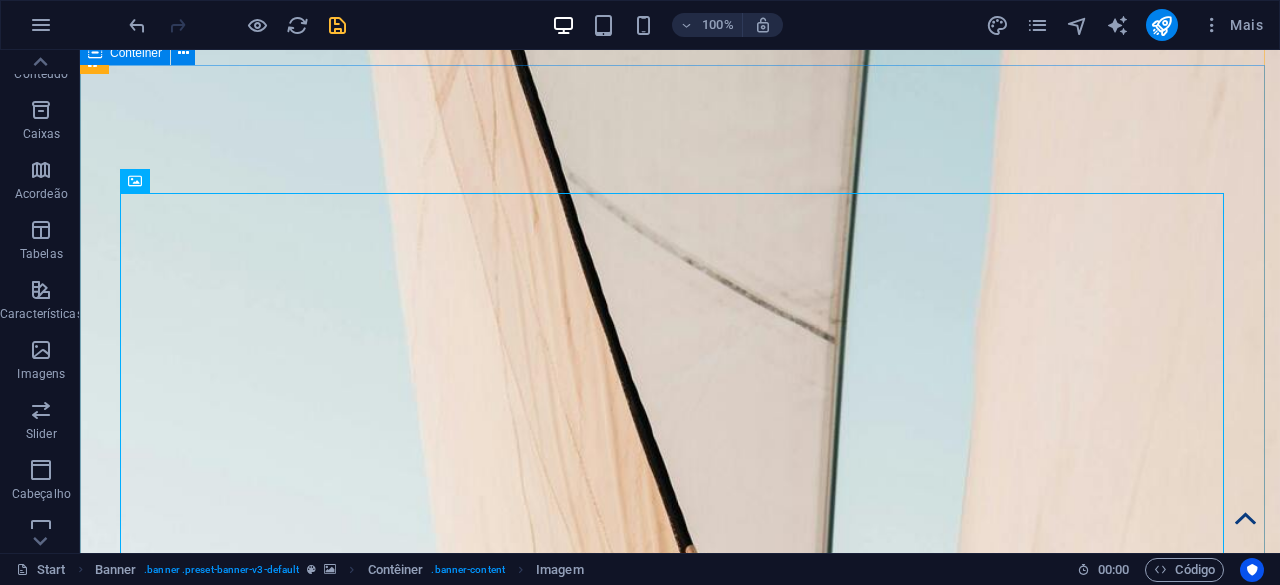 scroll, scrollTop: 0, scrollLeft: 0, axis: both 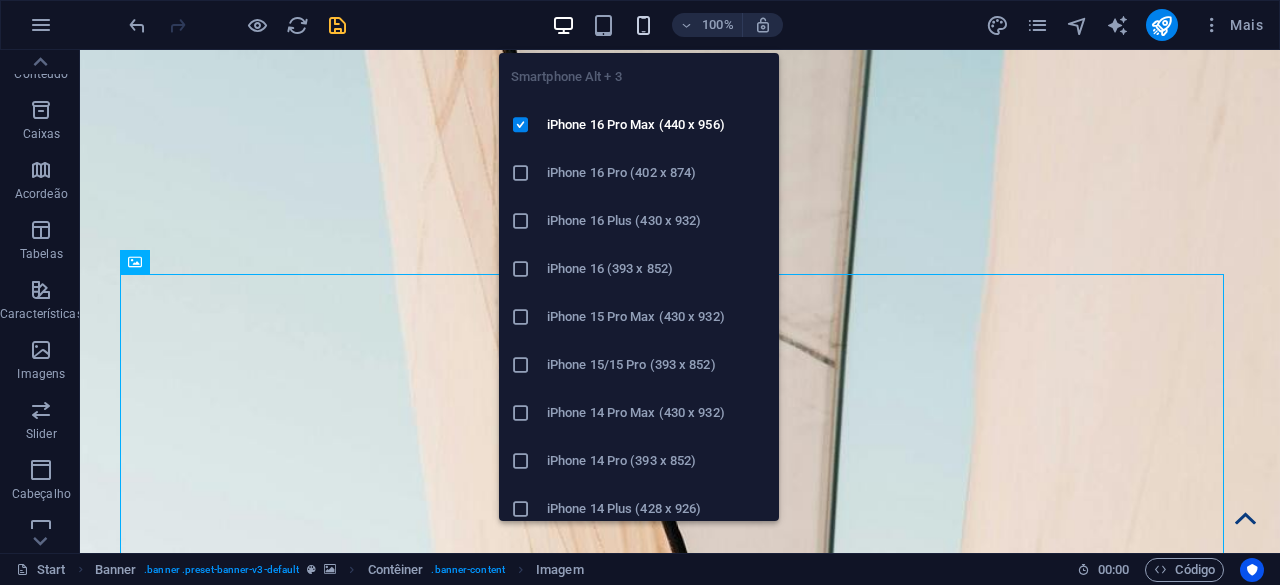 click at bounding box center [643, 25] 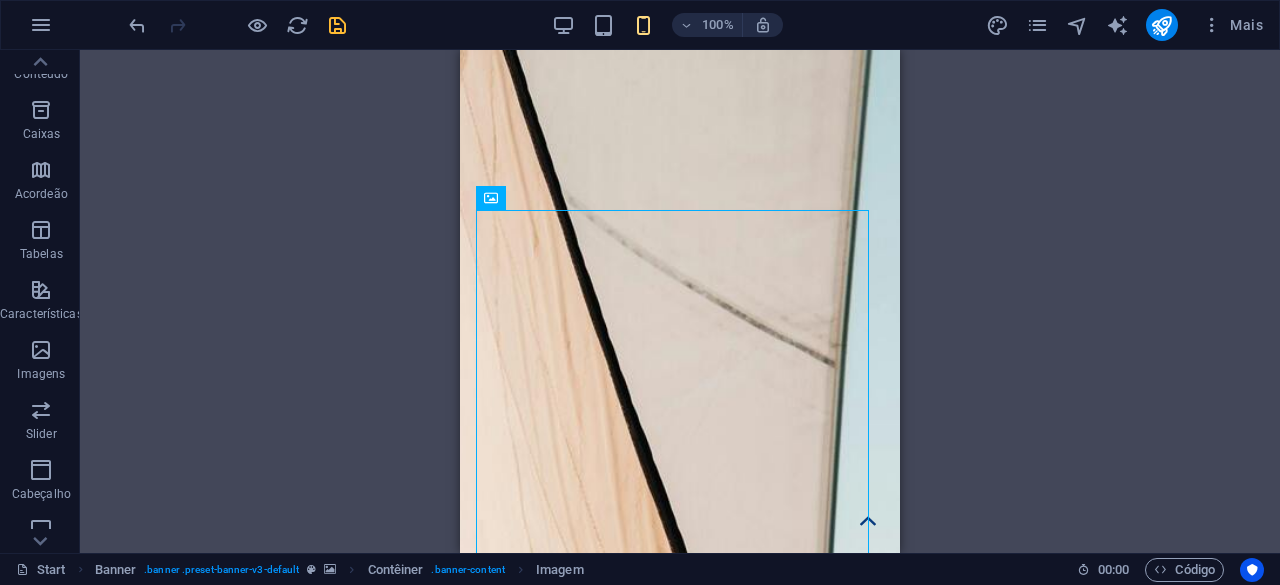 click on "Arraste aqui para substituir o conteúdo existente. Pressione “Ctrl” se quiser criar um novo elemento.
H1   Banner   Contêiner   Barra do Menu   Espaçador   Botão   Contêiner   Espaçador   Menu   Barra do Menu   Logotipo   Espaçador   Contêiner   H2   Imagem   Espaçador   Guias de imagem   Contêiner   Contêiner   H2   Espaçador   Texto   Espaçador   Galeria   Galeria   Galeria   Espaçador   Contêiner   Texto   Acordeão   Contêiner   Contêiner   Contêiner   Texto   Contêiner   Texto   Contêiner   Espaçador   Botão   Espaçador   Imagem   Contêiner   H2   Espaçador   Texto   HTML   Banner   Barra de Informações   Ícones de Mídia Social   Contêiner   Botão   Barra de Informações   Contêiner   Contêiner   Banner   Botão   Contêiner   Contêiner   H1   Imagem   Botão   Botão   Botão   Botão   Espaçador   Contêiner   Imagem   Botão   Botão   Botão   Botão   Botão   Botão   Ícone   Ícone   Botão   Espaçador   Guias de imagem   Imagem" at bounding box center [680, 301] 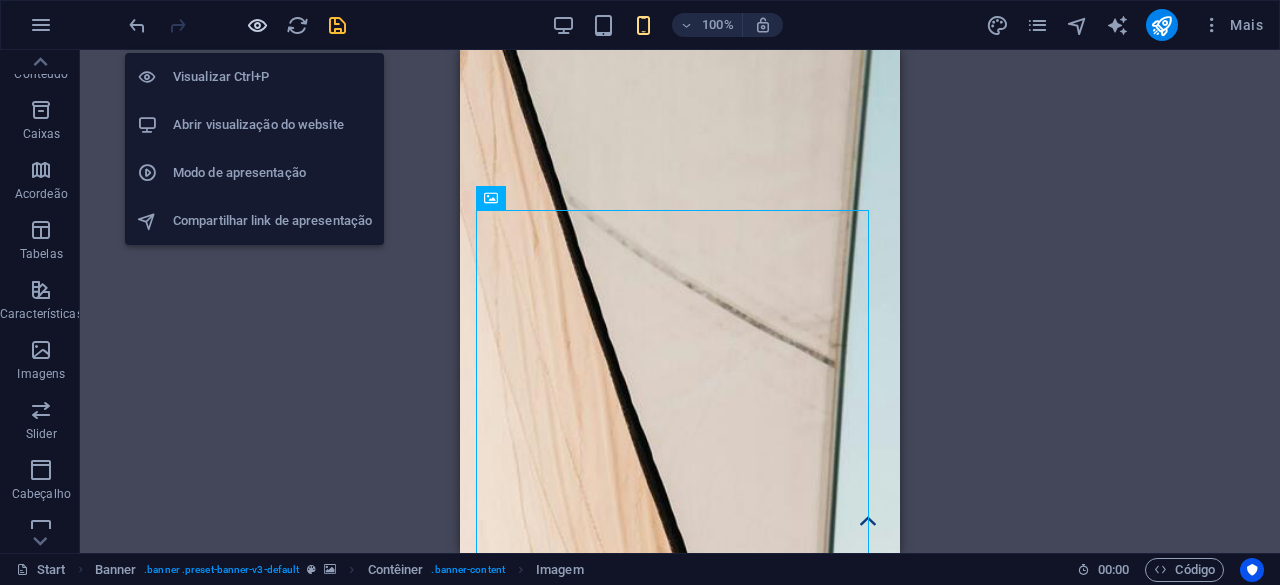 click at bounding box center [257, 25] 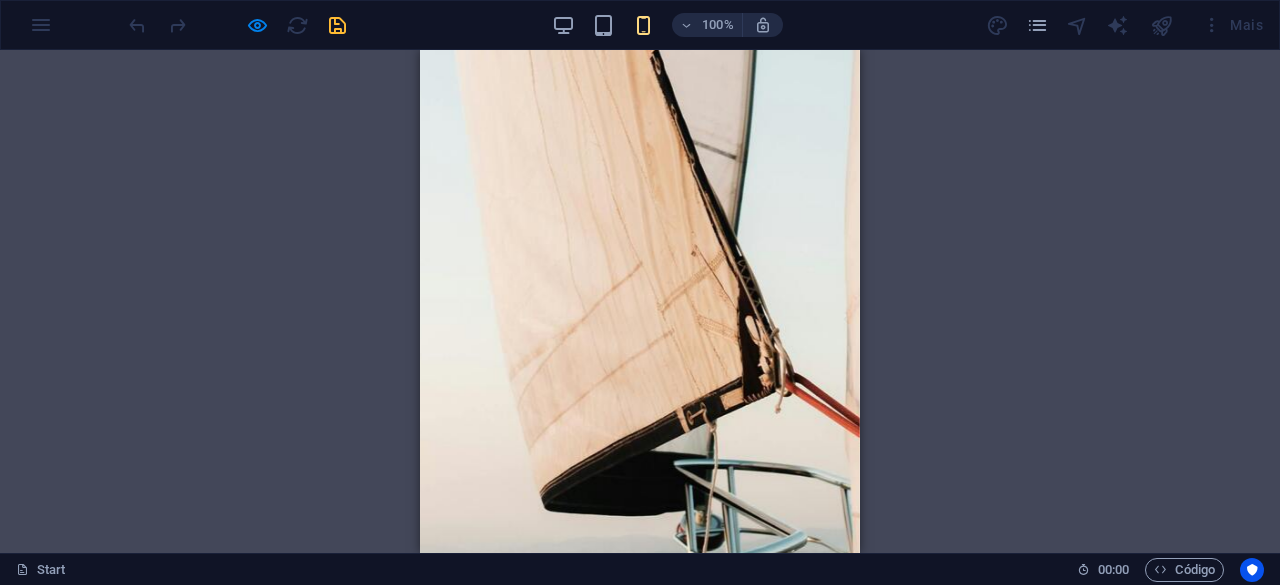 scroll, scrollTop: 0, scrollLeft: 0, axis: both 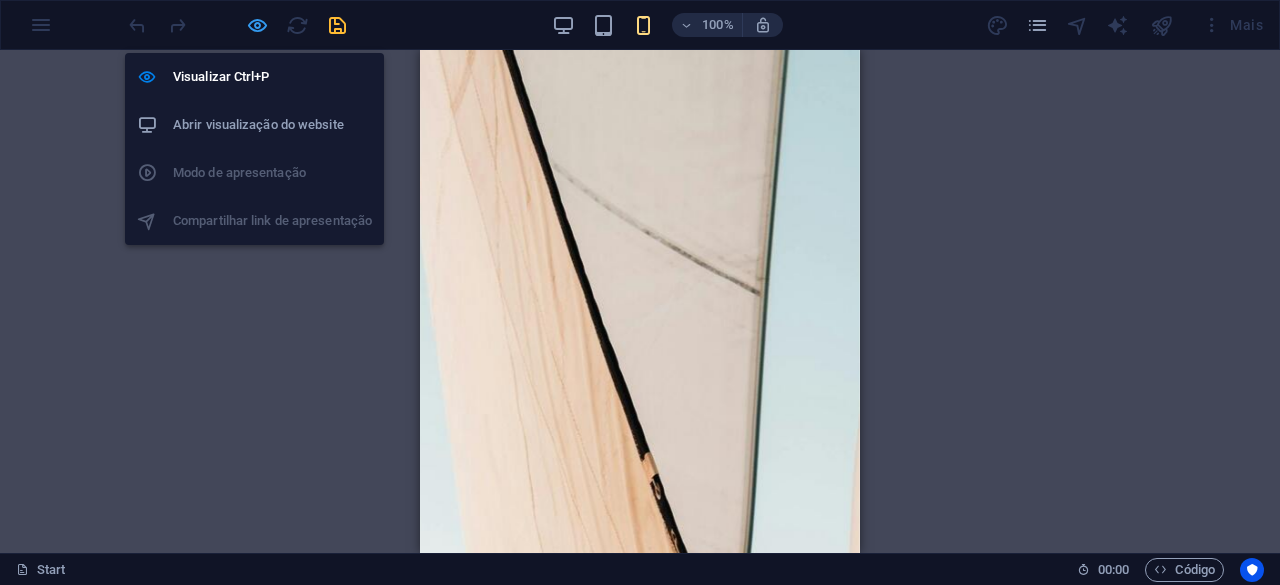 click at bounding box center [257, 25] 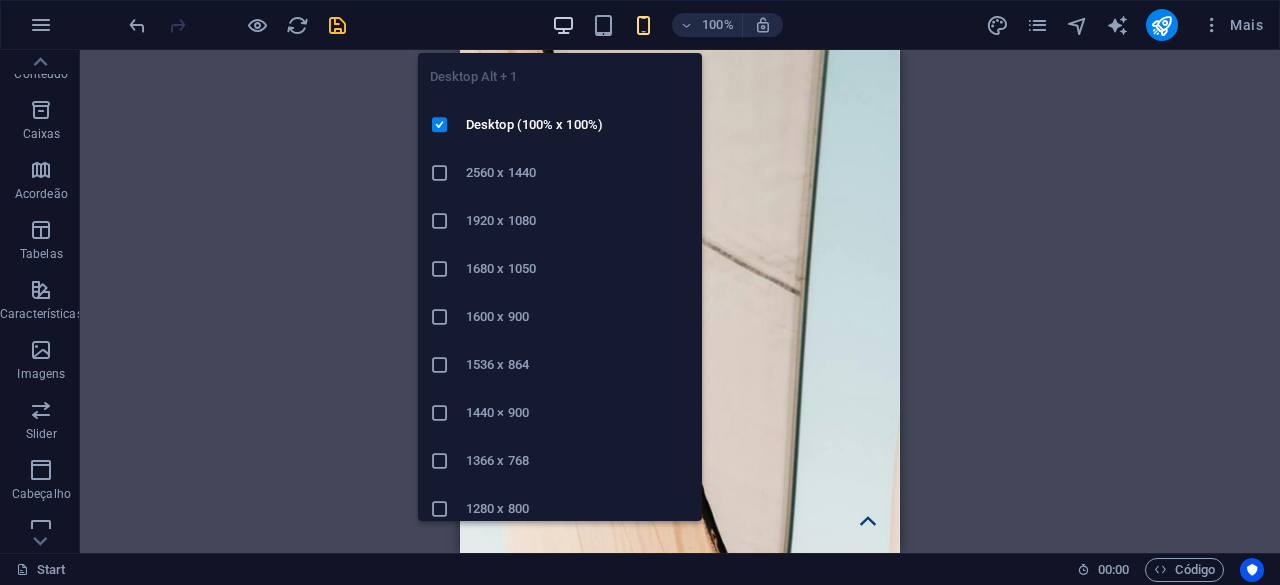 click at bounding box center (563, 25) 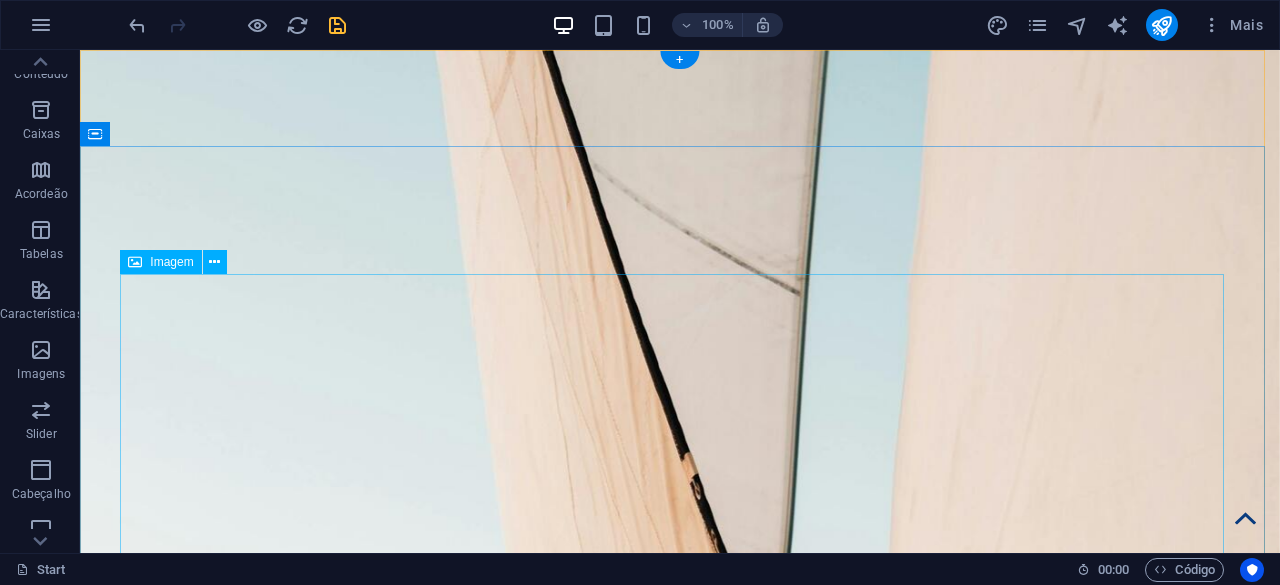 click at bounding box center [680, 1867] 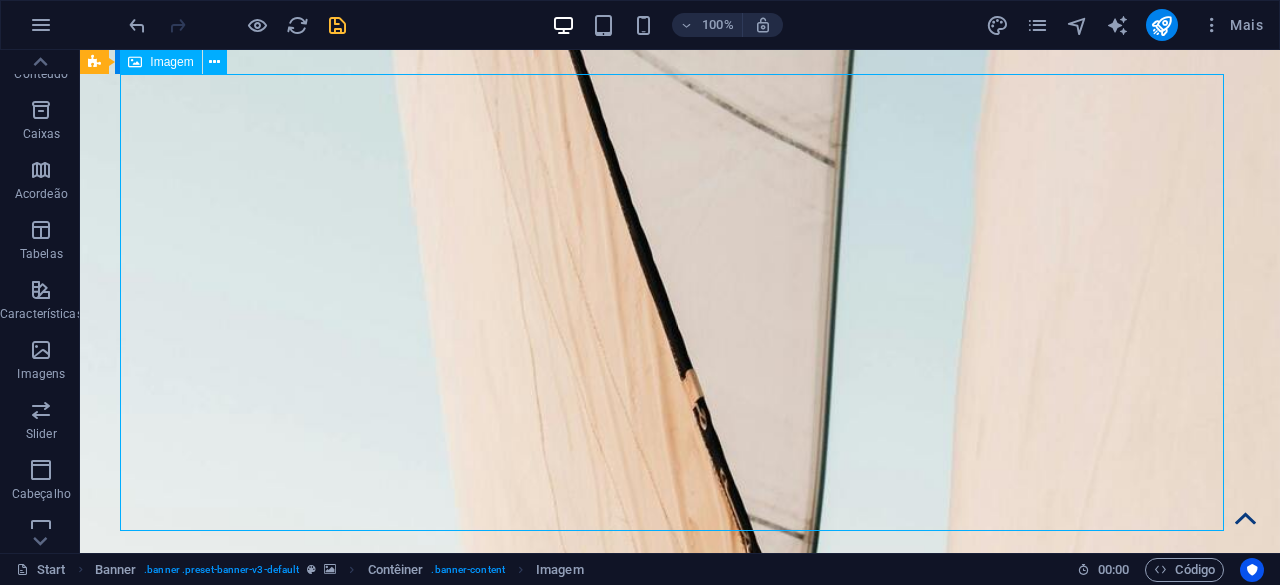 scroll, scrollTop: 100, scrollLeft: 0, axis: vertical 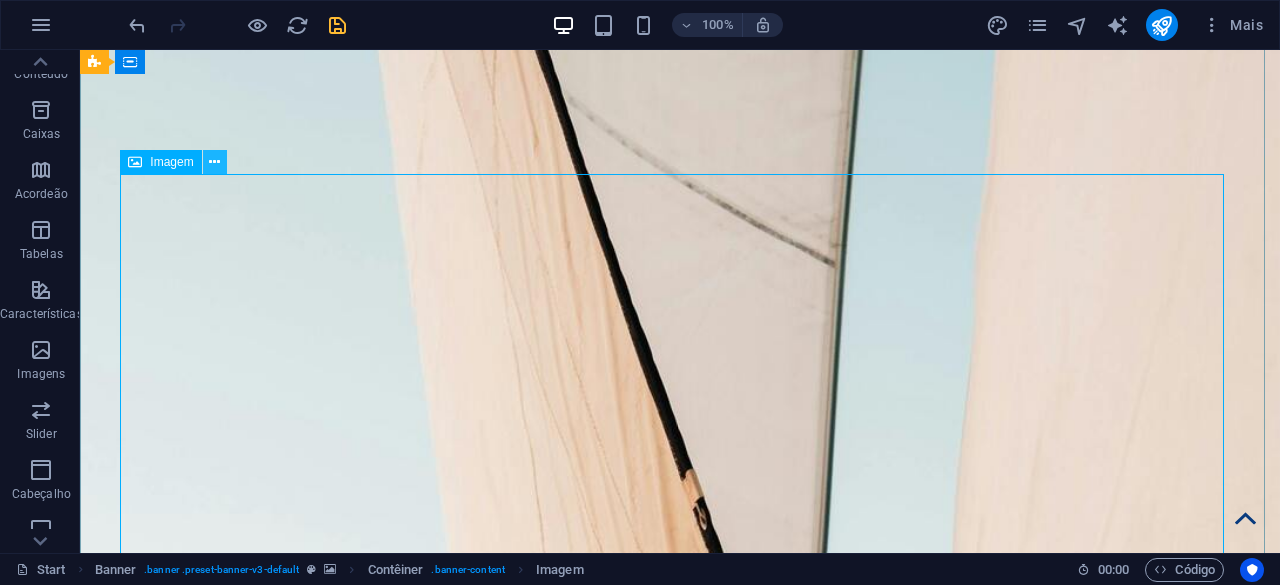 click at bounding box center (214, 162) 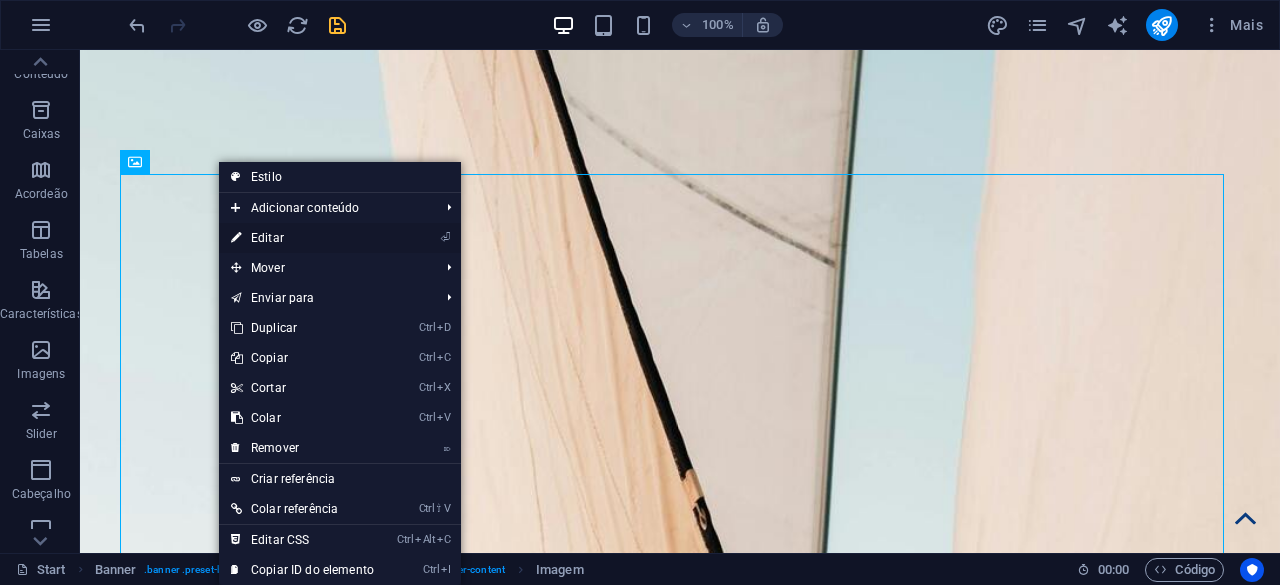click on "⏎  Editar" at bounding box center (302, 238) 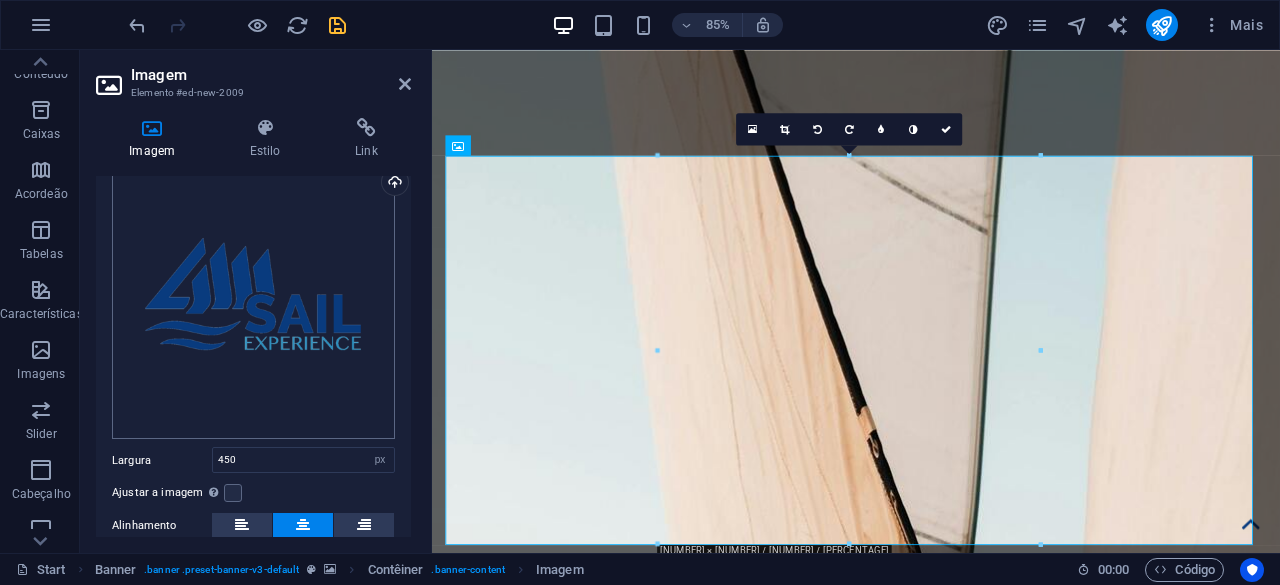 scroll, scrollTop: 100, scrollLeft: 0, axis: vertical 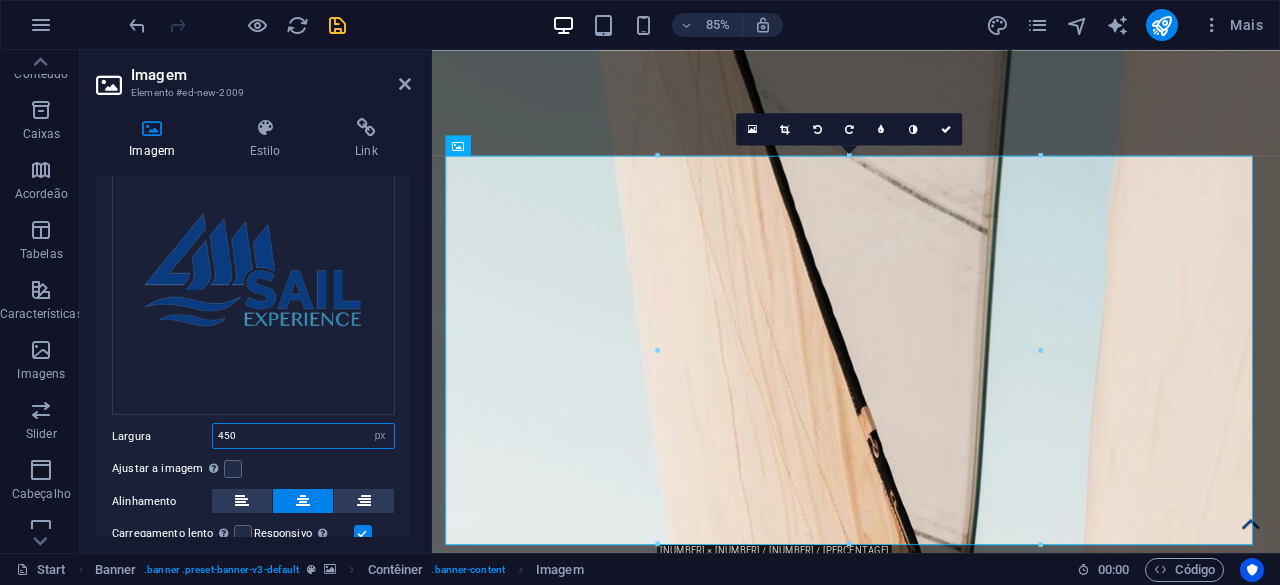 drag, startPoint x: 242, startPoint y: 439, endPoint x: 226, endPoint y: 431, distance: 17.888544 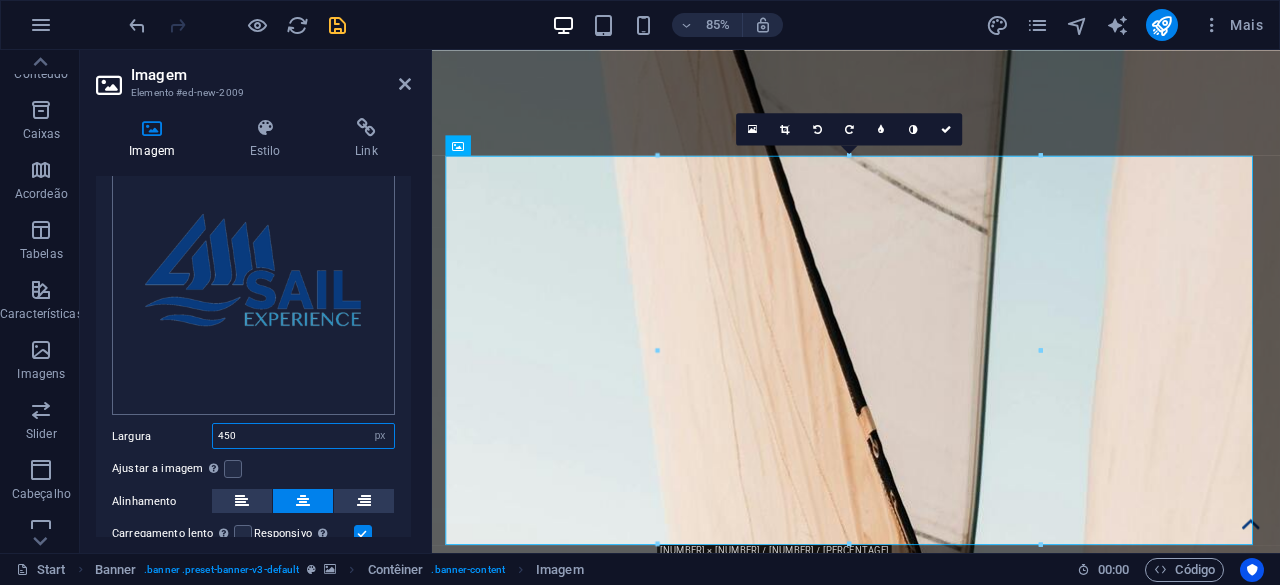 drag, startPoint x: 270, startPoint y: 431, endPoint x: 152, endPoint y: 409, distance: 120.033325 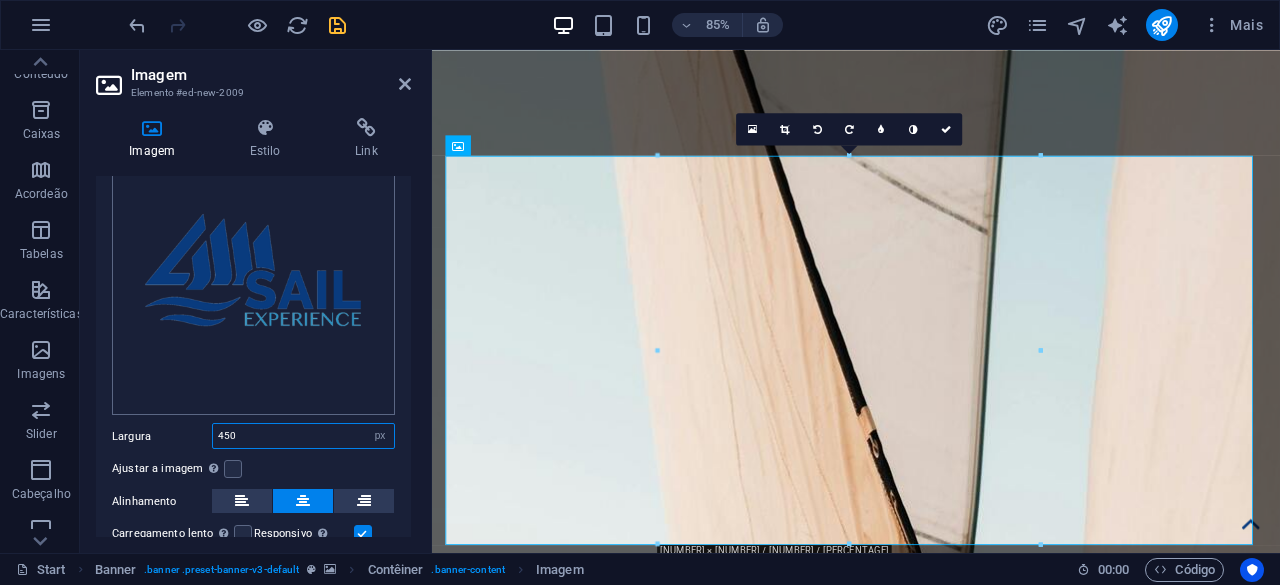 click on "Arraste os arquivos aqui, clique para escolher os arquivos ou selecione os arquivos em Arquivos ou em nossa galeria de fotos e vídeos gratuitos Selecione arquivos do gerenciador de arquivos, galeria de fotos ou faça upload de arquivo(s) Upload Largura 450 Padrão automático px rem % em vh vw Ajustar a imagem Ajustar a imagem automaticamente a uma largura e altura fixas Altura Padrão automático px Alinhamento Carregamento lento Carregar imagens após o carregamento da página melhora a velocidade da página. Responsivo Carregar automaticamente imagens de retina e tamanhos otimizados para smartphones. Lightbox Use como título A imagem será envolvida em uma tag com título H1. Útil para dar ao texto alternativo o peso de um título H1, por ex. para o logotipo. Deixe desmarcado se estiver em dúvida. Otimizado As imagens são compactadas para melhorar a velocidade da página. Posição Direção Cliente Deslocamento X 50 px rem % vh vw Deslocamento y 50 px rem % vh vw" at bounding box center (253, 369) 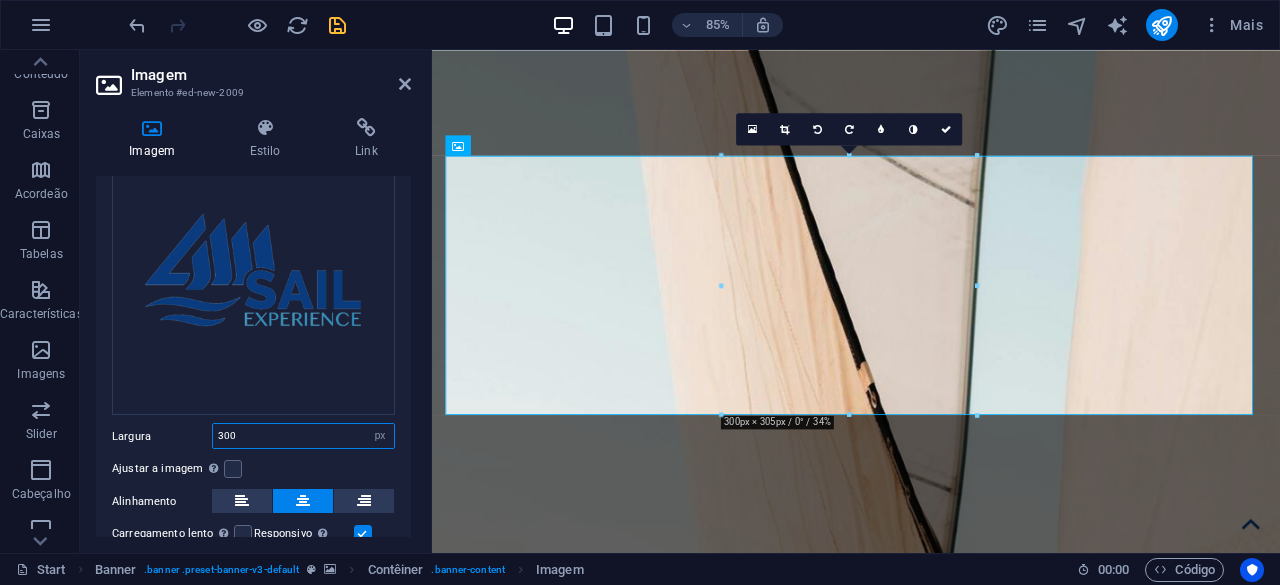type on "300" 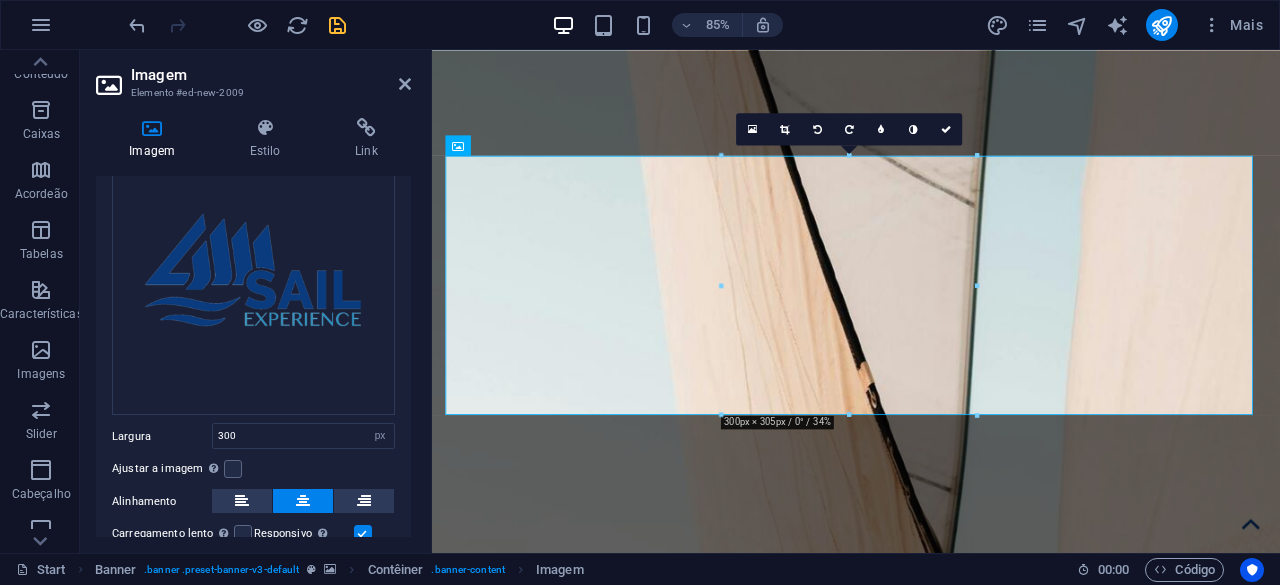 click on "Arraste os arquivos aqui, clique para escolher os arquivos ou selecione os arquivos em Arquivos ou em nossa galeria de fotos e vídeos gratuitos Selecione arquivos do gerenciador de arquivos, galeria de fotos ou faça upload de arquivo(s) Upload Largura 300 Padrão automático px rem % em vh vw Ajustar a imagem Ajustar a imagem automaticamente a uma largura e altura fixas Altura Padrão automático px Alinhamento Carregamento lento Carregar imagens após o carregamento da página melhora a velocidade da página. Responsivo Carregar automaticamente imagens de retina e tamanhos otimizados para smartphones. Lightbox Use como título A imagem será envolvida em uma tag com título H1. Útil para dar ao texto alternativo o peso de um título H1, por ex. para o logotipo. Deixe desmarcado se estiver em dúvida. Otimizado As imagens são compactadas para melhorar a velocidade da página. Posição Direção Cliente Deslocamento X 50 px rem % vh vw Deslocamento y 50 px rem % vh vw" at bounding box center [253, 369] 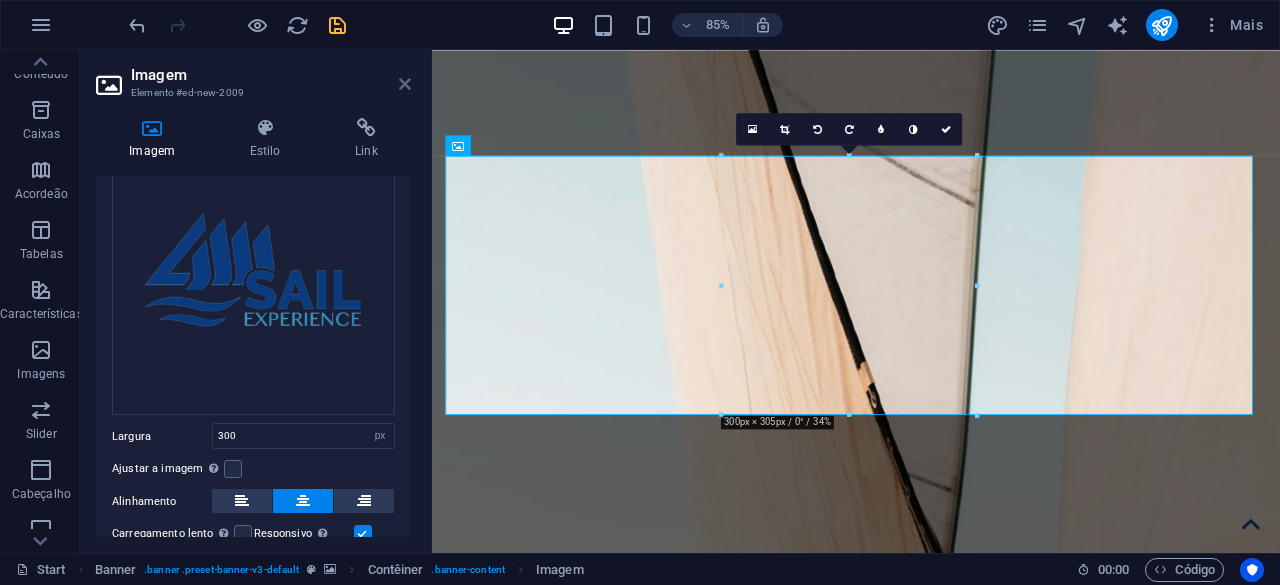 click at bounding box center (405, 84) 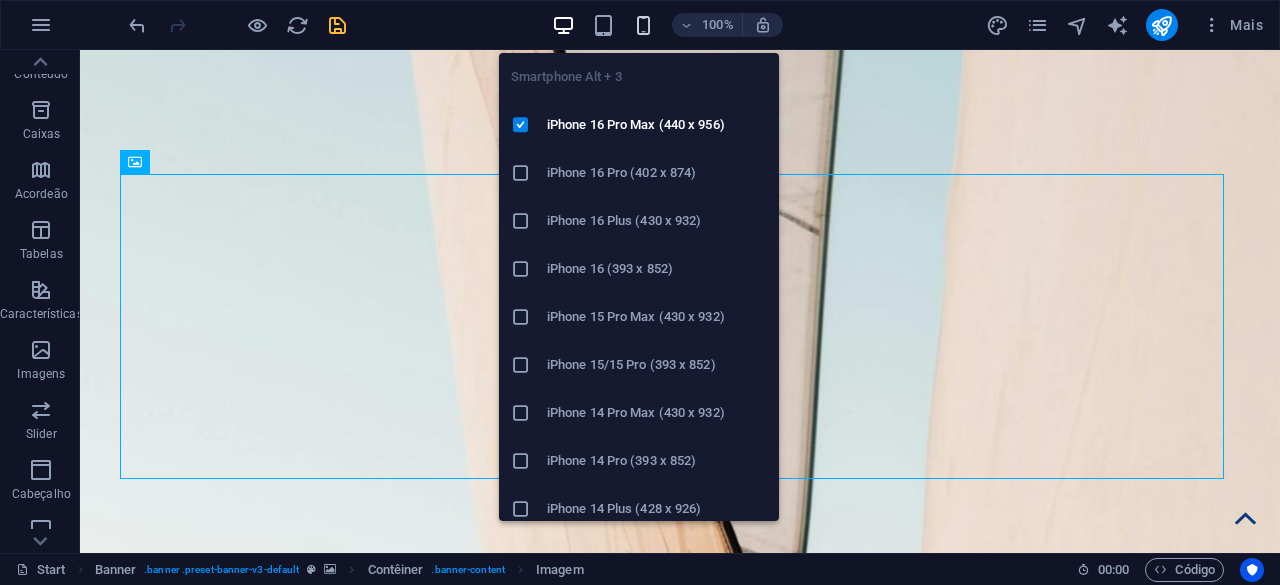 click at bounding box center [643, 25] 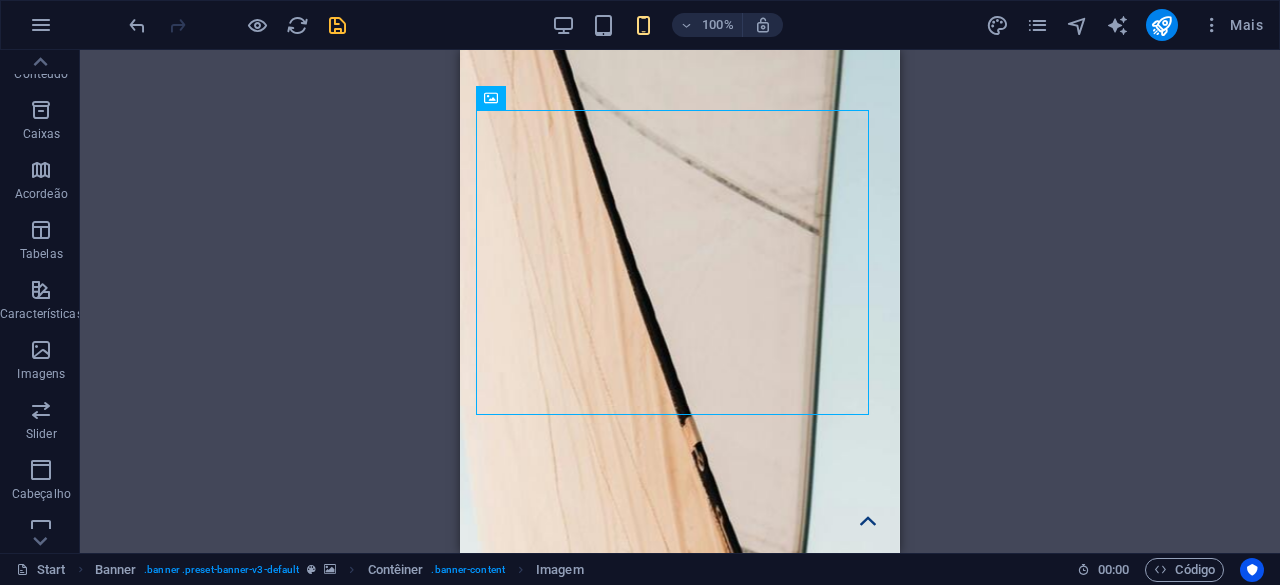 click on "H1   Banner   Banner   Contêiner   Barra do Menu   Espaçador   Botão   Contêiner   Espaçador   Menu   Barra do Menu   Logotipo   Espaçador   Contêiner   H2   Imagem   Espaçador   Guias de imagem   Contêiner   Contêiner   H2   Espaçador   Texto   Espaçador   Galeria   Galeria   Galeria   Espaçador   Contêiner   Texto   Acordeão   Contêiner   Contêiner   Contêiner   Texto   Contêiner   Texto   Contêiner   Espaçador   Botão   Espaçador   Imagem   Contêiner   H2   Espaçador   Texto   HTML   Banner   Barra de Informações   Ícones de Mídia Social   Botão   Barra de Informações   Contêiner   Contêiner   Banner   Botão   Contêiner   Contêiner   H1   Imagem   Botão   Botão   Botão   Botão   Espaçador   Contêiner   Imagem   Botão   Botão   Botão   Botão   Botão   Botão   Ícone   Ícone   Botão   Espaçador   Guias de imagem   Imagem   Guias de imagem   Contêiner   Contêiner   Espaçador   Contêiner   Texto   Acordeão   Contêiner   Texto" at bounding box center (680, 301) 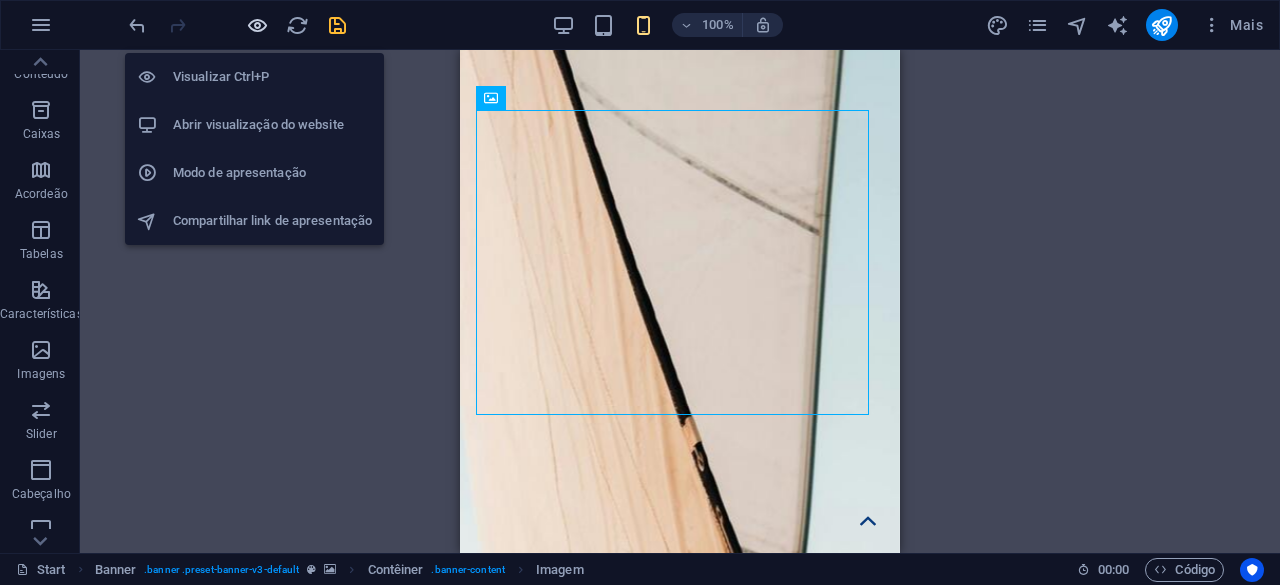 click at bounding box center (257, 25) 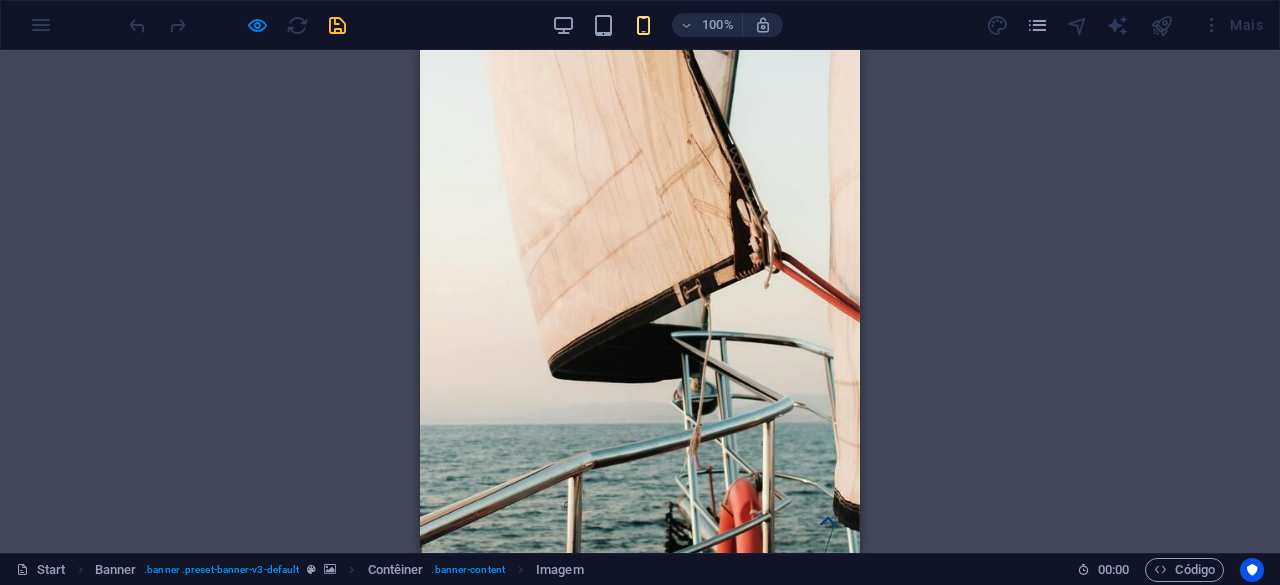 scroll, scrollTop: 600, scrollLeft: 0, axis: vertical 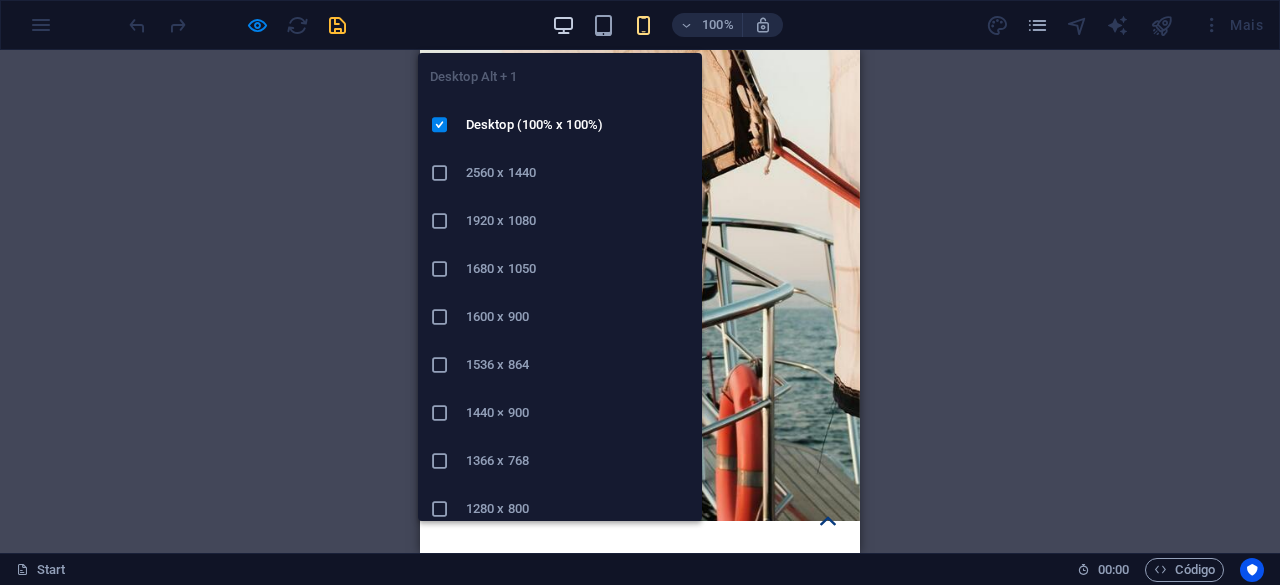 click at bounding box center [563, 25] 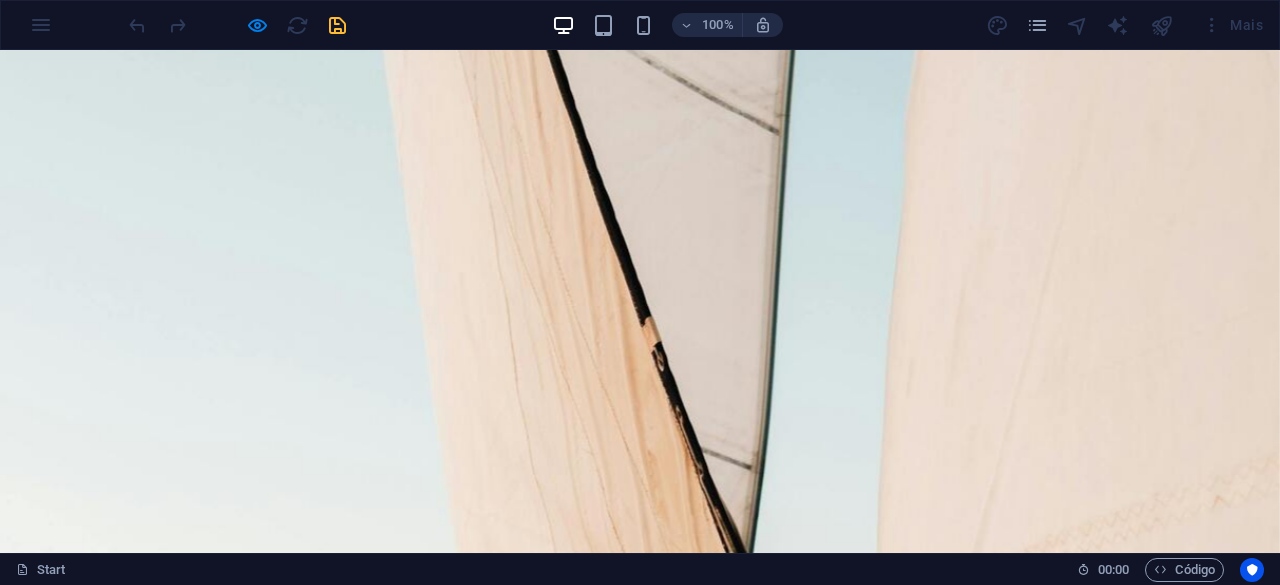 scroll, scrollTop: 100, scrollLeft: 0, axis: vertical 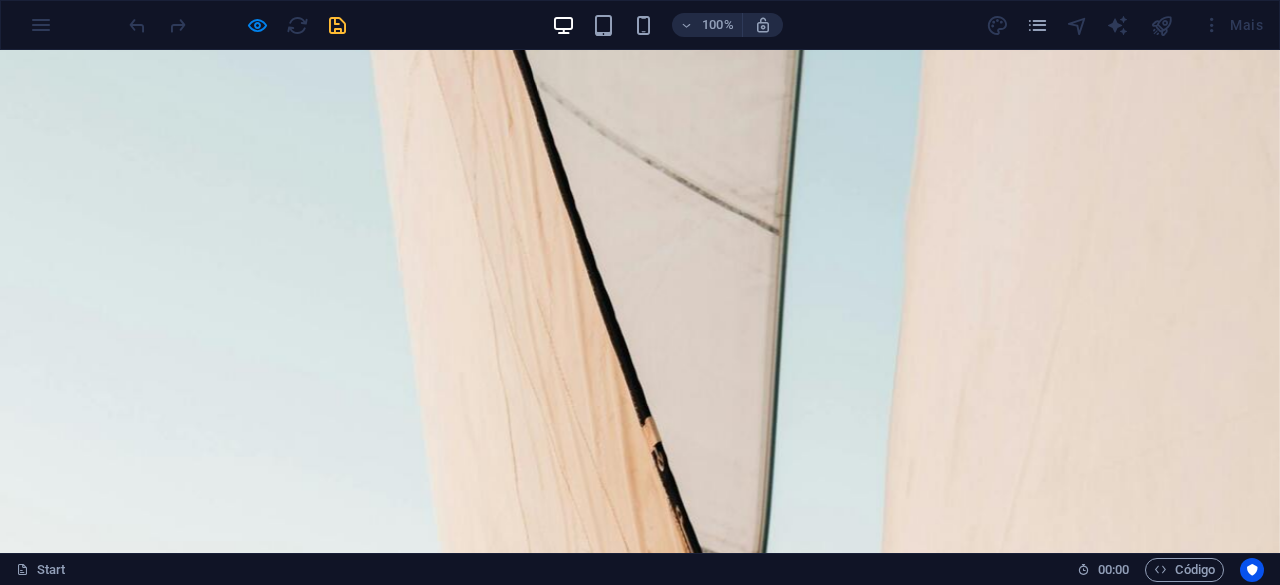 click at bounding box center (640, 1877) 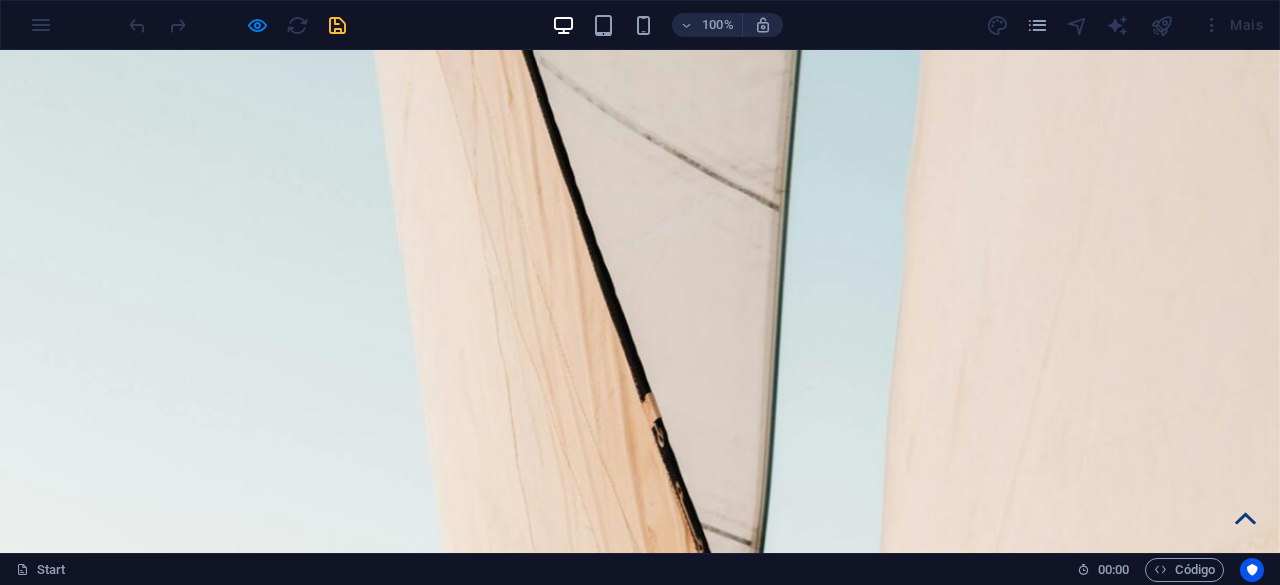 scroll, scrollTop: 200, scrollLeft: 0, axis: vertical 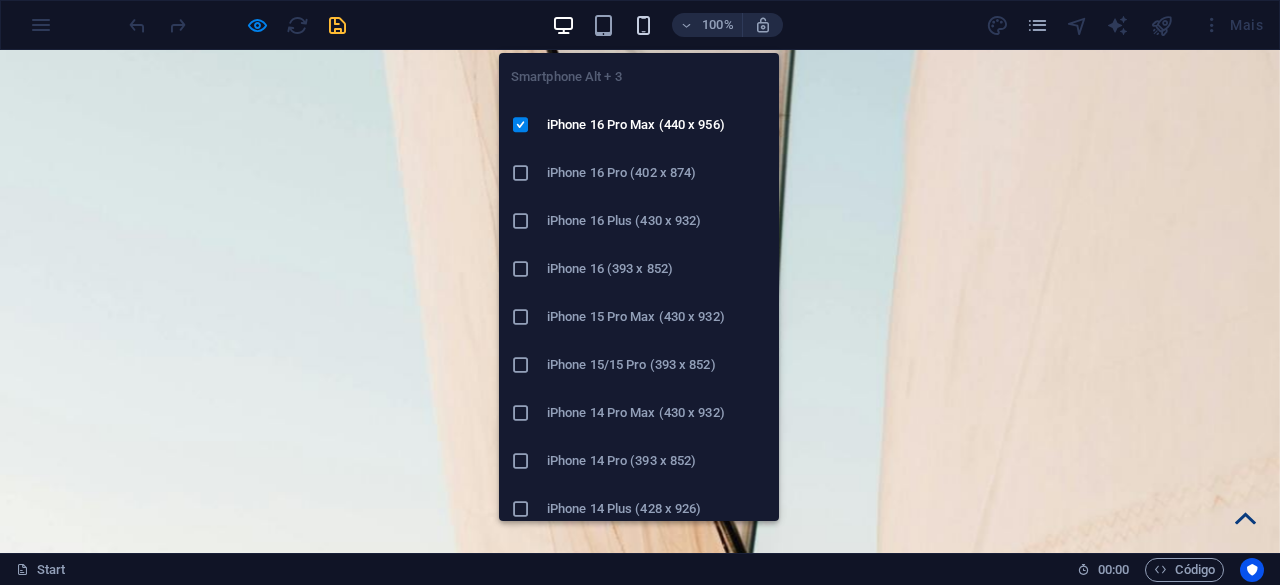 click at bounding box center (643, 25) 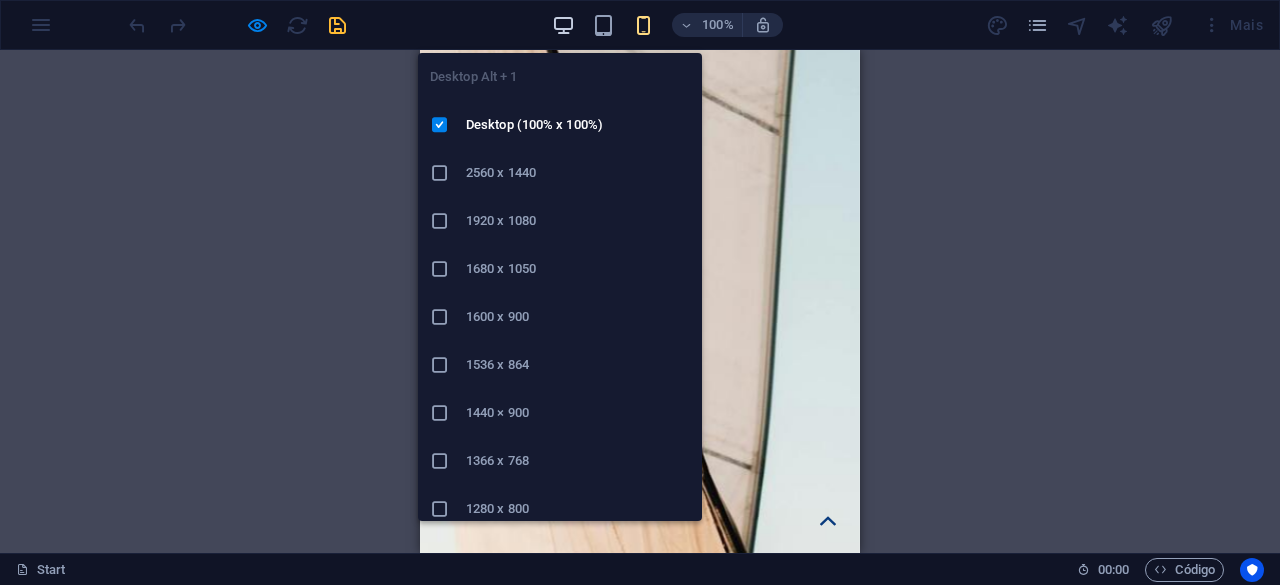 click at bounding box center [564, 25] 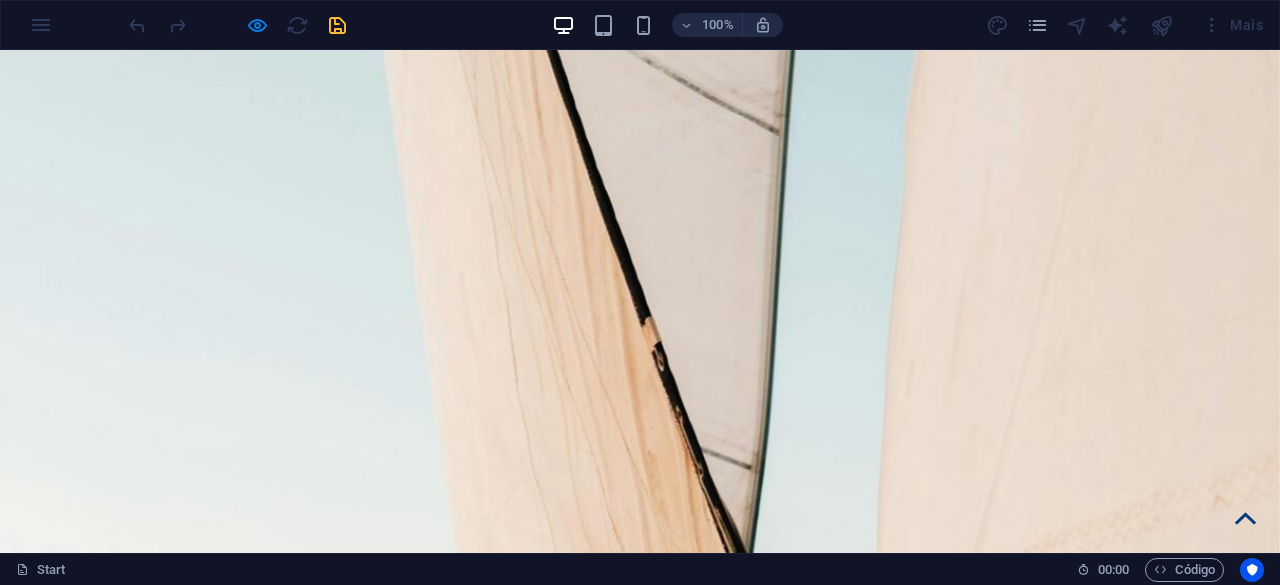 click at bounding box center (640, 1777) 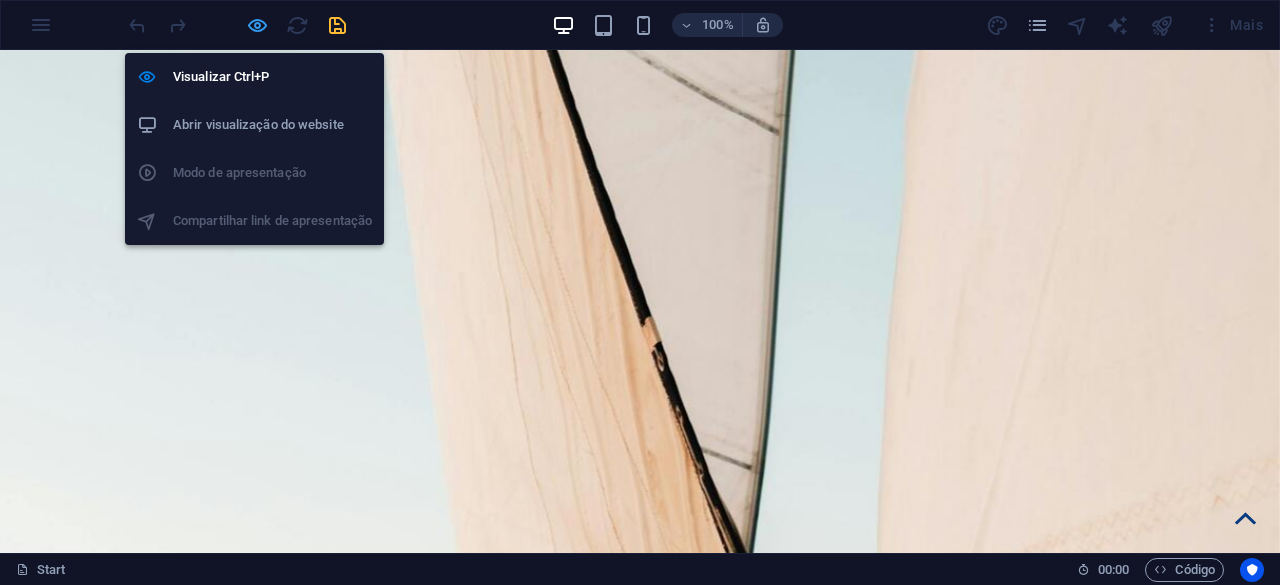drag, startPoint x: 266, startPoint y: 27, endPoint x: 252, endPoint y: 37, distance: 17.20465 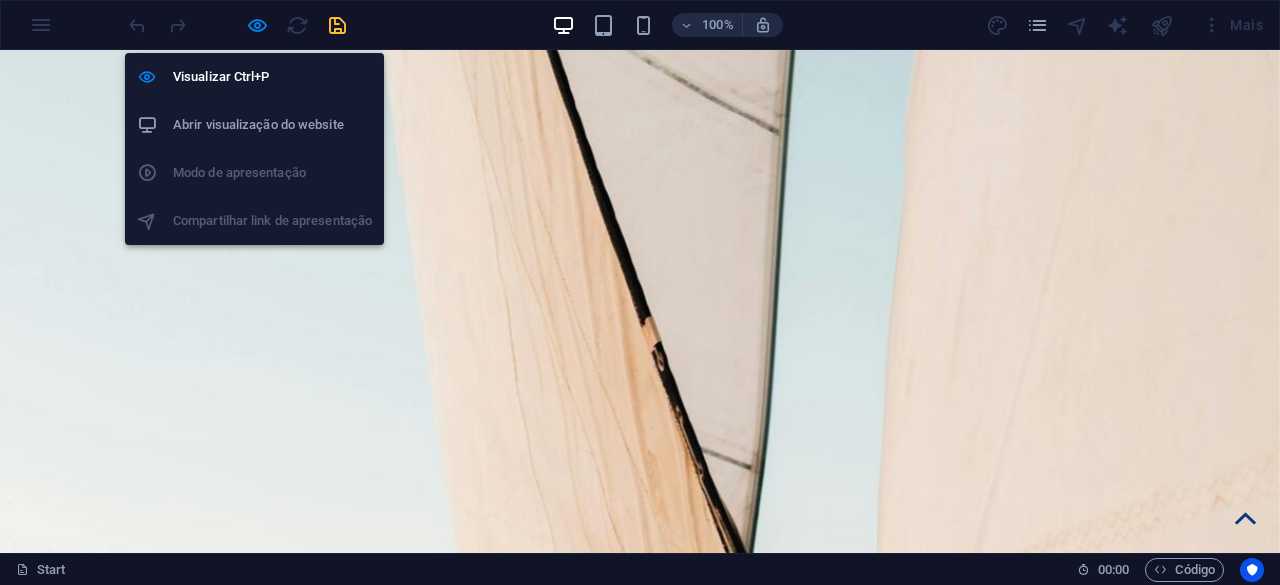 click at bounding box center [257, 25] 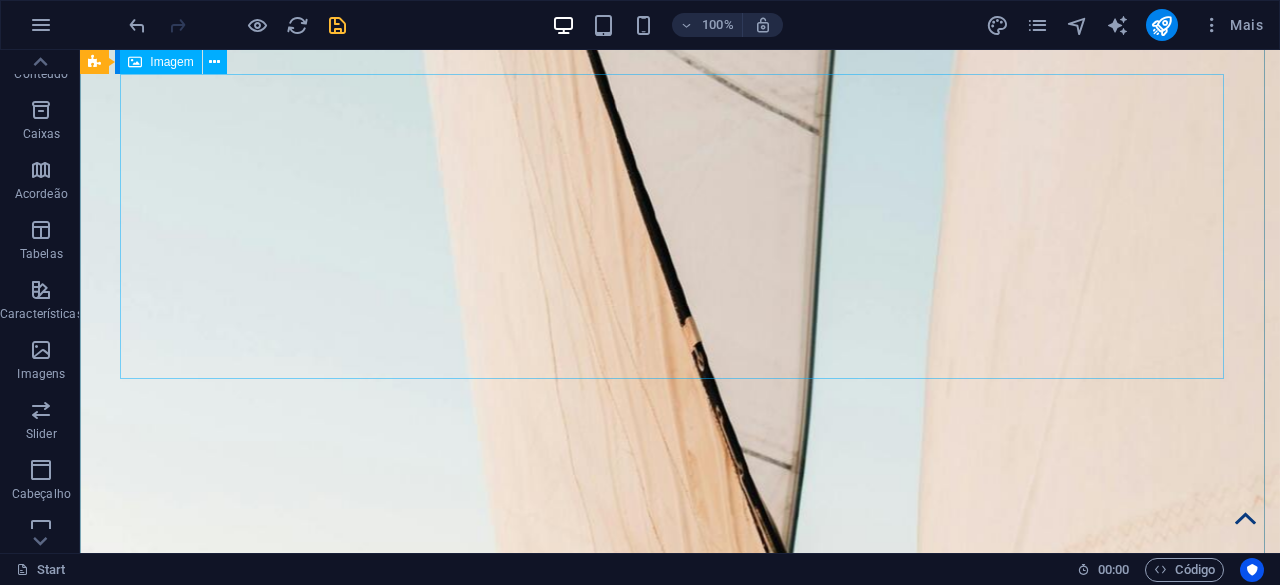 click at bounding box center (680, 1777) 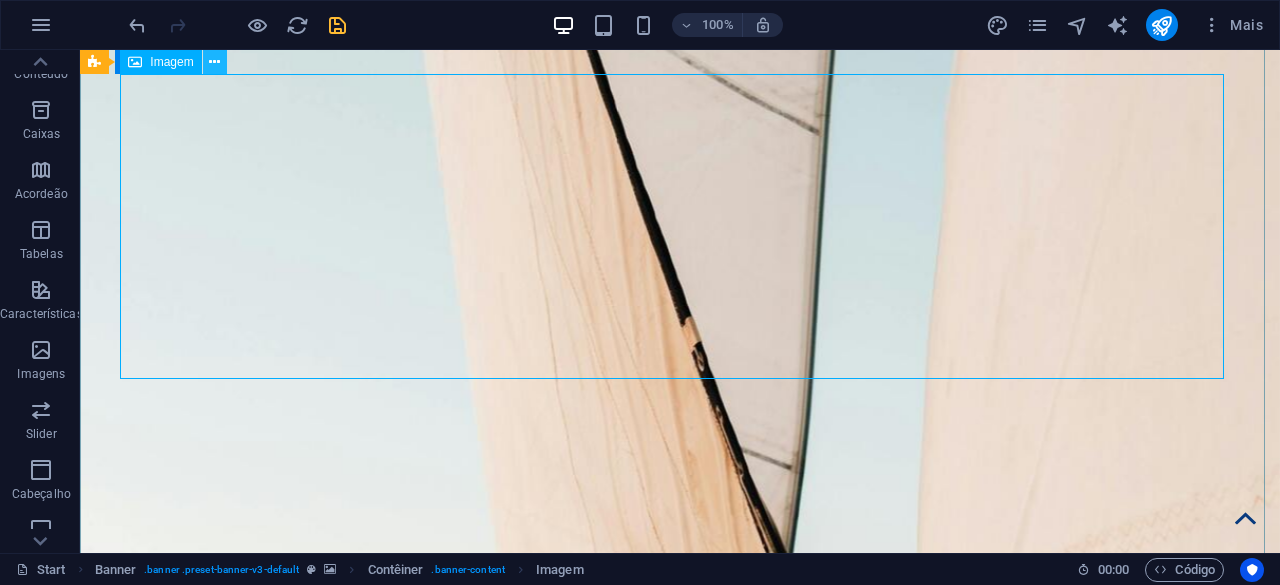 click at bounding box center [214, 62] 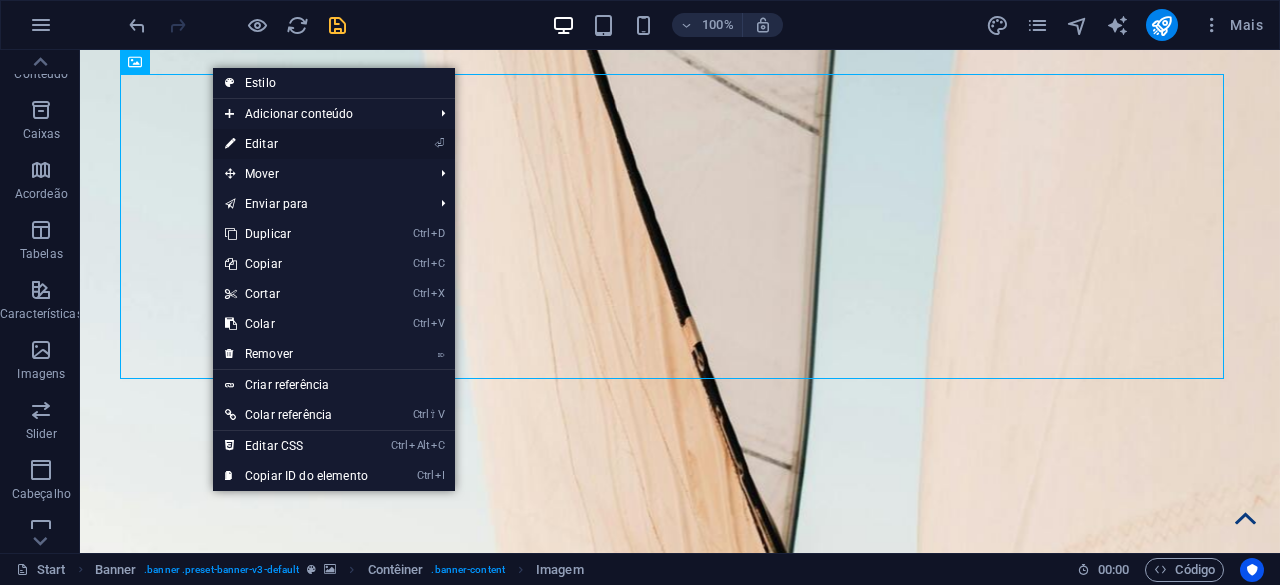 click on "⏎  Editar" at bounding box center (296, 144) 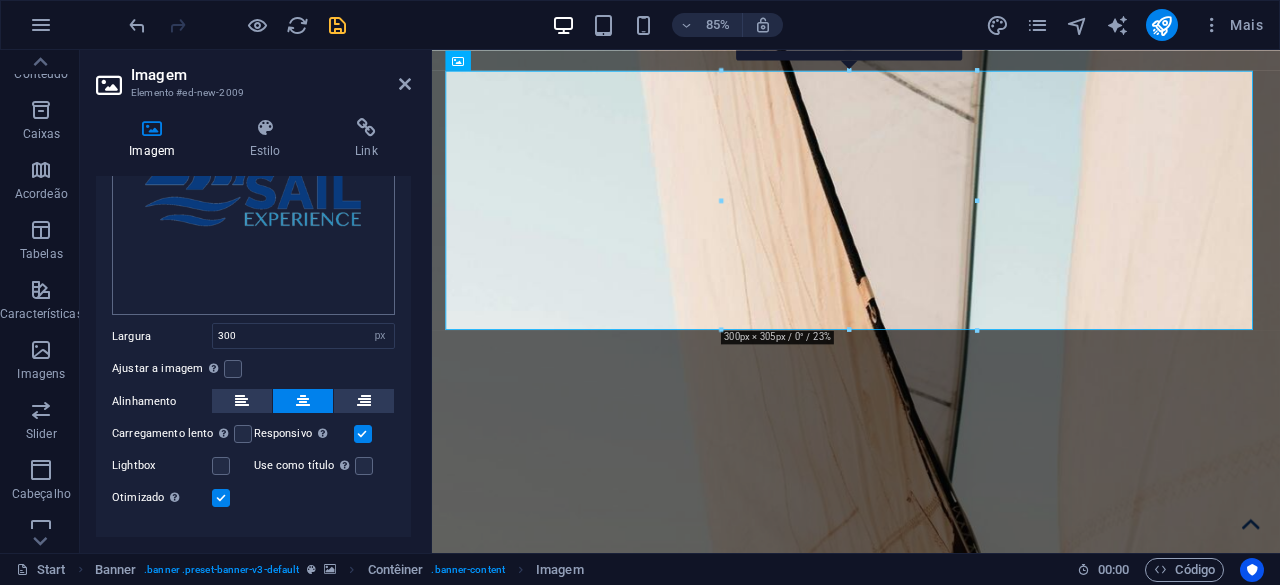 scroll, scrollTop: 232, scrollLeft: 0, axis: vertical 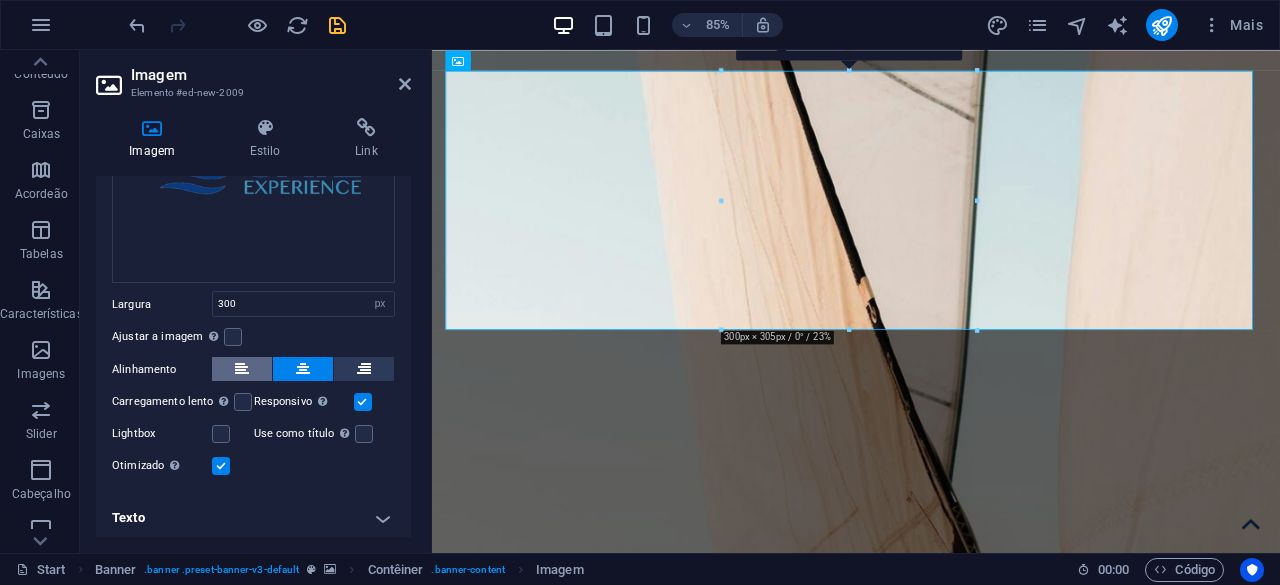 click at bounding box center [242, 369] 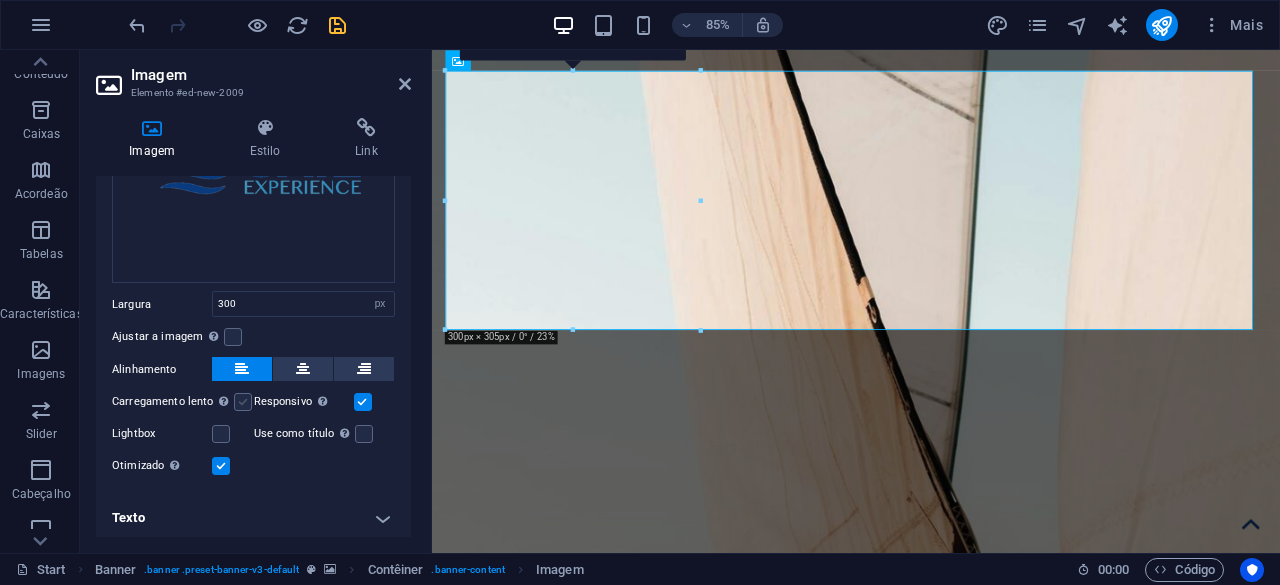 click at bounding box center [243, 402] 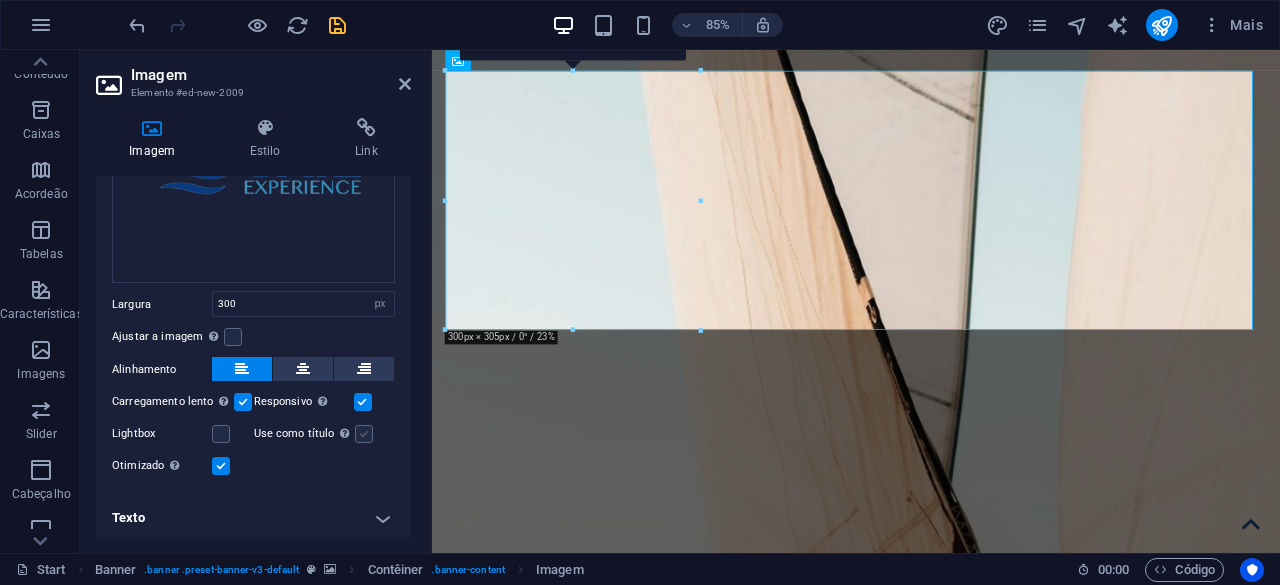 click at bounding box center [364, 434] 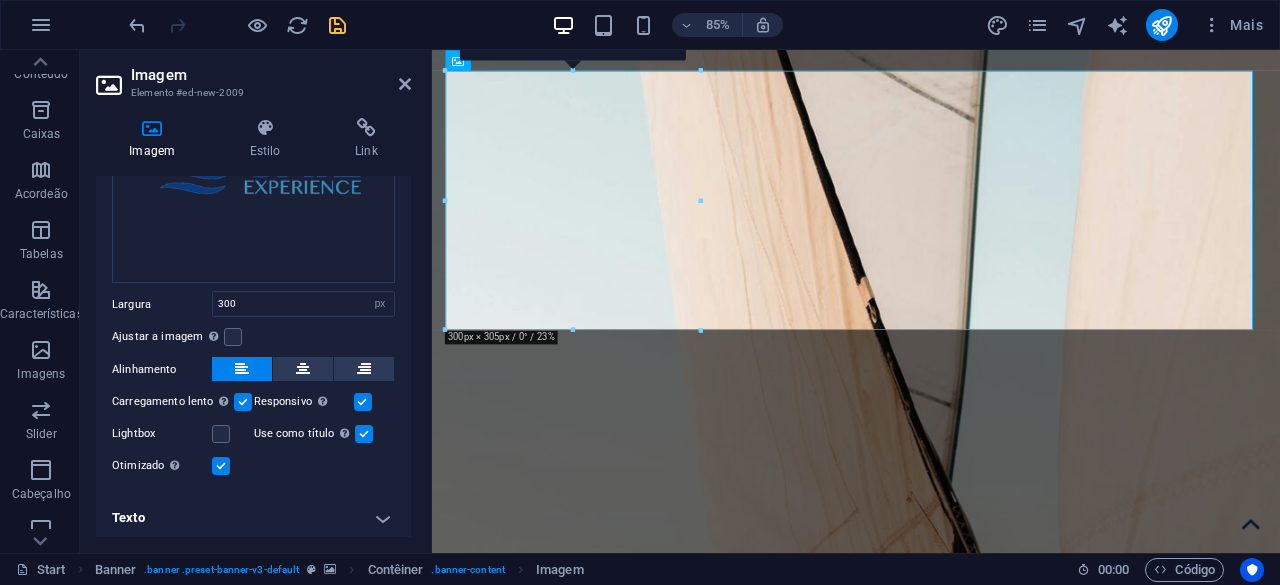 click on "Texto" at bounding box center [253, 518] 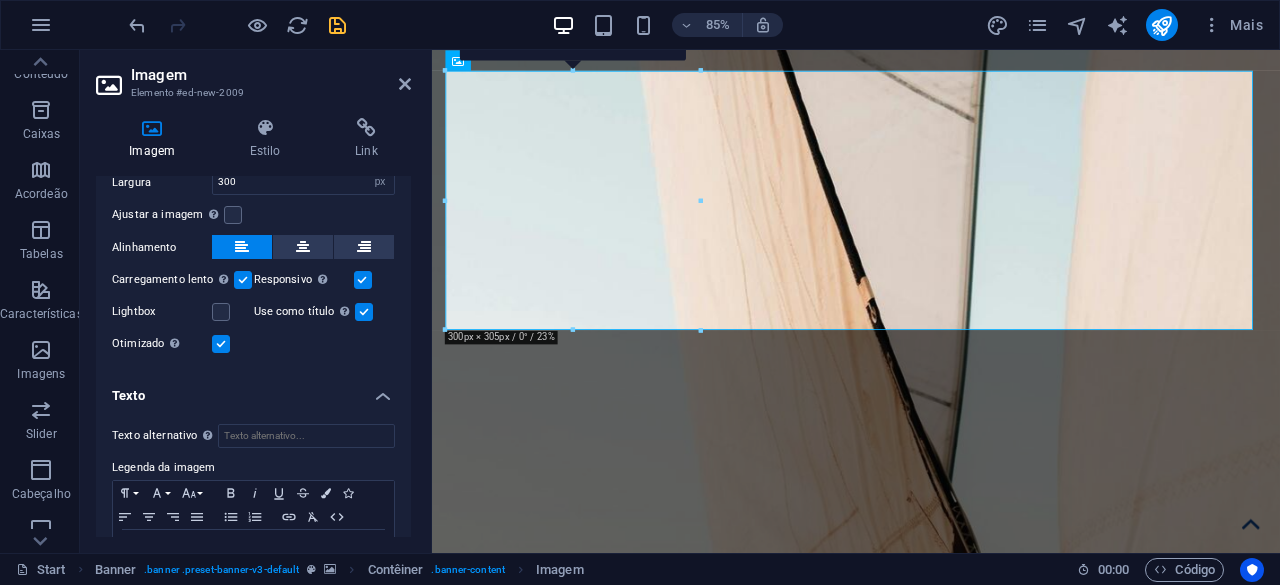 scroll, scrollTop: 420, scrollLeft: 0, axis: vertical 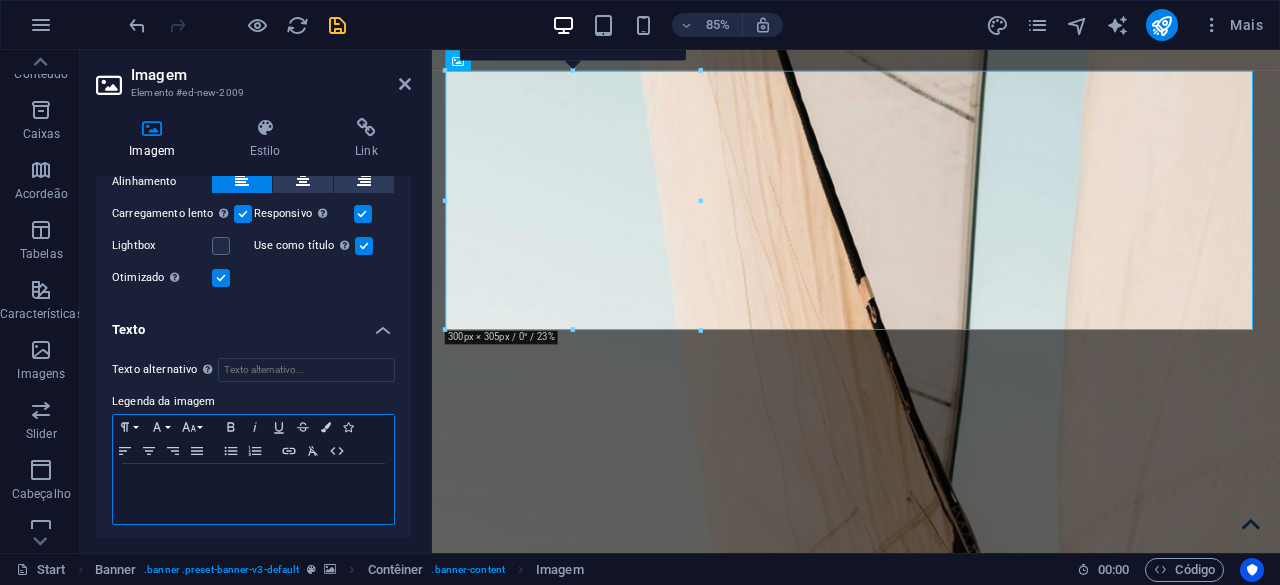 click at bounding box center (253, 483) 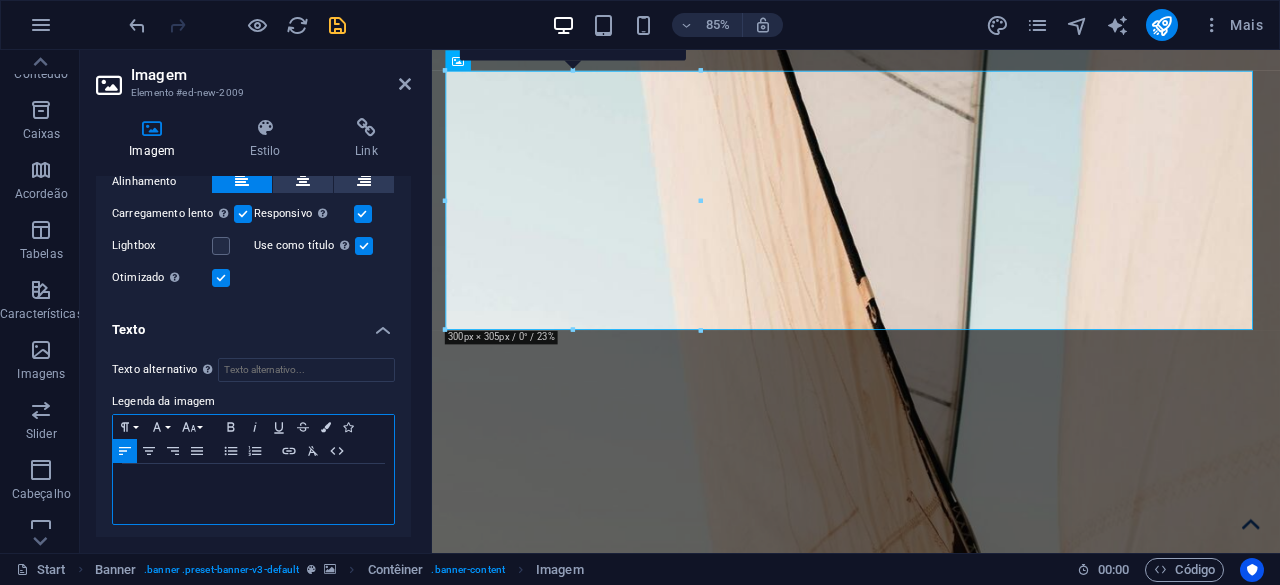 type 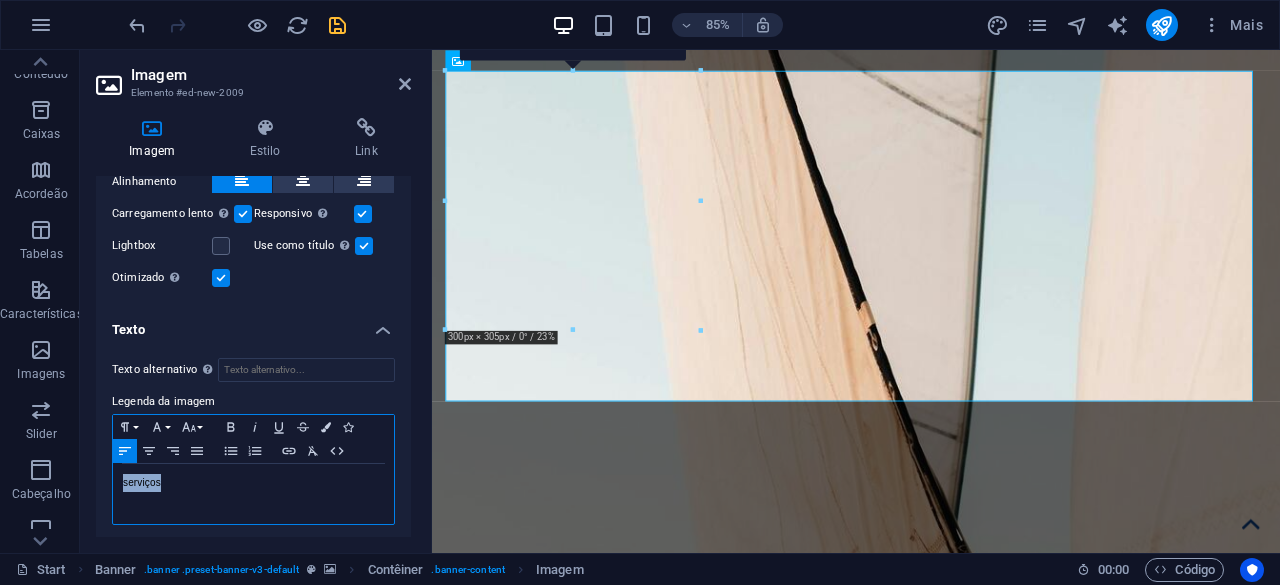 drag, startPoint x: 227, startPoint y: 473, endPoint x: 102, endPoint y: 453, distance: 126.58989 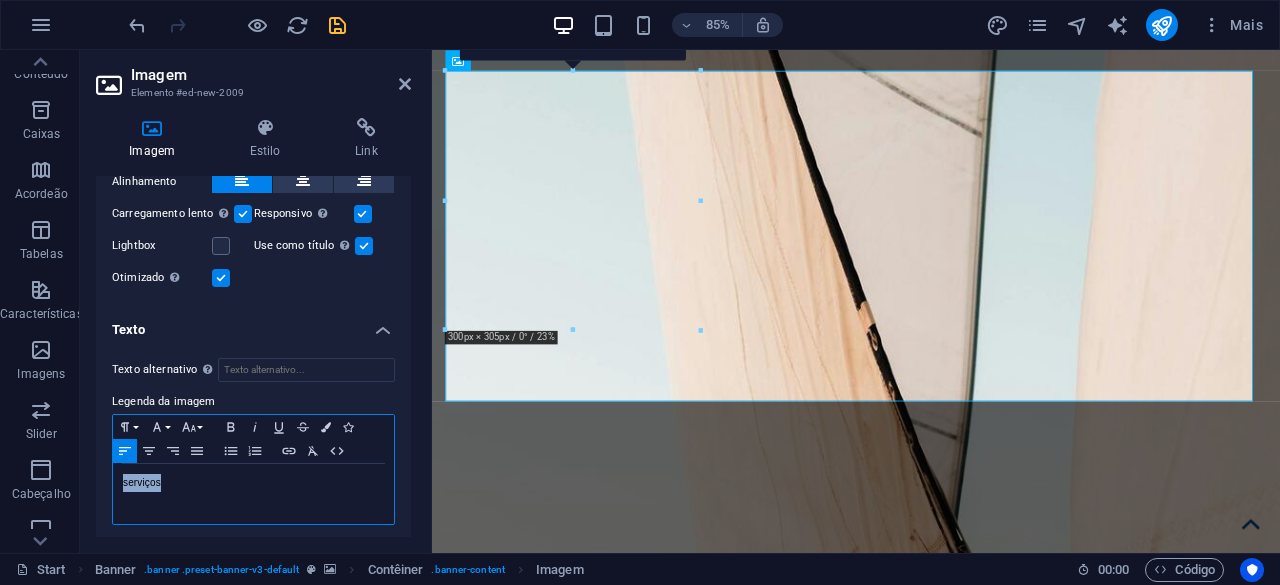 click on "Texto alternativo O texto alternativo é usado por dispositivos que não podem exibir imagens (ex. ferramentas de busca de imagens) e deve ser adicionado a cada imagem para melhorar a acessibilidade do website. Legenda da imagem Paragraph Format Normal Heading 1 Heading 2 Heading 3 Heading 4 Heading 5 Heading 6 Code Font Family Arial Georgia Impact Tahoma Times New Roman Verdana Bungee Lato Font Size 8 9 10 11 12 14 18 24 30 36 48 60 72 96 Bold Italic Underline Strikethrough Colors Icons Align Left Align Center Align Right Align Justify Unordered List Ordered List Insert Link Clear Formatting HTML serviços" at bounding box center (253, 442) 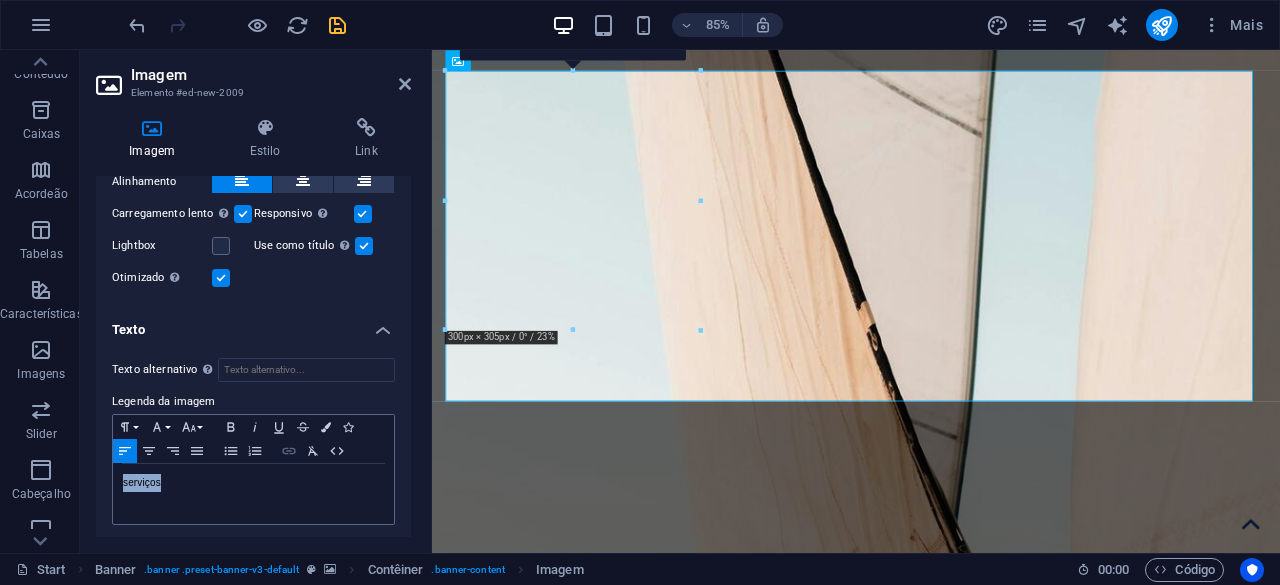 click 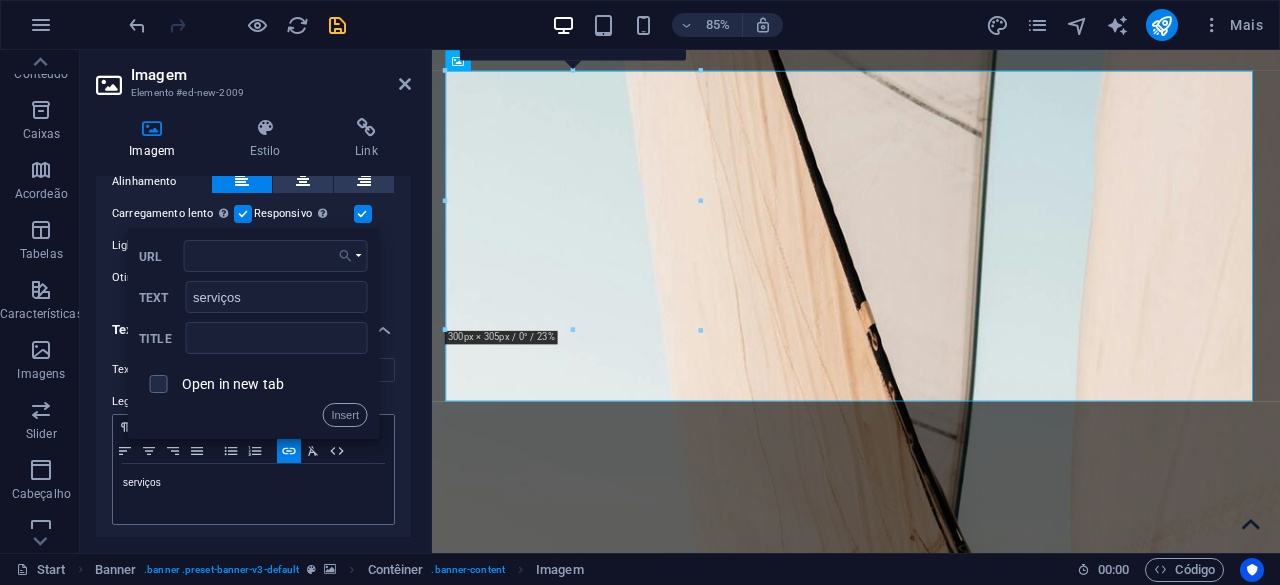 click on "Choose Link" at bounding box center [350, 256] 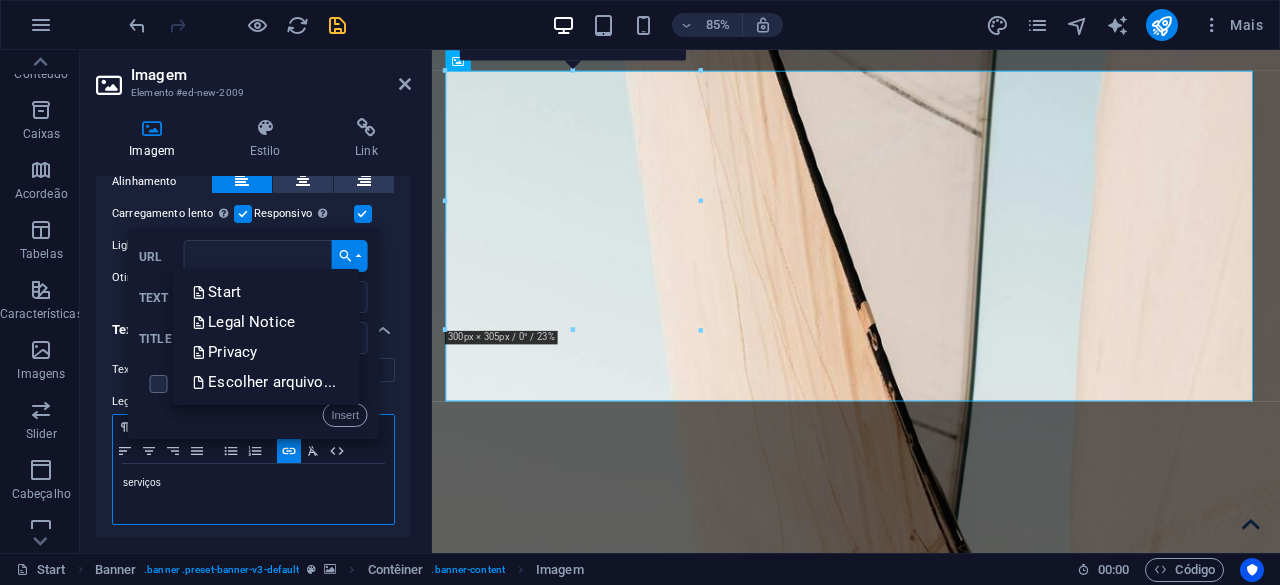 click on "​ serviços ​" at bounding box center [253, 494] 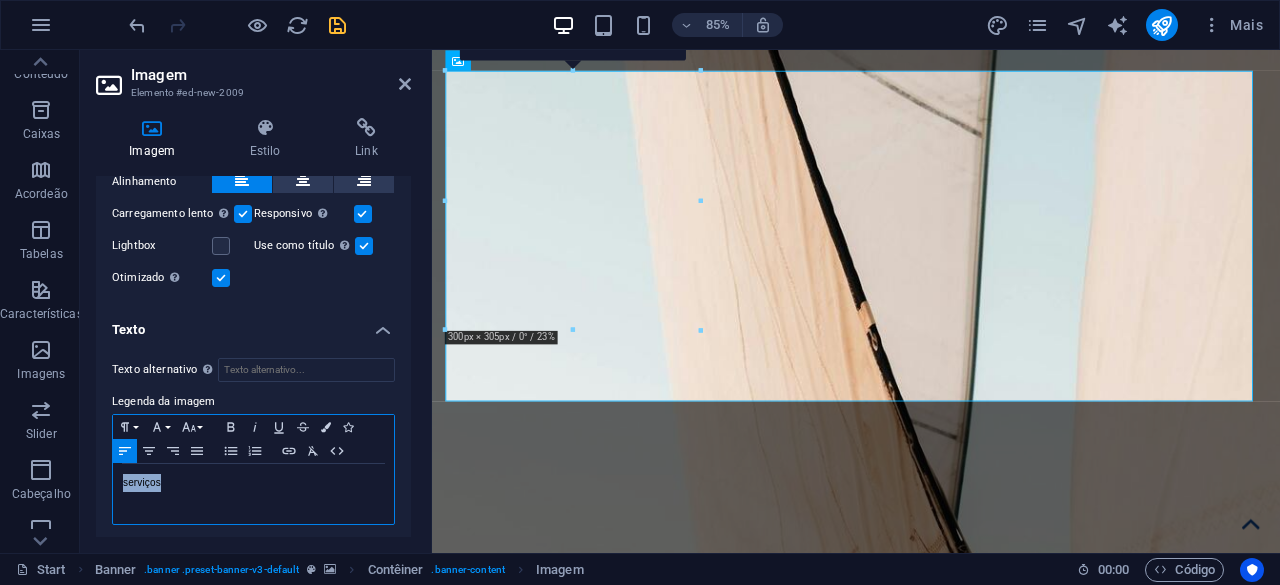 drag, startPoint x: 168, startPoint y: 491, endPoint x: 102, endPoint y: 477, distance: 67.46851 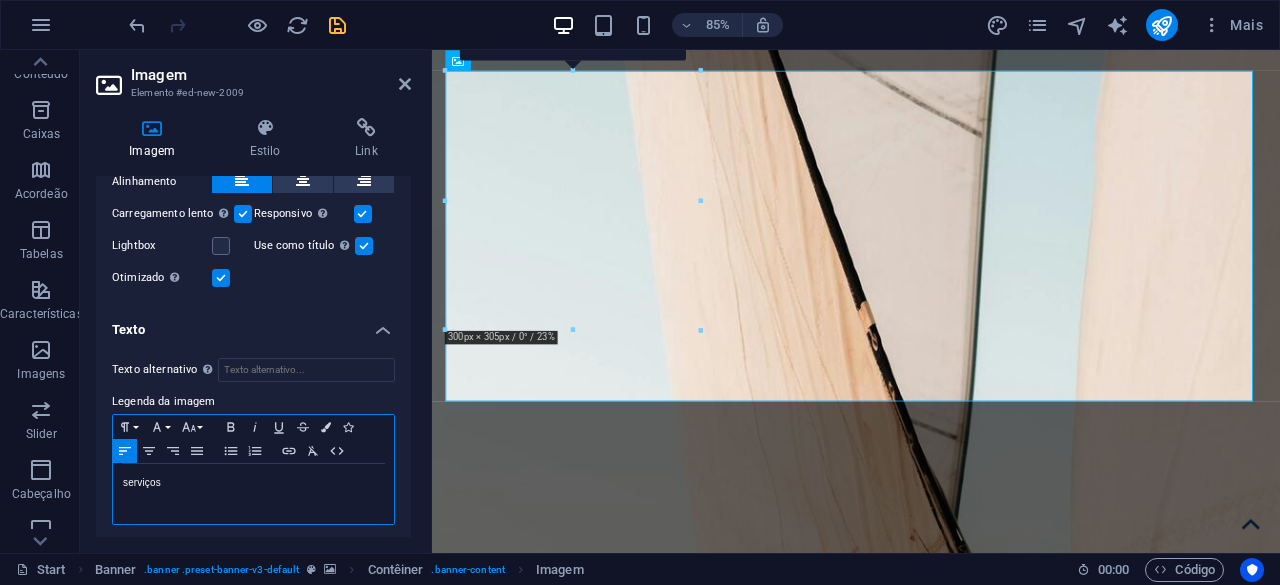 click on "serviços" at bounding box center (253, 494) 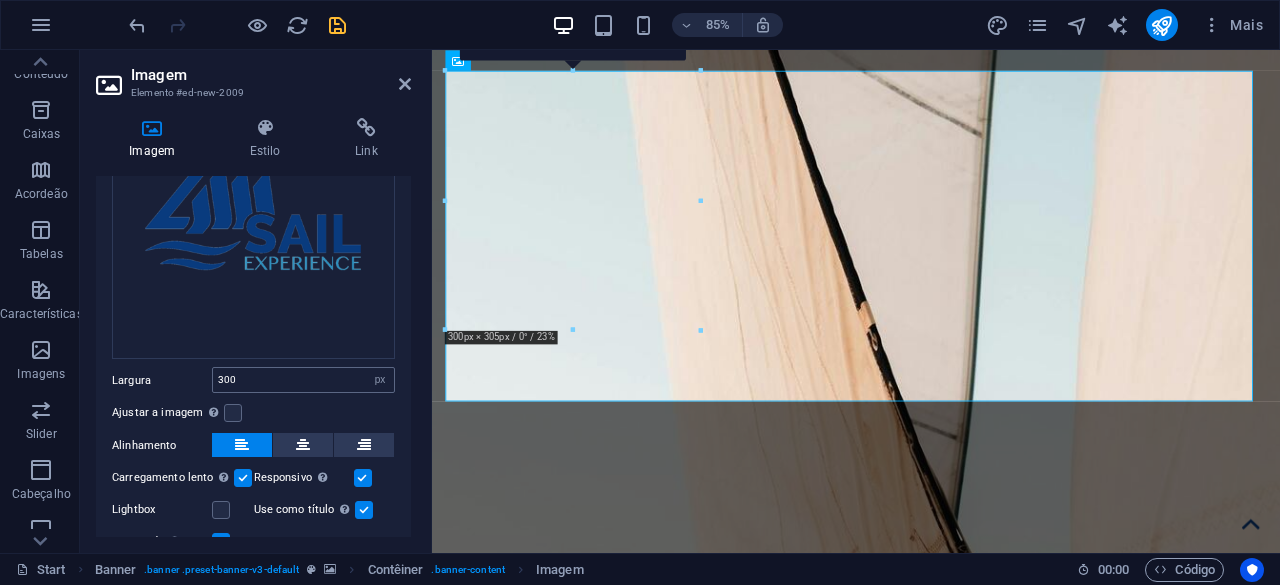 scroll, scrollTop: 120, scrollLeft: 0, axis: vertical 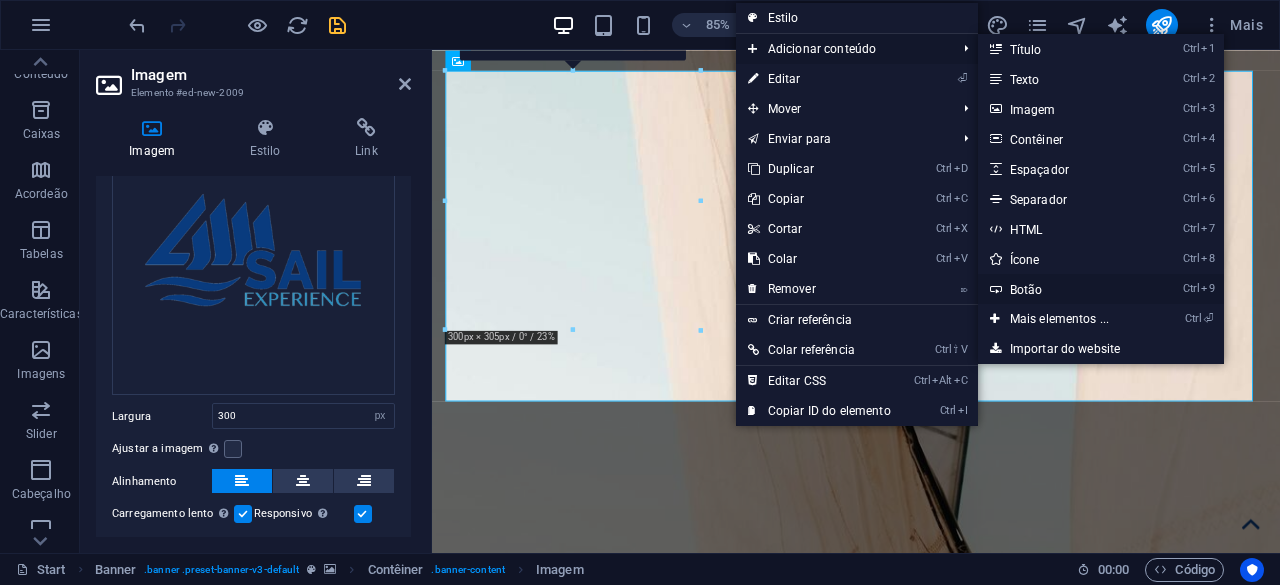 click on "Ctrl 9  Botão" at bounding box center (1064, 289) 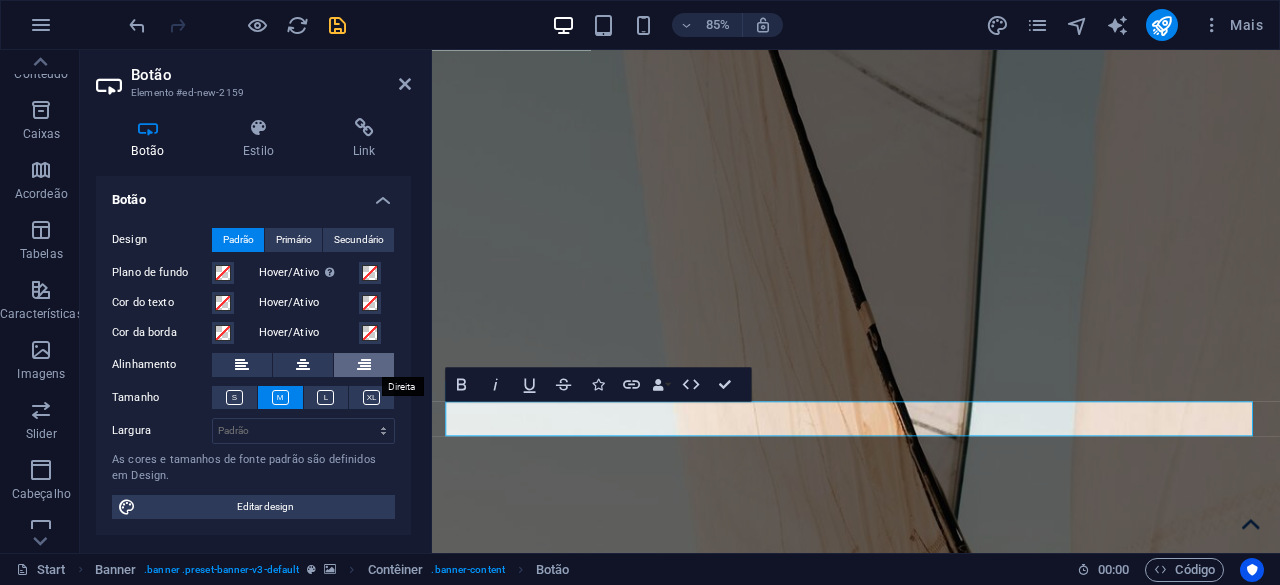 click at bounding box center (364, 365) 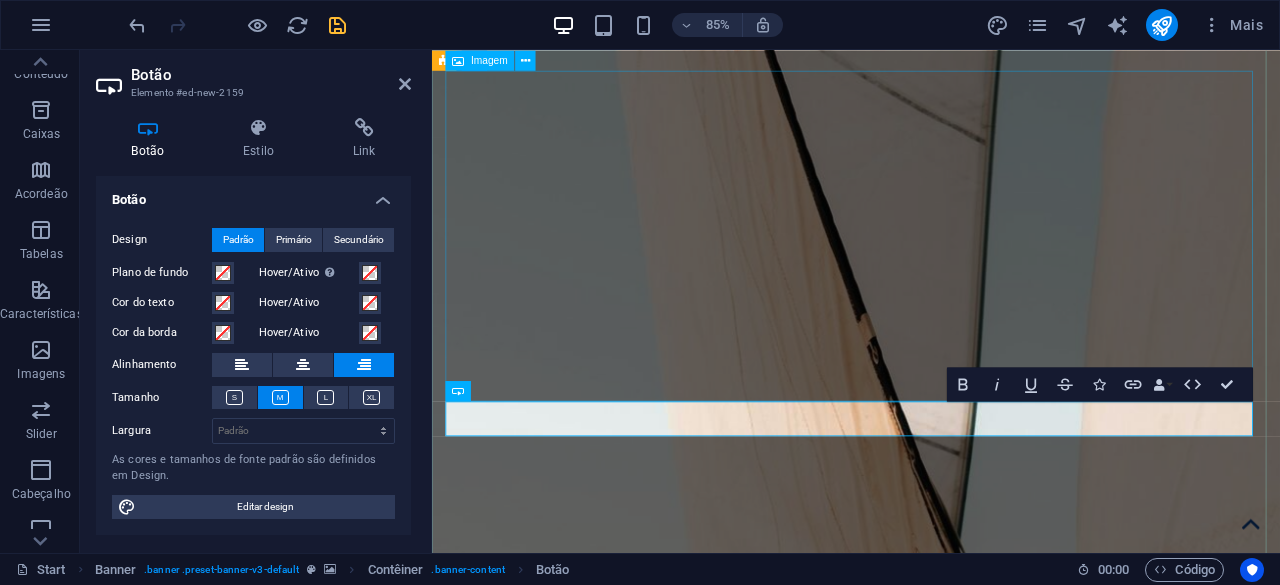 type 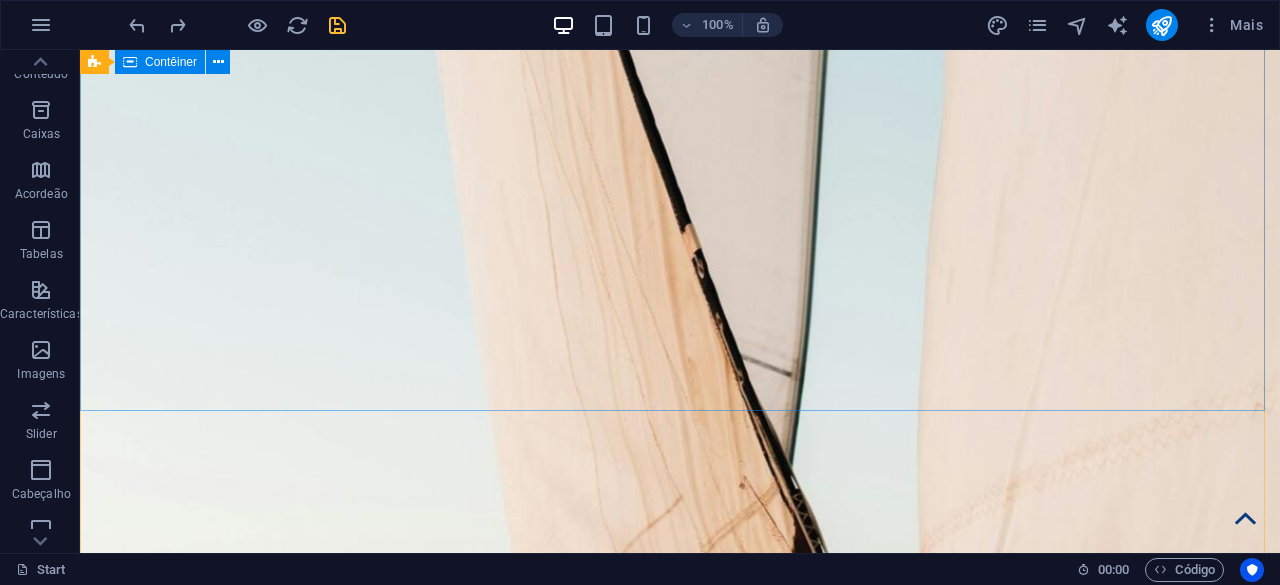 scroll, scrollTop: 200, scrollLeft: 0, axis: vertical 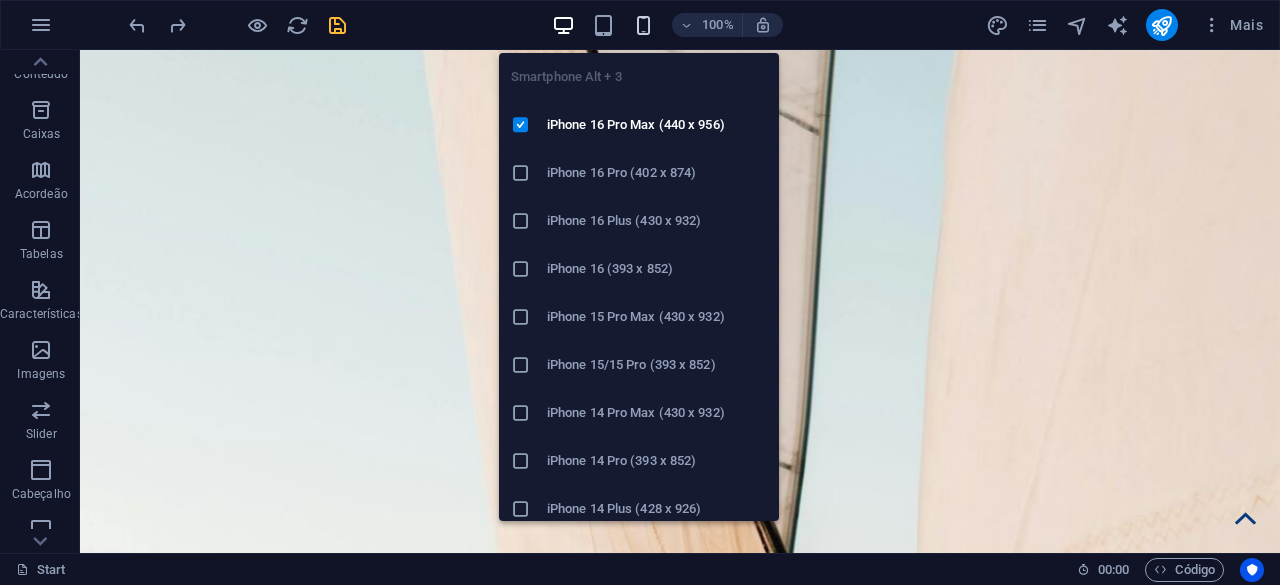click at bounding box center [643, 25] 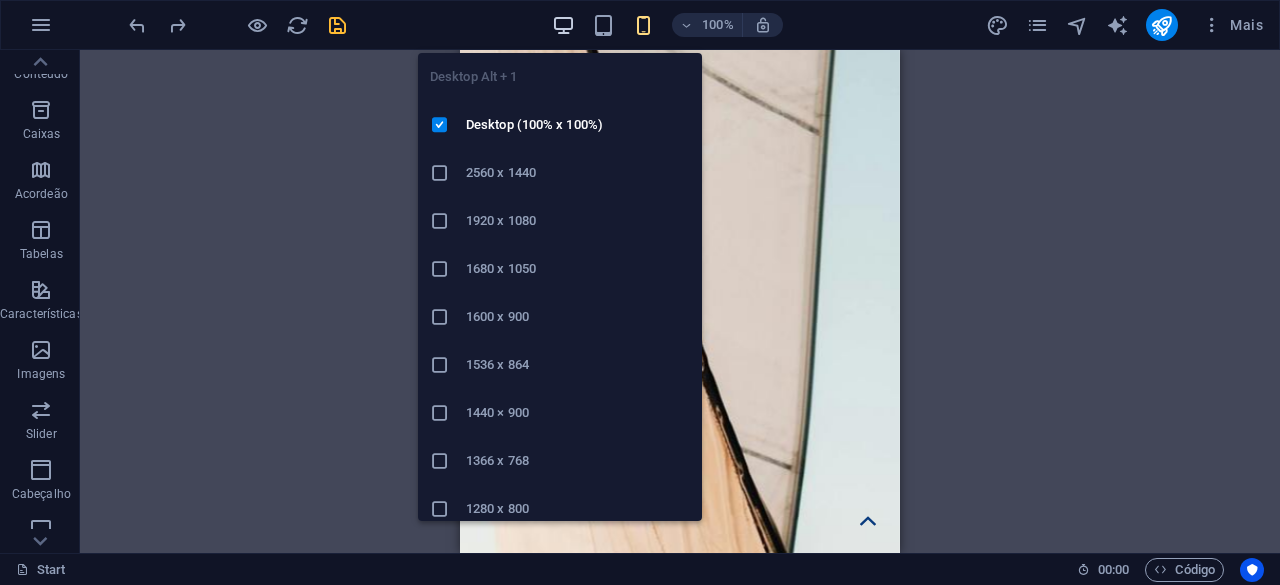 click at bounding box center [563, 25] 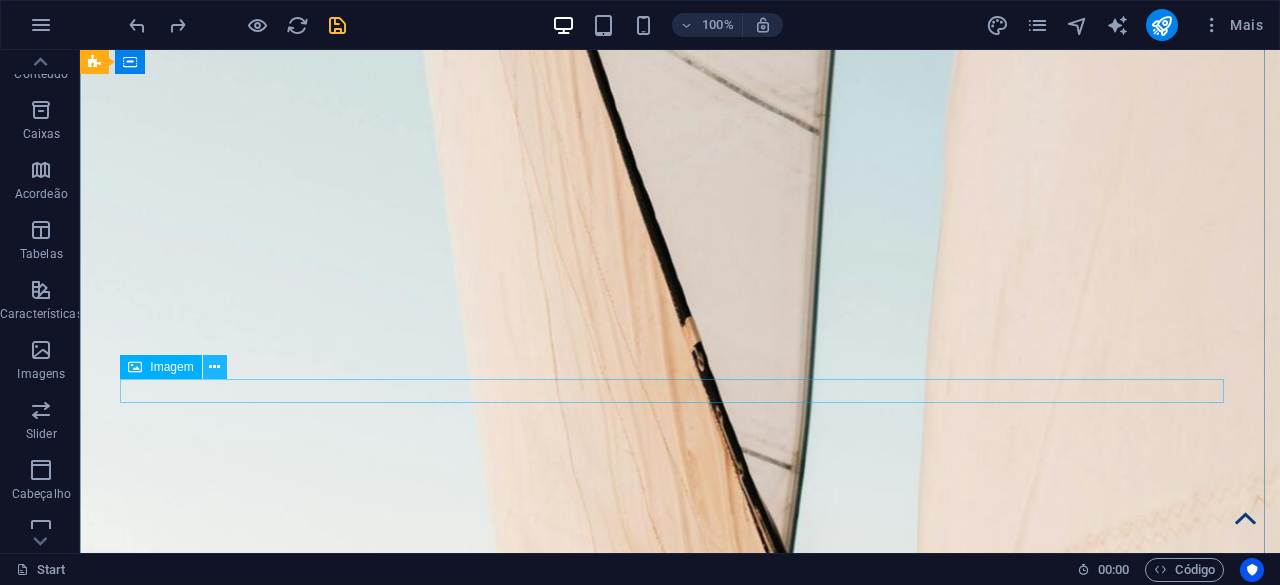 click at bounding box center (214, 367) 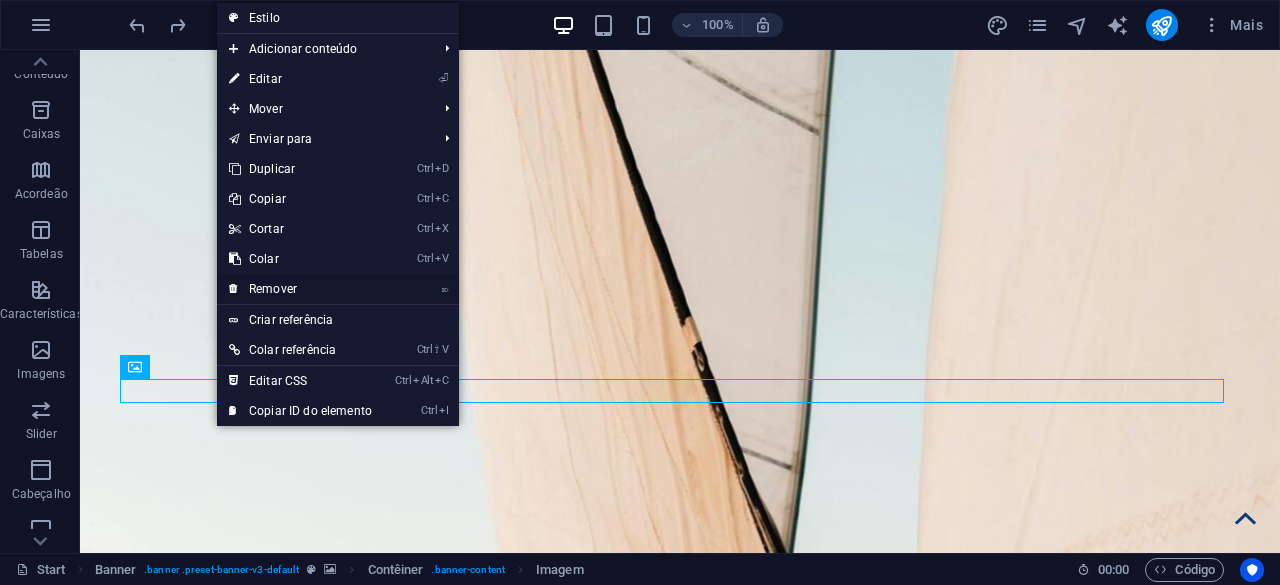click on "⌦  Remover" at bounding box center [300, 289] 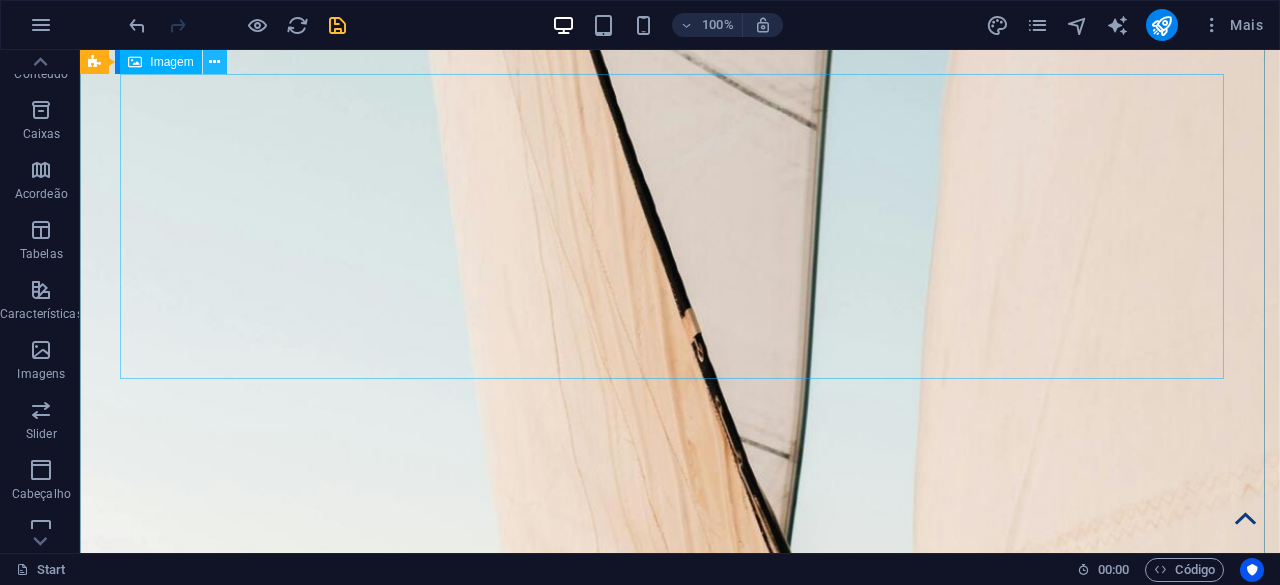 click at bounding box center [214, 62] 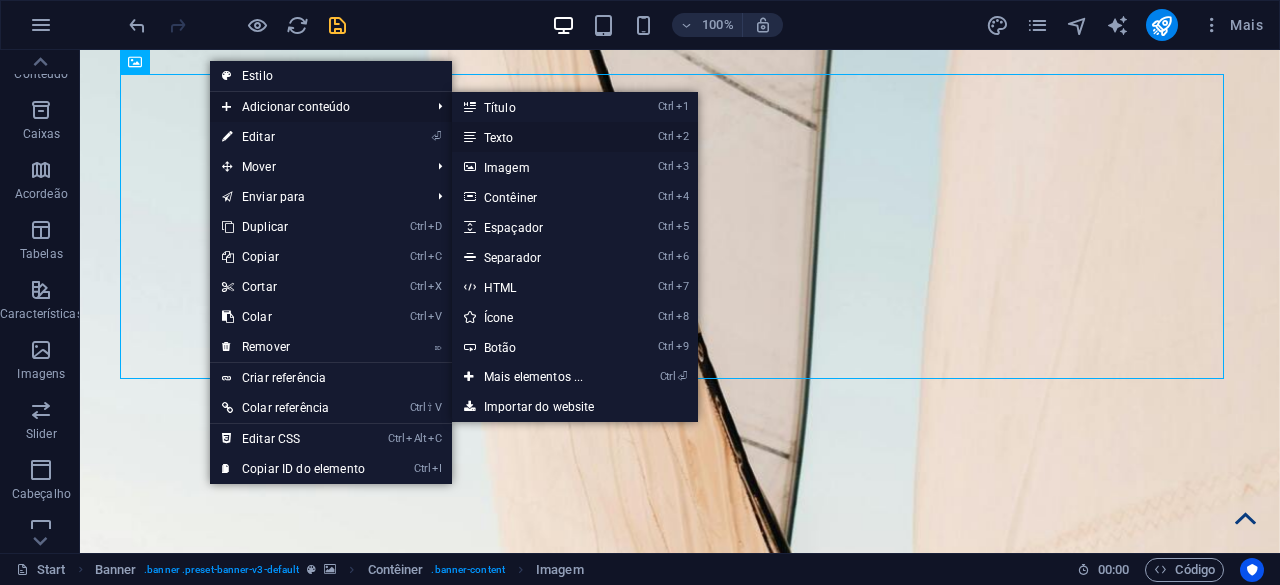 click on "Ctrl 2  Texto" at bounding box center [538, 137] 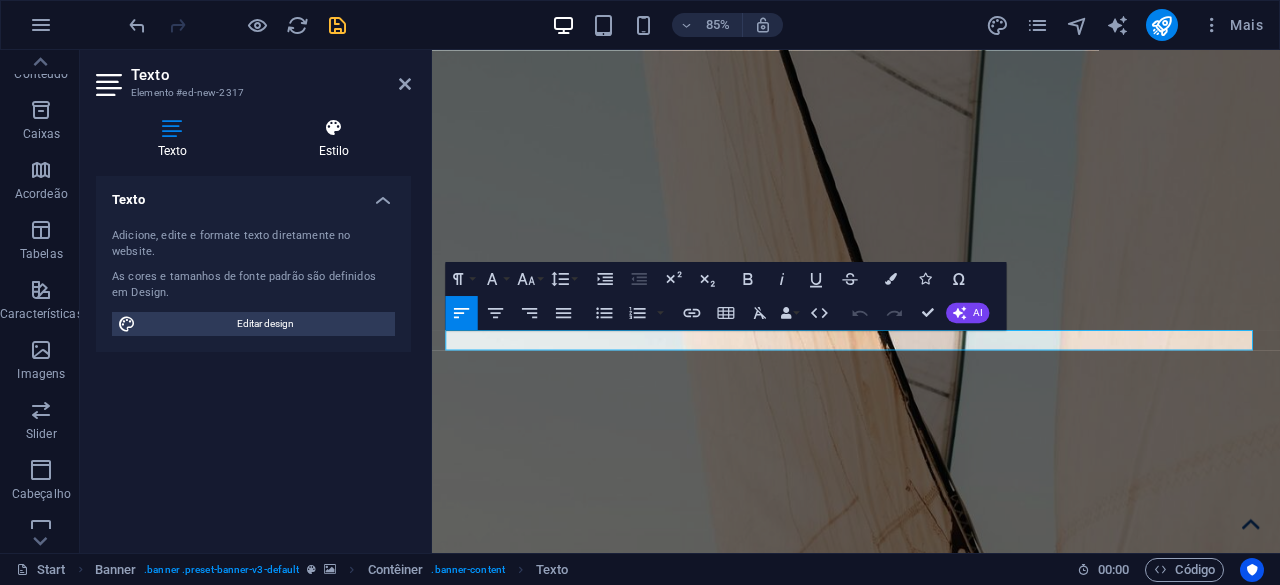 click at bounding box center [334, 128] 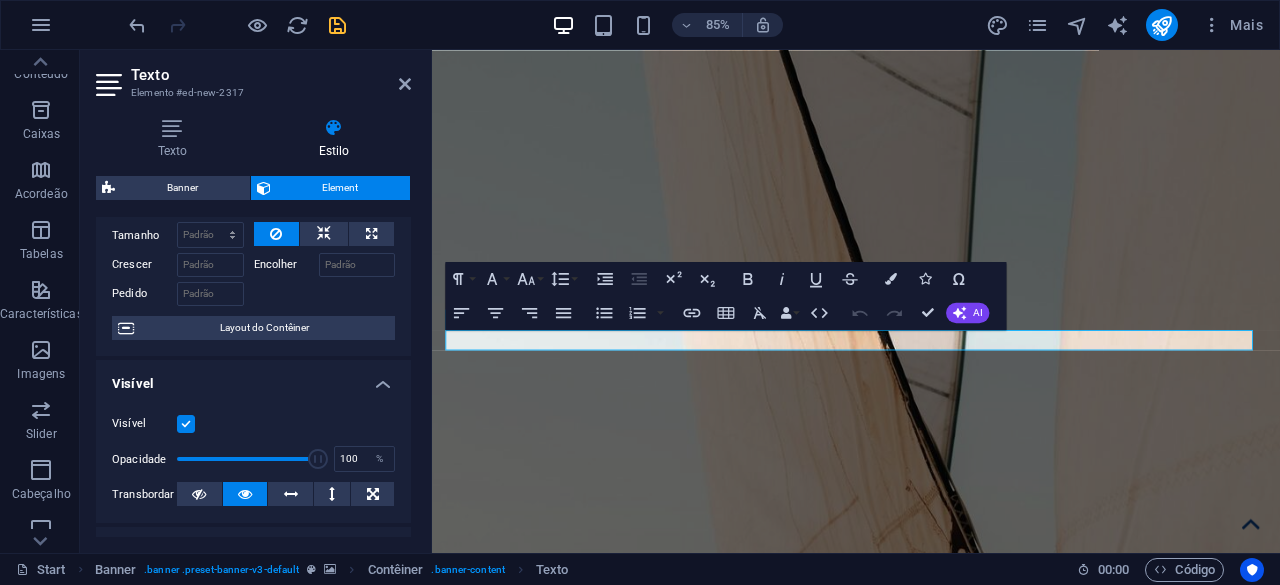 scroll, scrollTop: 100, scrollLeft: 0, axis: vertical 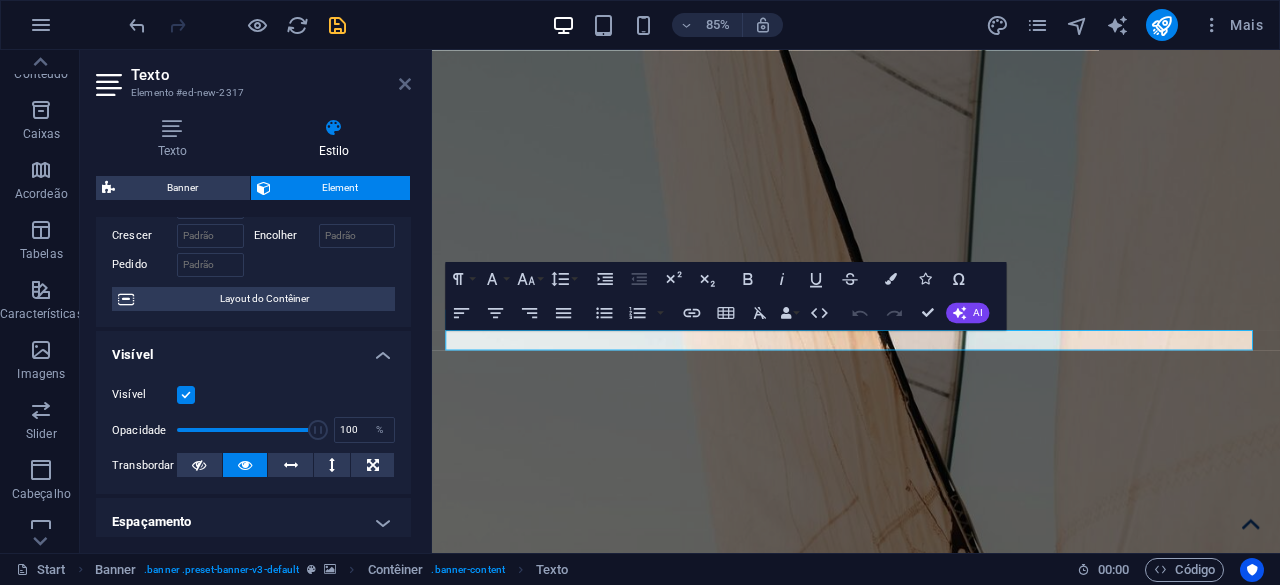 click at bounding box center [405, 84] 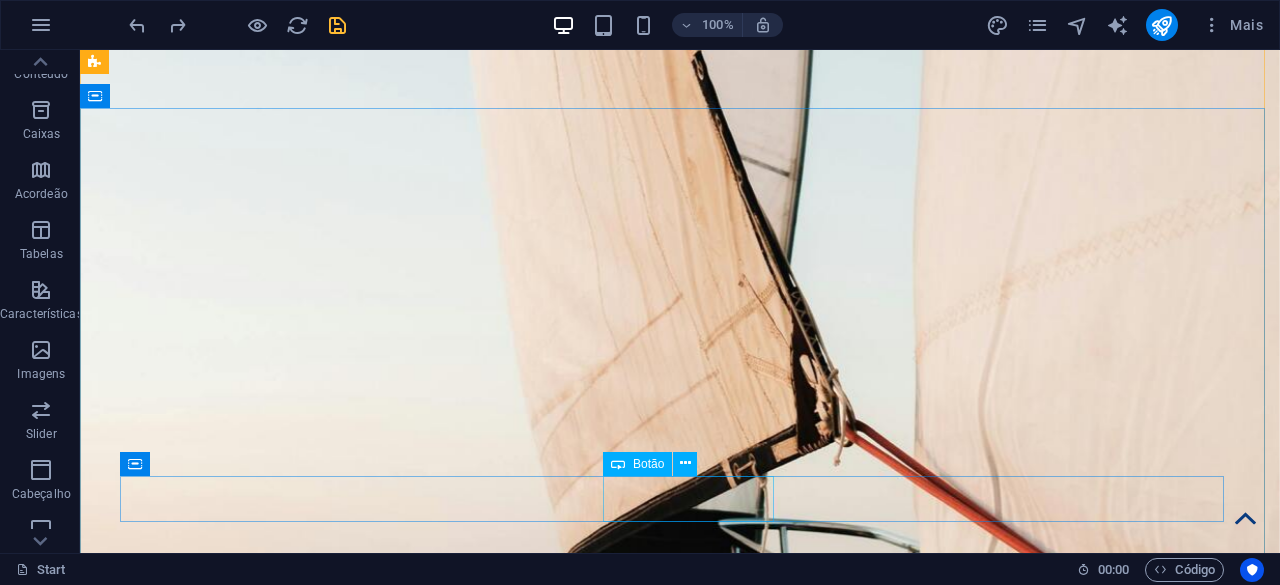 scroll, scrollTop: 400, scrollLeft: 0, axis: vertical 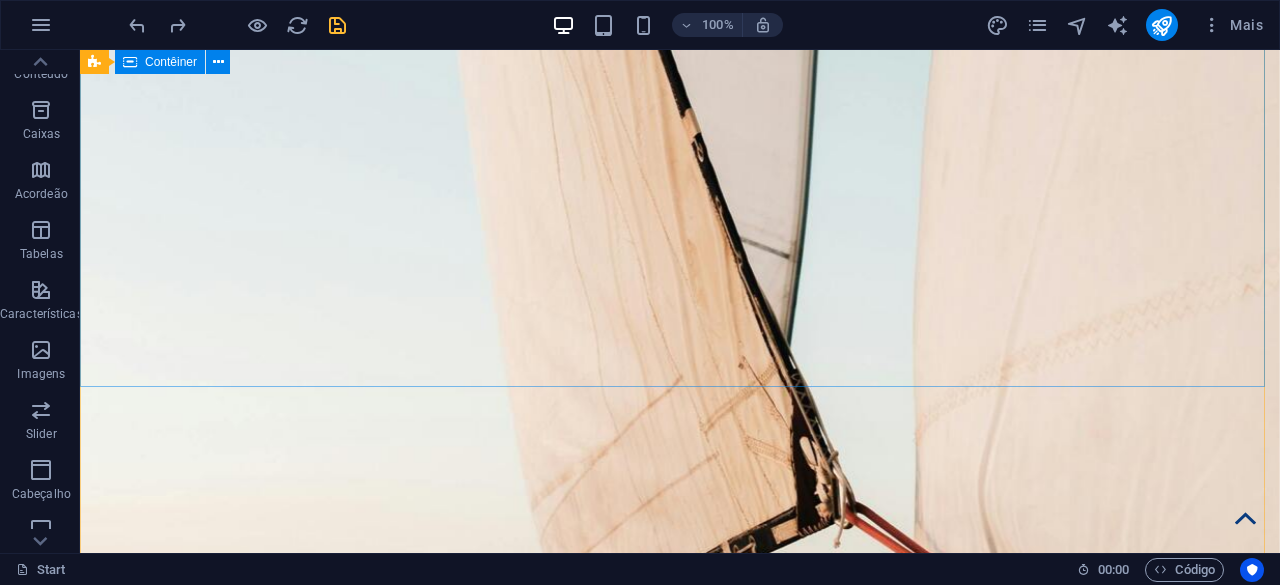 drag, startPoint x: 590, startPoint y: 280, endPoint x: 587, endPoint y: 295, distance: 15.297058 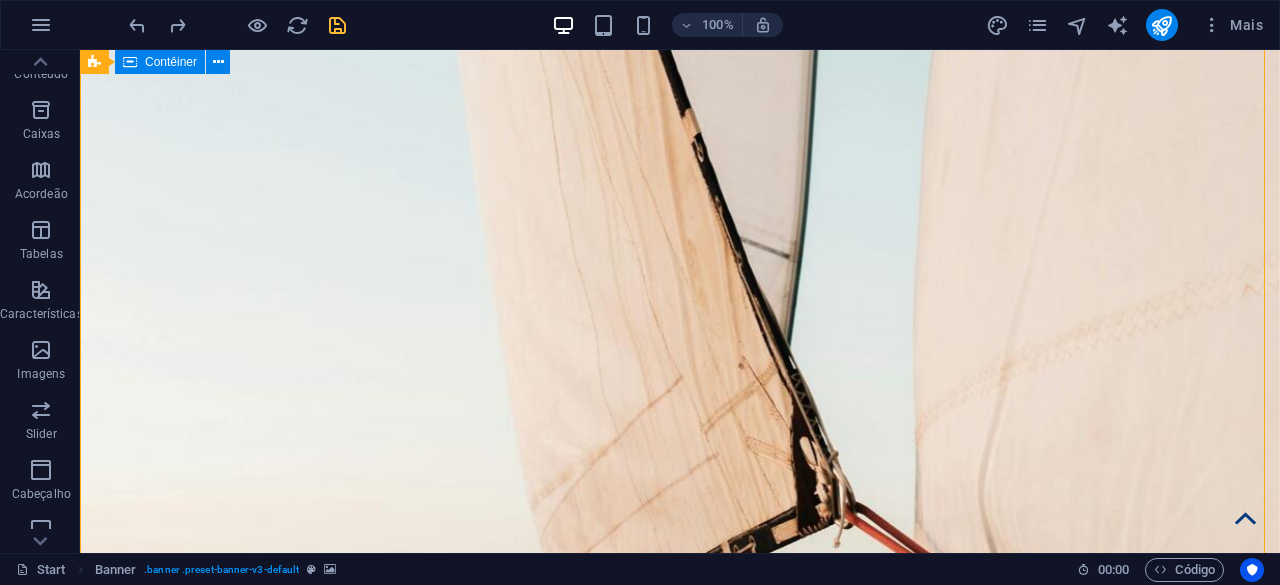 click on "Serviços Reservas Sobre Nós Contatos" at bounding box center [680, 1641] 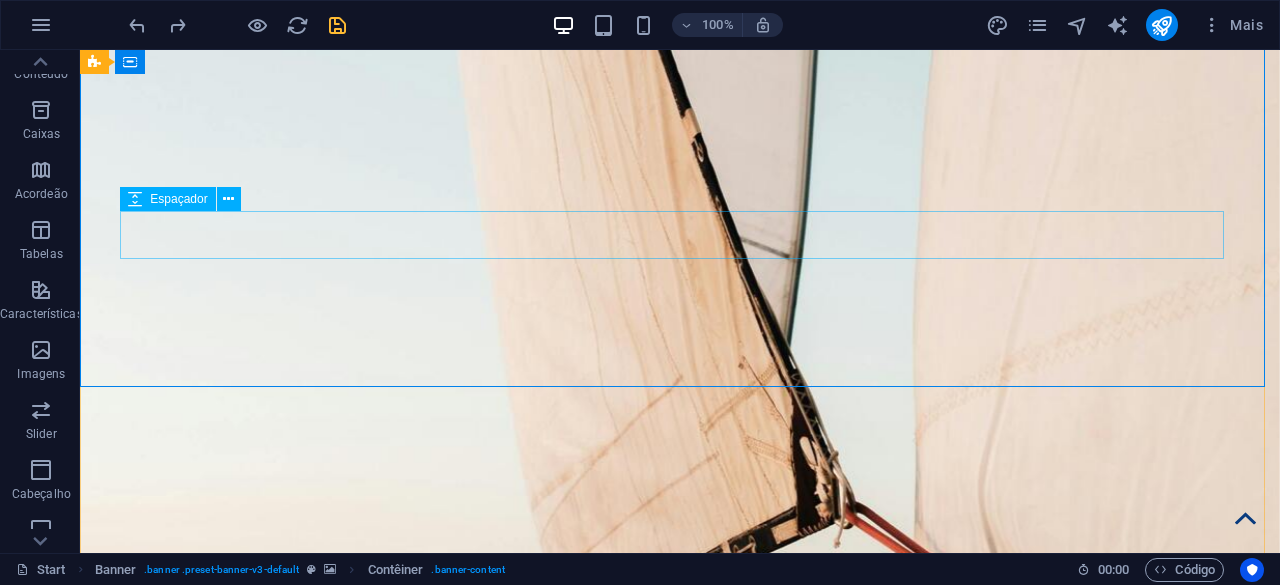 click at bounding box center (680, 1858) 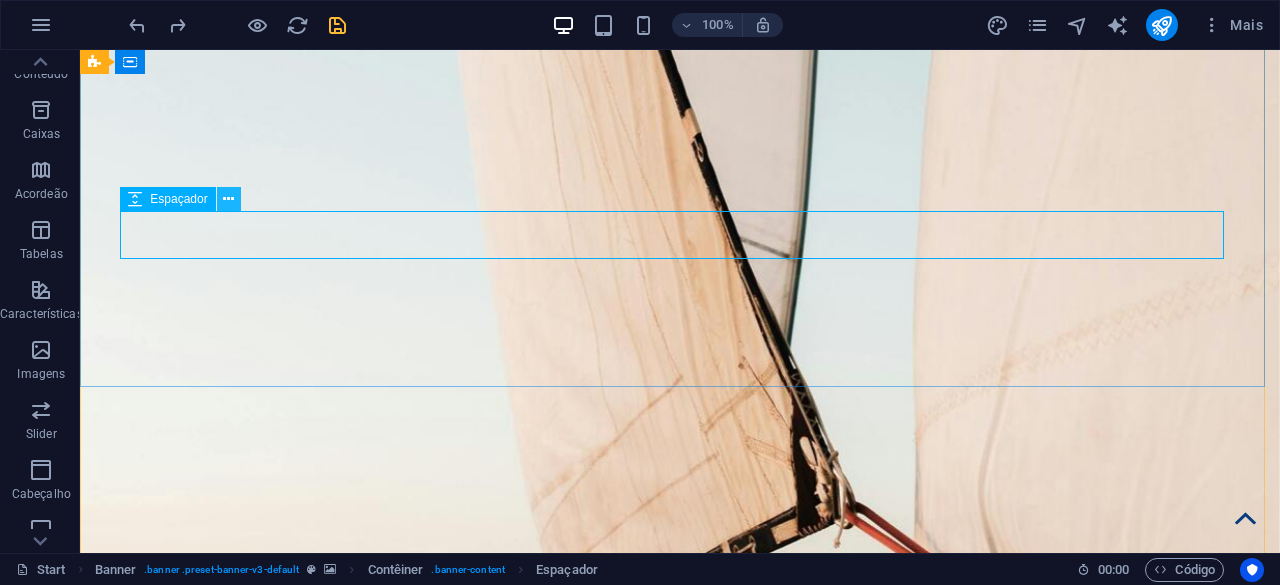click at bounding box center [228, 199] 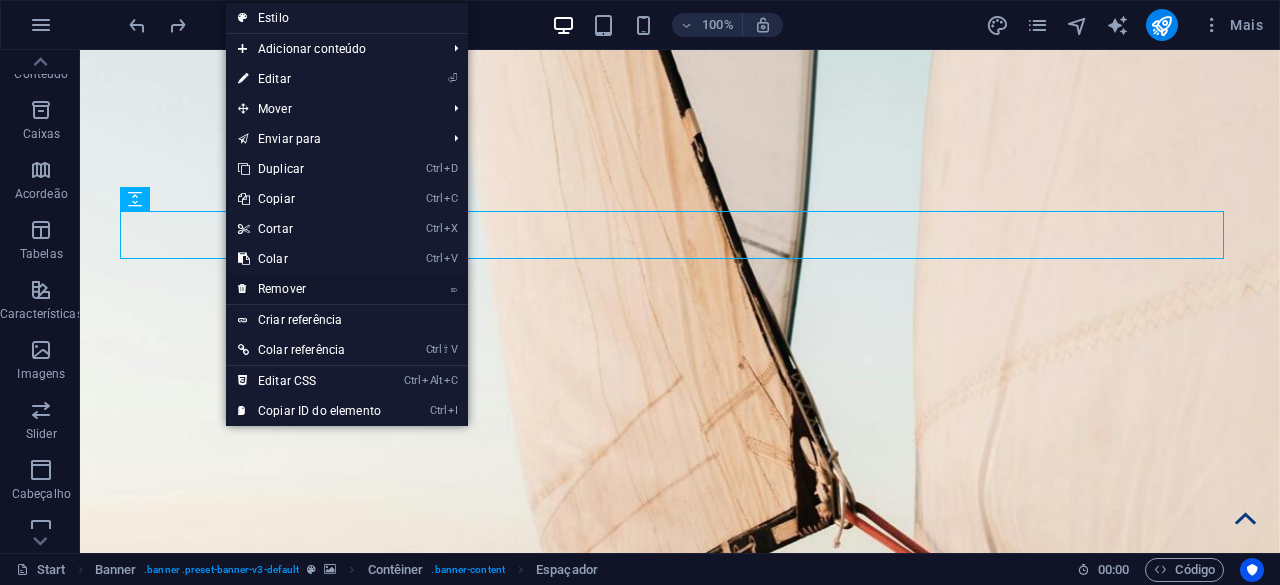 click on "⌦  Remover" at bounding box center (309, 289) 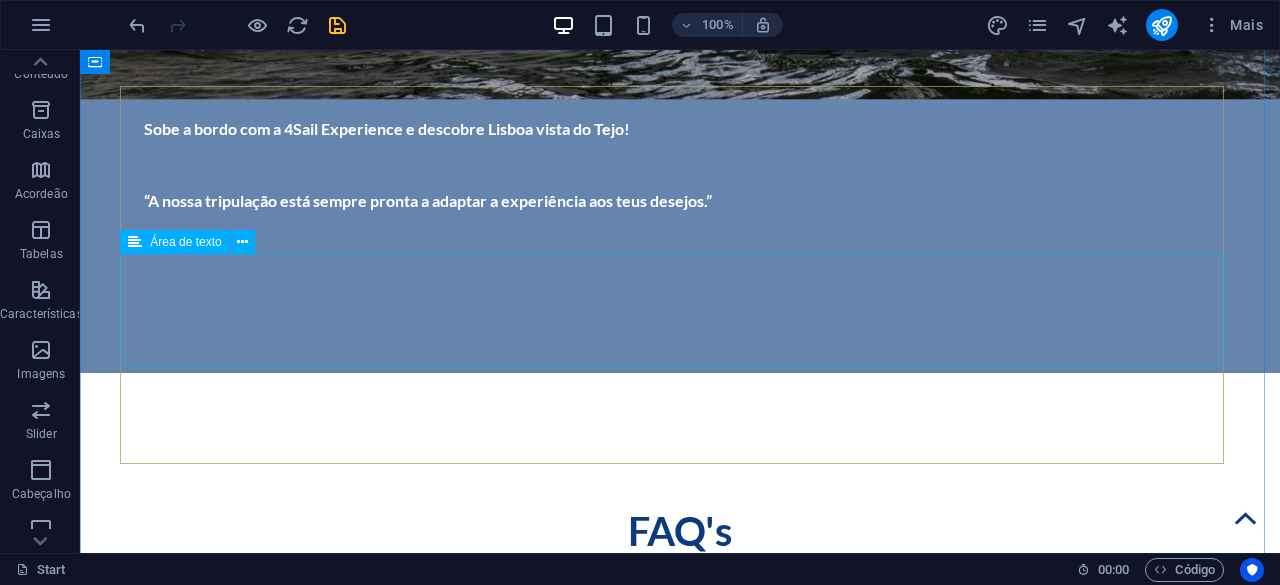 scroll, scrollTop: 11900, scrollLeft: 0, axis: vertical 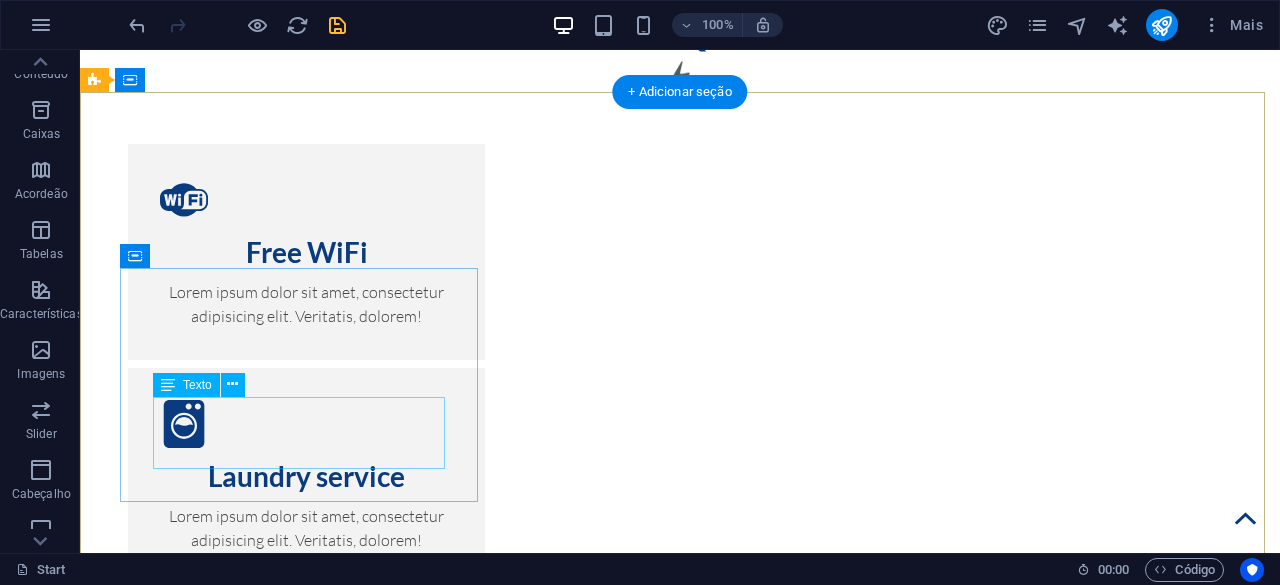 click on "[STREET], [AVENUE] [STREET], [AVENUE] [CITY] [POSTAL_CODE]" at bounding box center (274, 4163) 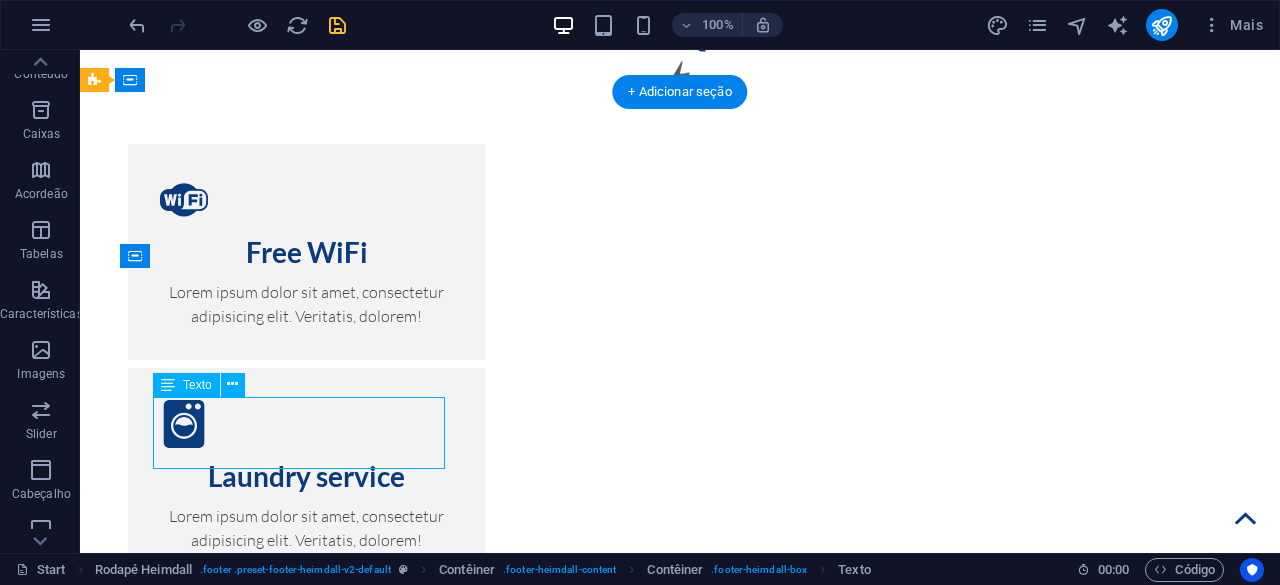click on "[STREET], [AVENUE] [STREET], [AVENUE] [CITY] [POSTAL_CODE]" at bounding box center (274, 4163) 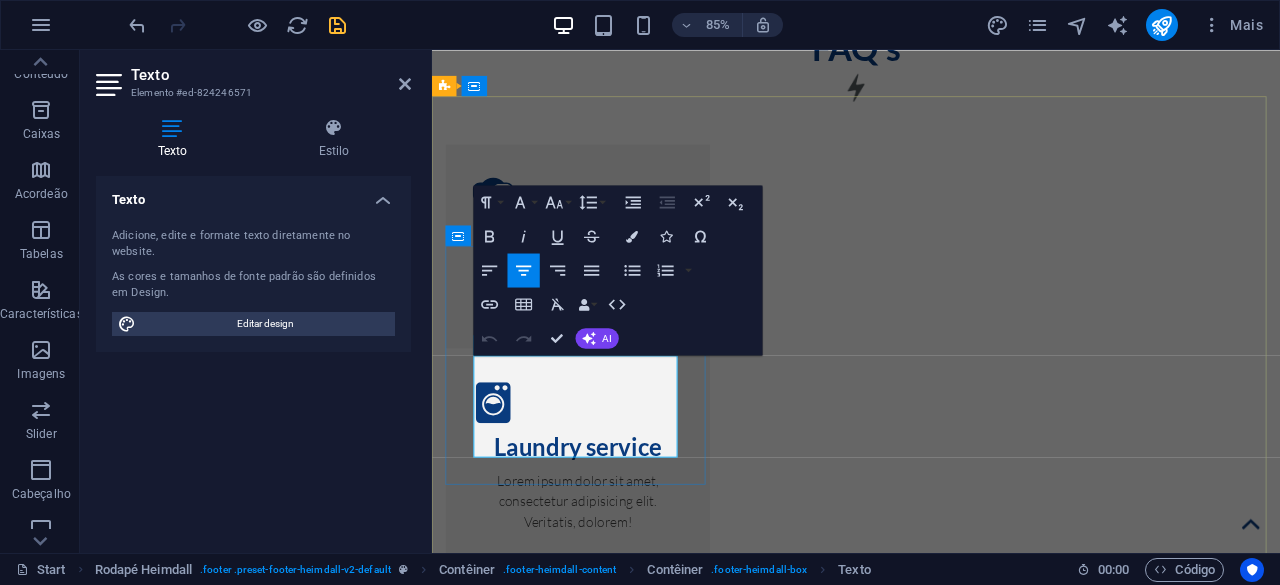 drag, startPoint x: 591, startPoint y: 513, endPoint x: 656, endPoint y: 513, distance: 65 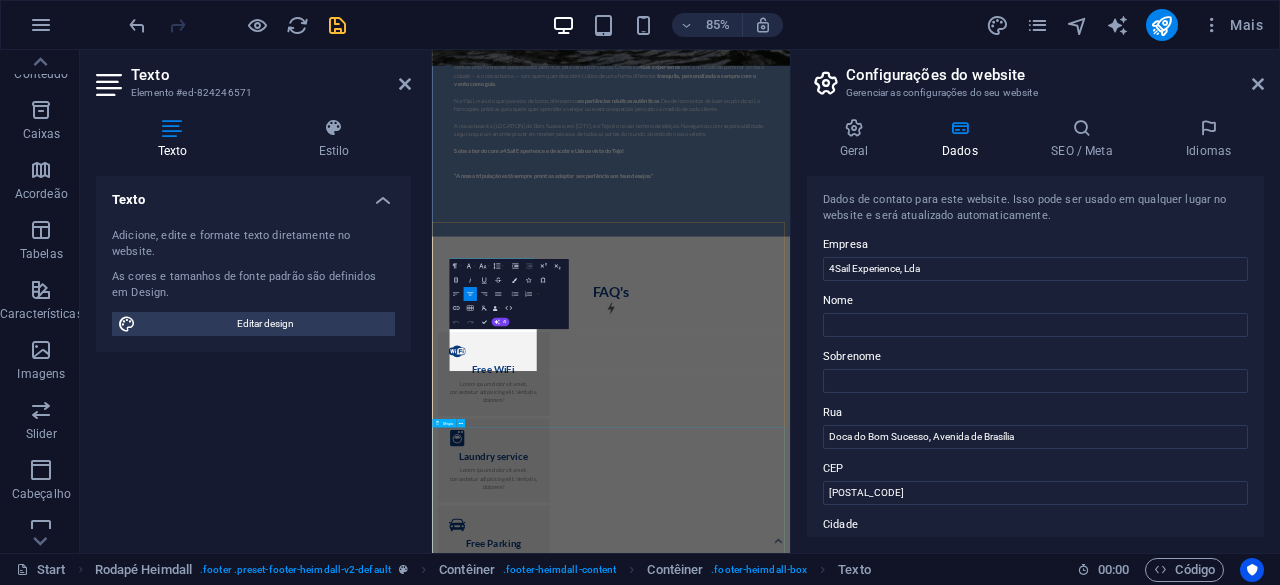 scroll, scrollTop: 11662, scrollLeft: 0, axis: vertical 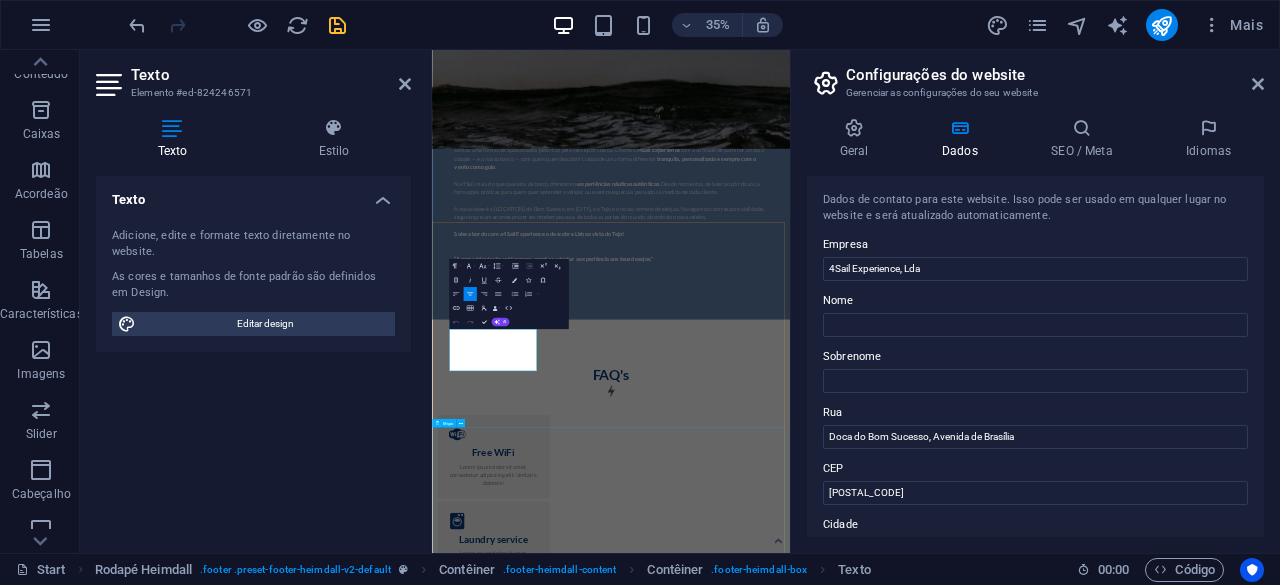 copy on "[POSTAL_CODE]" 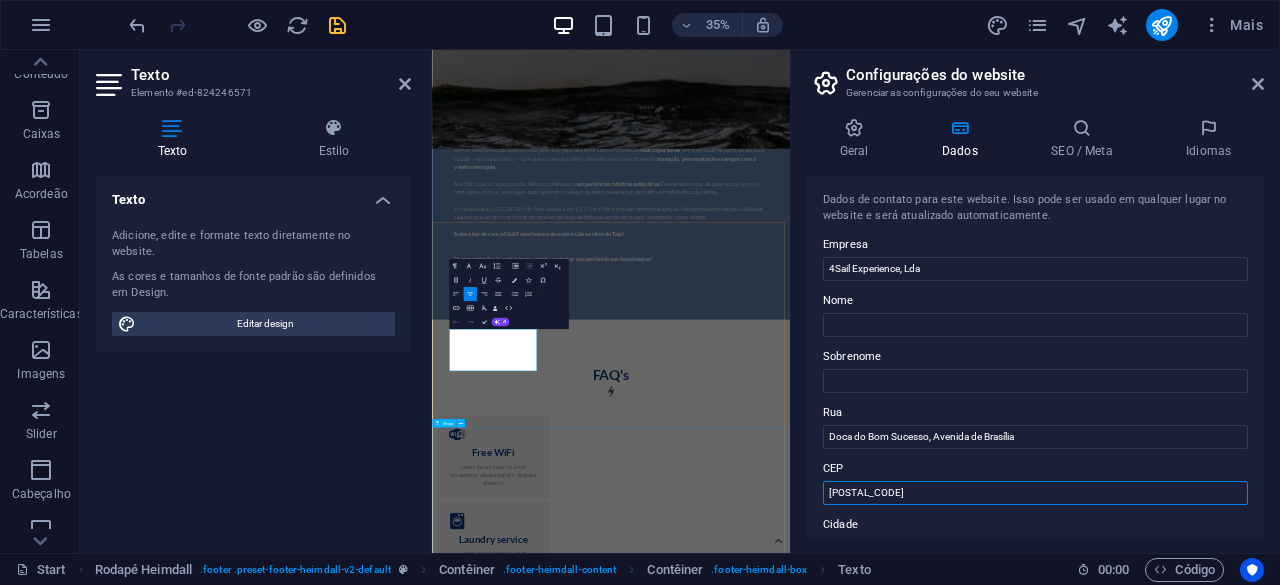 drag, startPoint x: 1350, startPoint y: 549, endPoint x: 1338, endPoint y: 1268, distance: 719.10016 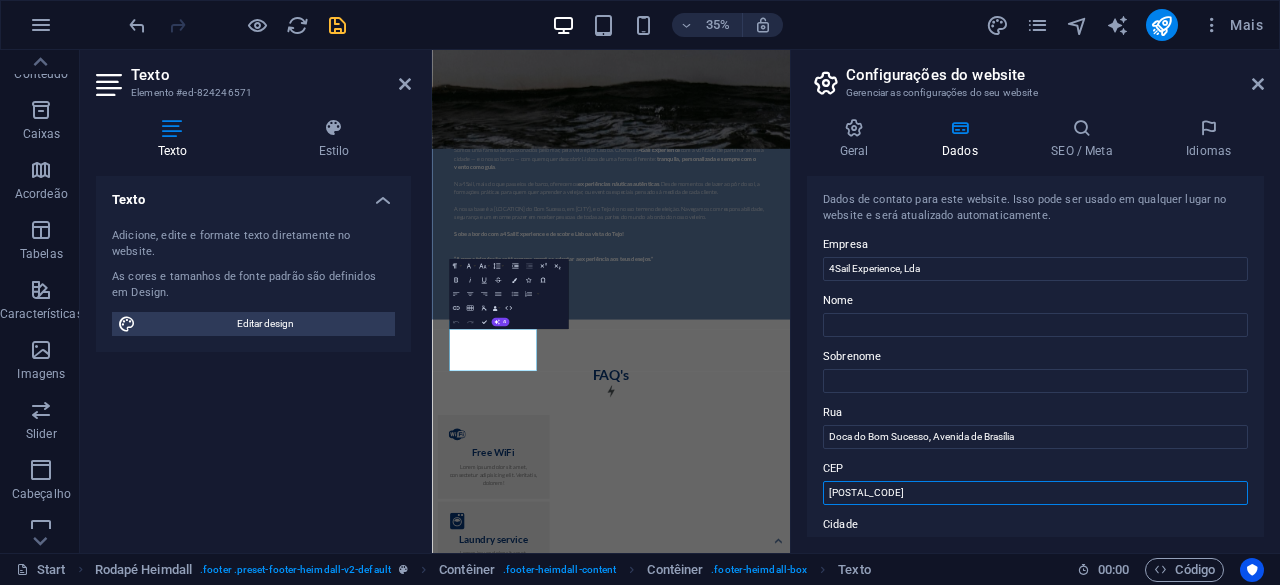 drag, startPoint x: 903, startPoint y: 483, endPoint x: 810, endPoint y: 485, distance: 93.0215 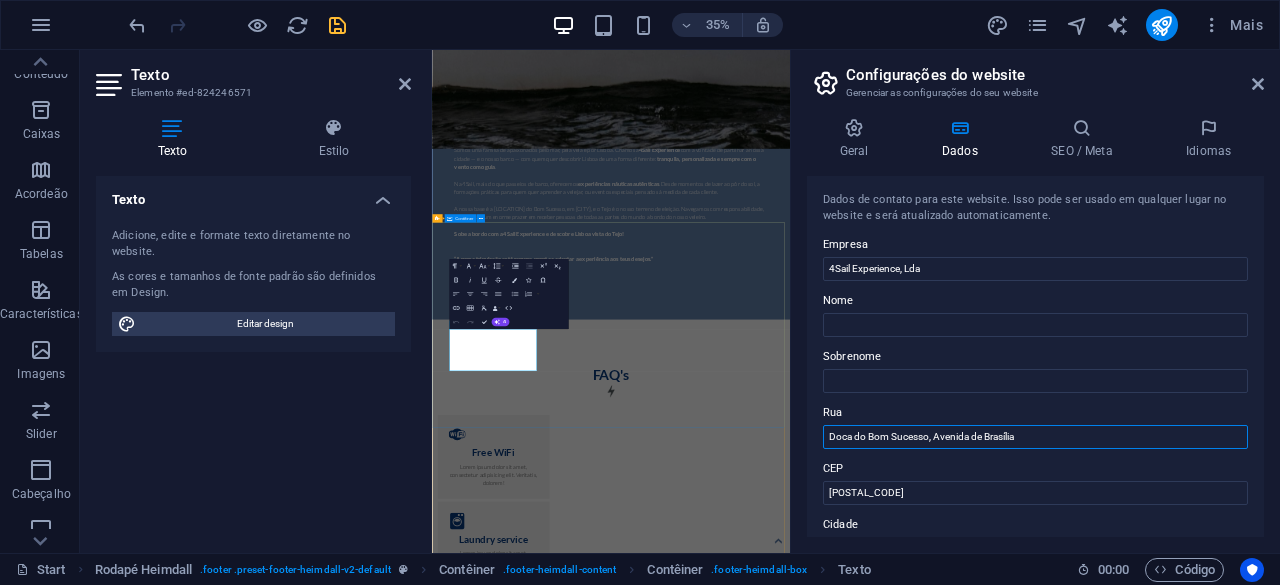 drag, startPoint x: 1477, startPoint y: 484, endPoint x: 984, endPoint y: 1052, distance: 752.11237 